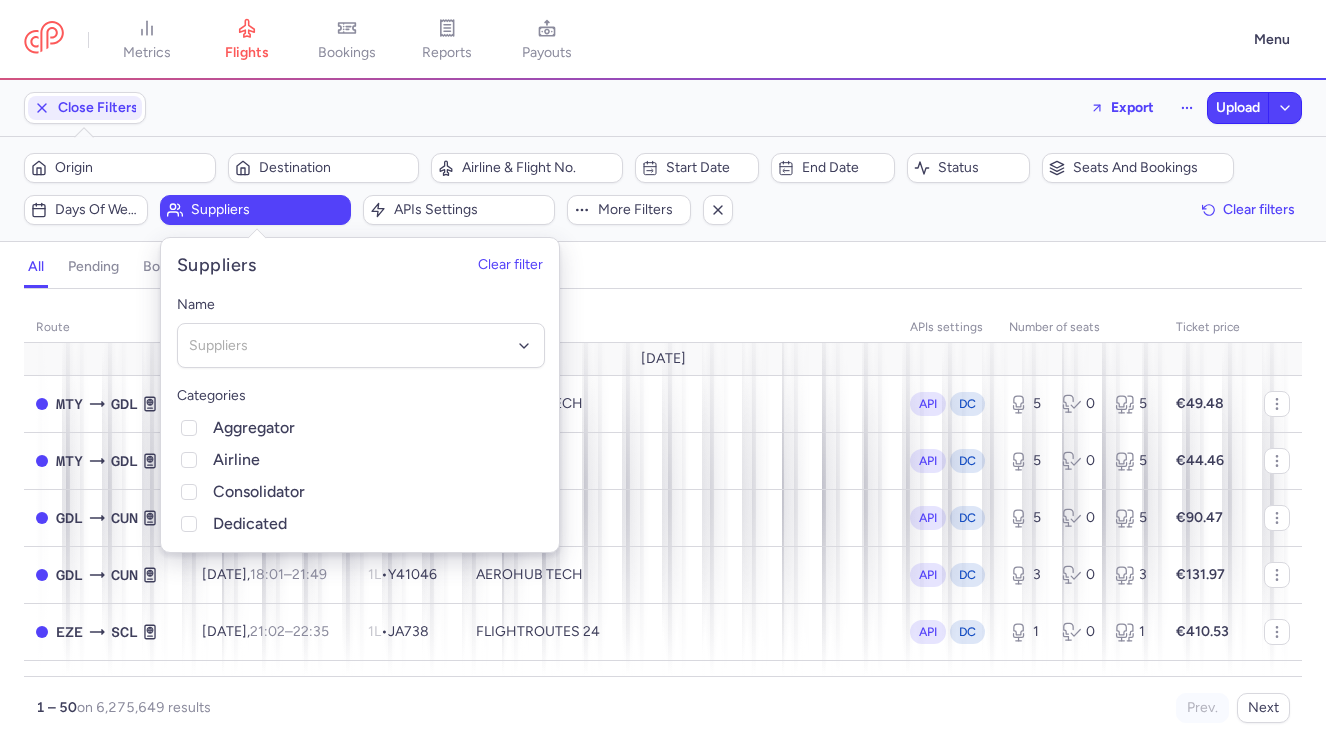 scroll, scrollTop: 0, scrollLeft: 0, axis: both 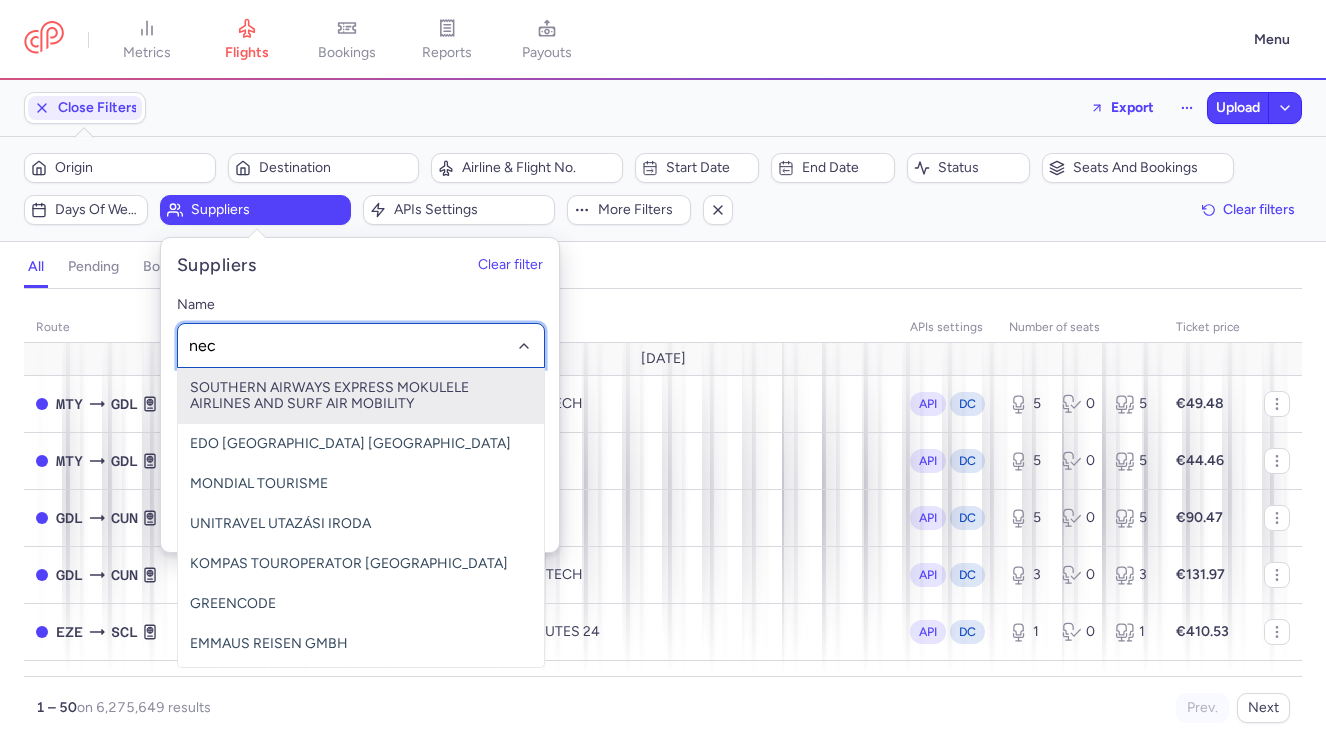 type on "neck" 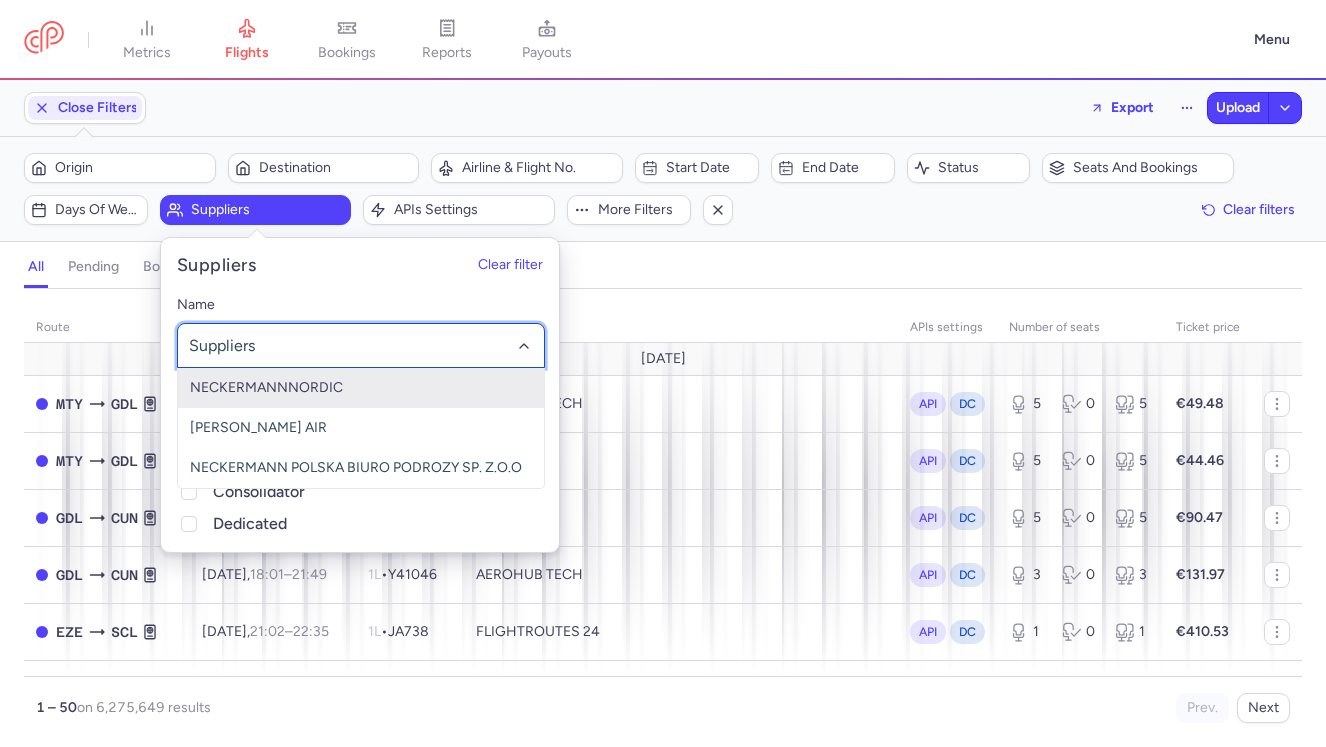 click on "NECKERMANNNORDIC" 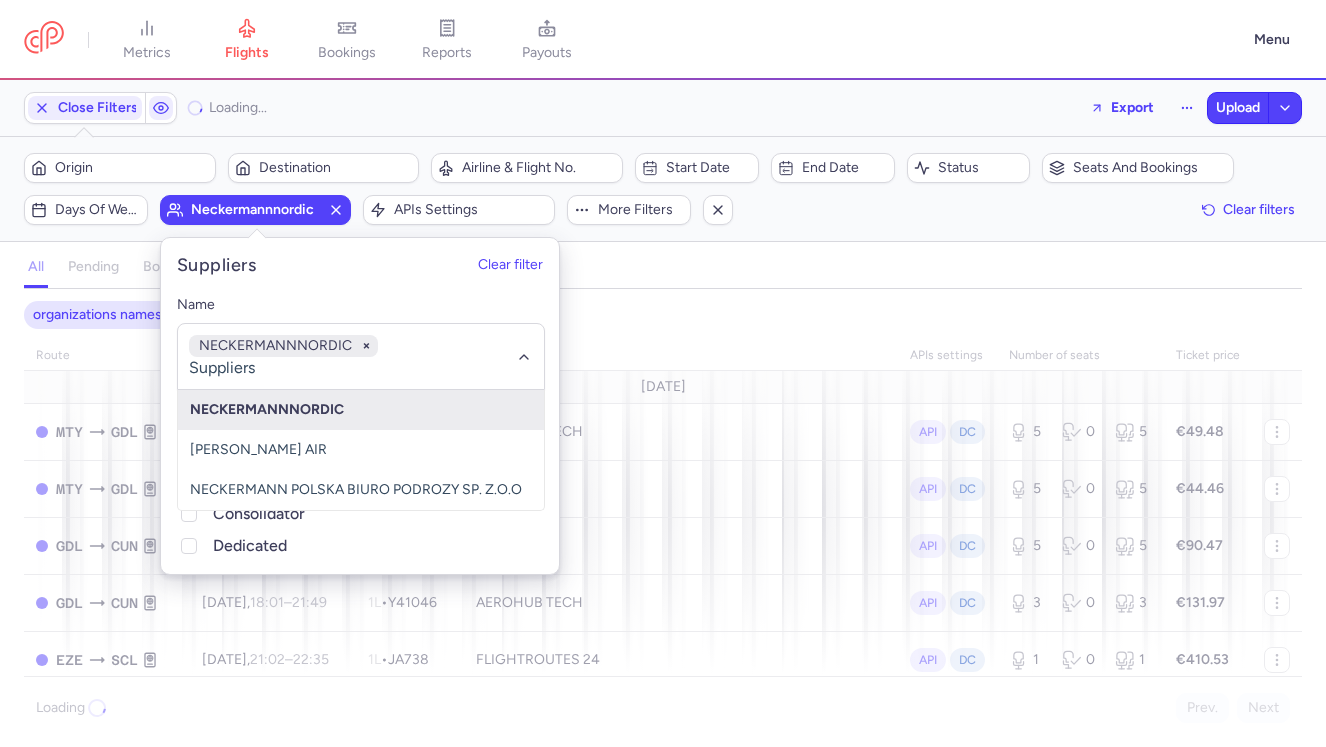 click on "organizations names: NECKERMANNNORDIC" at bounding box center [663, 315] 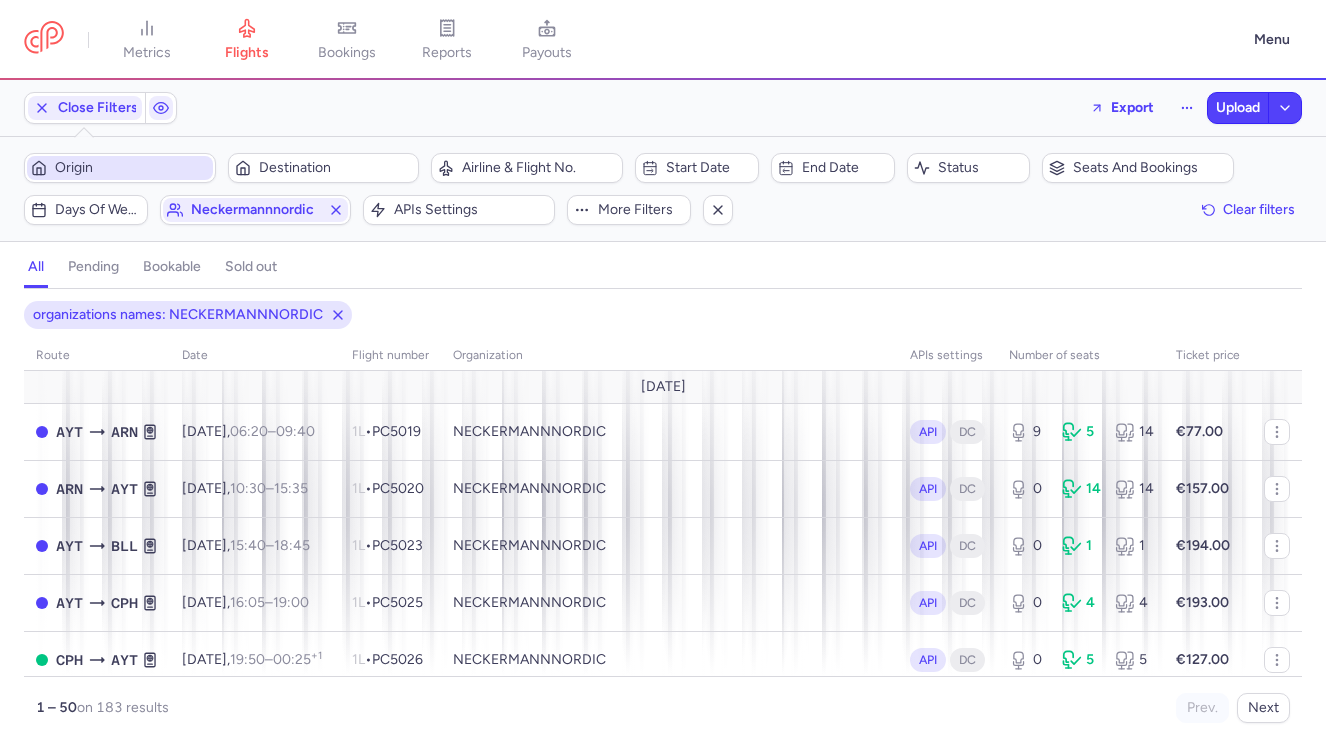 click on "Origin" at bounding box center [132, 168] 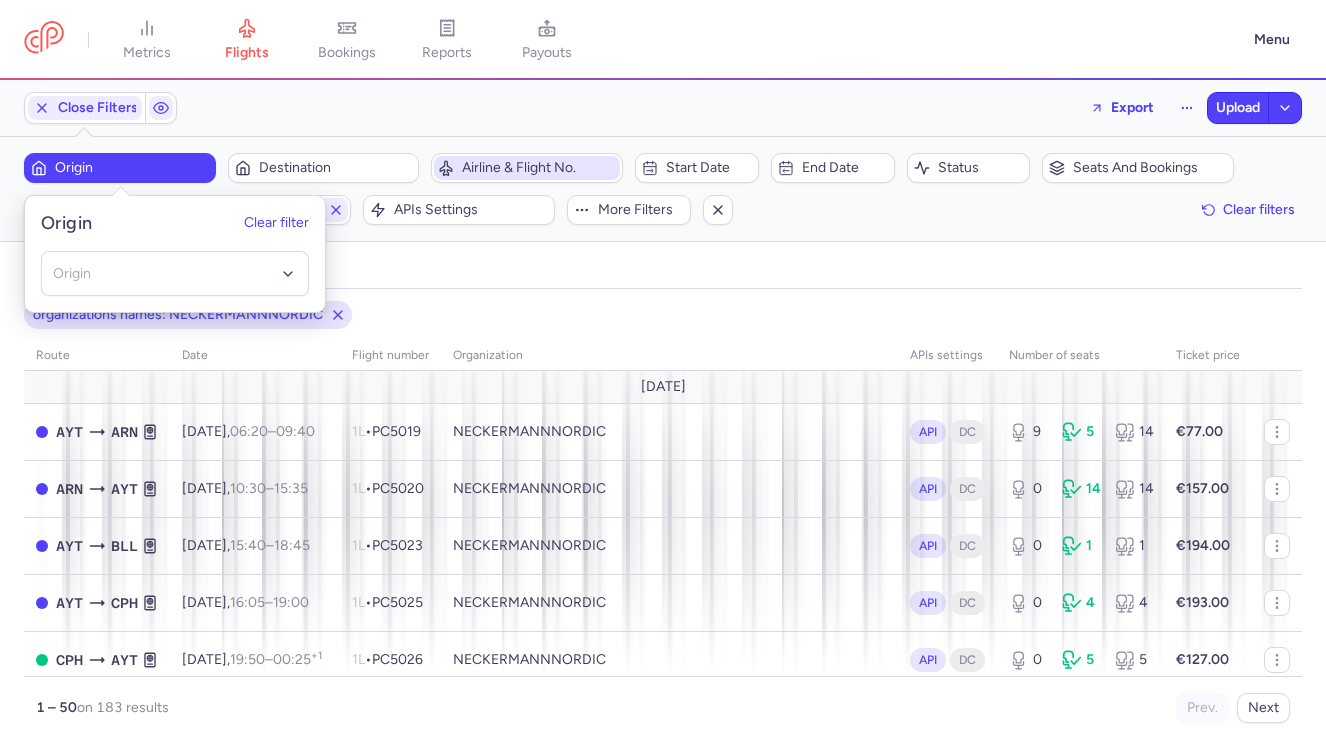 click on "Airline & Flight No." at bounding box center (539, 168) 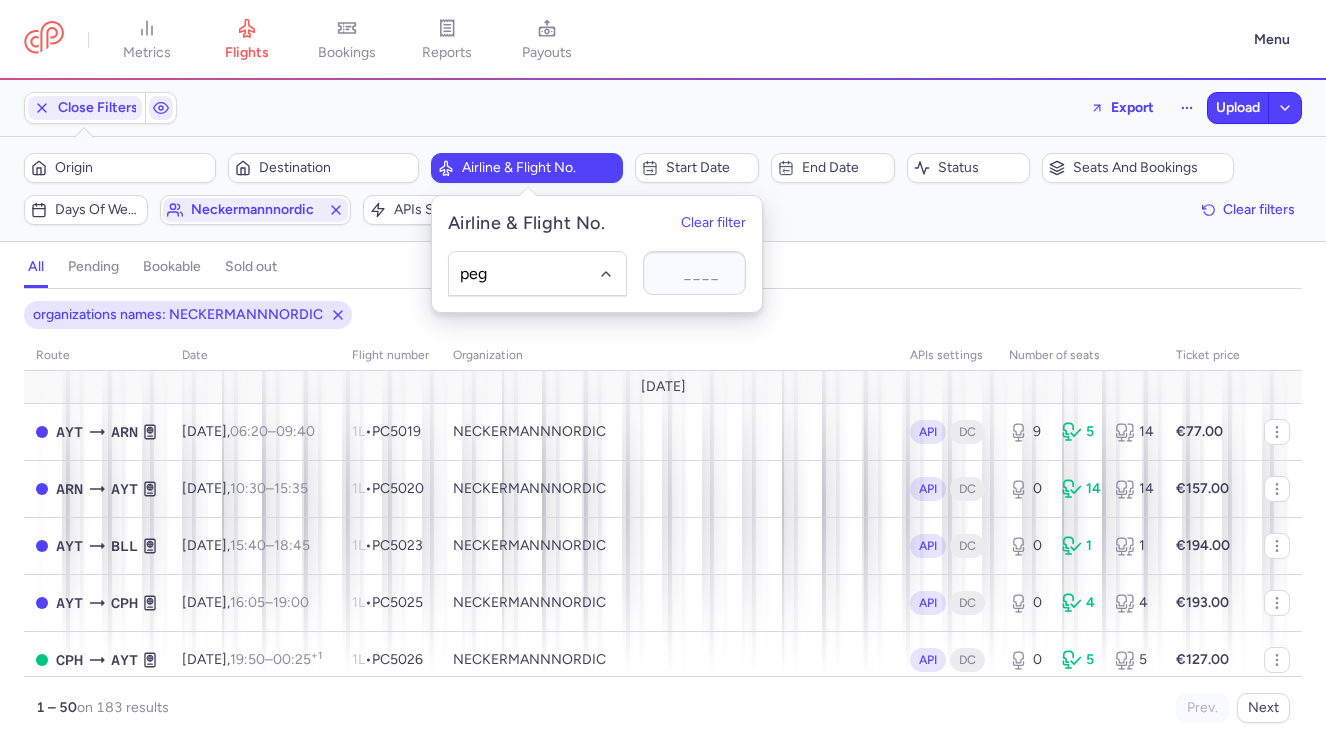 type on "pega" 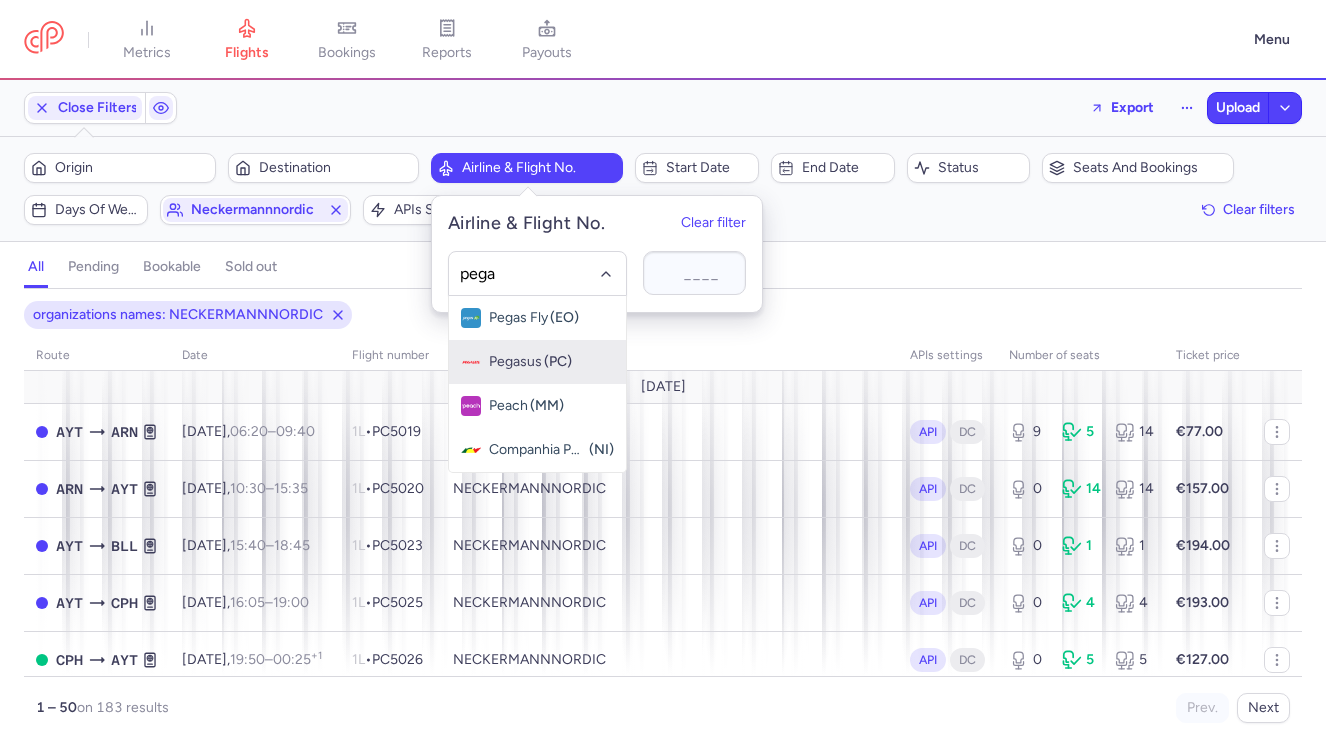 click on "Pegasus" at bounding box center (515, 362) 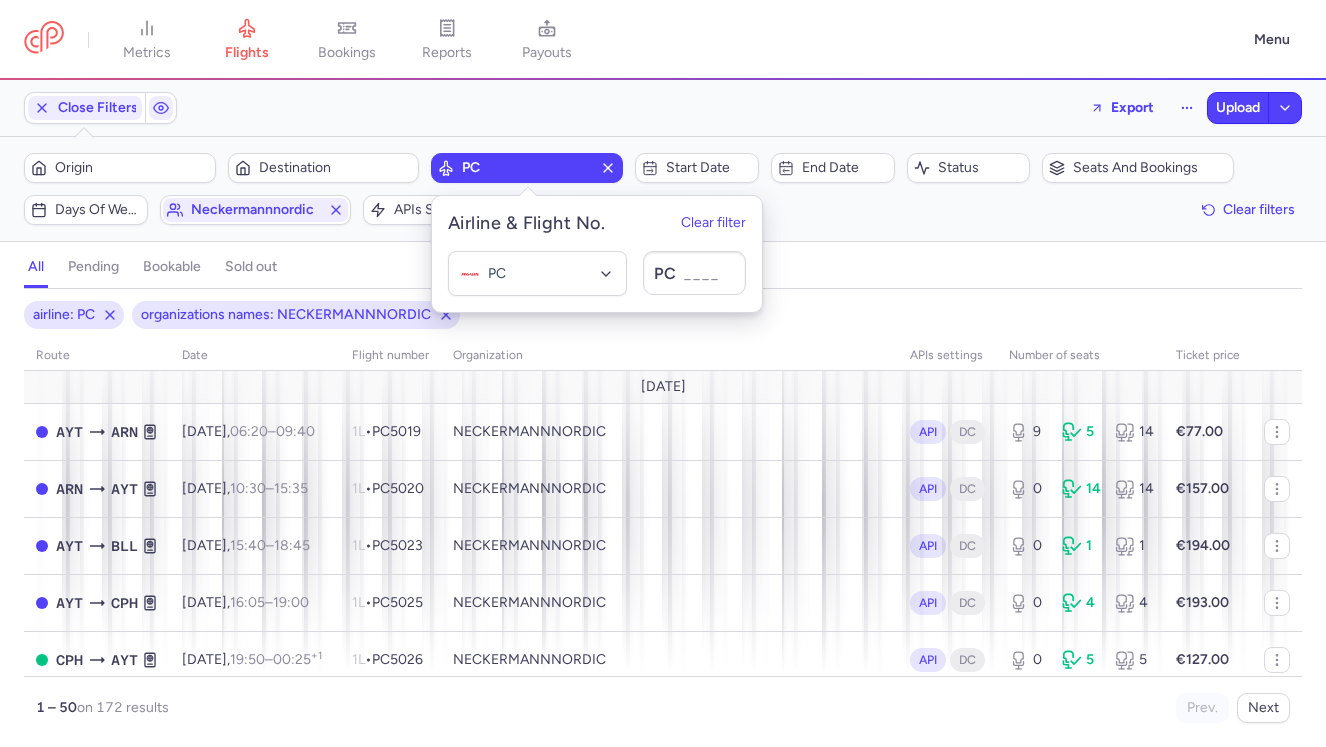 click on "sold out" 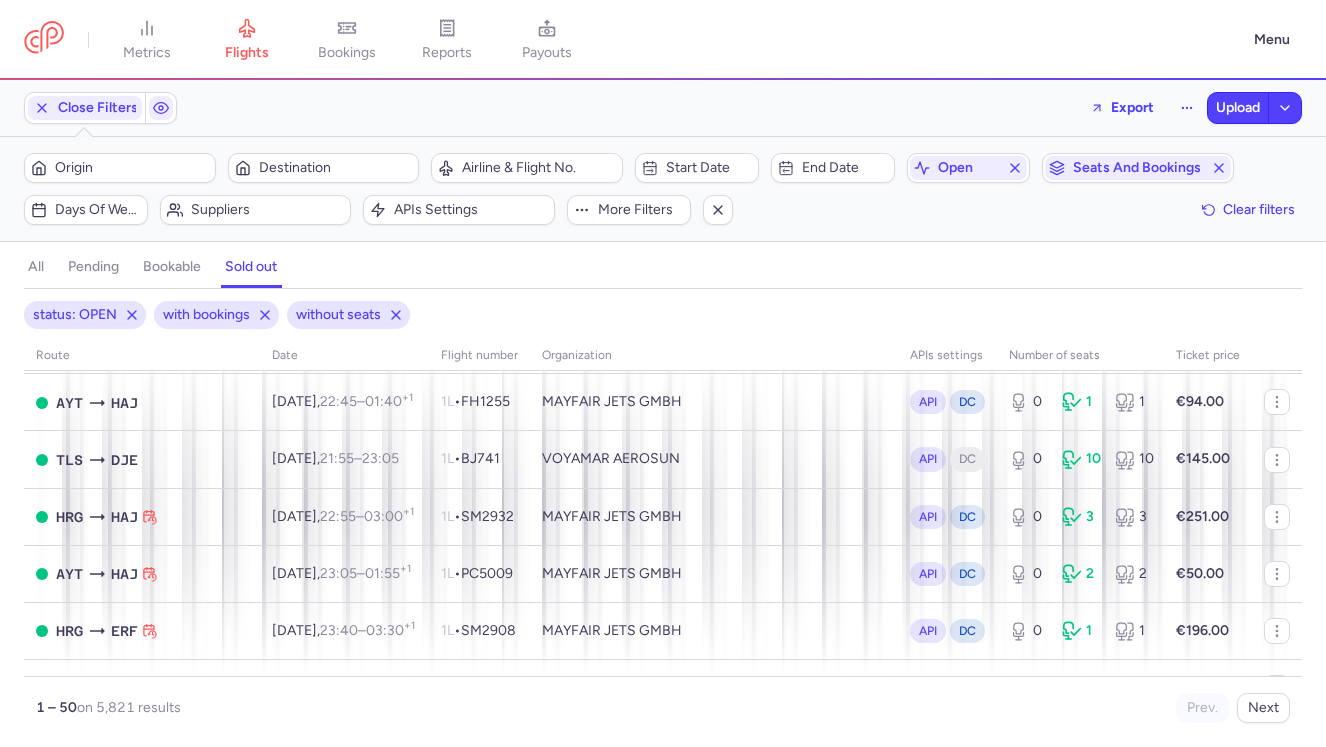 scroll, scrollTop: 2589, scrollLeft: 0, axis: vertical 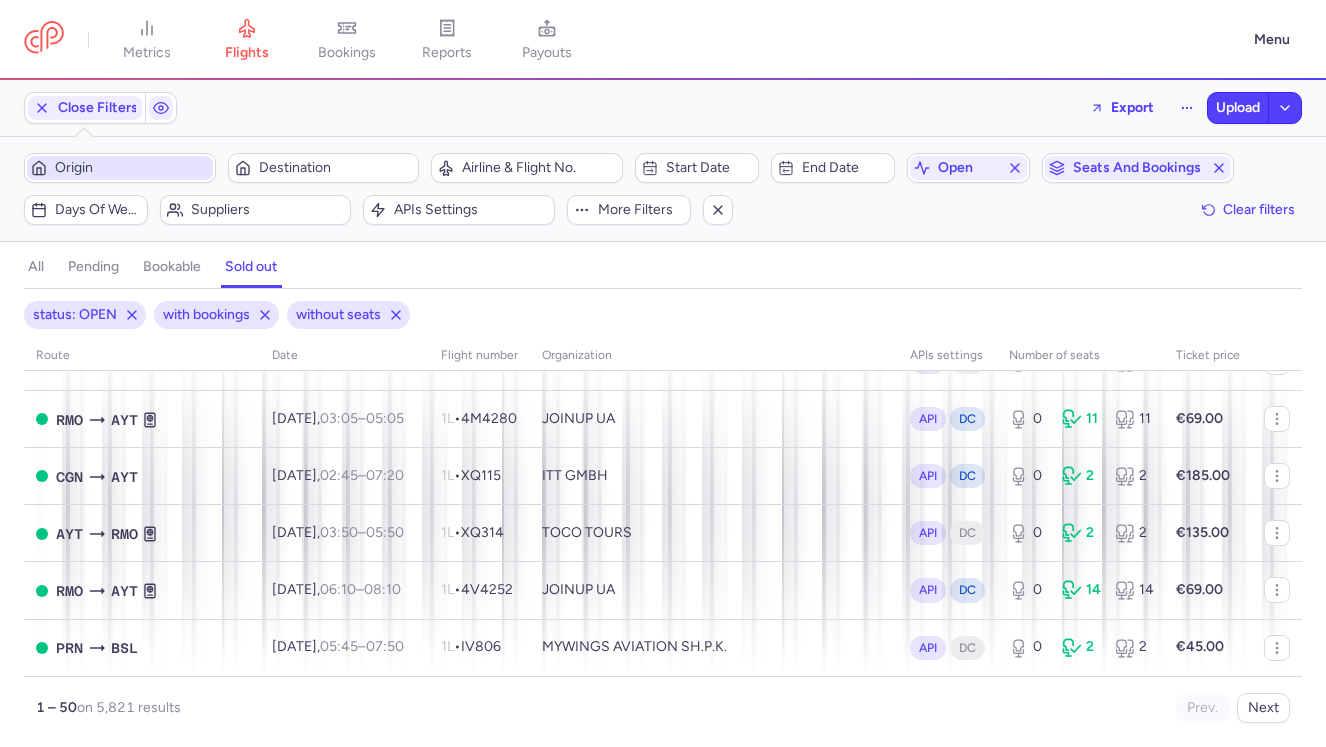 click on "Origin" at bounding box center (120, 168) 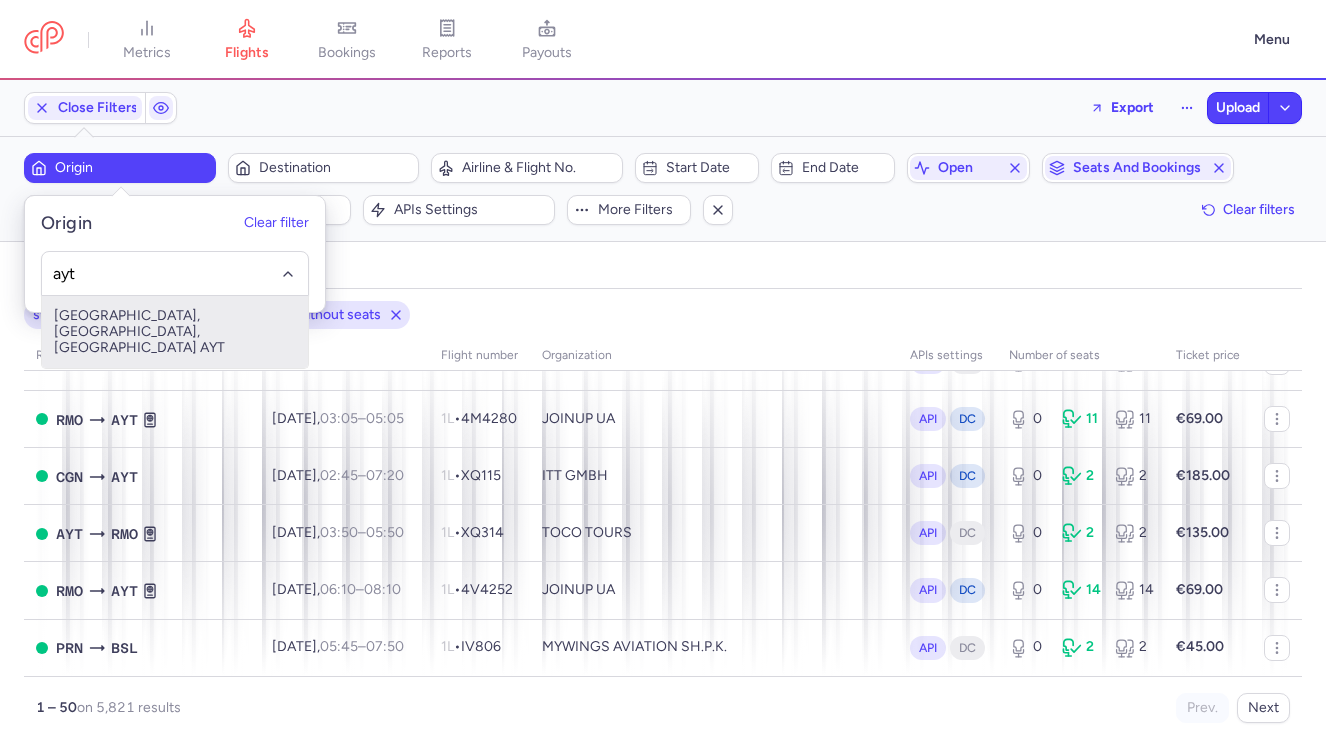 click on "Antalya, Antalya, Turkey AYT" at bounding box center [175, 332] 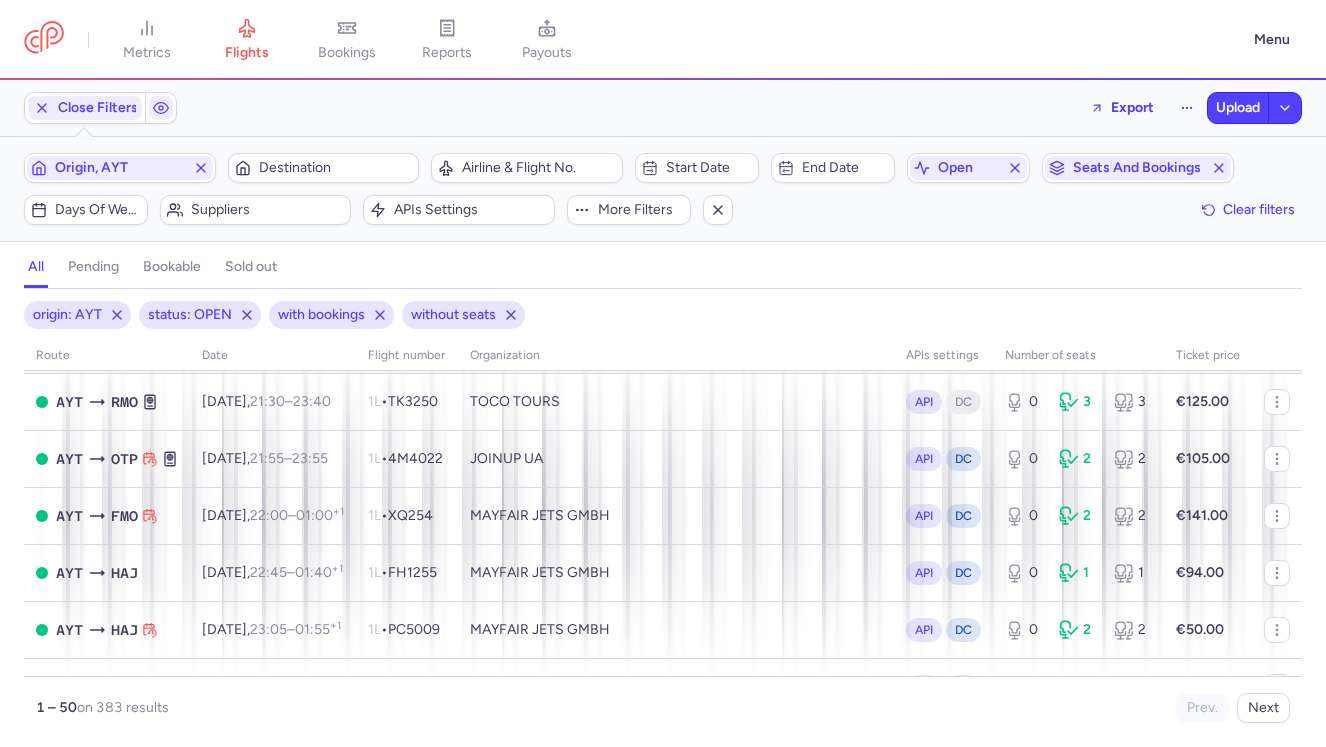 scroll, scrollTop: 0, scrollLeft: 0, axis: both 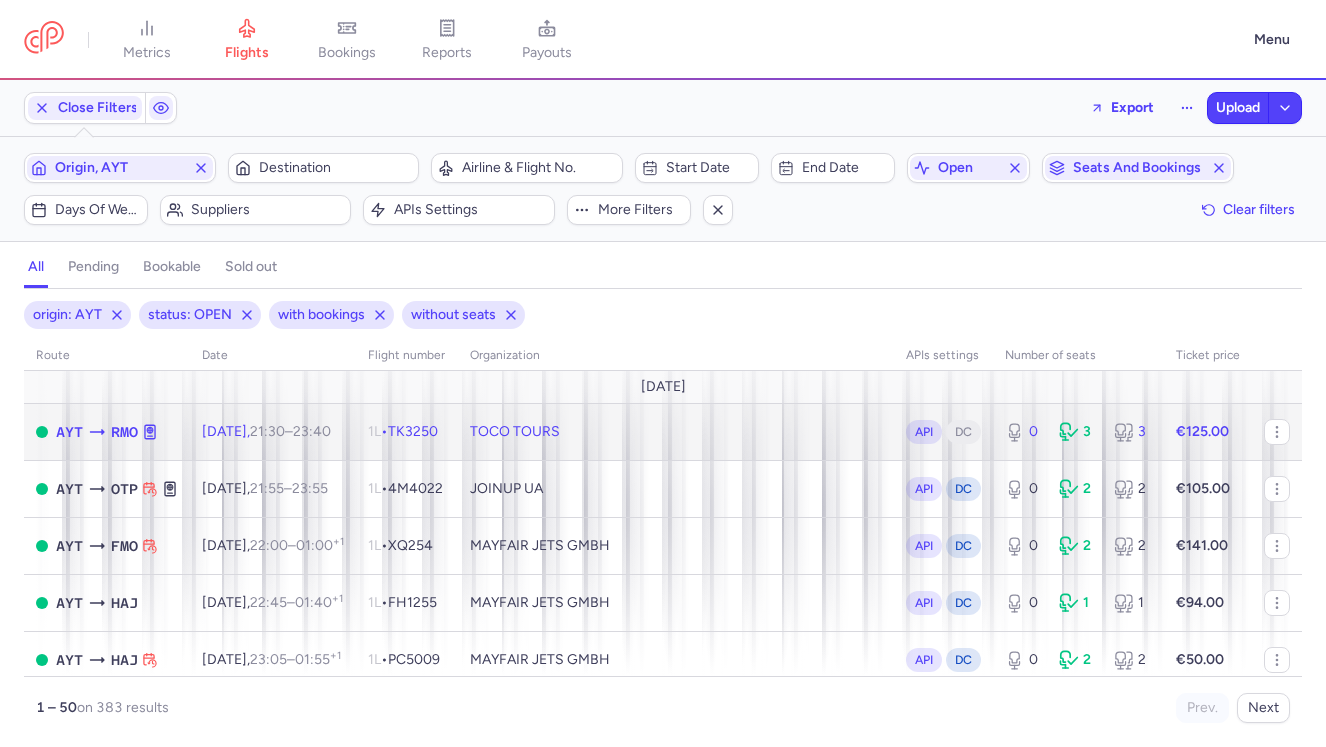 click on "TOCO TOURS" 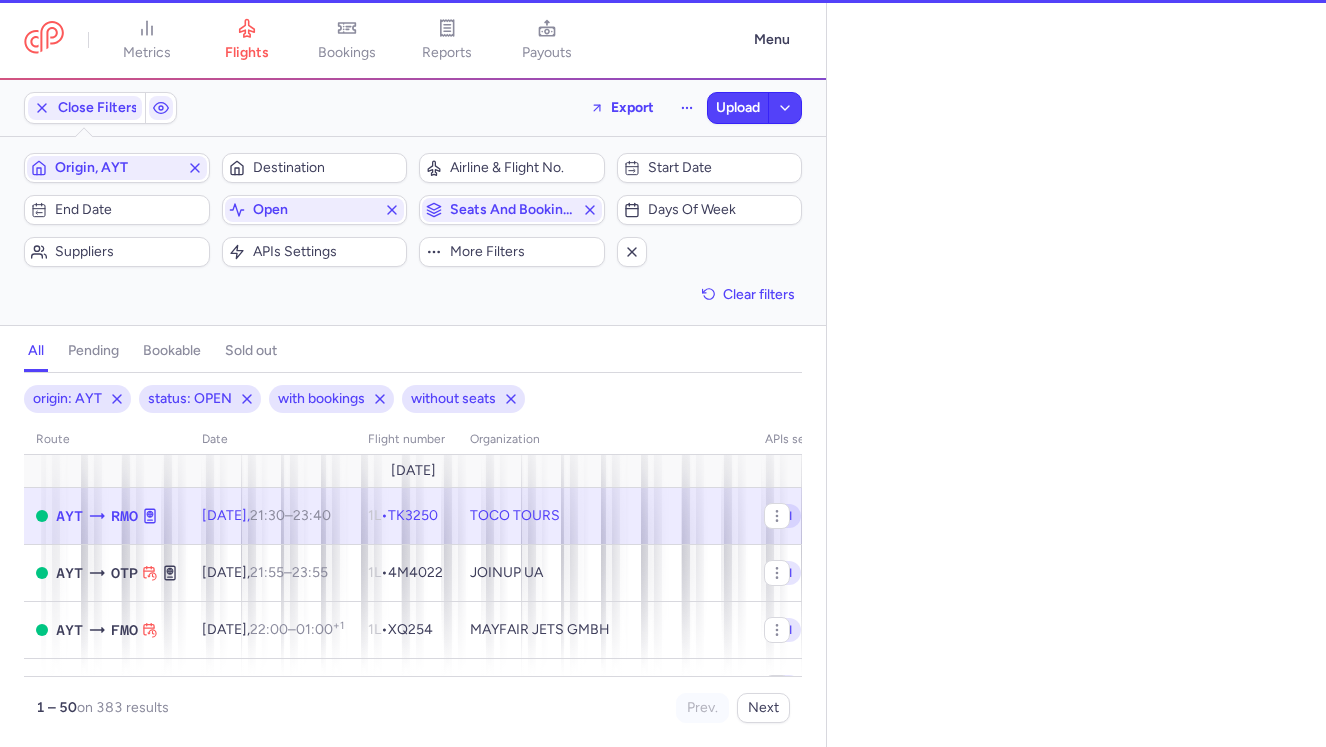 select on "hours" 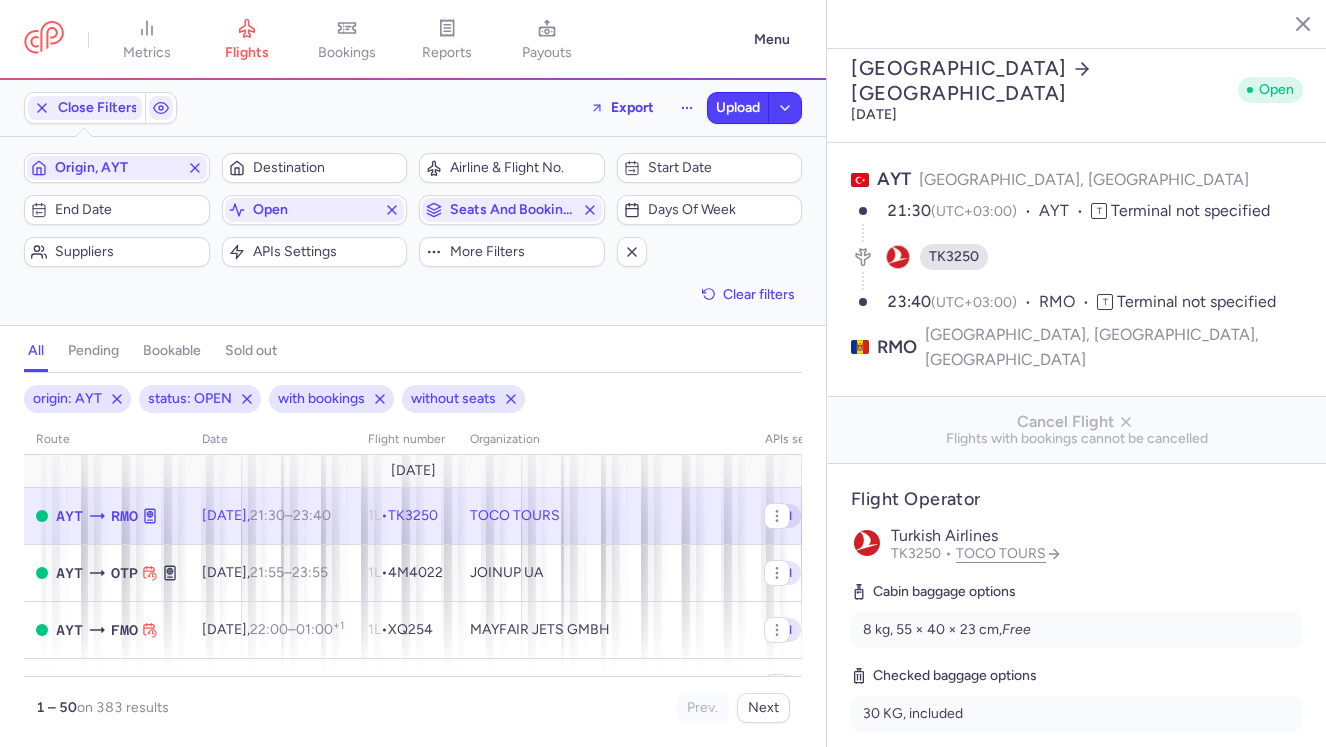 scroll, scrollTop: 0, scrollLeft: 0, axis: both 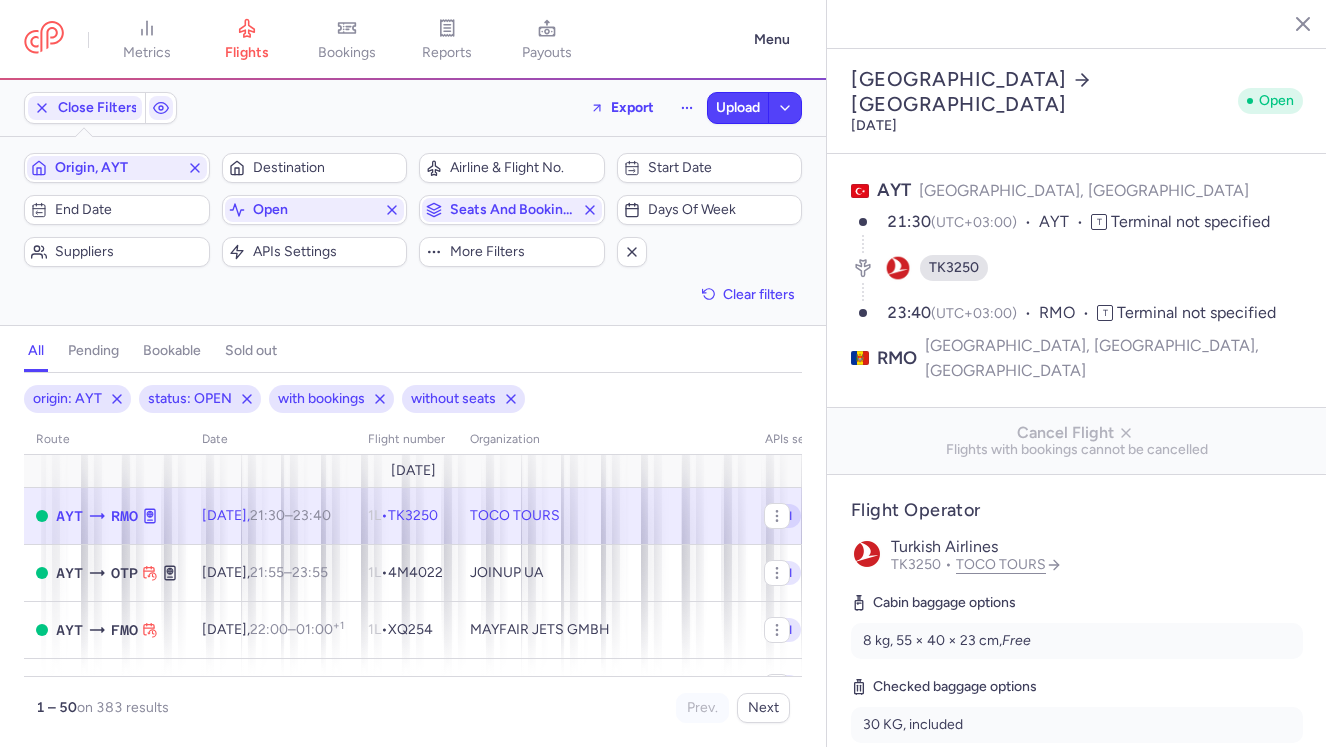 click 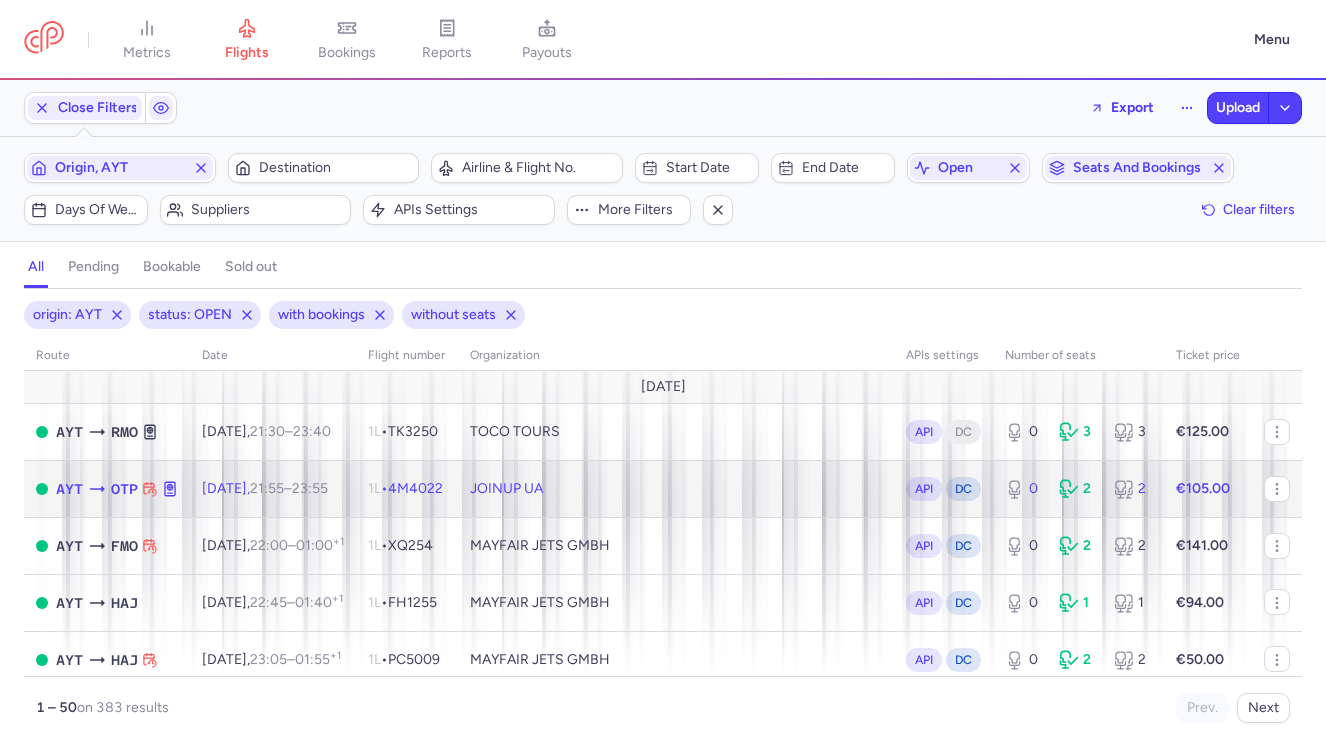 click on "JOINUP UA" 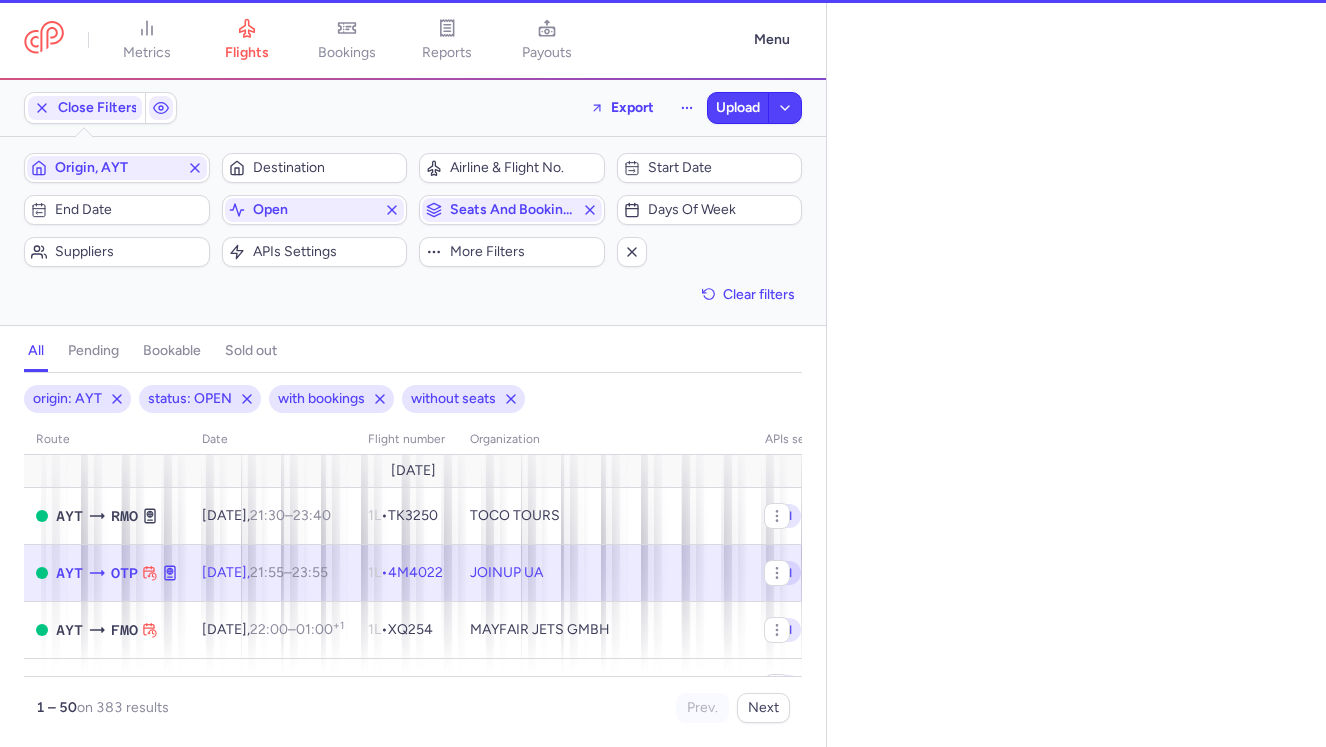 select on "hours" 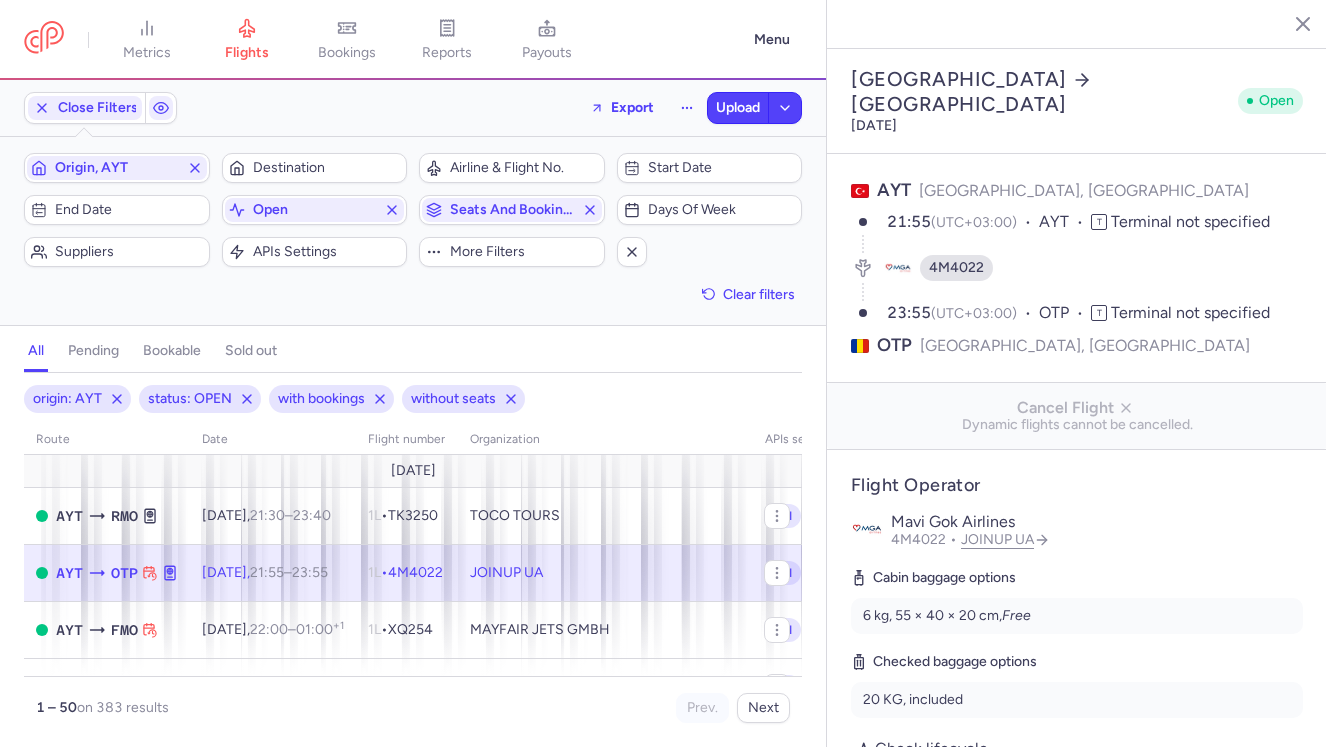 click 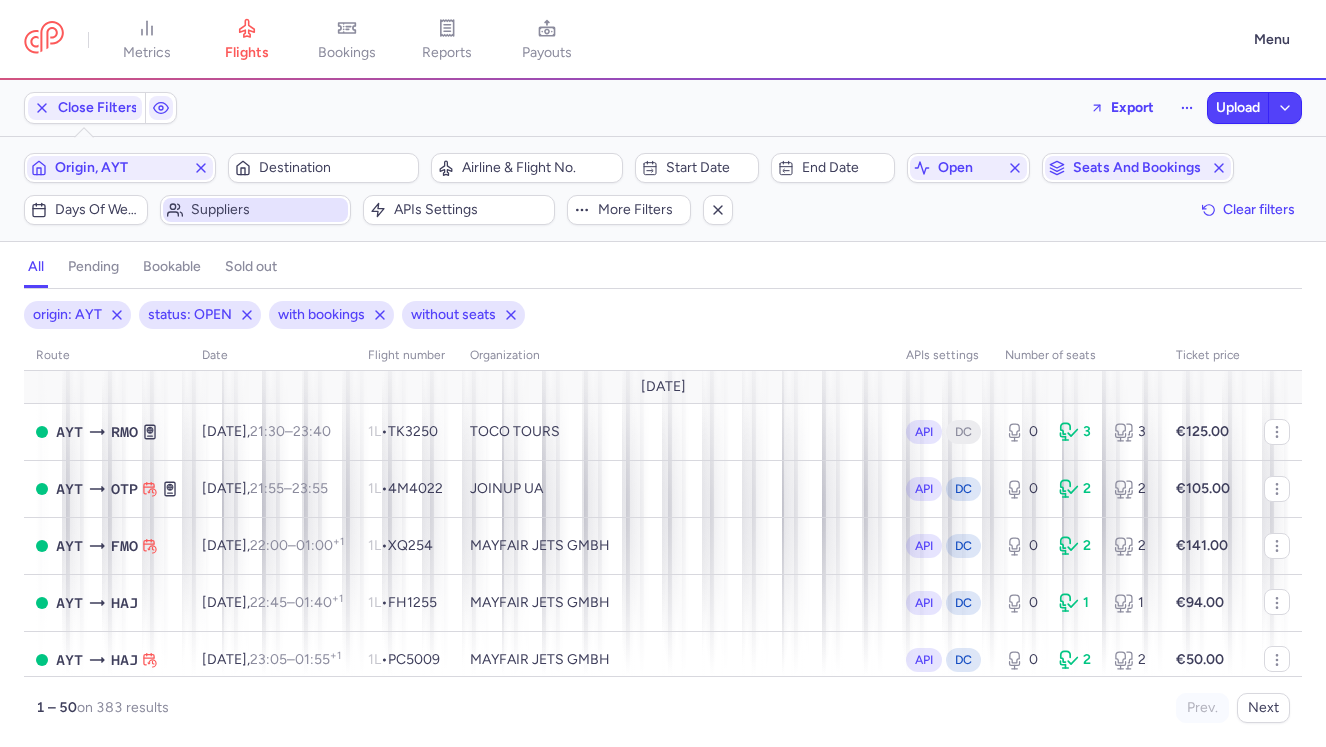 click on "Suppliers" at bounding box center (268, 210) 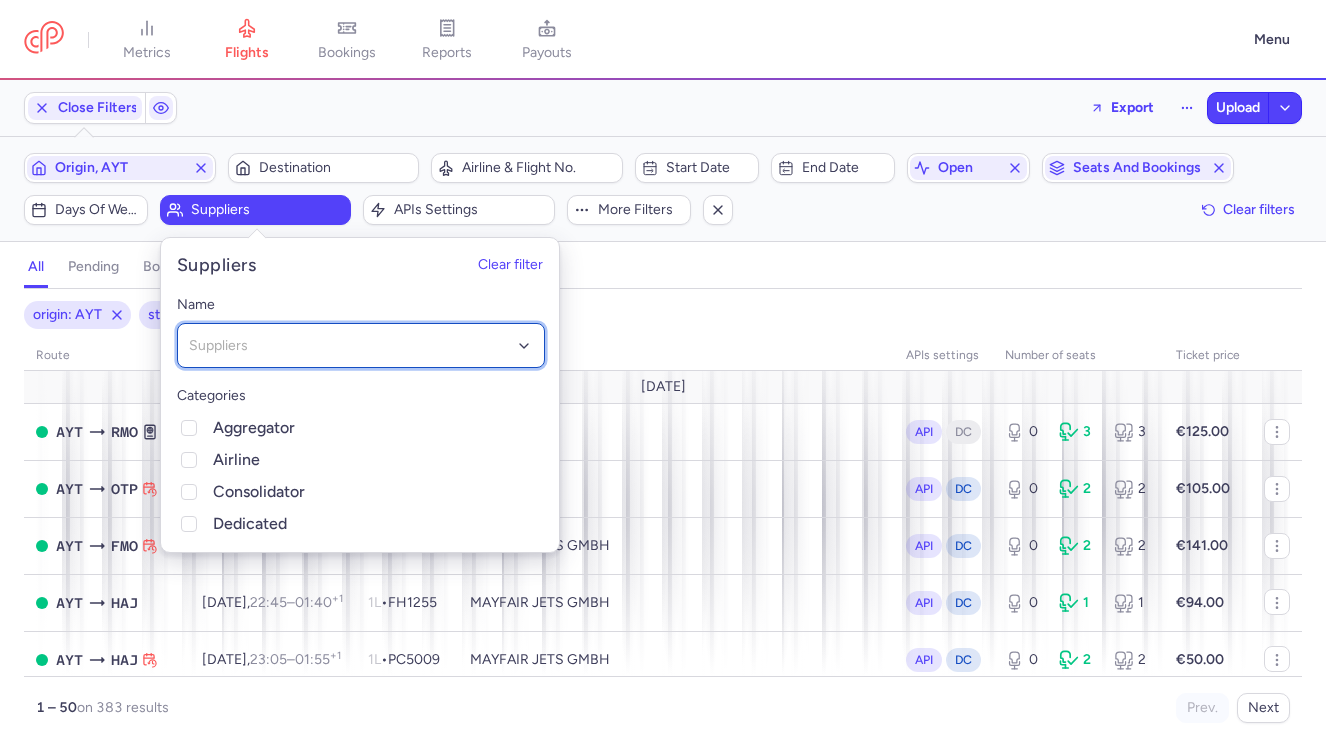 click on "Suppliers" 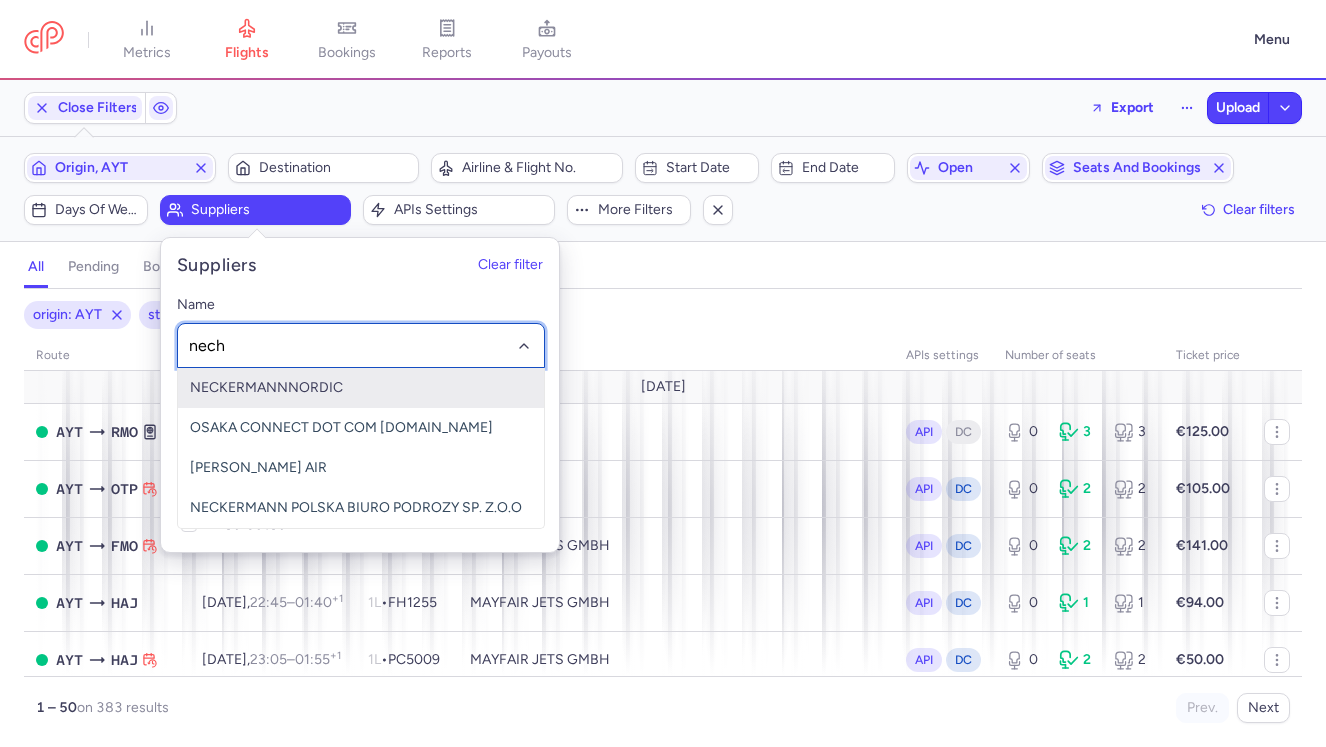 type on "nec" 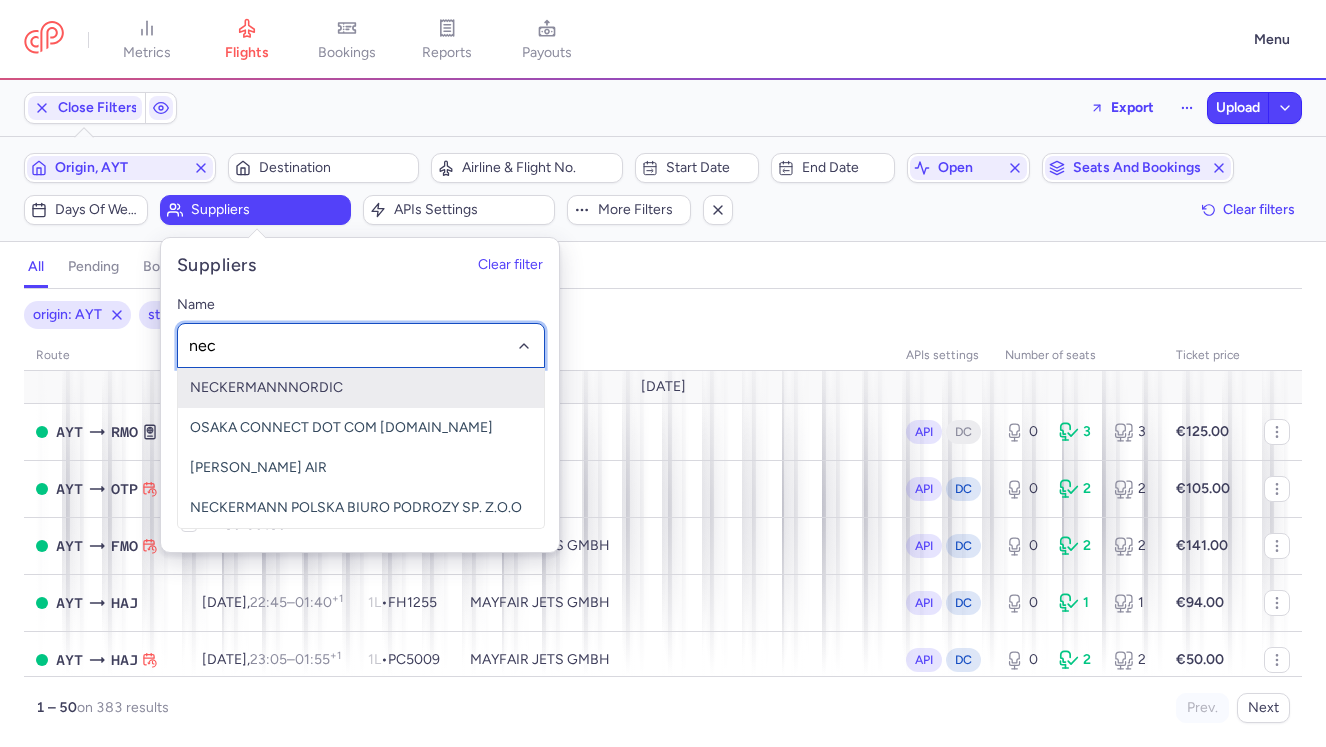 click on "NECKERMANNNORDIC" 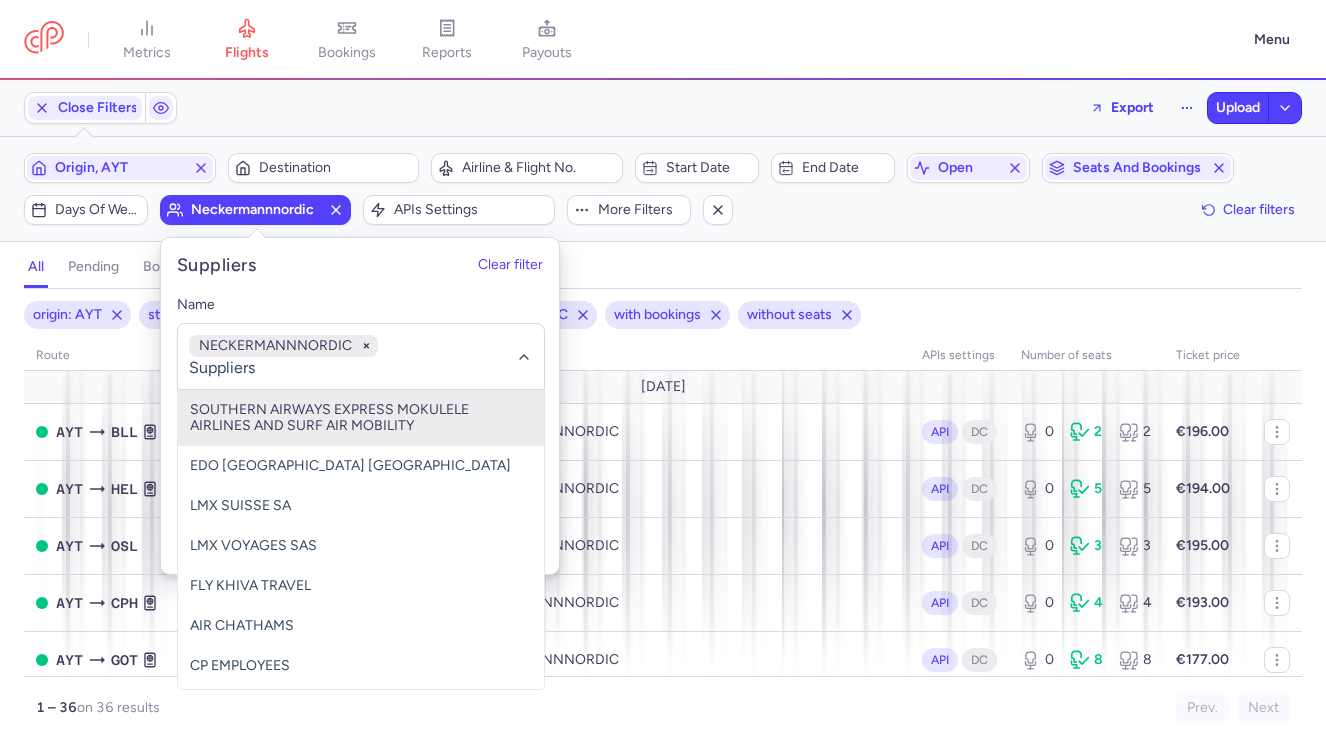 click on "Filters (5) – 36 results  Origin, AYT  Destination  Airline & Flight No.  Start date  End date  open  Seats and bookings  Days of week neckermannnordic   APIs settings  More filters  Clear filters" at bounding box center [663, 189] 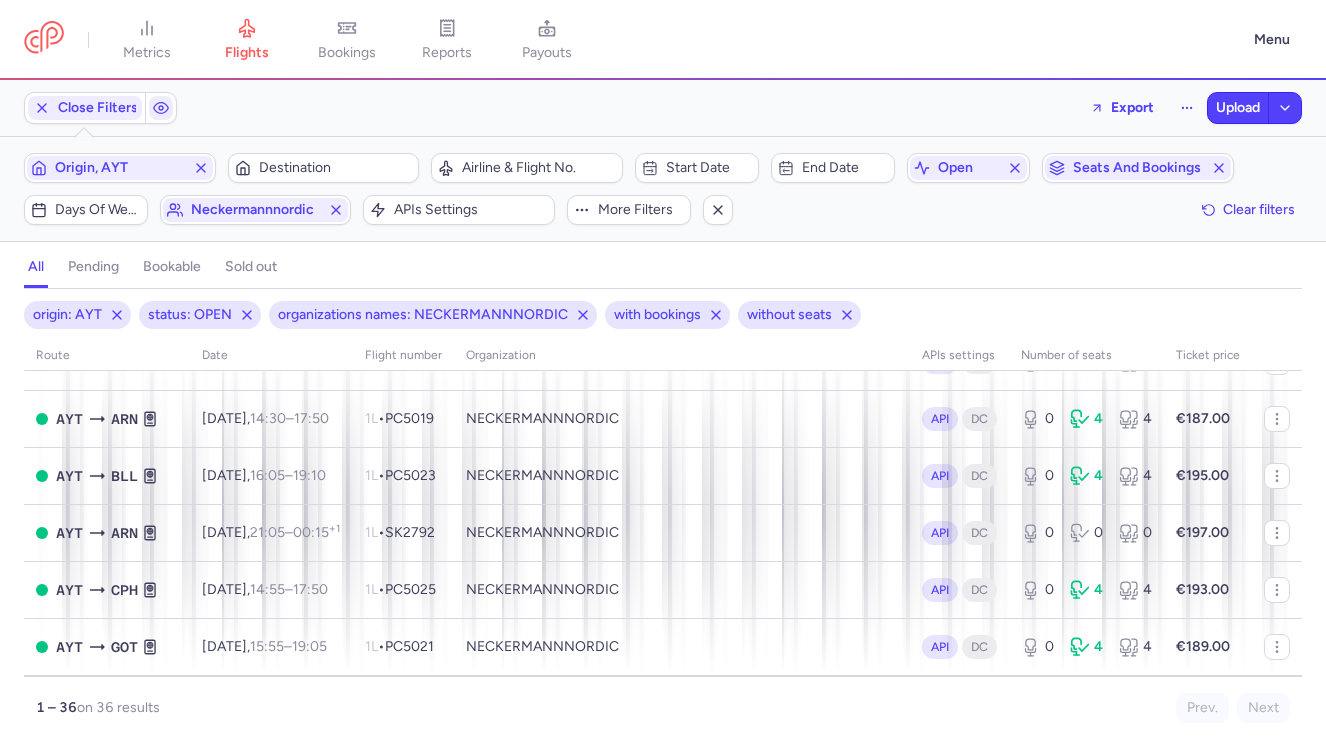 scroll, scrollTop: 1821, scrollLeft: 0, axis: vertical 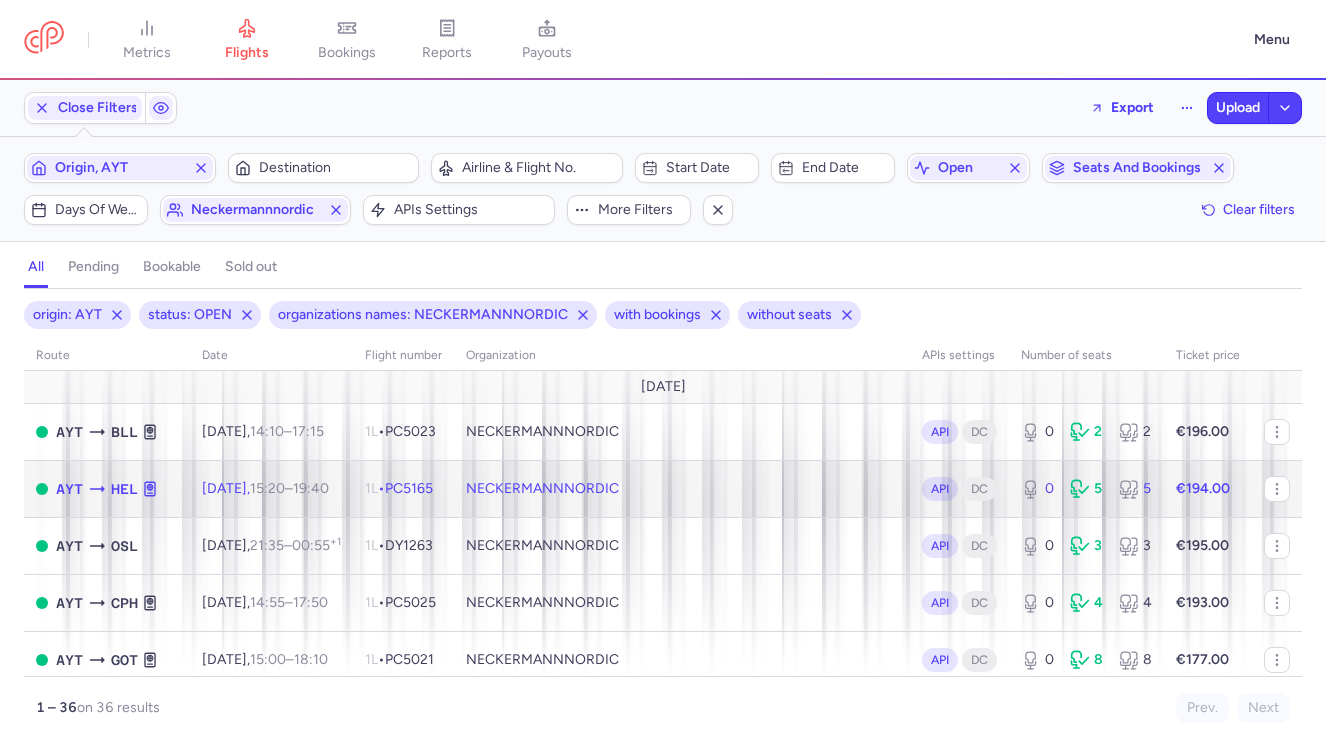 click on "NECKERMANNNORDIC" 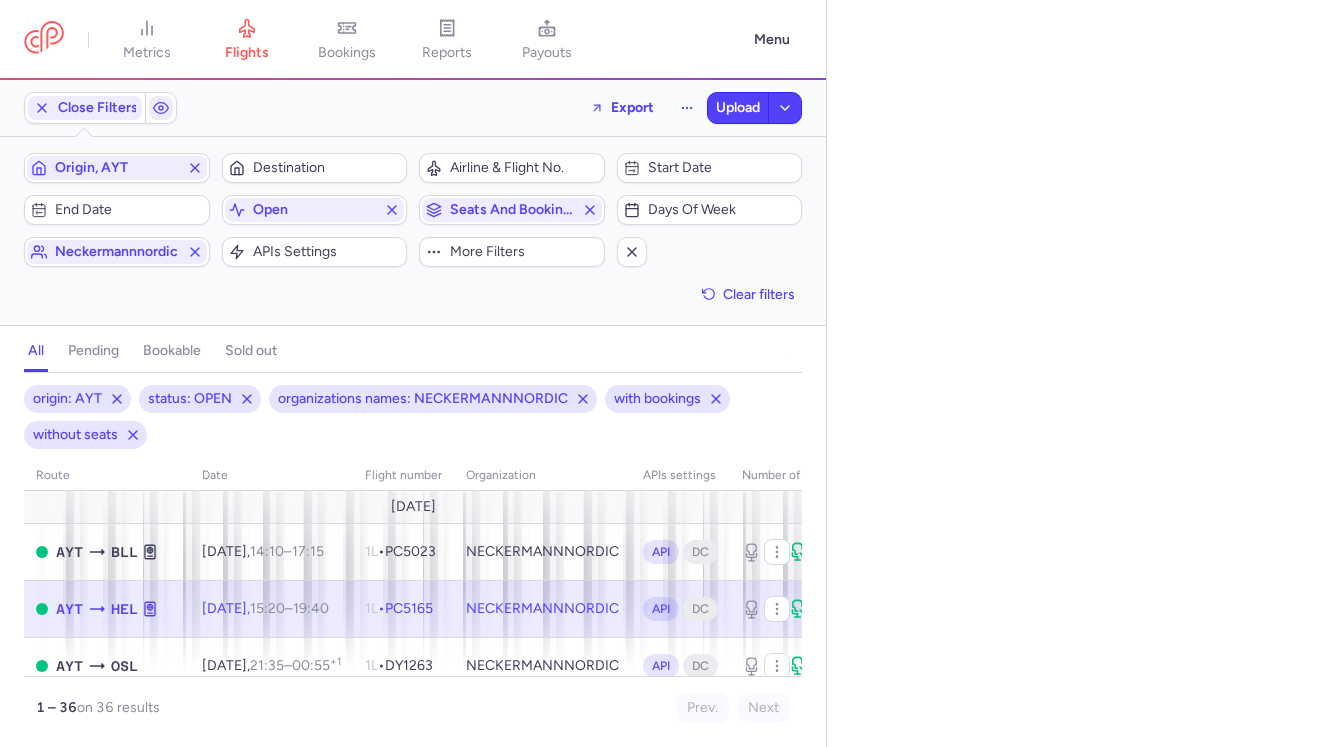 select on "days" 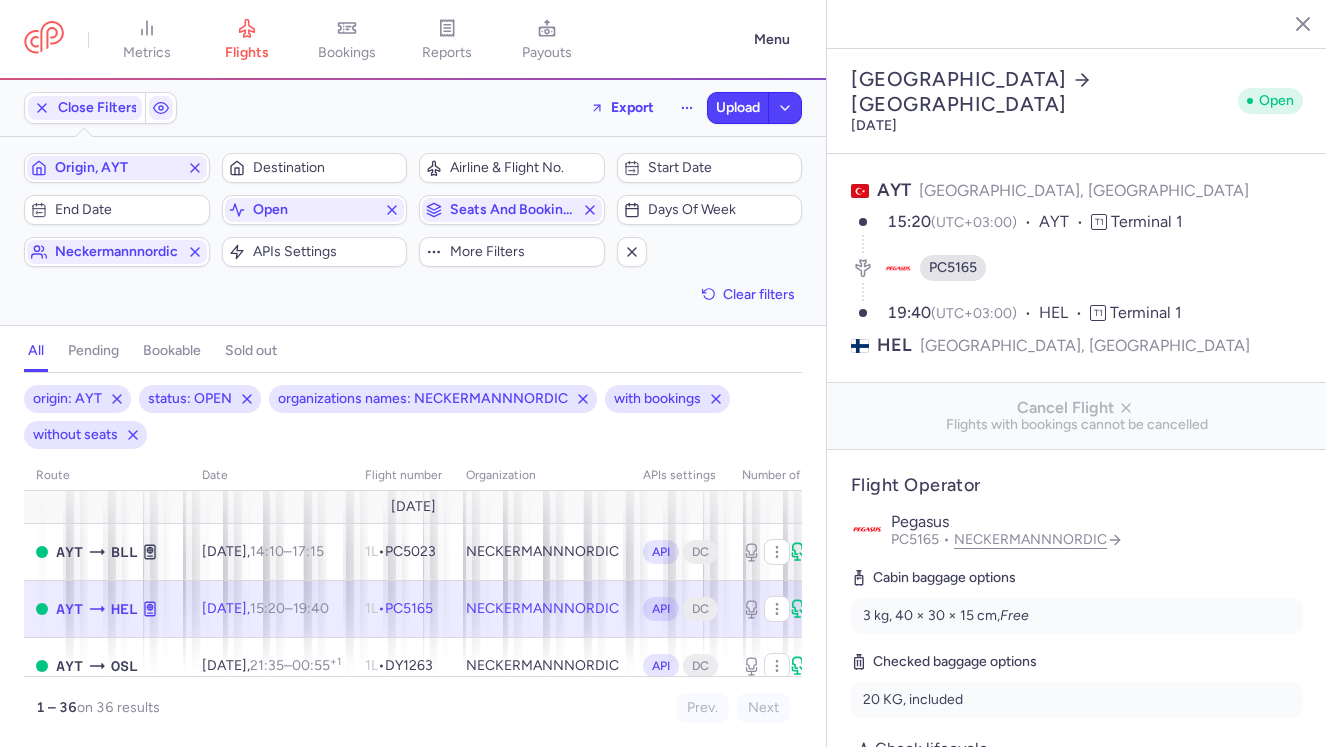 click 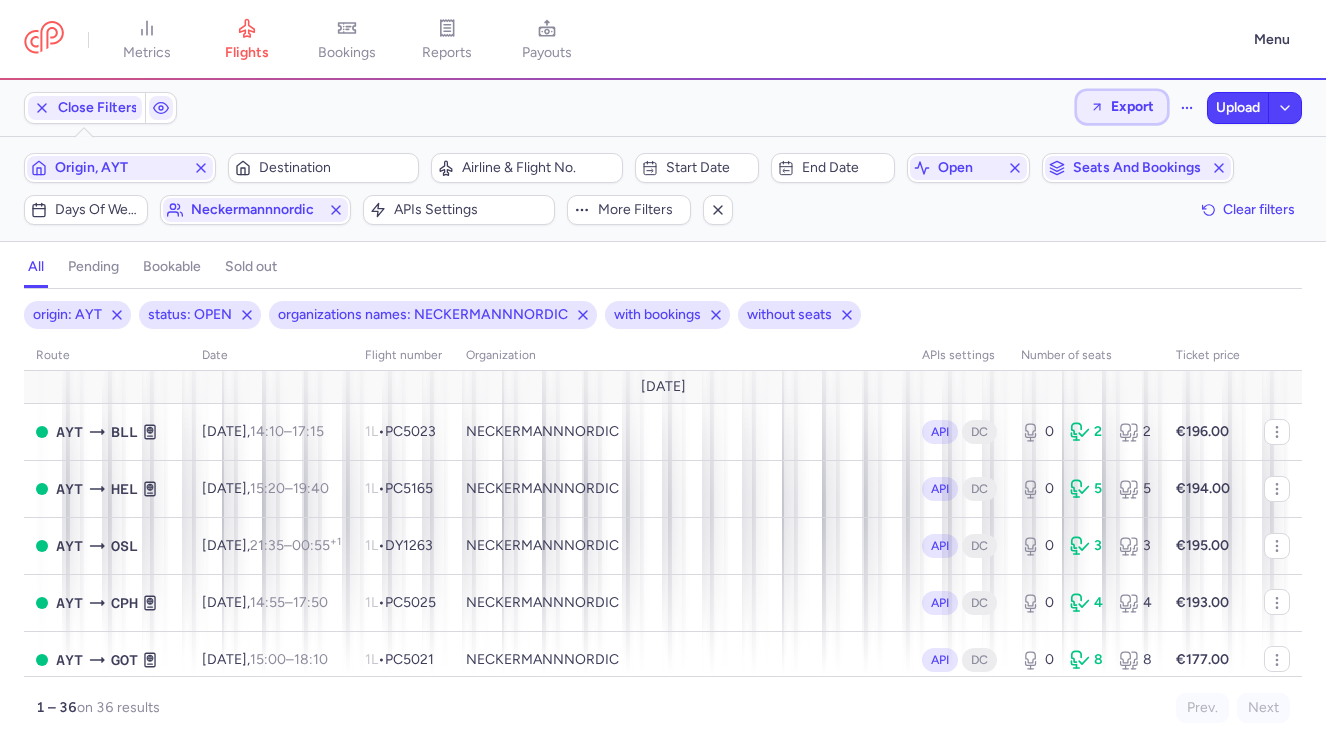 click on "Export" at bounding box center [1132, 106] 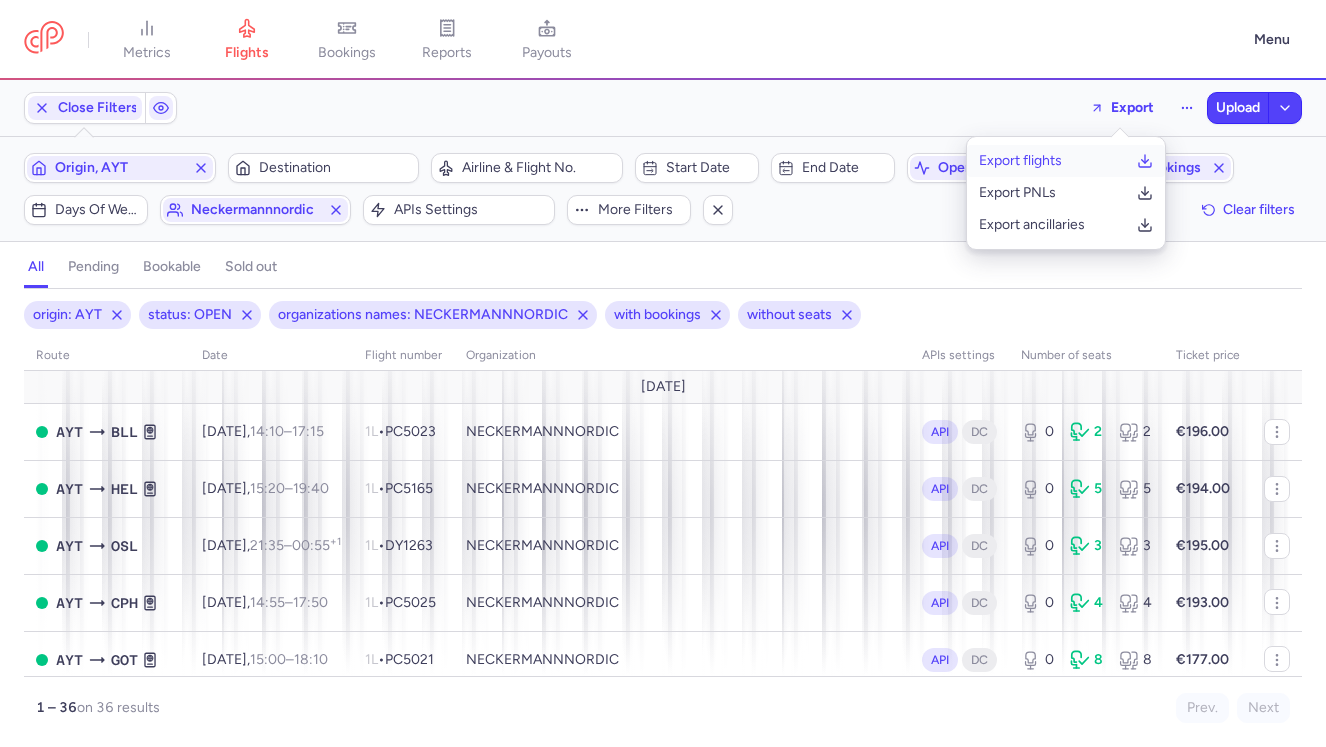 click on "Export flights" at bounding box center (1020, 161) 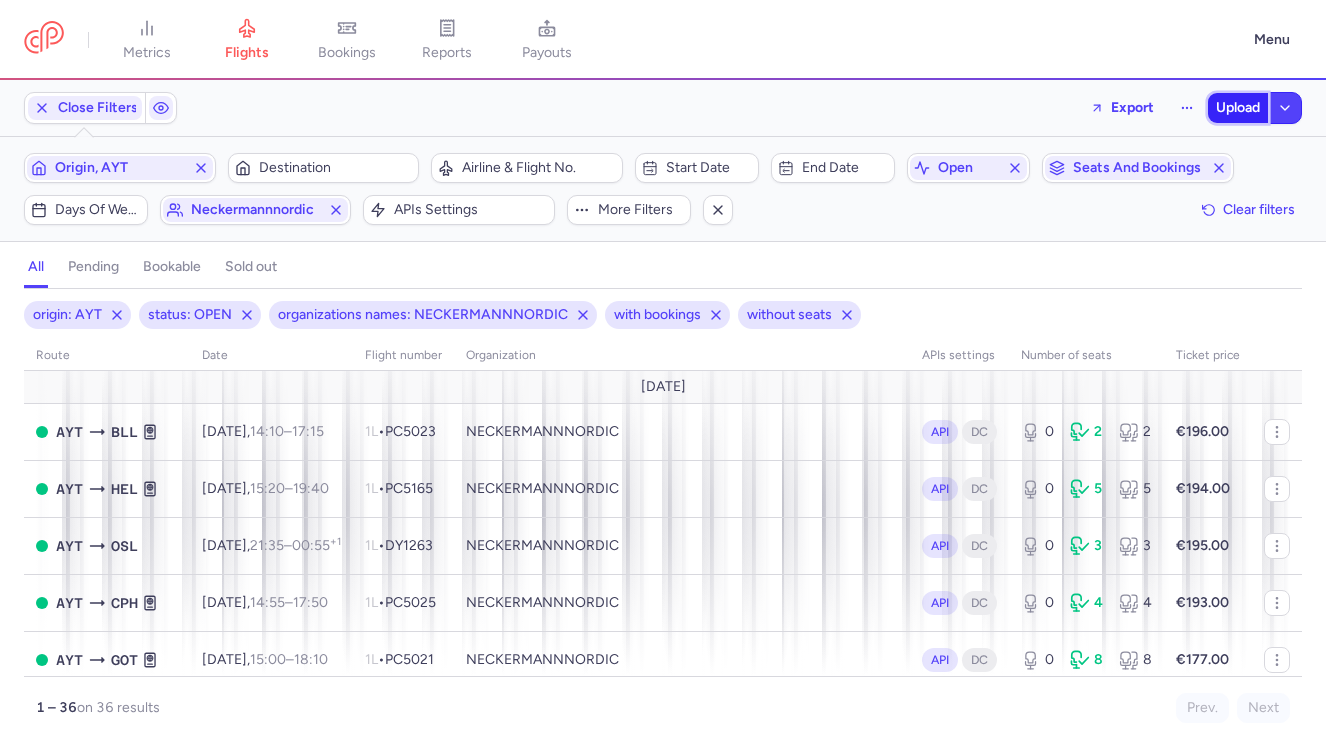 click on "Upload" at bounding box center (1238, 108) 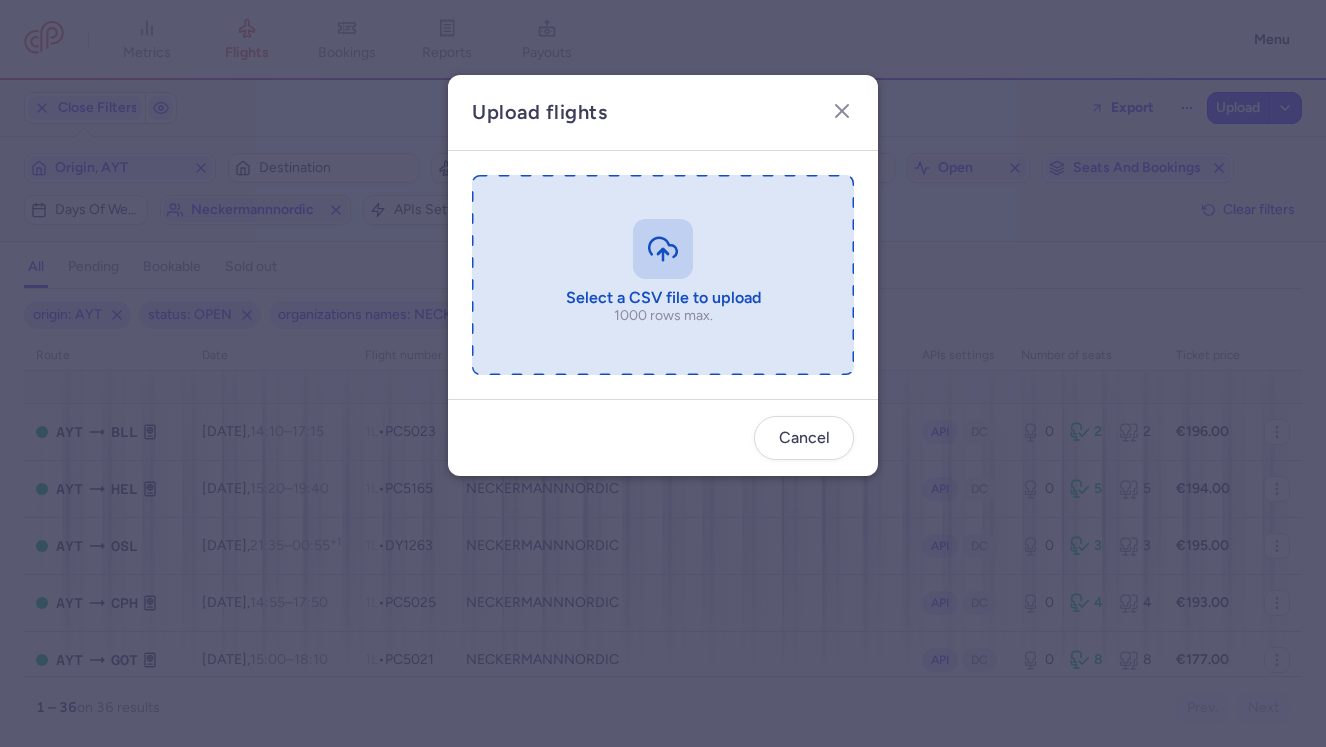 click at bounding box center [663, 275] 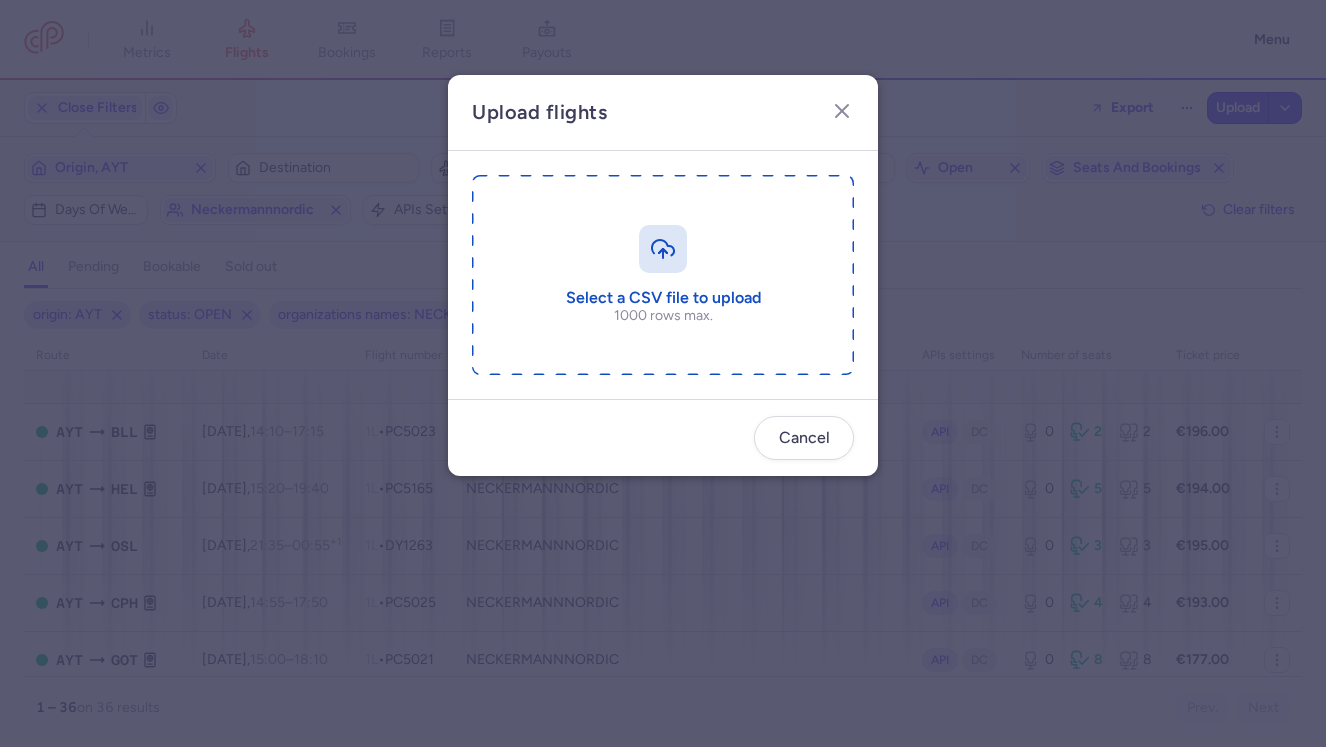 type on "C:\fakepath\export_flights_20250720,1124.csv" 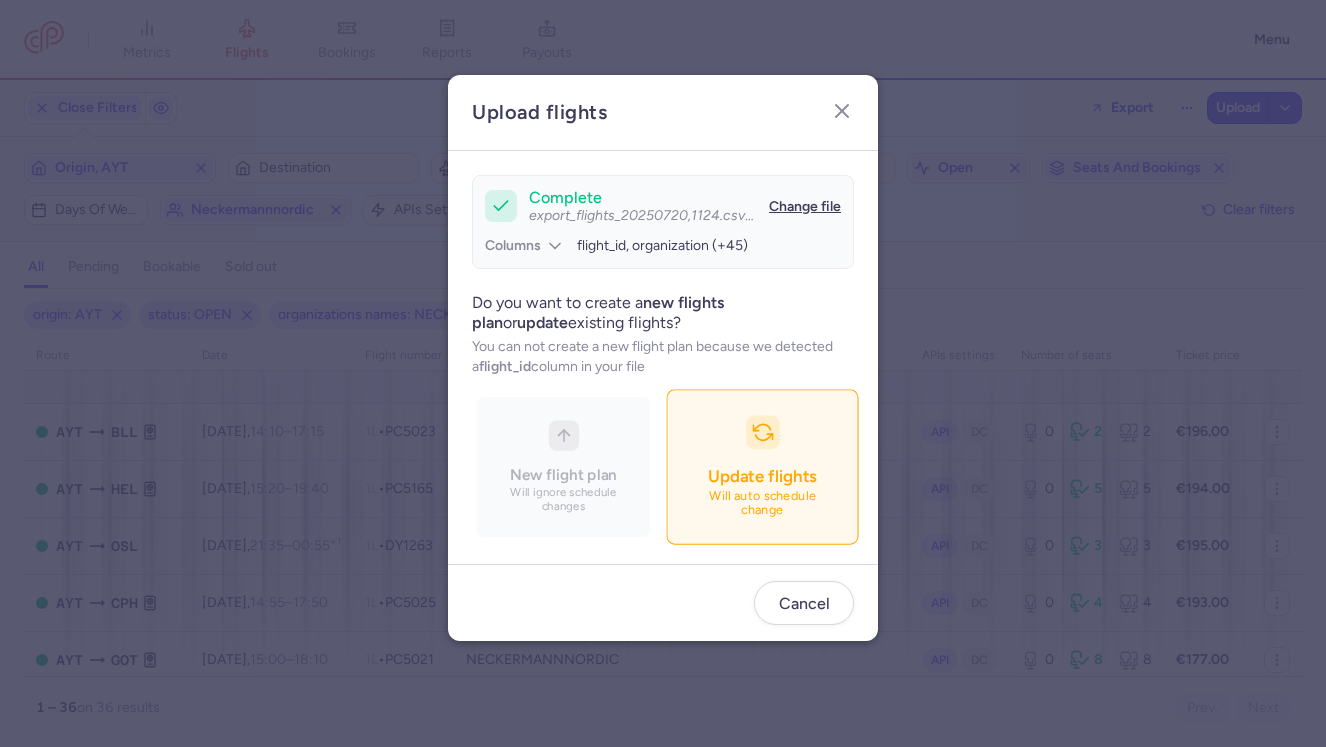 click on "Update flights Will auto schedule change" at bounding box center (762, 466) 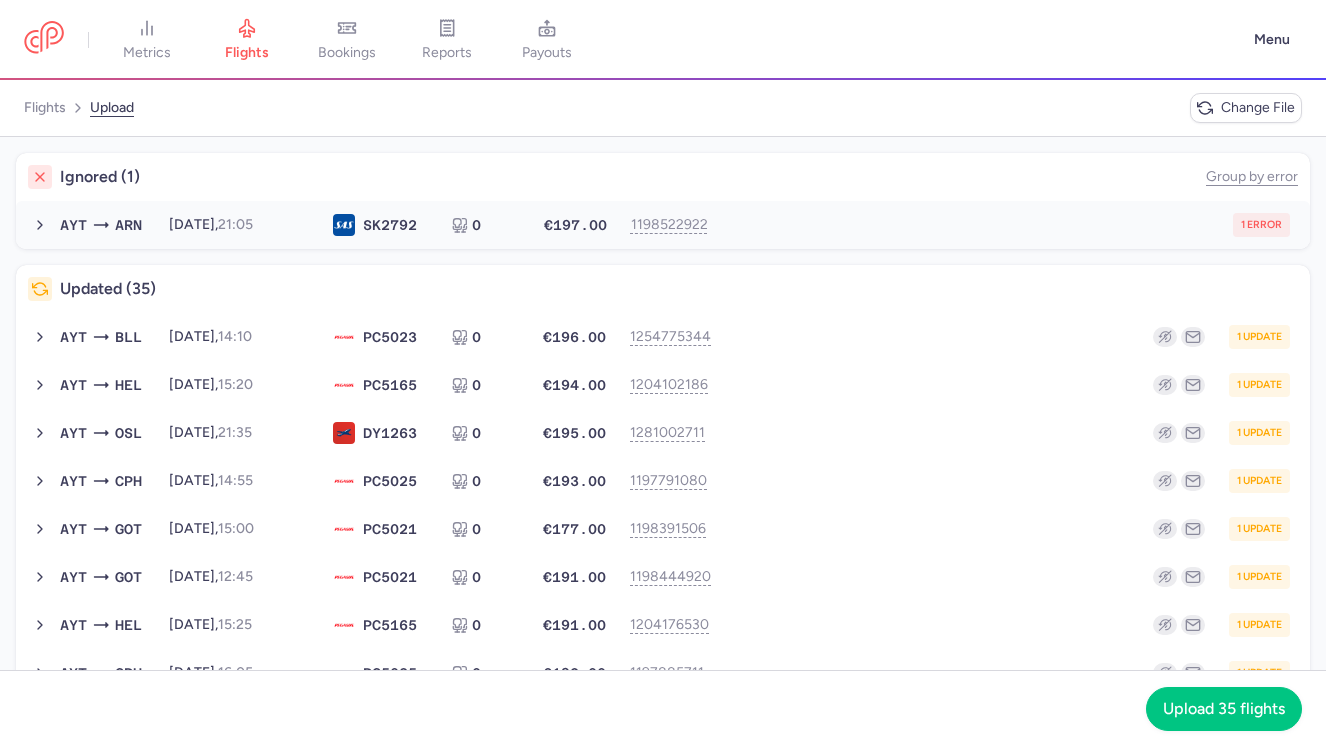 click on "1 error" at bounding box center [1007, 225] 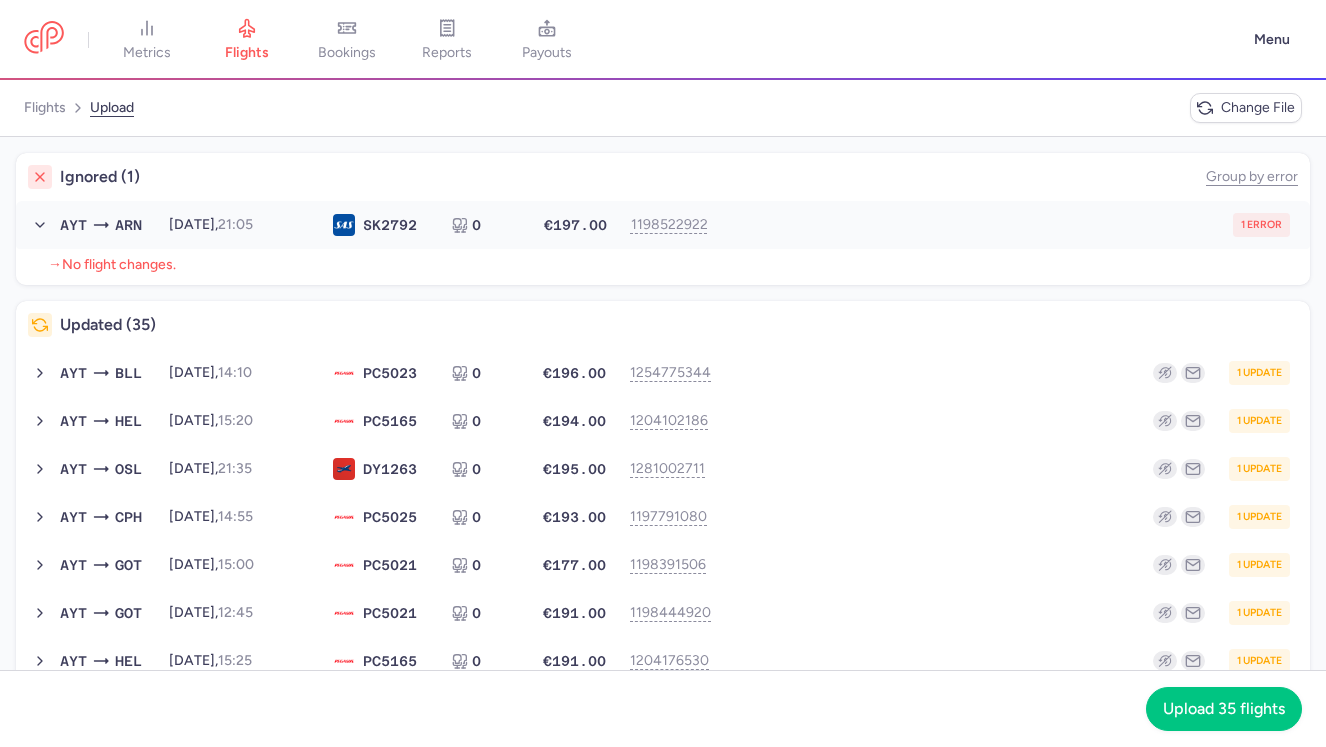 click on "1 error" at bounding box center (1007, 225) 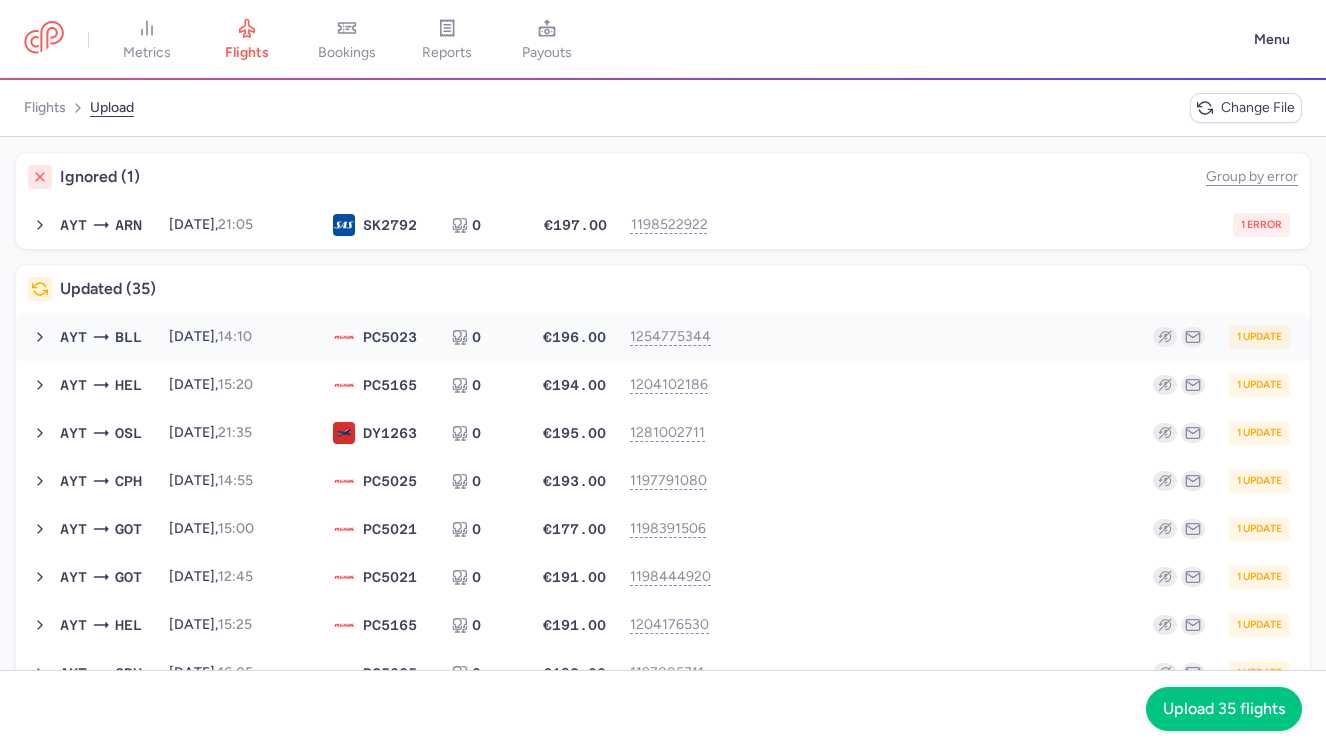 click on "1 update" at bounding box center [1007, 337] 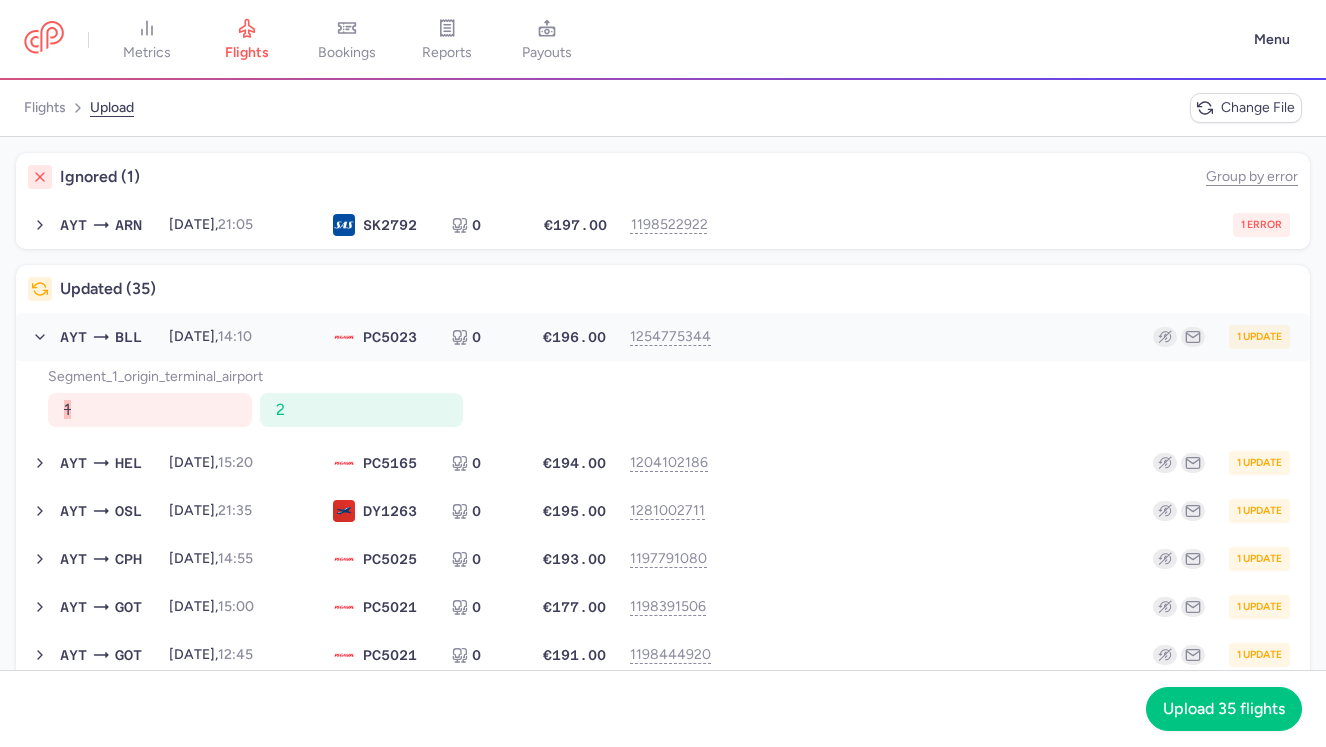 click on "1 update" at bounding box center (1007, 337) 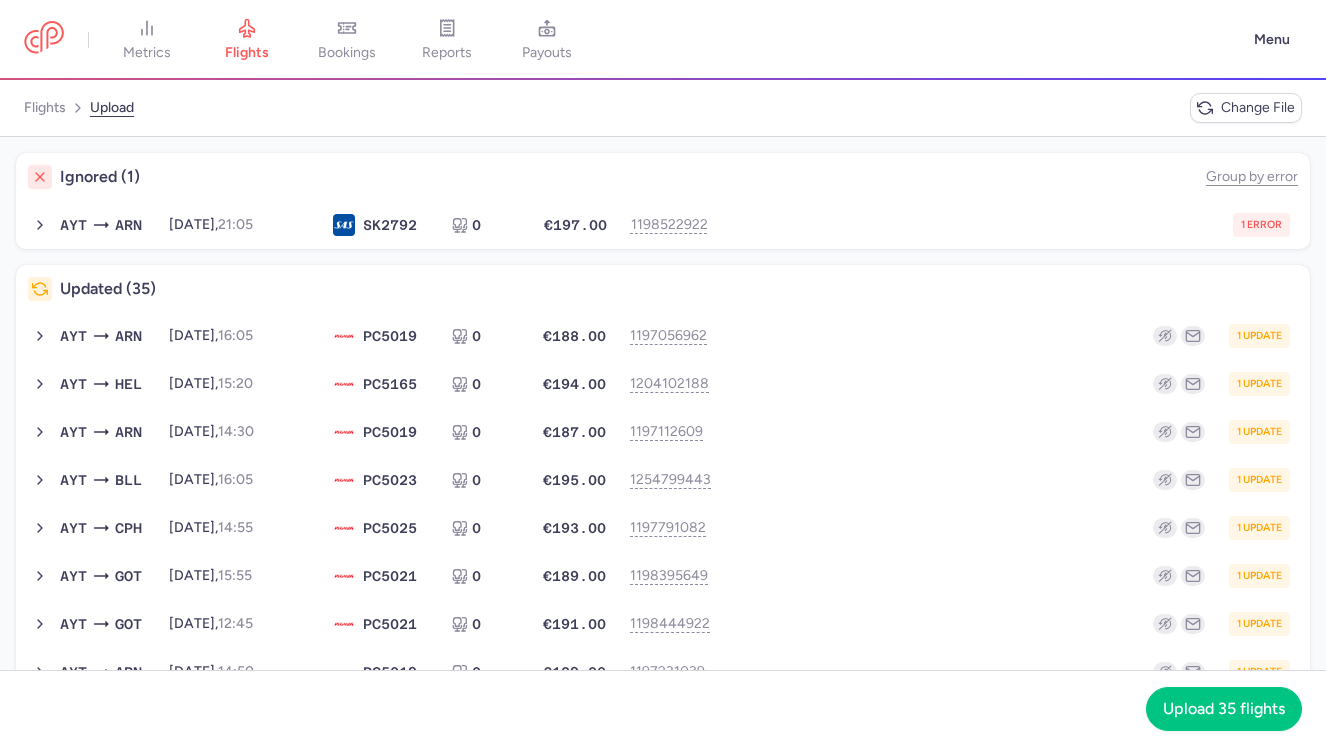 scroll, scrollTop: 1180, scrollLeft: 0, axis: vertical 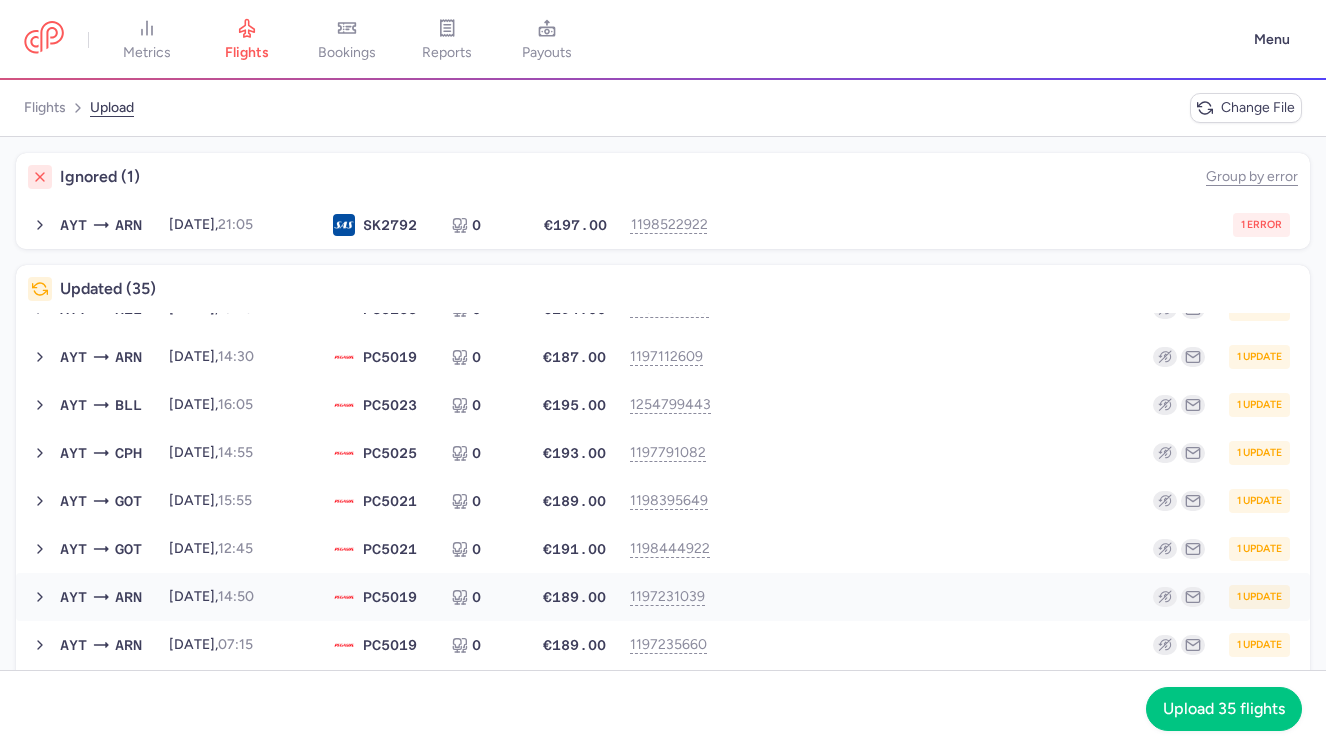 click on "1 update" at bounding box center [1007, 597] 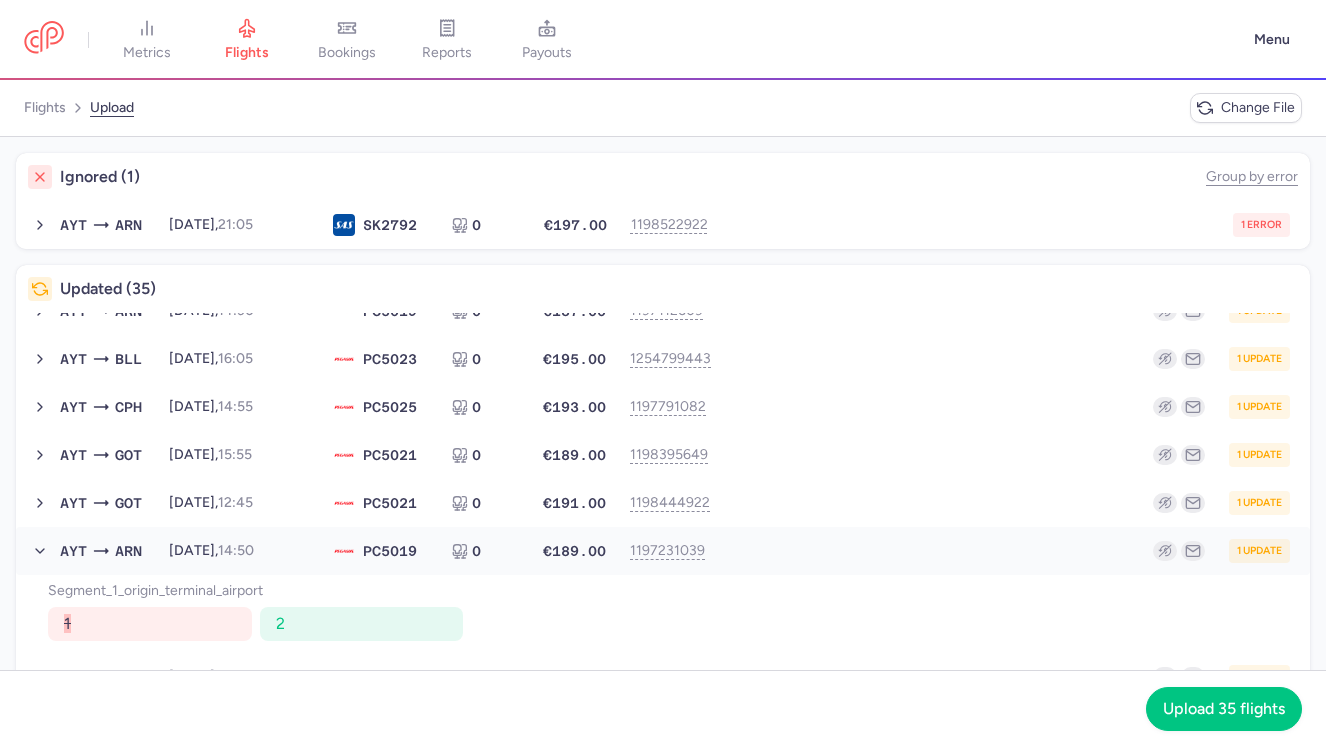 scroll, scrollTop: 1246, scrollLeft: 0, axis: vertical 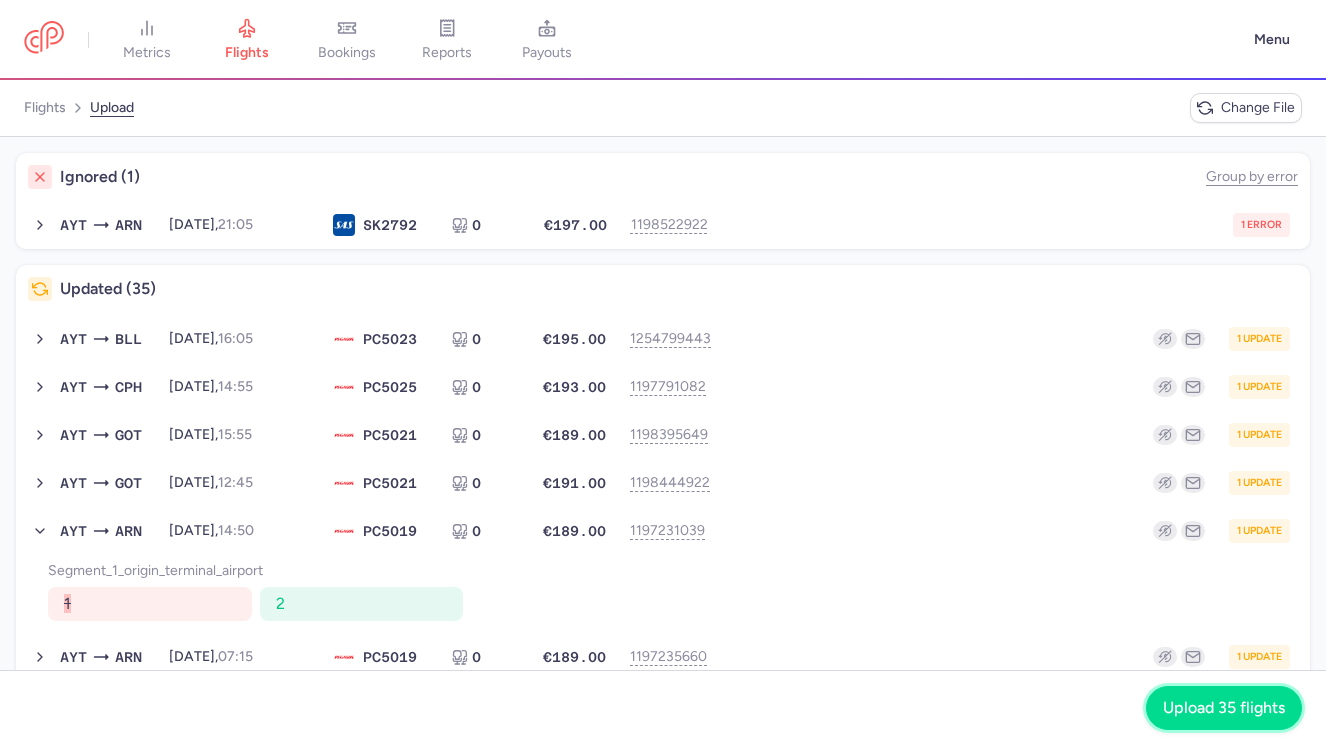 click on "Upload 35 flights" at bounding box center [1224, 708] 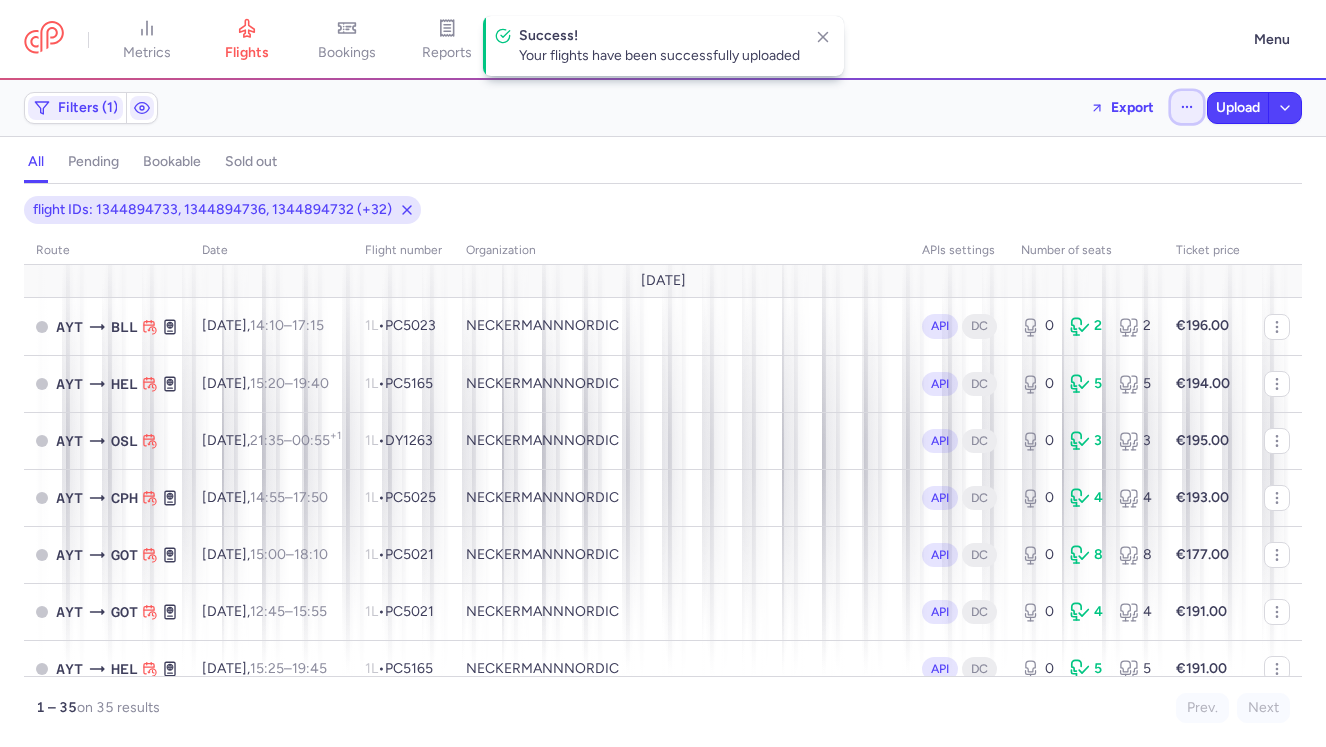 click 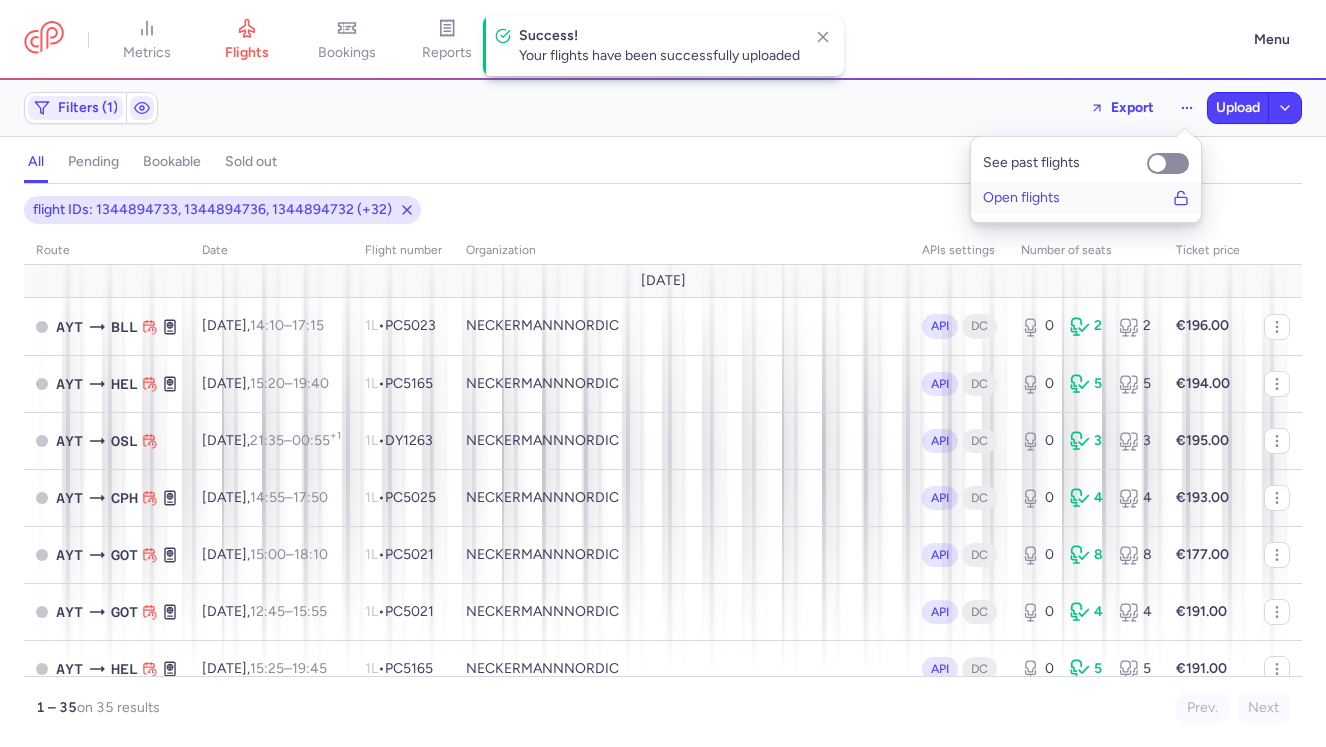 click on "Open flights" at bounding box center (1086, 198) 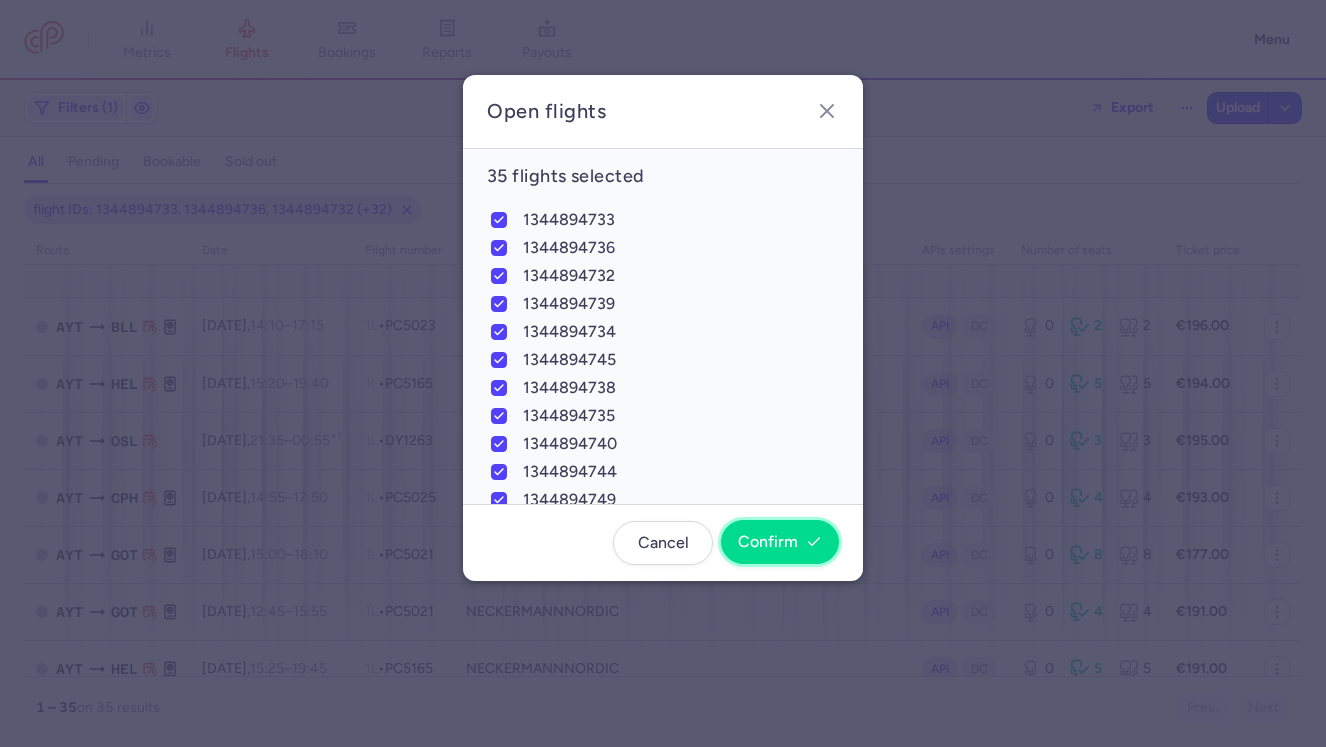 click on "Confirm" at bounding box center (768, 542) 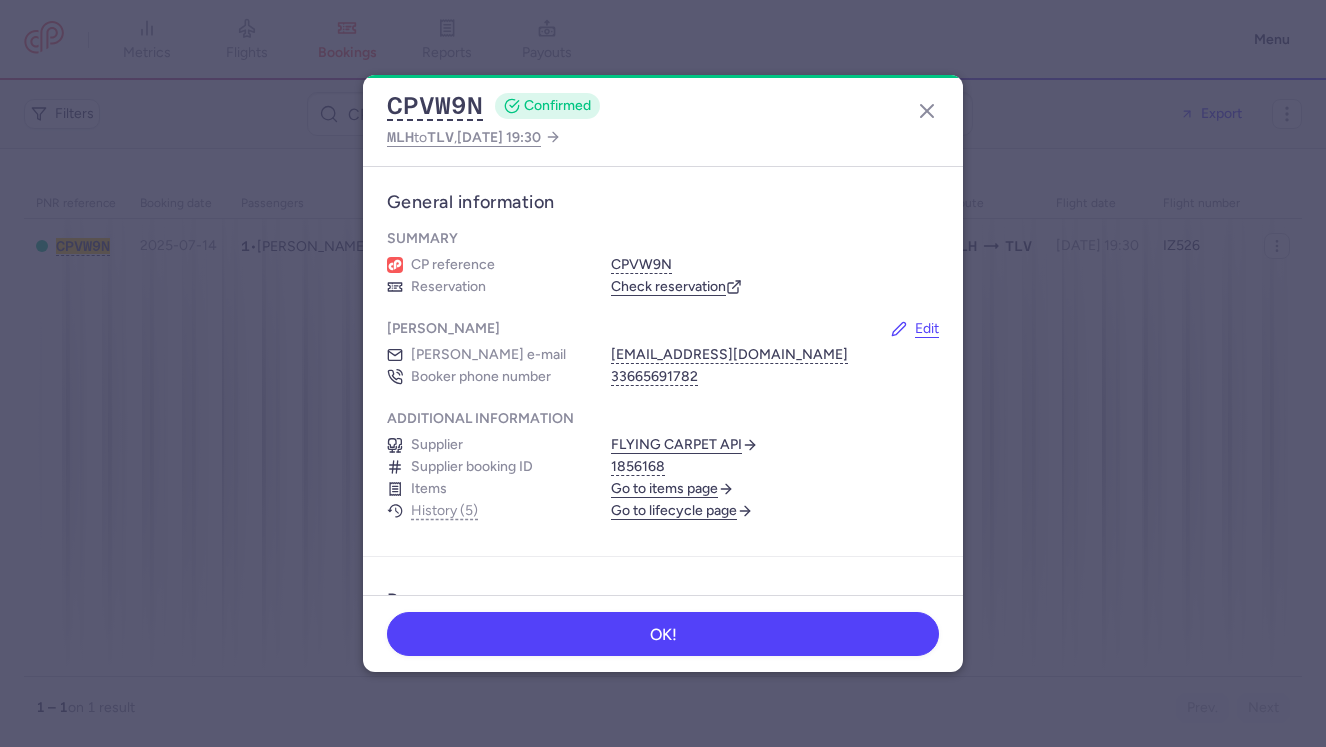 scroll, scrollTop: 0, scrollLeft: 0, axis: both 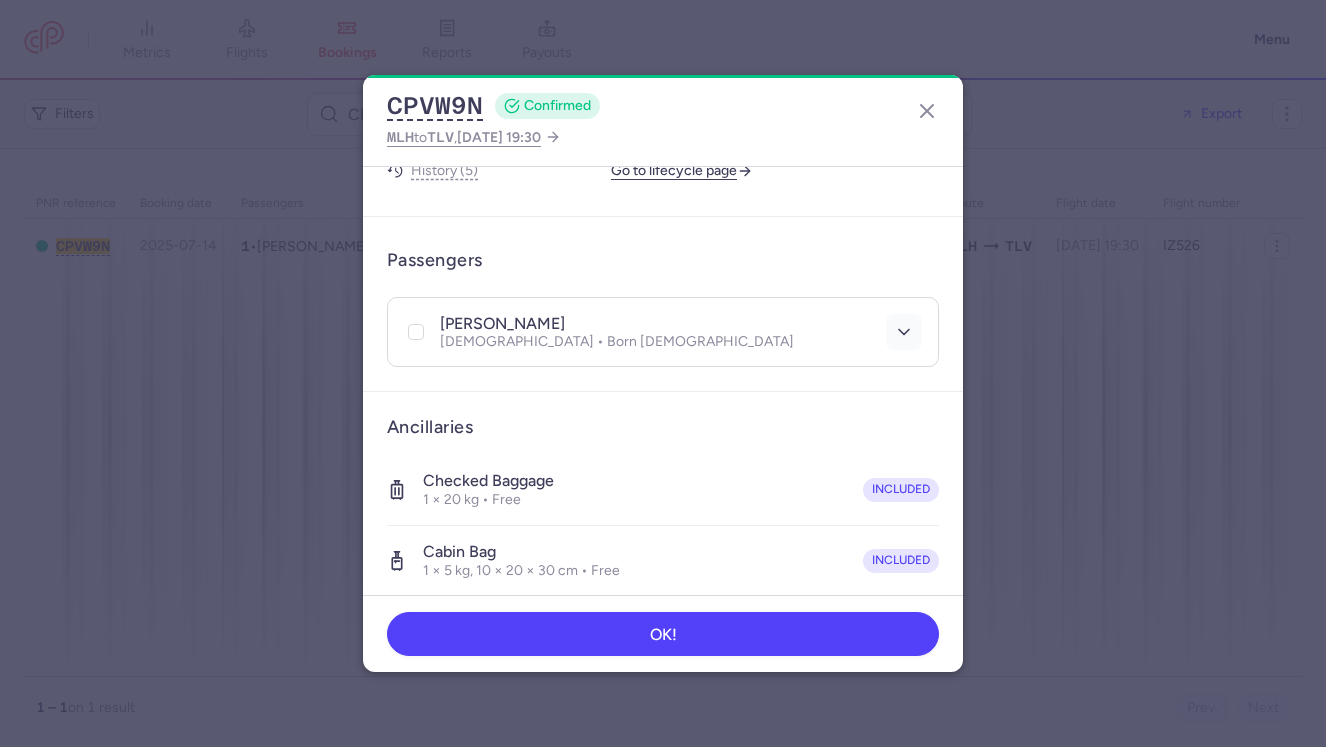 click 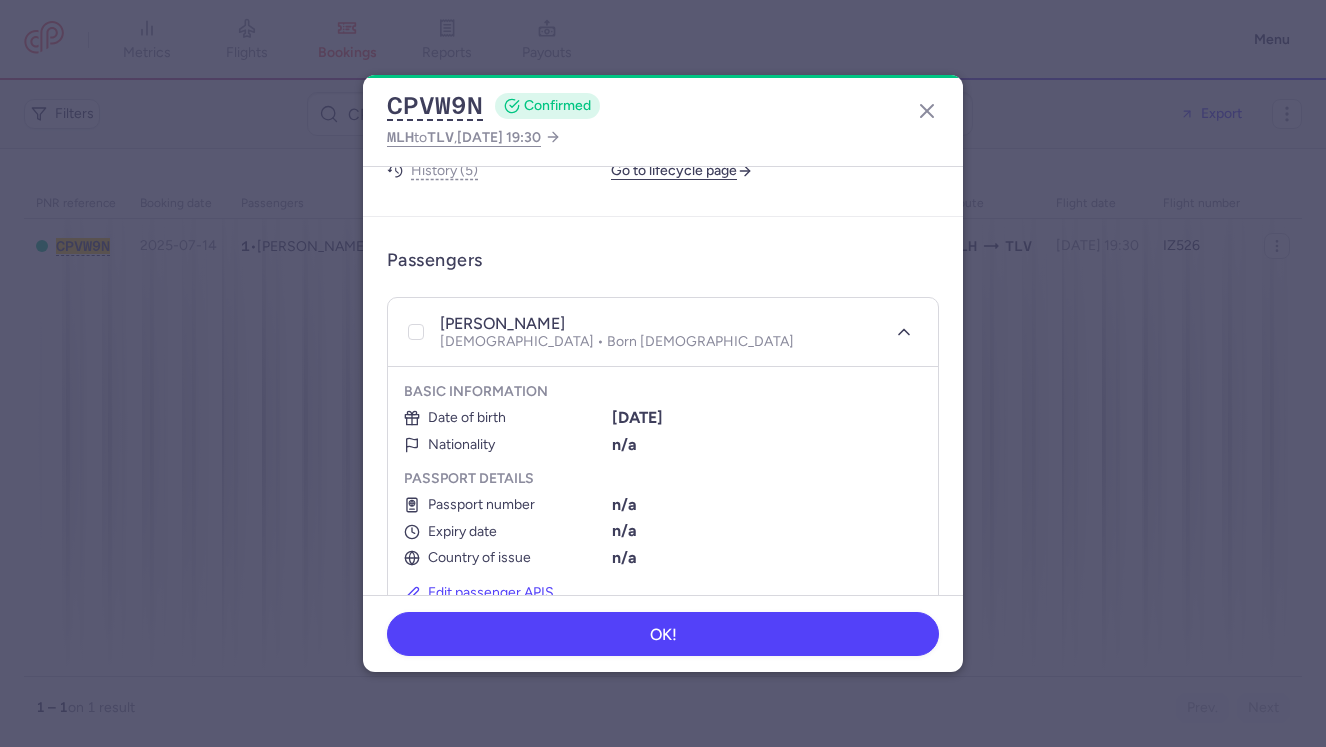 scroll, scrollTop: 456, scrollLeft: 0, axis: vertical 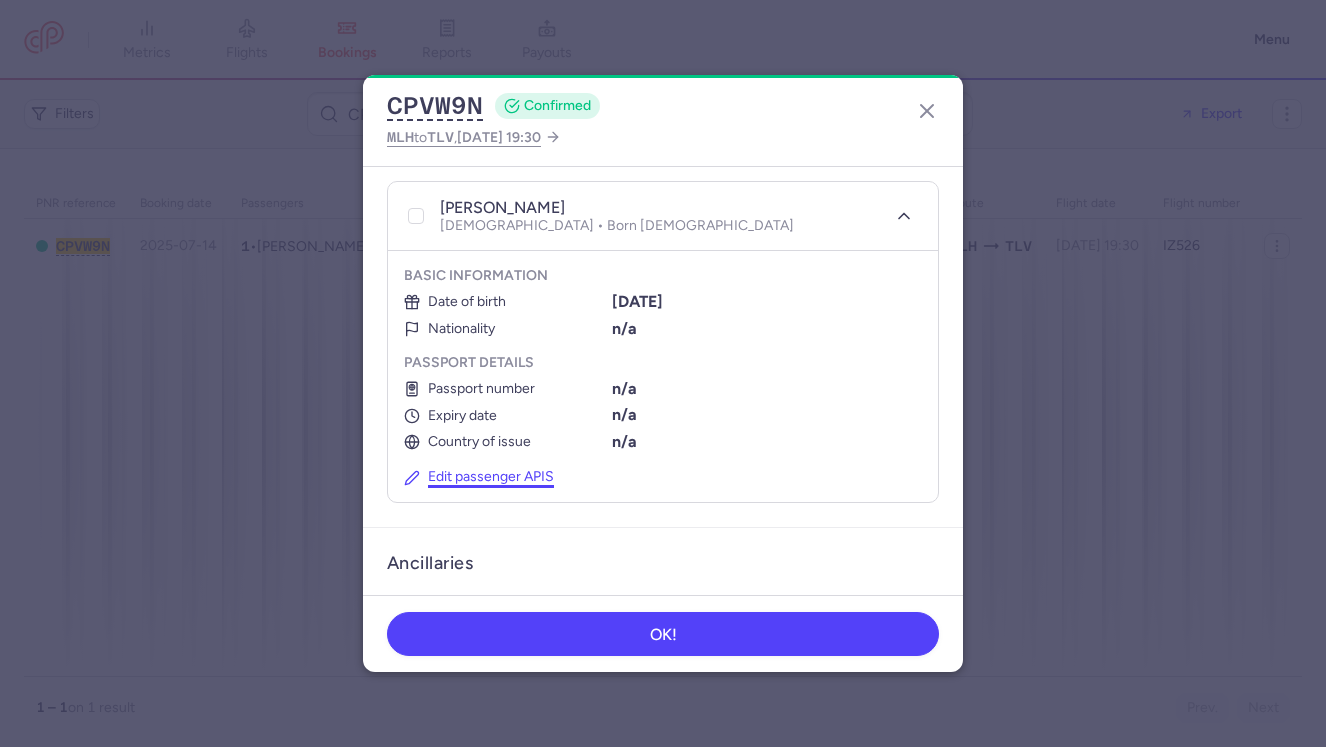 click on "Edit passenger APIS" at bounding box center [479, 477] 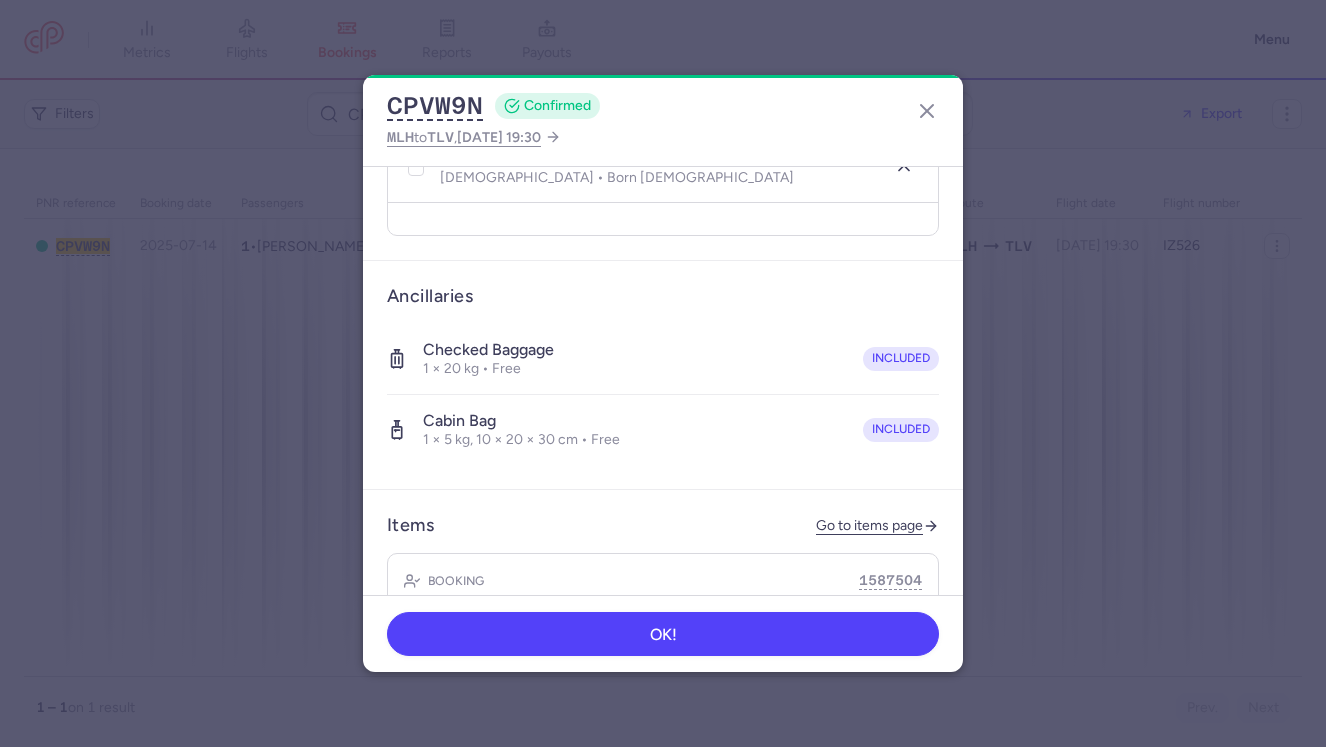 select on "12" 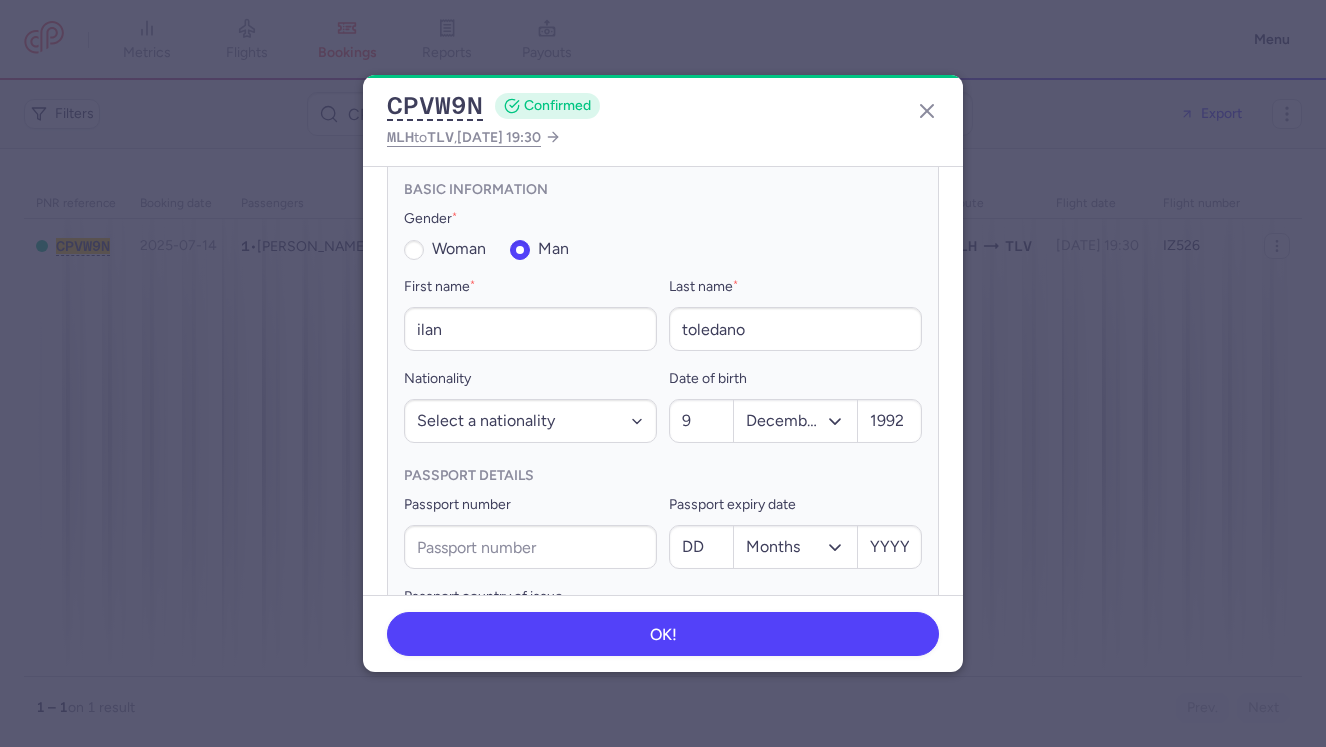 scroll, scrollTop: 601, scrollLeft: 0, axis: vertical 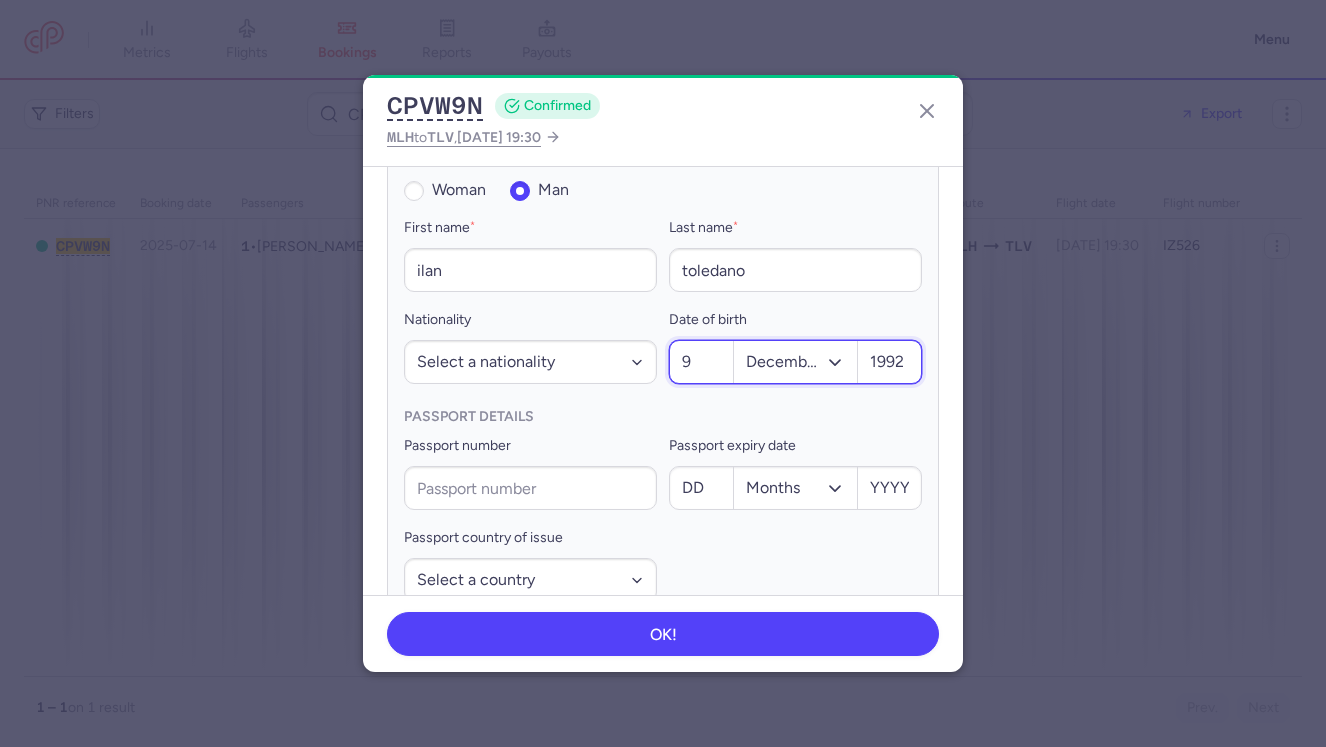 click on "9" at bounding box center [701, 362] 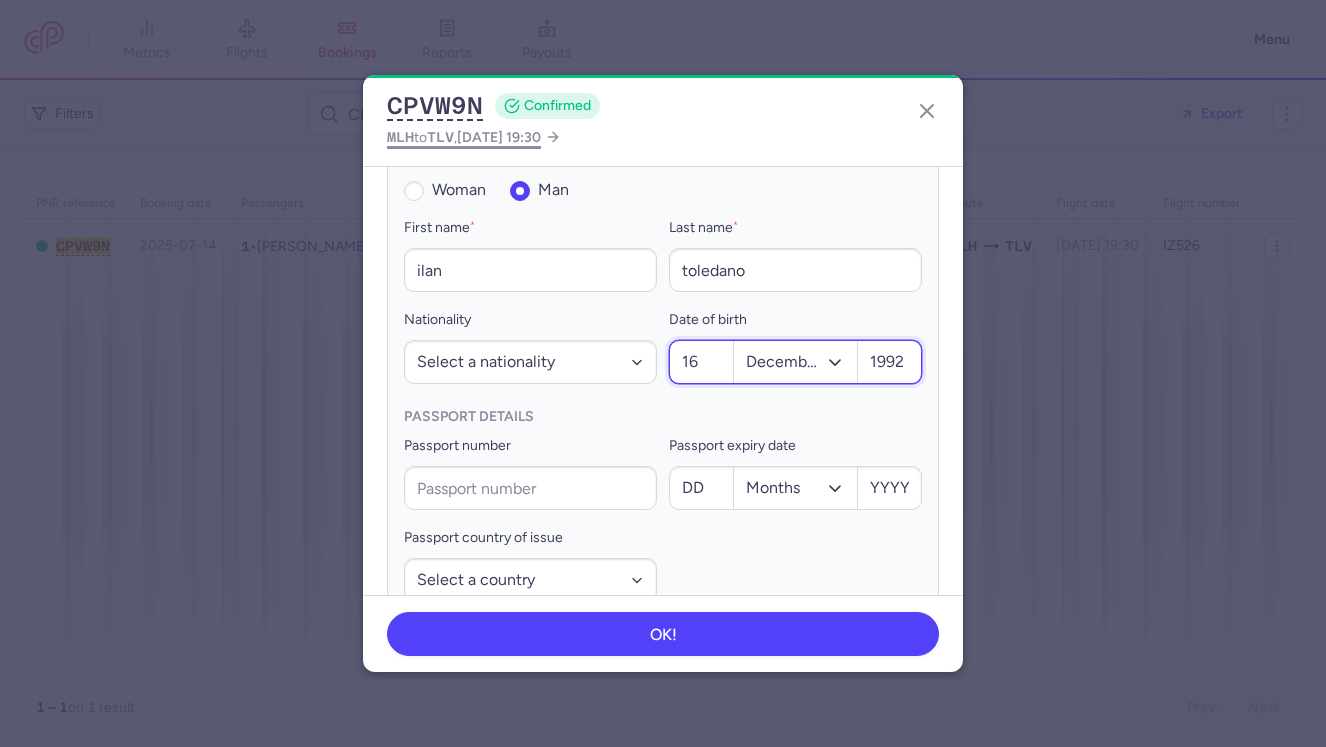 type on "16" 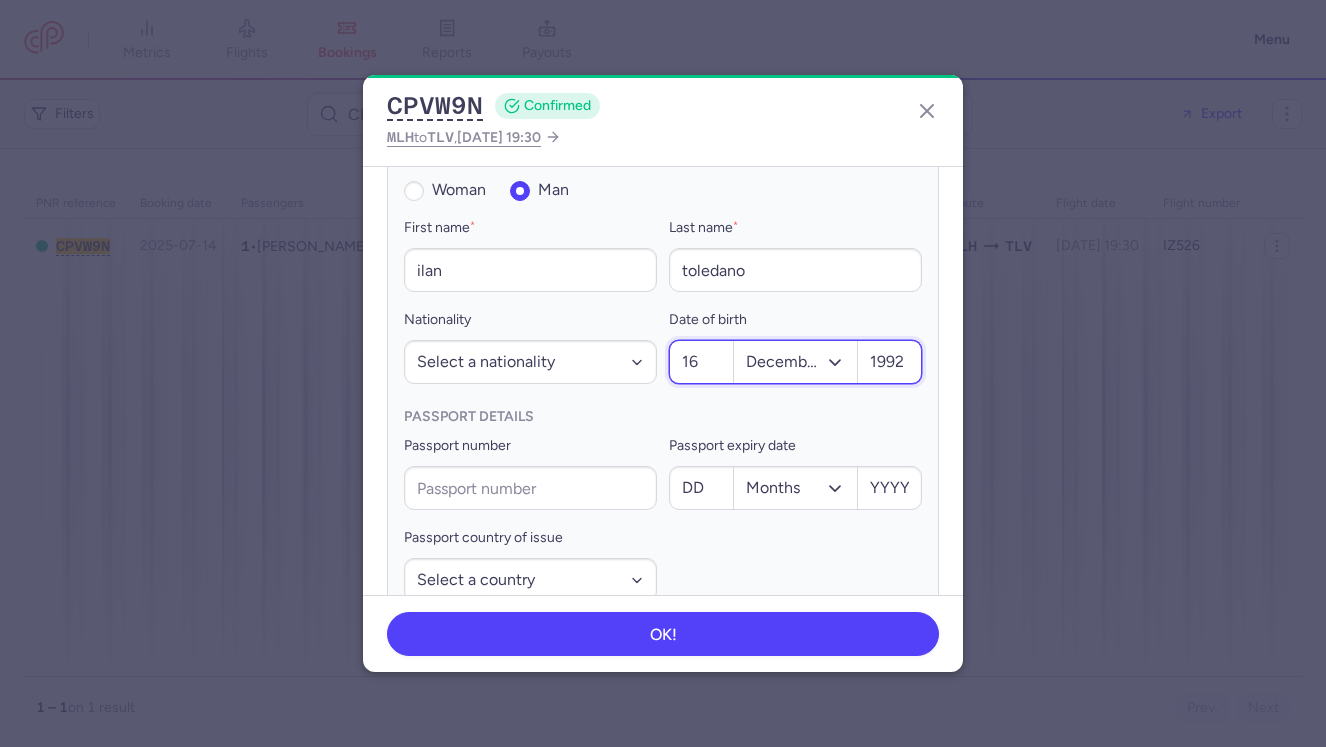 click on "Months January February March April May June July August September October November December" at bounding box center (796, 362) 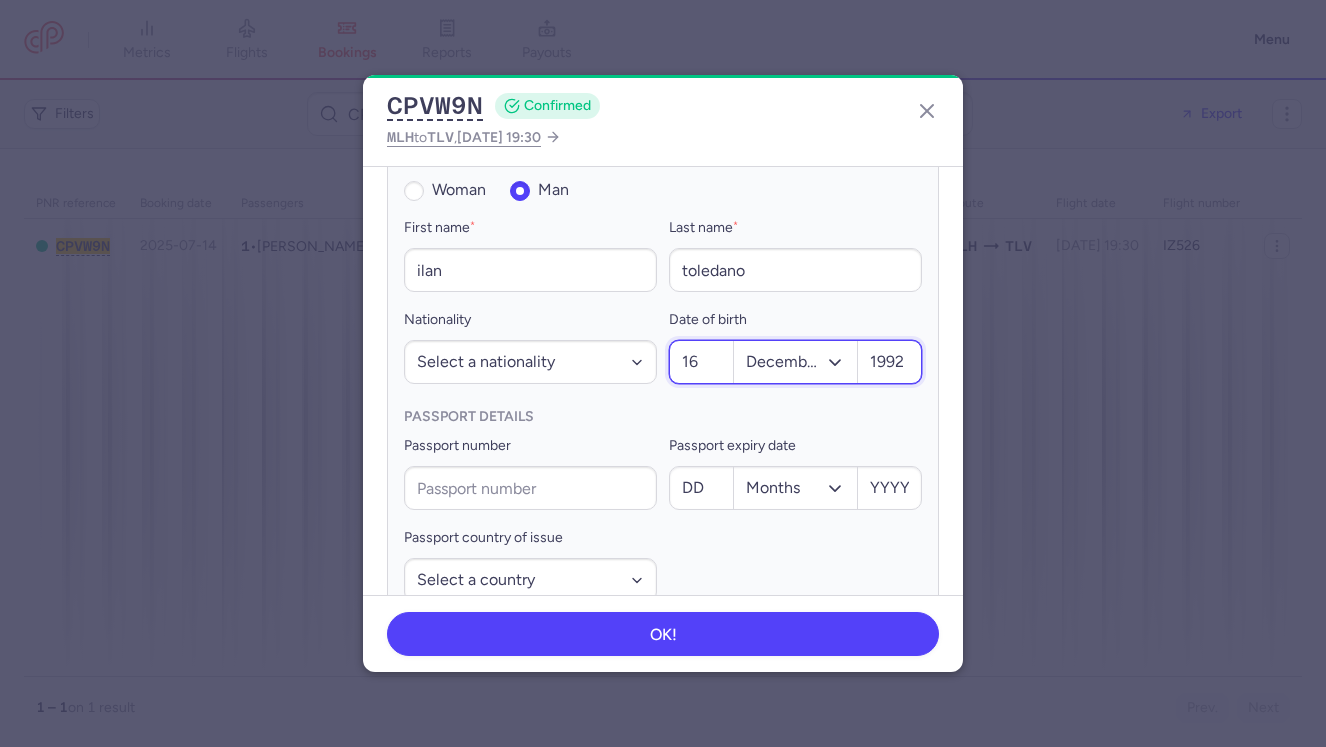 select on "9" 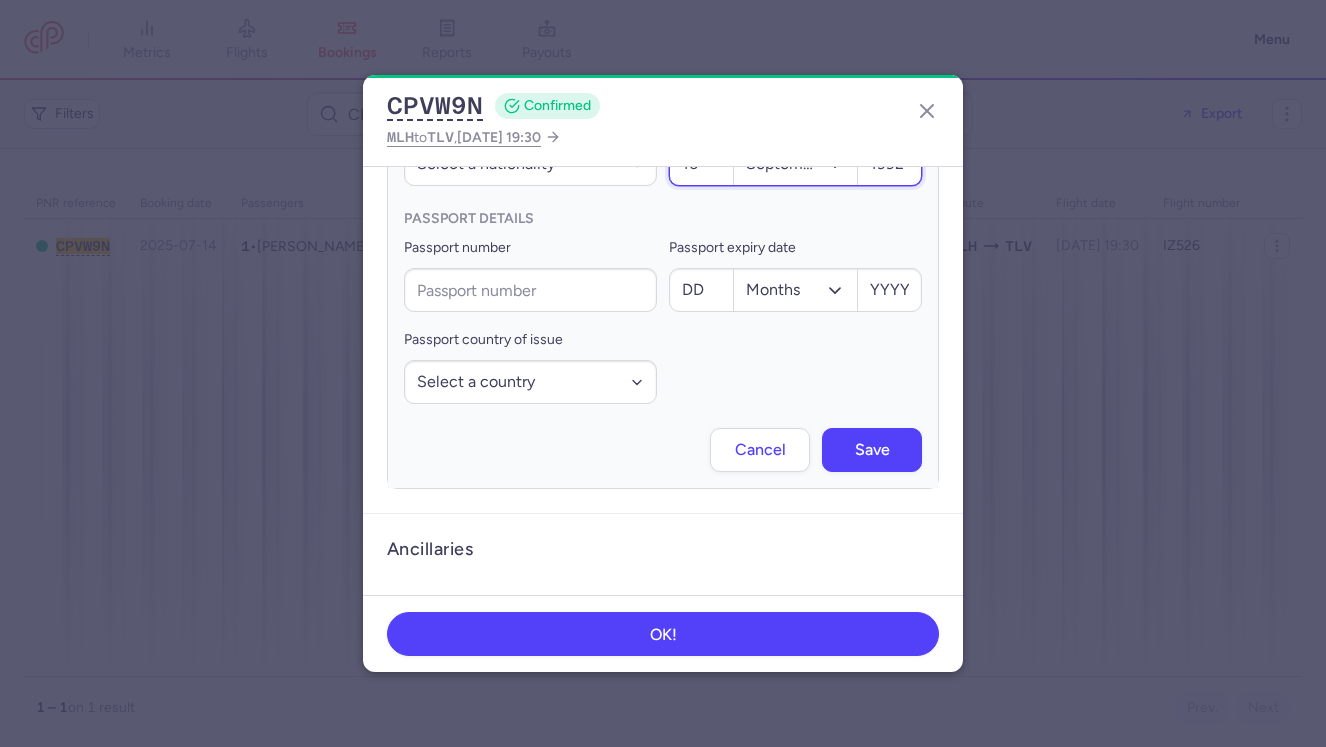 scroll, scrollTop: 801, scrollLeft: 0, axis: vertical 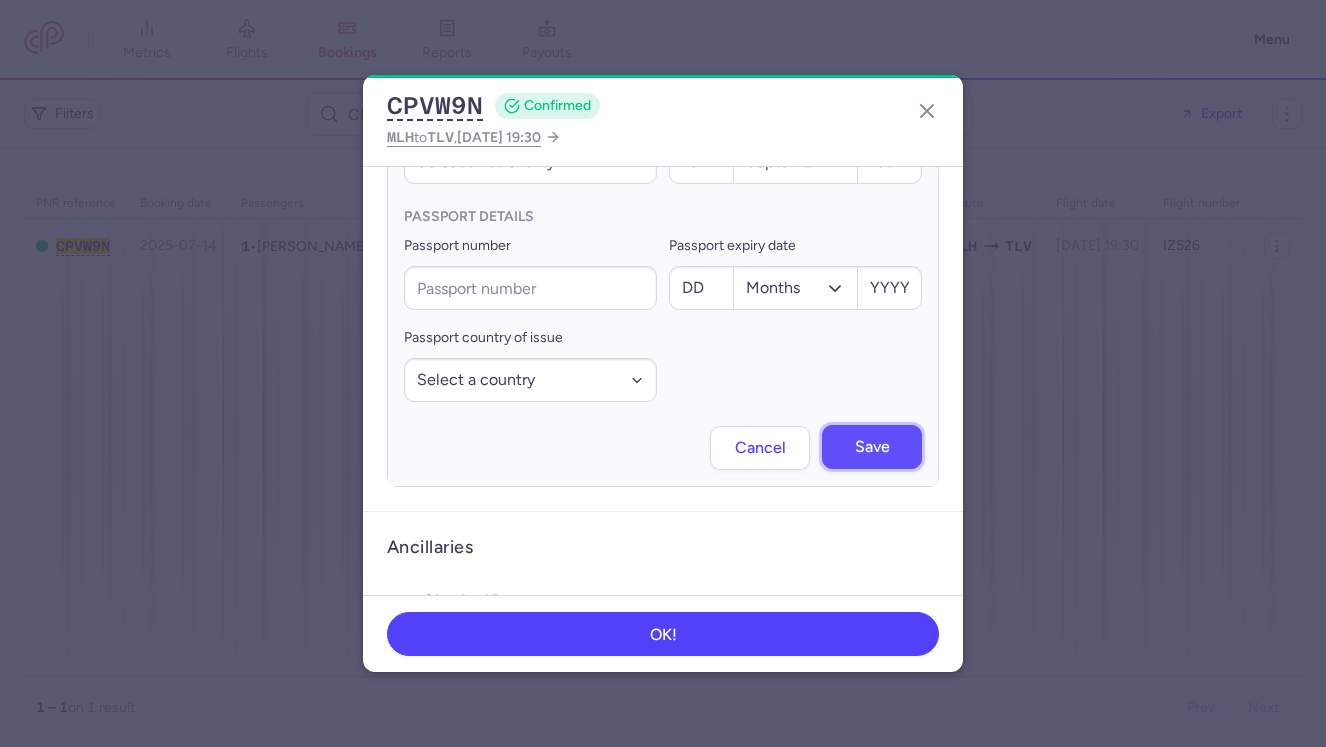 click on "Save" at bounding box center [872, 447] 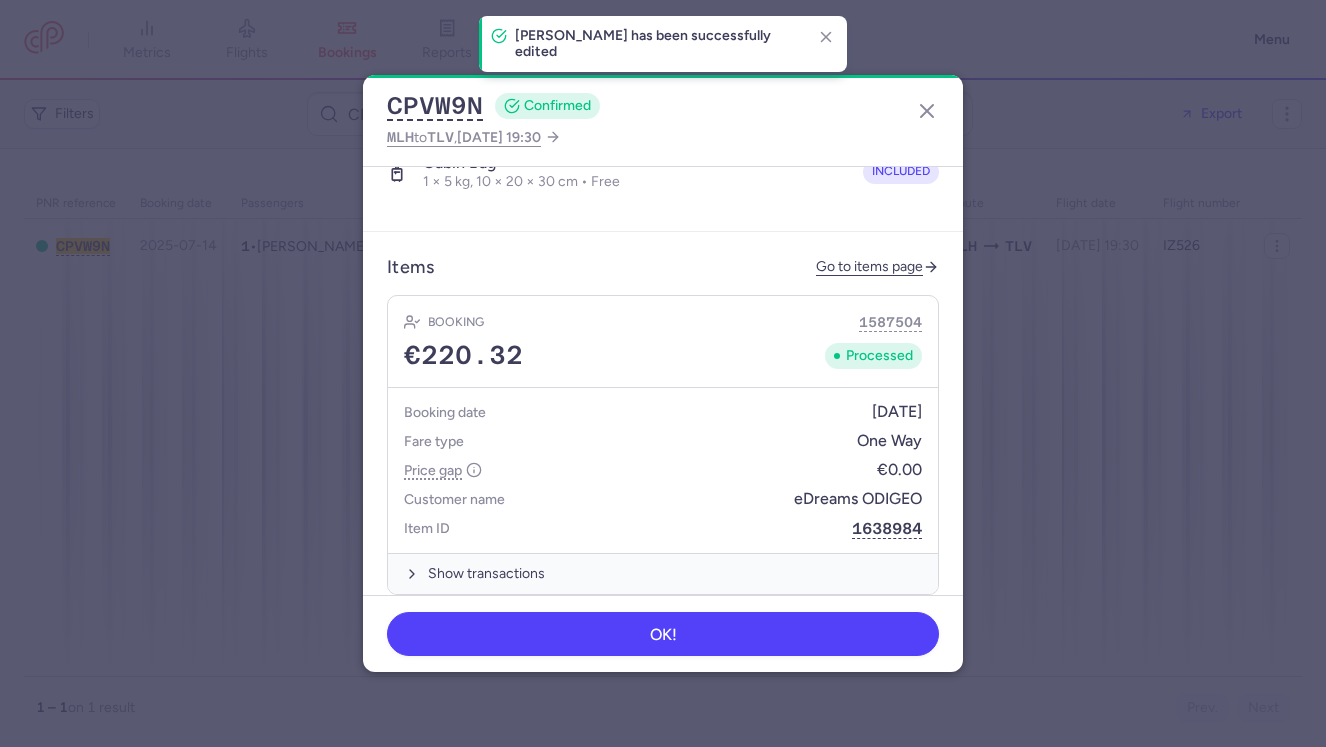 scroll, scrollTop: 1020, scrollLeft: 0, axis: vertical 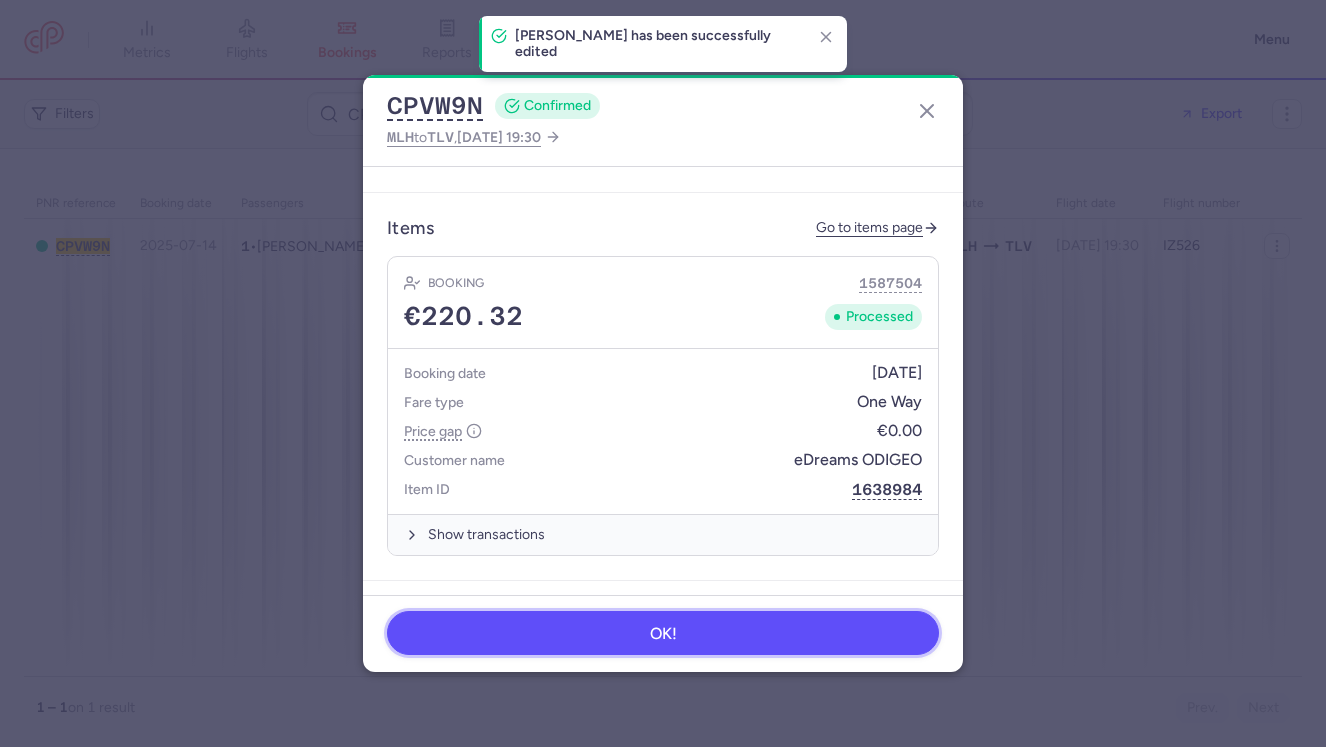 click on "OK!" at bounding box center (663, 634) 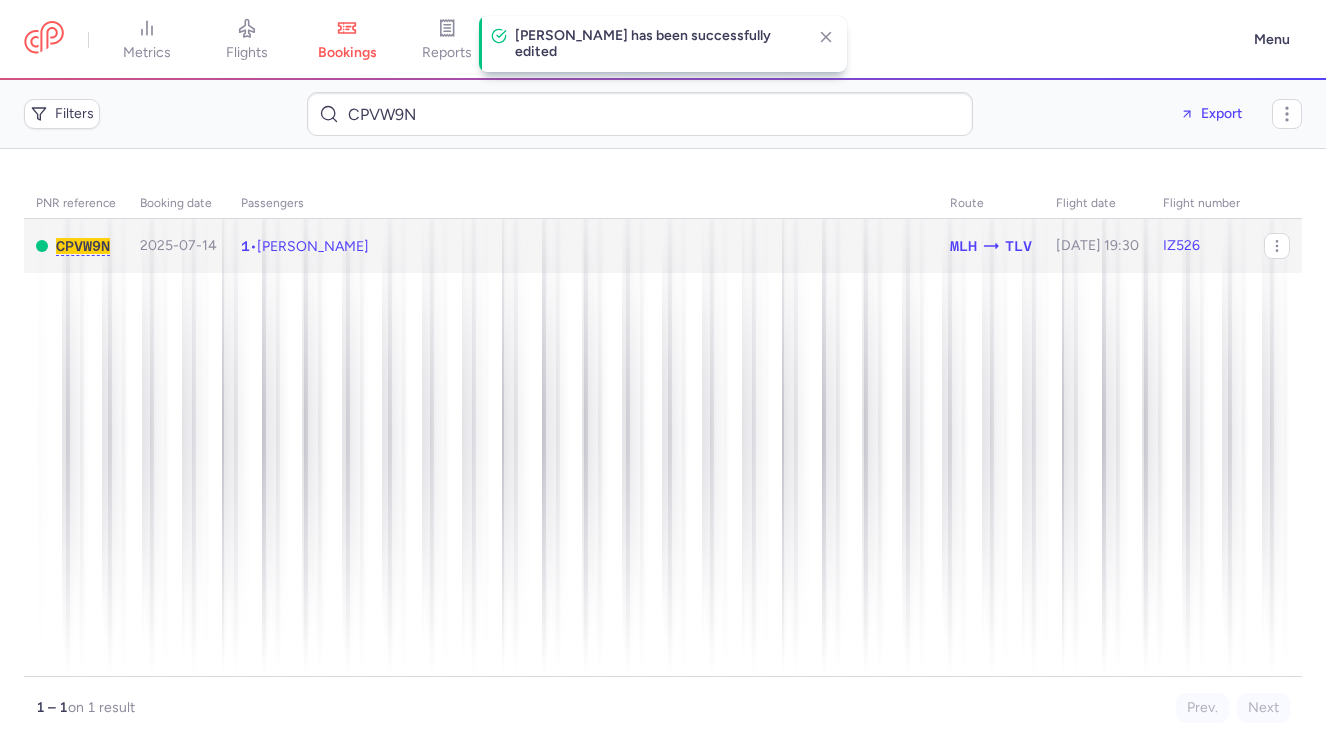 click on "1  •  [PERSON_NAME]" at bounding box center (583, 246) 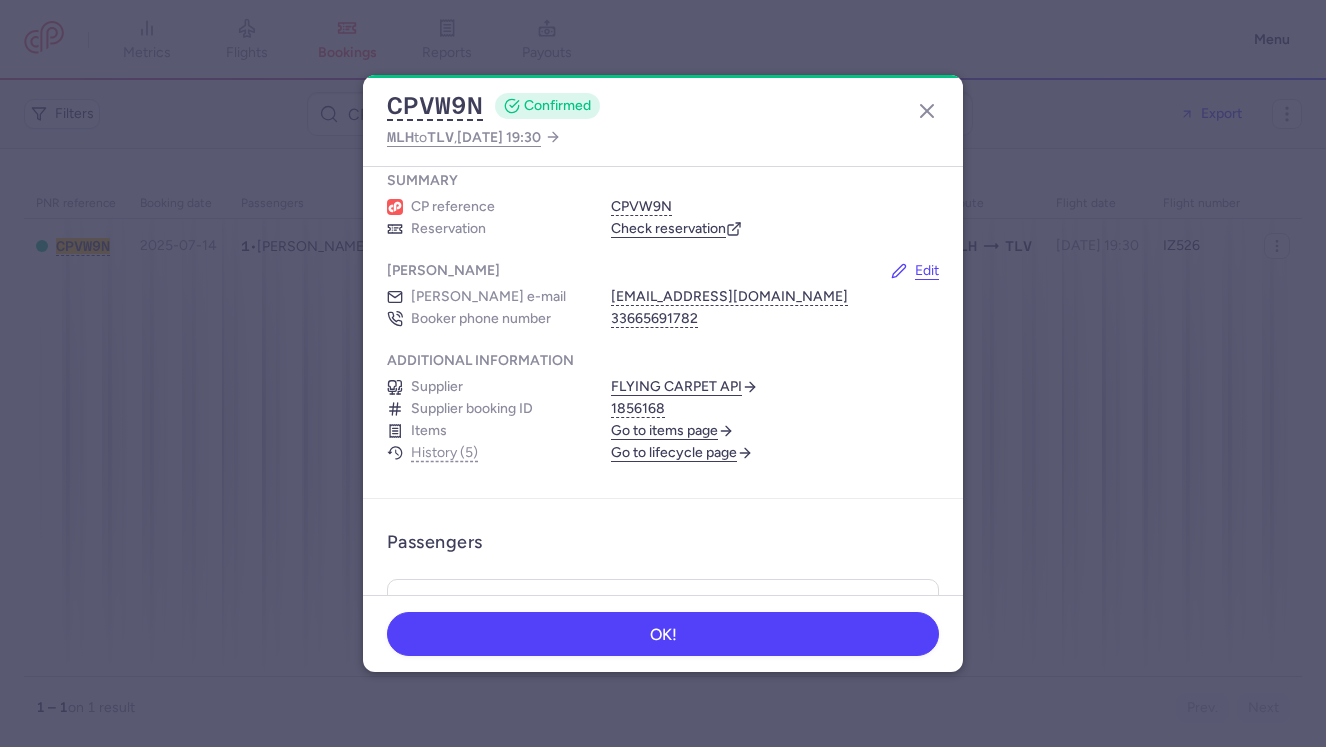 scroll, scrollTop: 26, scrollLeft: 0, axis: vertical 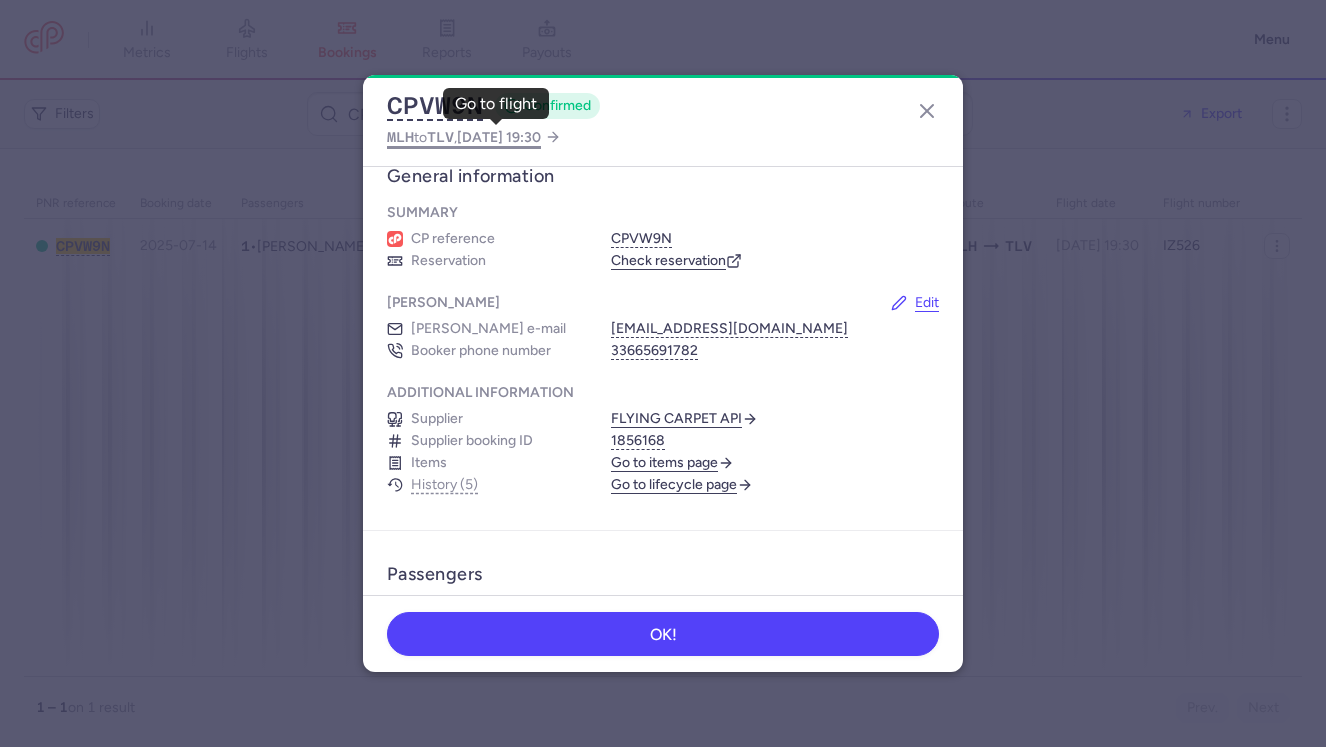 click on "[DATE] 19:30" at bounding box center (499, 137) 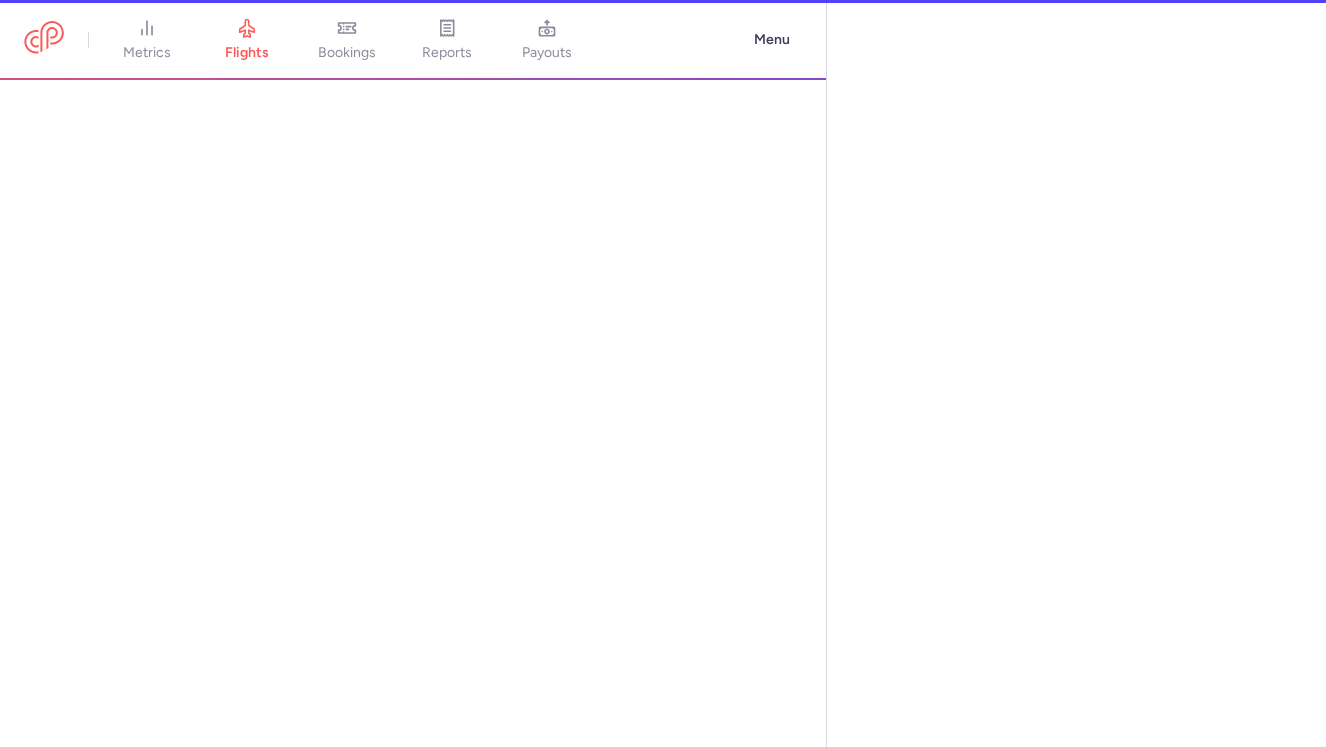 select on "hours" 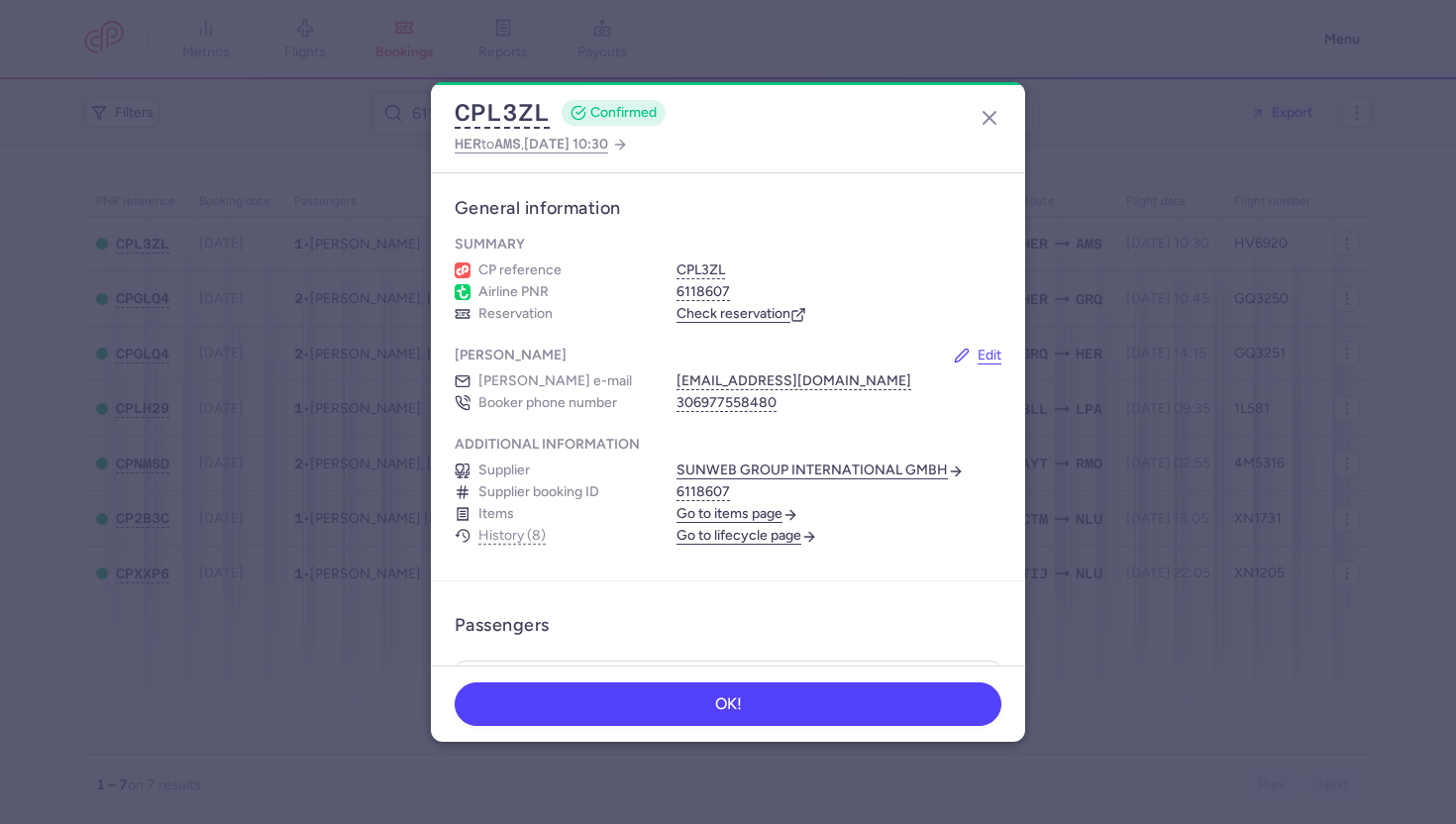 scroll, scrollTop: 0, scrollLeft: 0, axis: both 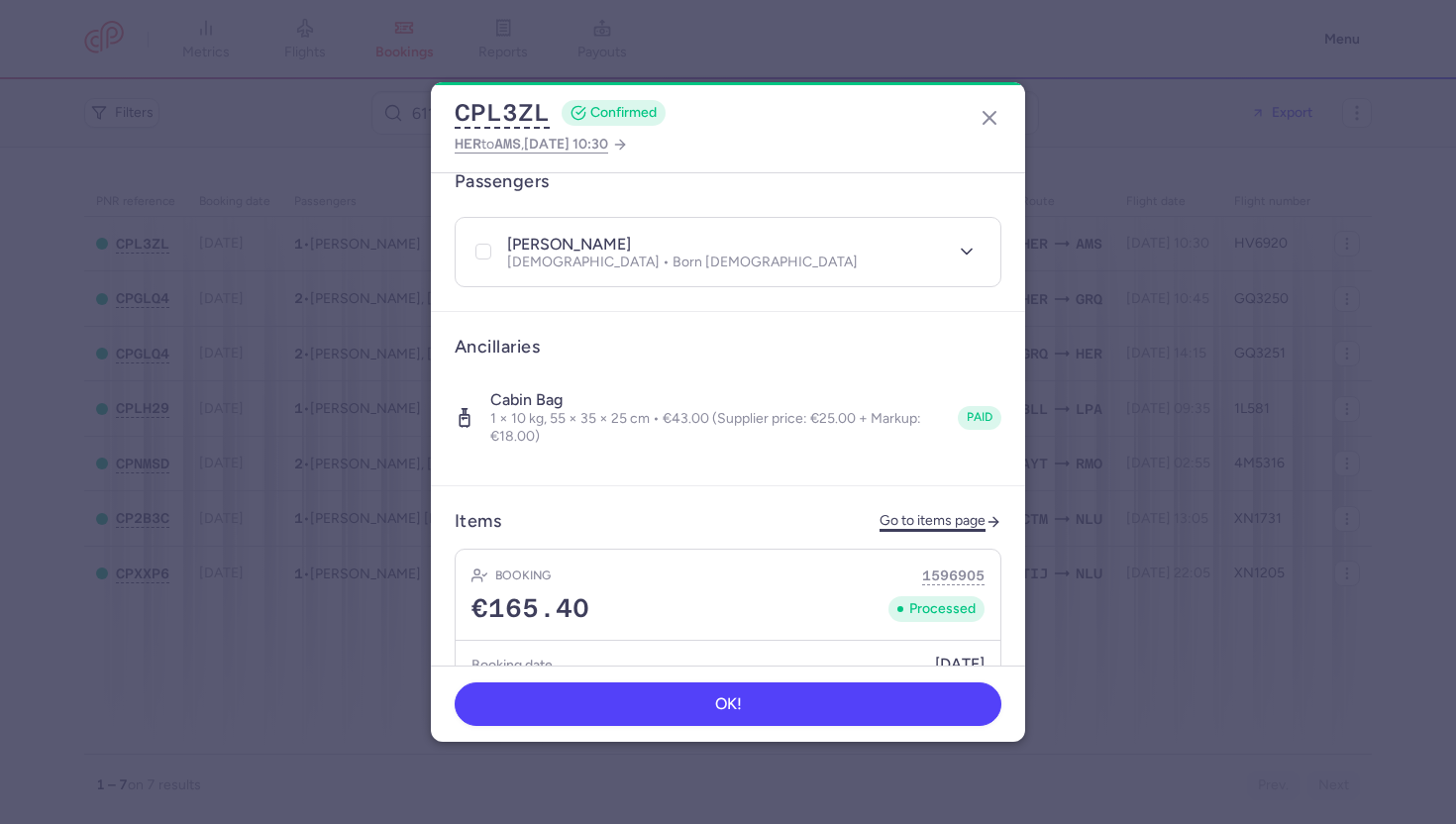 click on "Go to items page" 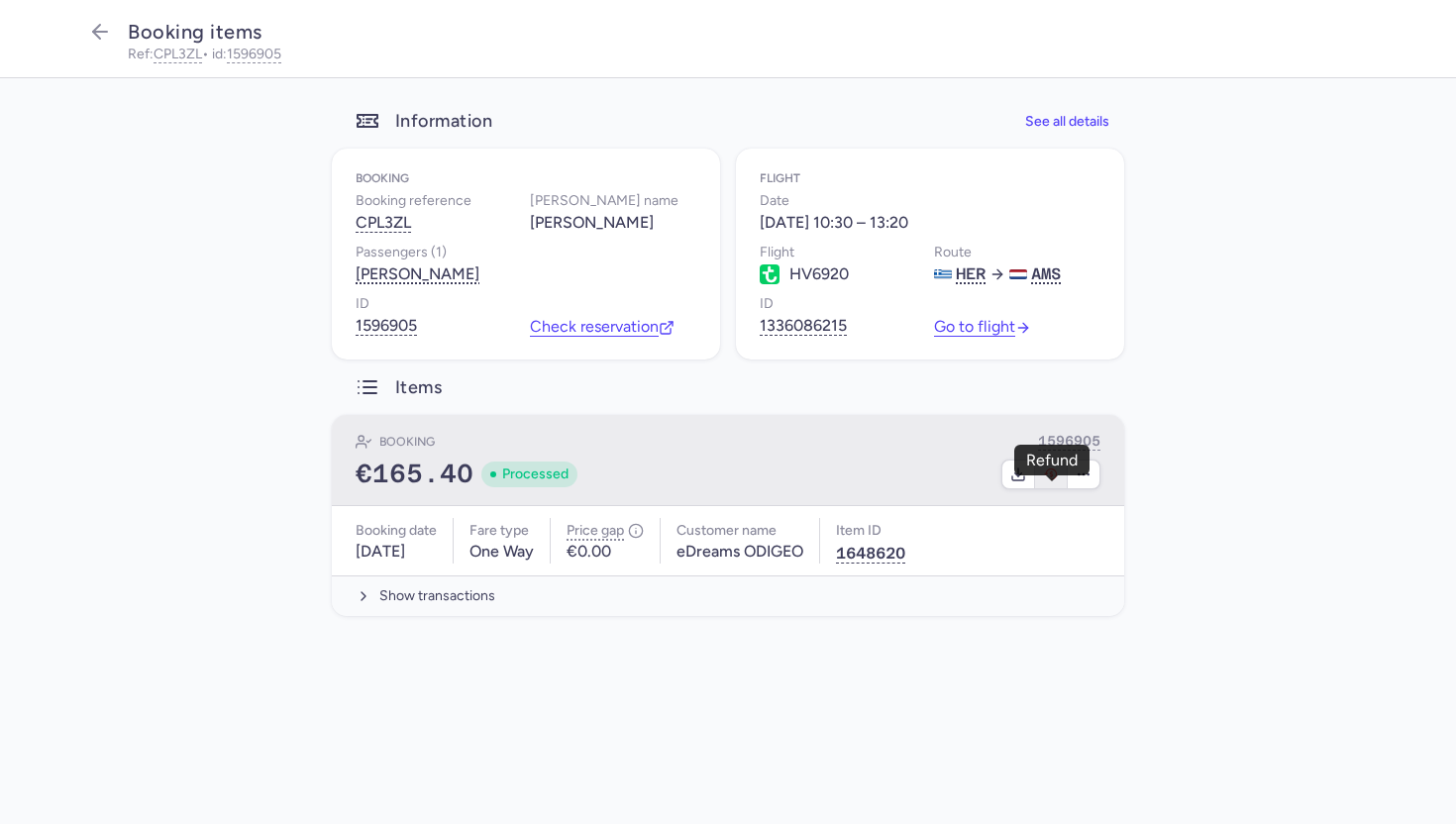 click 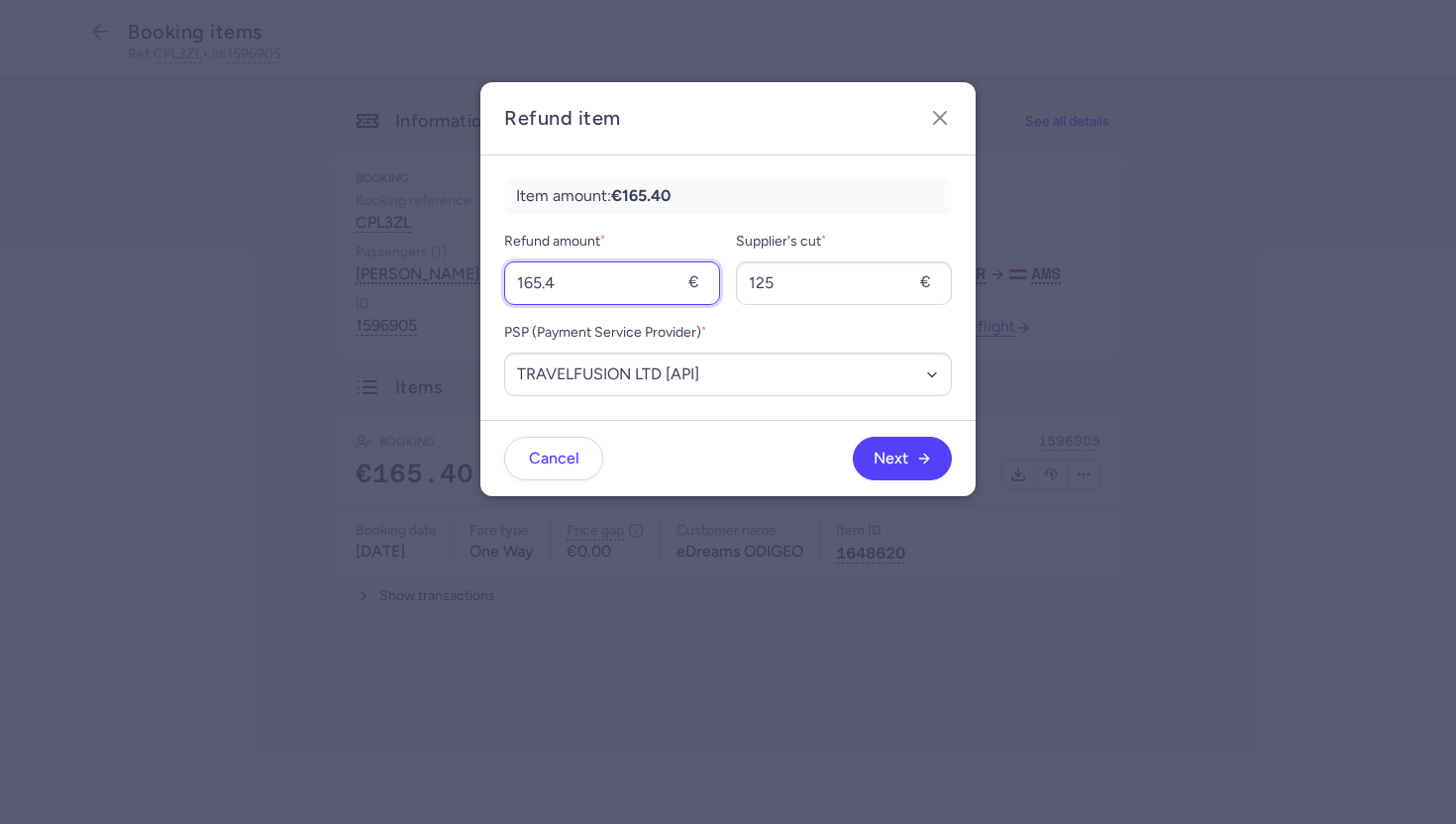 click on "165.4" at bounding box center (612, 283) 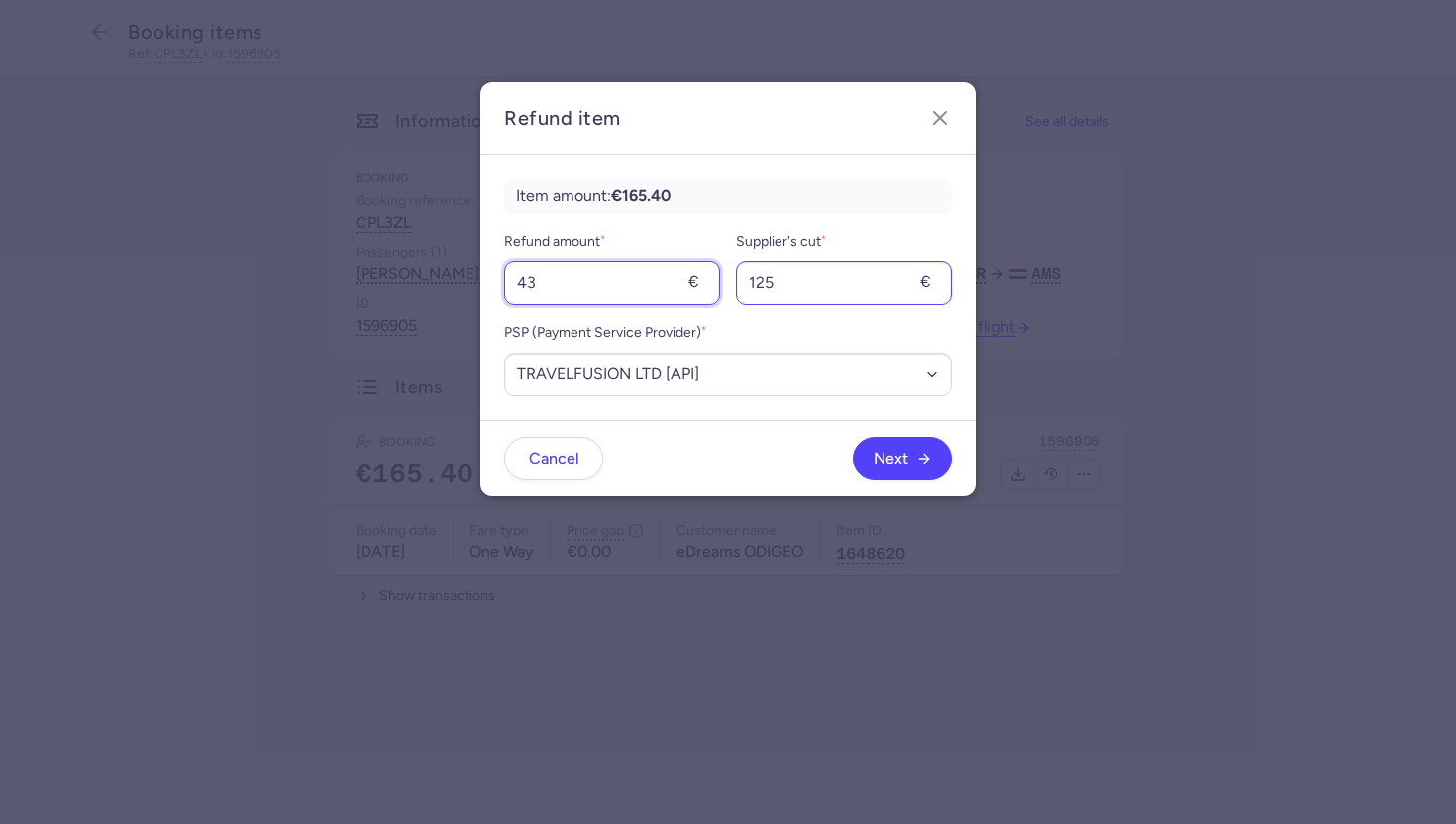 type on "43" 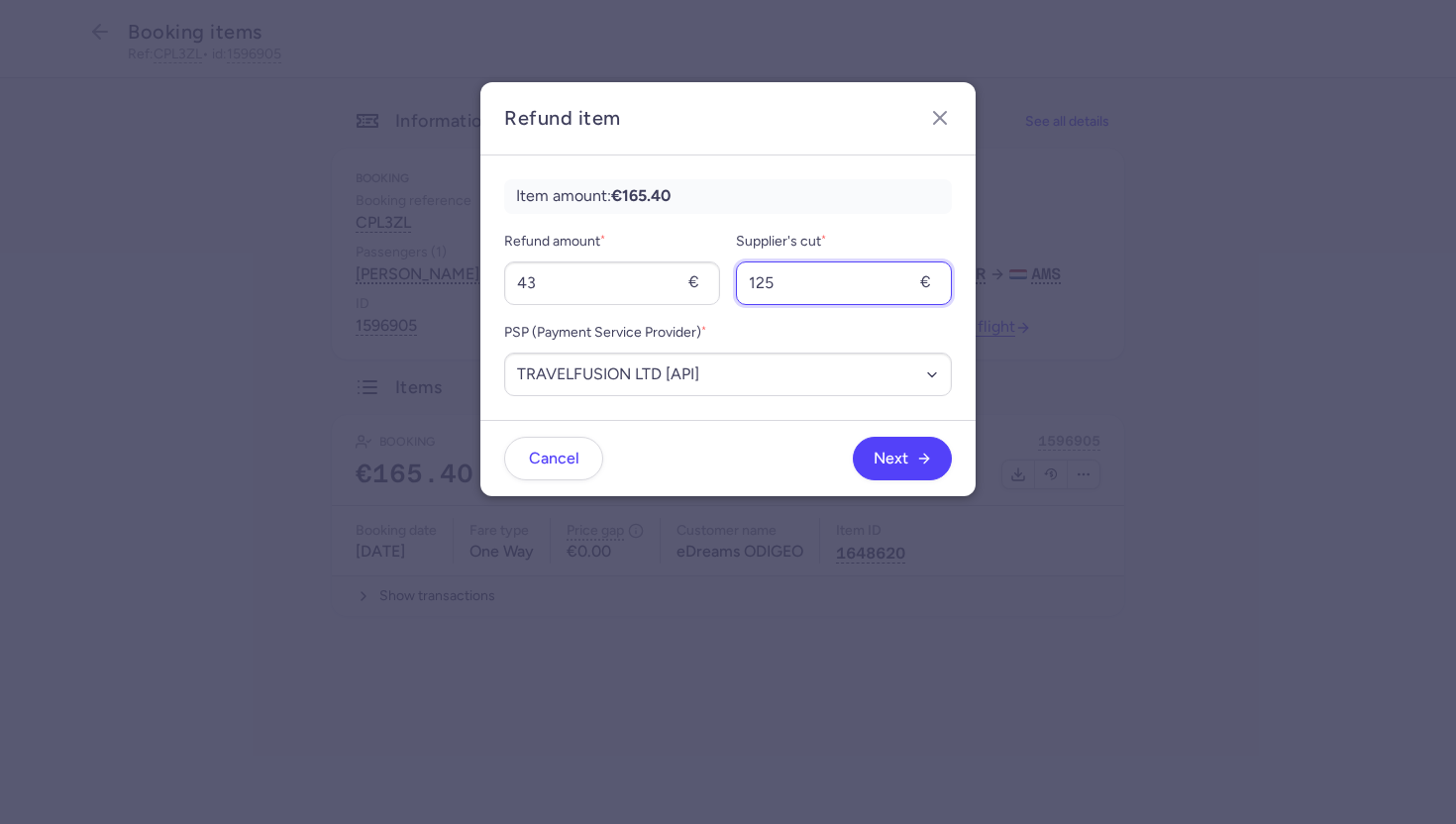 click on "125" at bounding box center [844, 283] 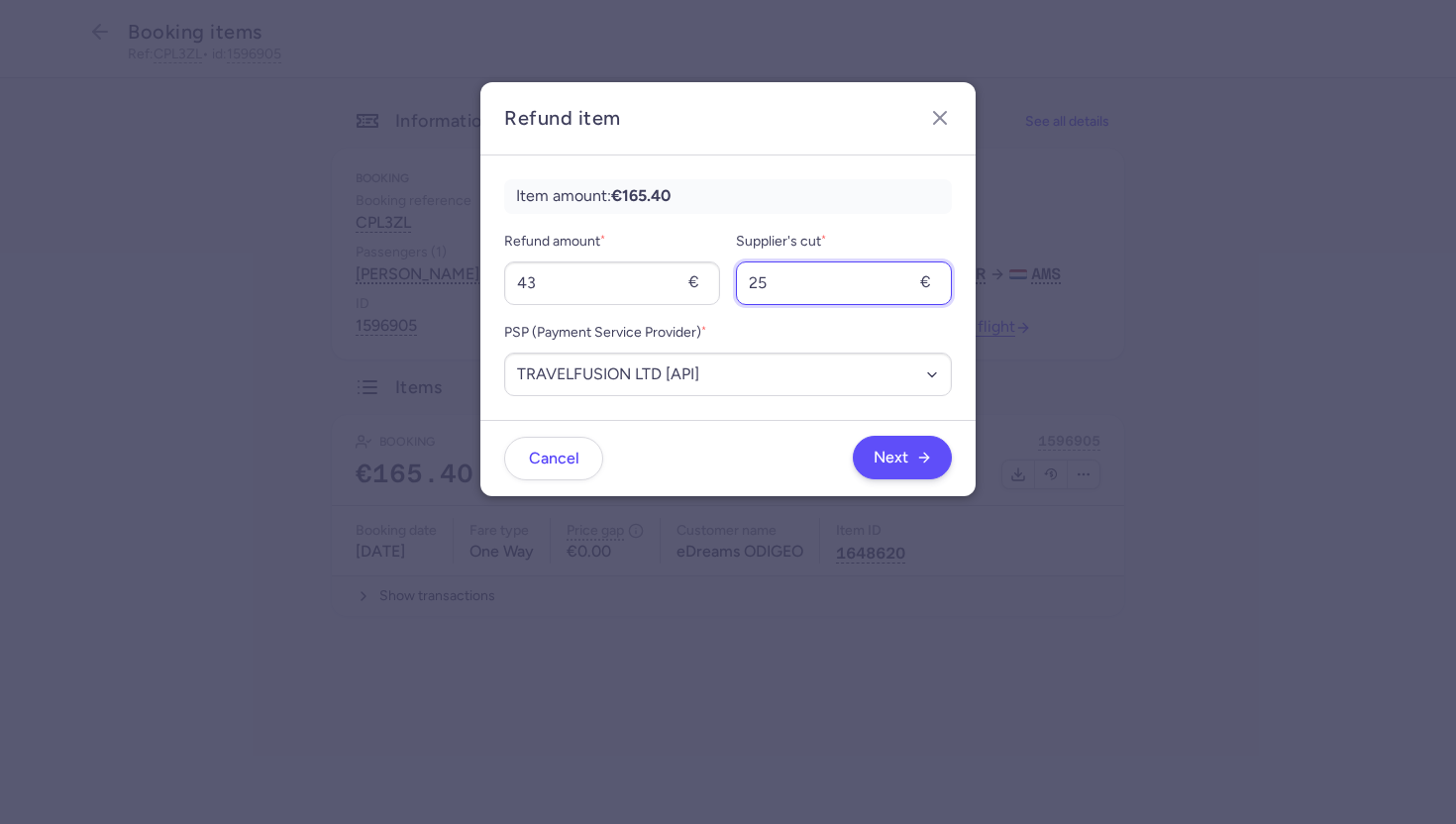 type on "25" 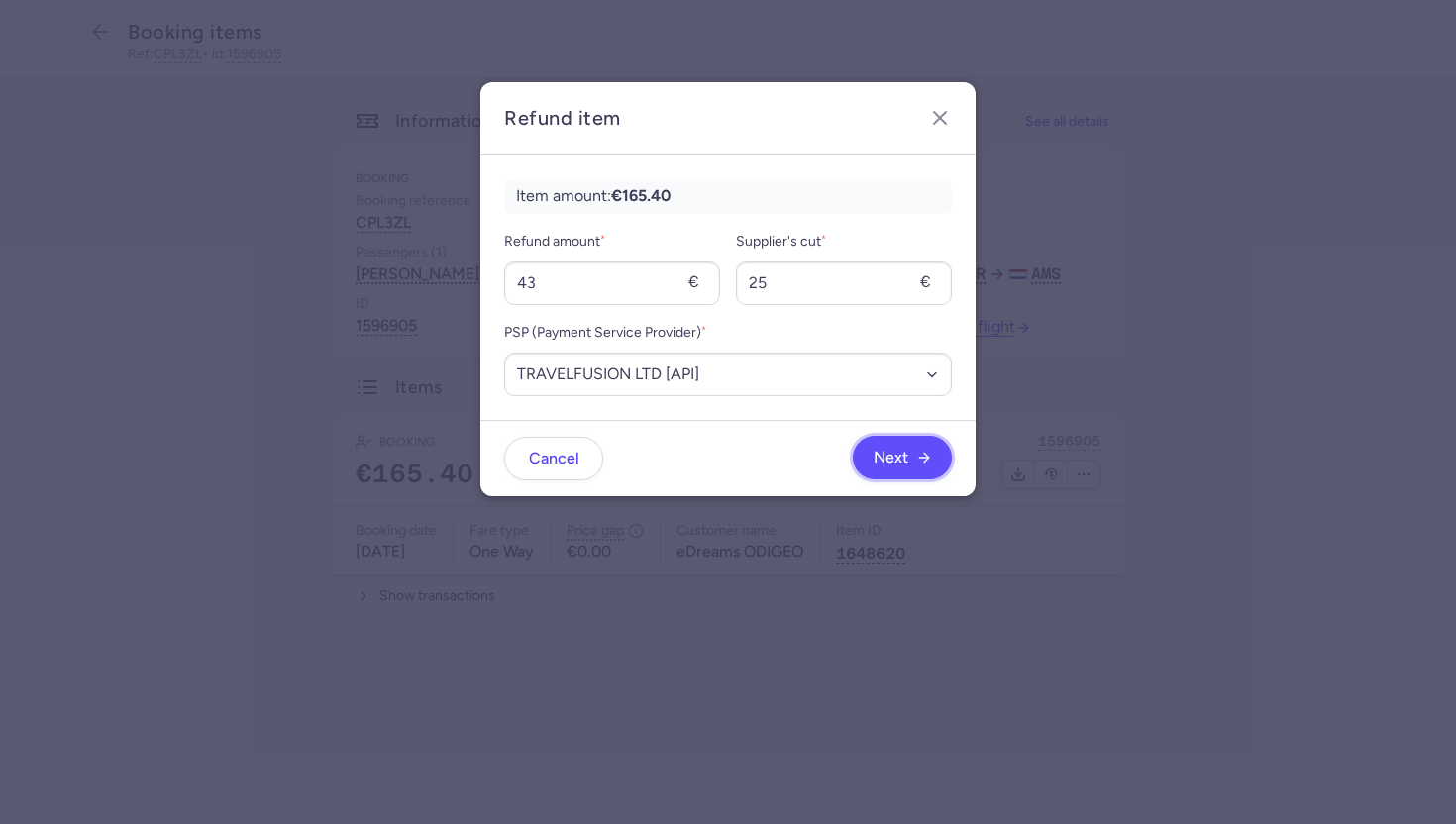 click on "Next" at bounding box center (890, 458) 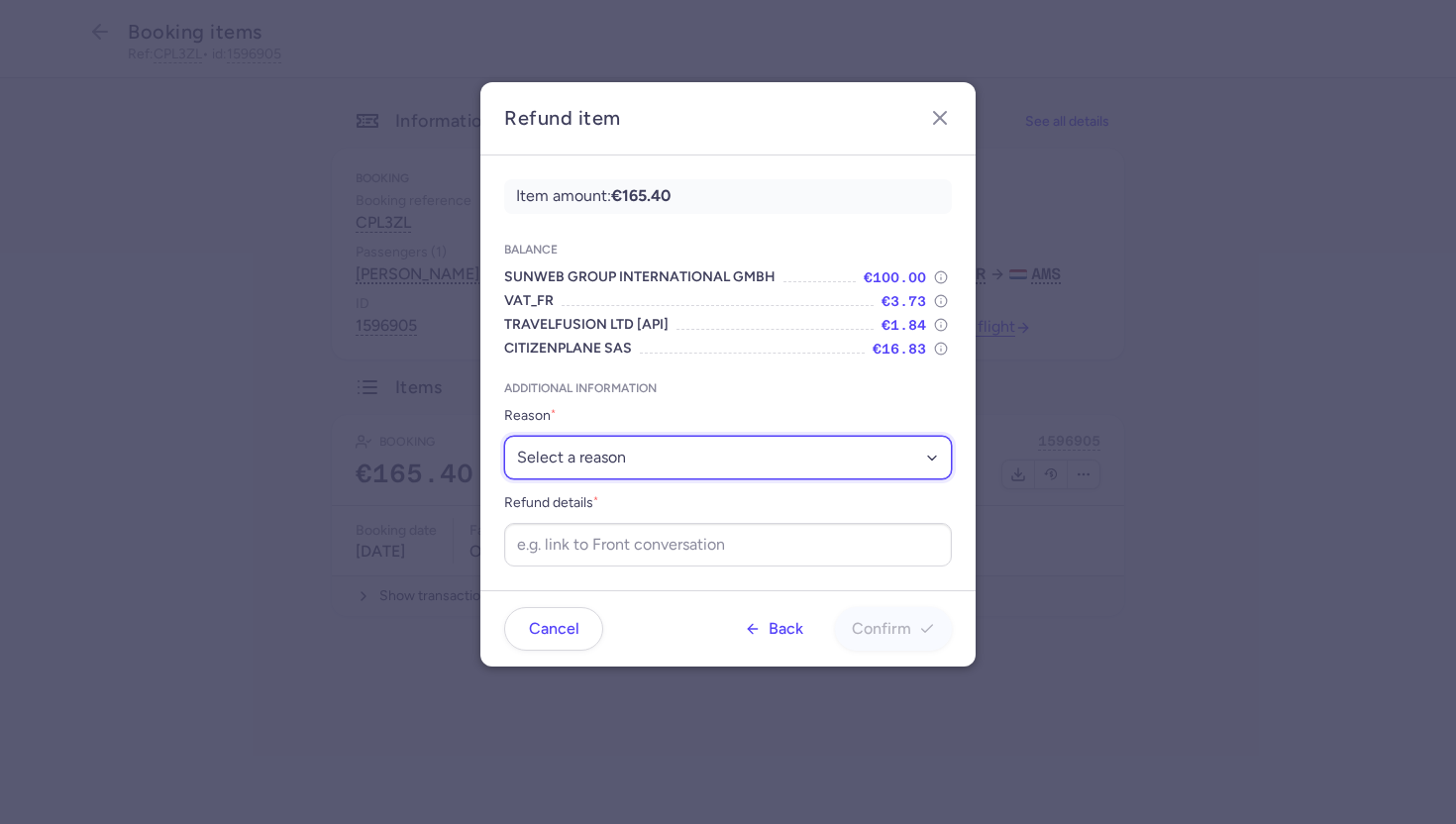 click on "Select a reason ✈️ Airline ceasing ops 💼 Ancillary issue 📄 APIS missing ⚙️ CitizenPlane error ⛔️ Denied boarding 🔁 Duplicate ❌ Flight canceled 🕵🏼‍♂️ Fraud 🎁 Goodwill 🎫 Goodwill allowance 🙃 Other 💺 Overbooking 💸 Refund with penalty 🙅 Schedule change not accepted 🤕 Supplier error 💵 Tax refund ❓ Unconfirmed booking" at bounding box center (728, 458) 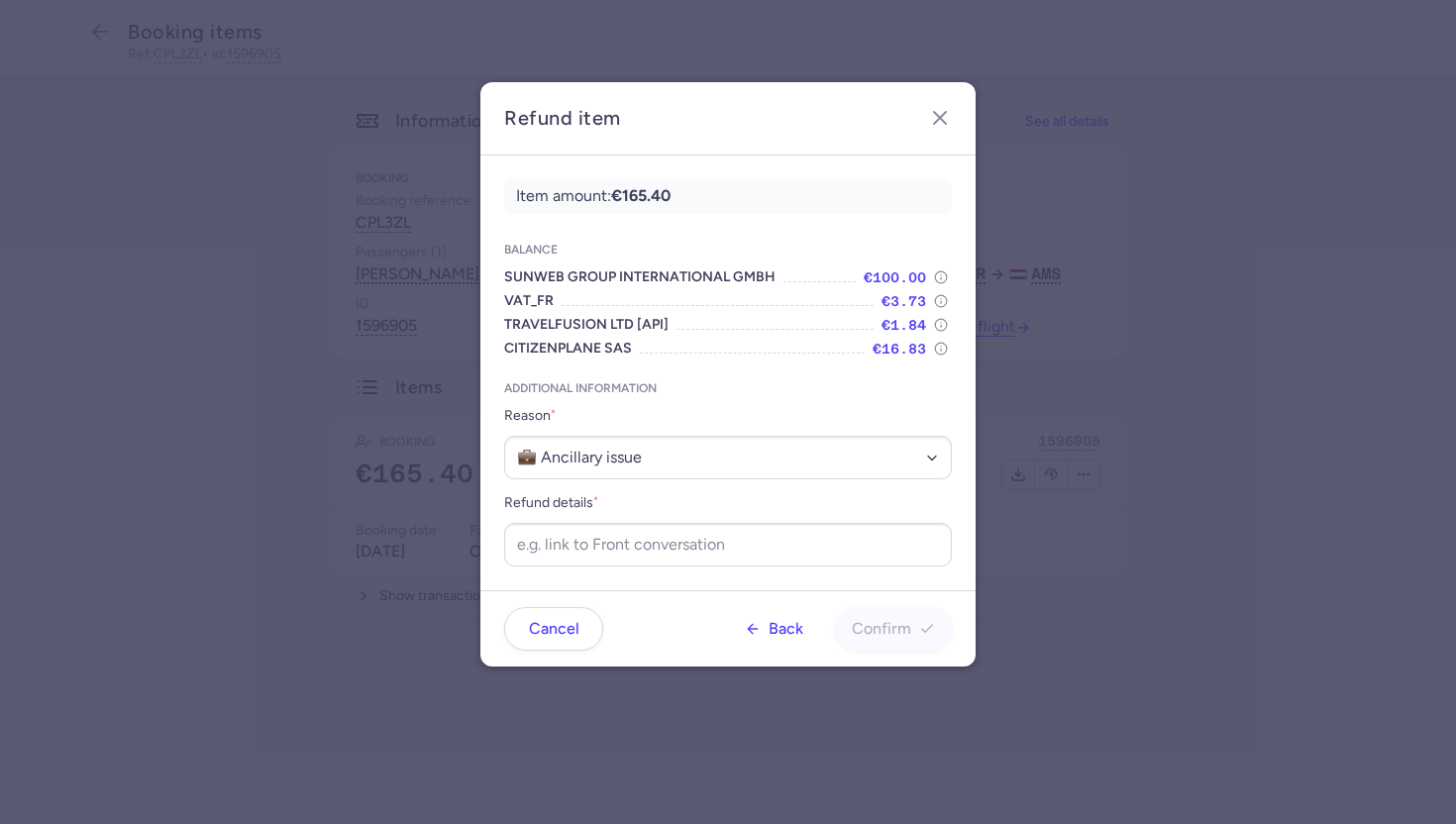 click on "Refund details  *" at bounding box center (728, 529) 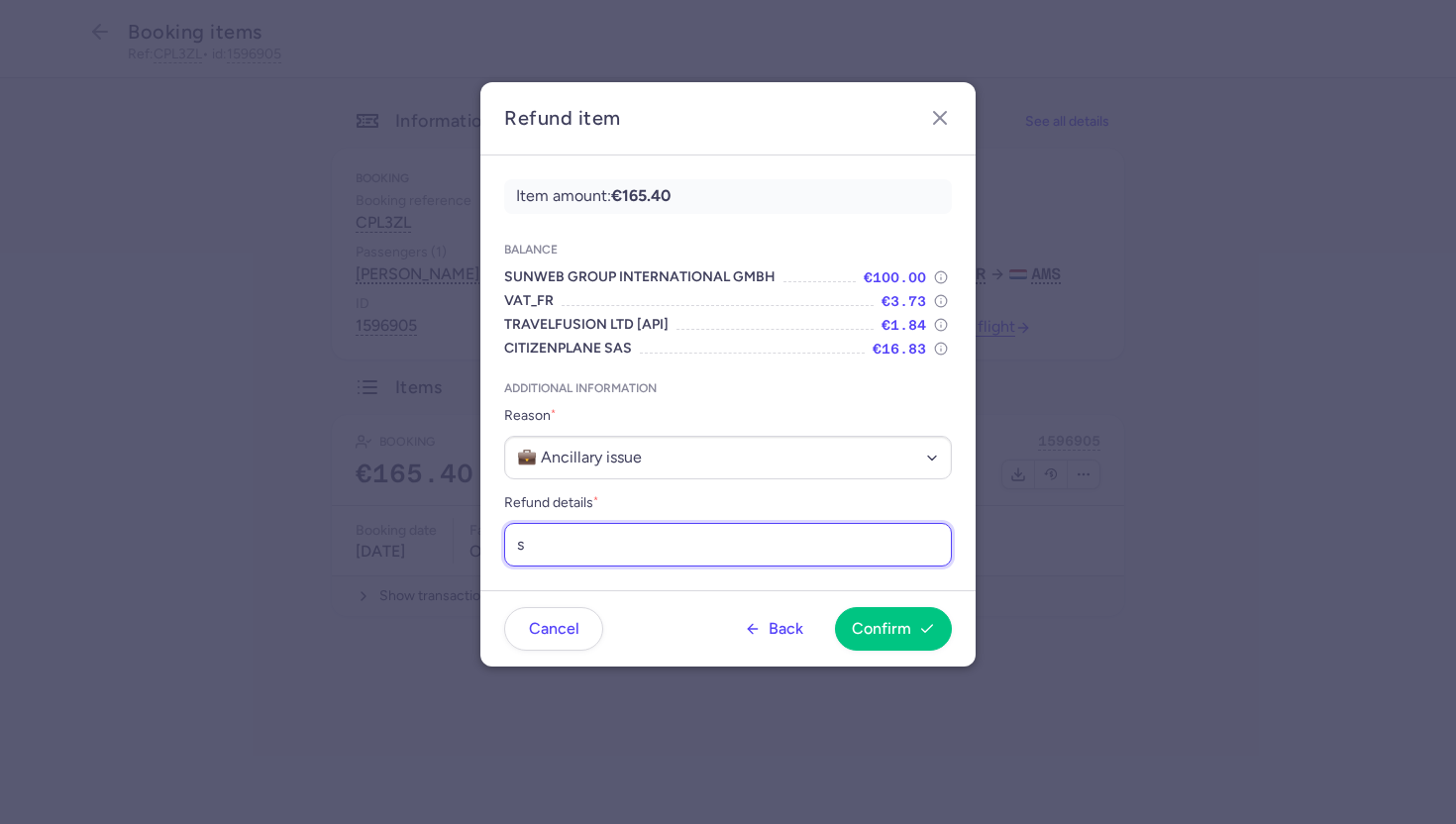 type on "supp can't add cabin bag" 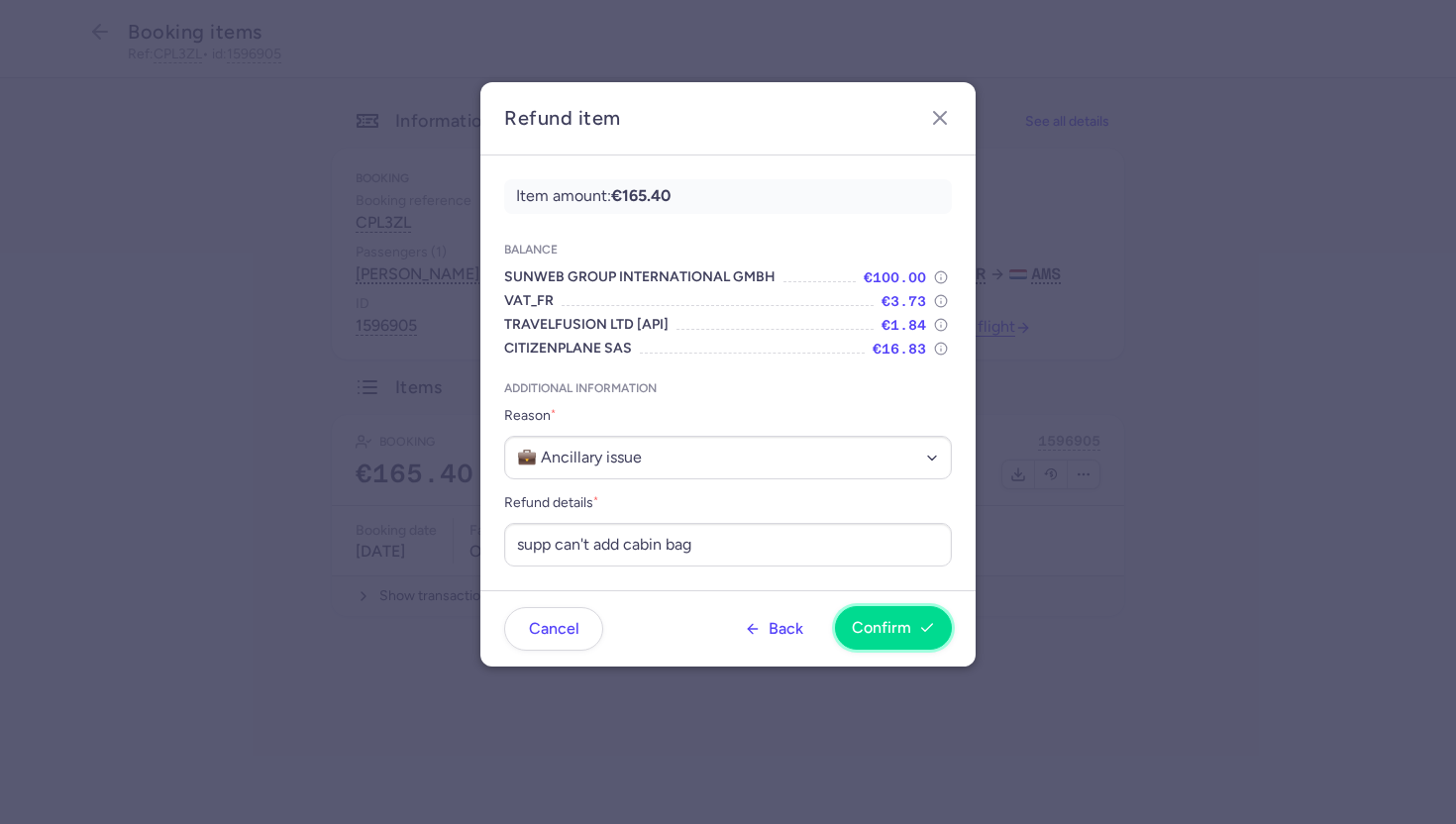 click on "Confirm" at bounding box center [882, 628] 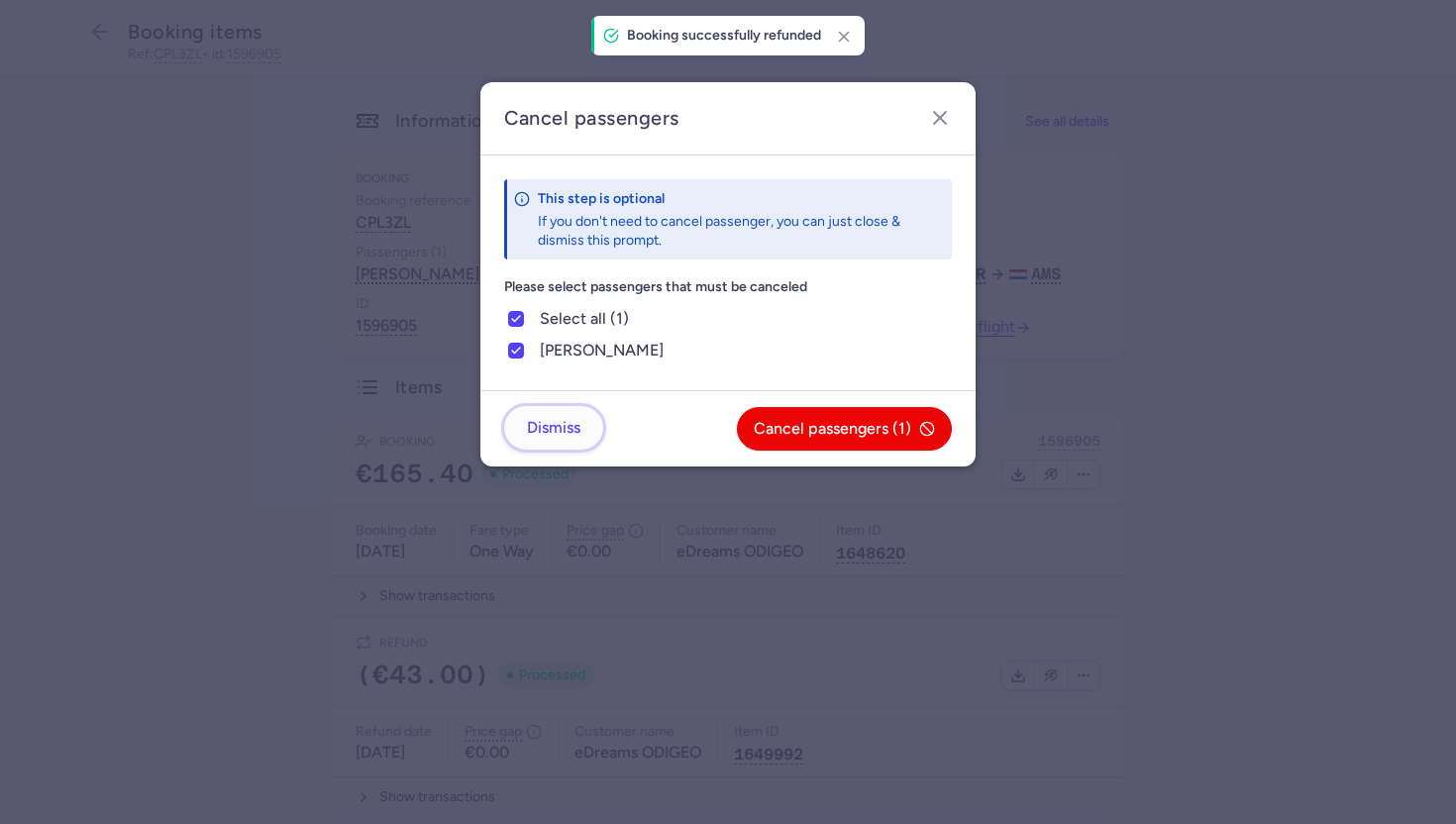click on "Dismiss" at bounding box center (554, 428) 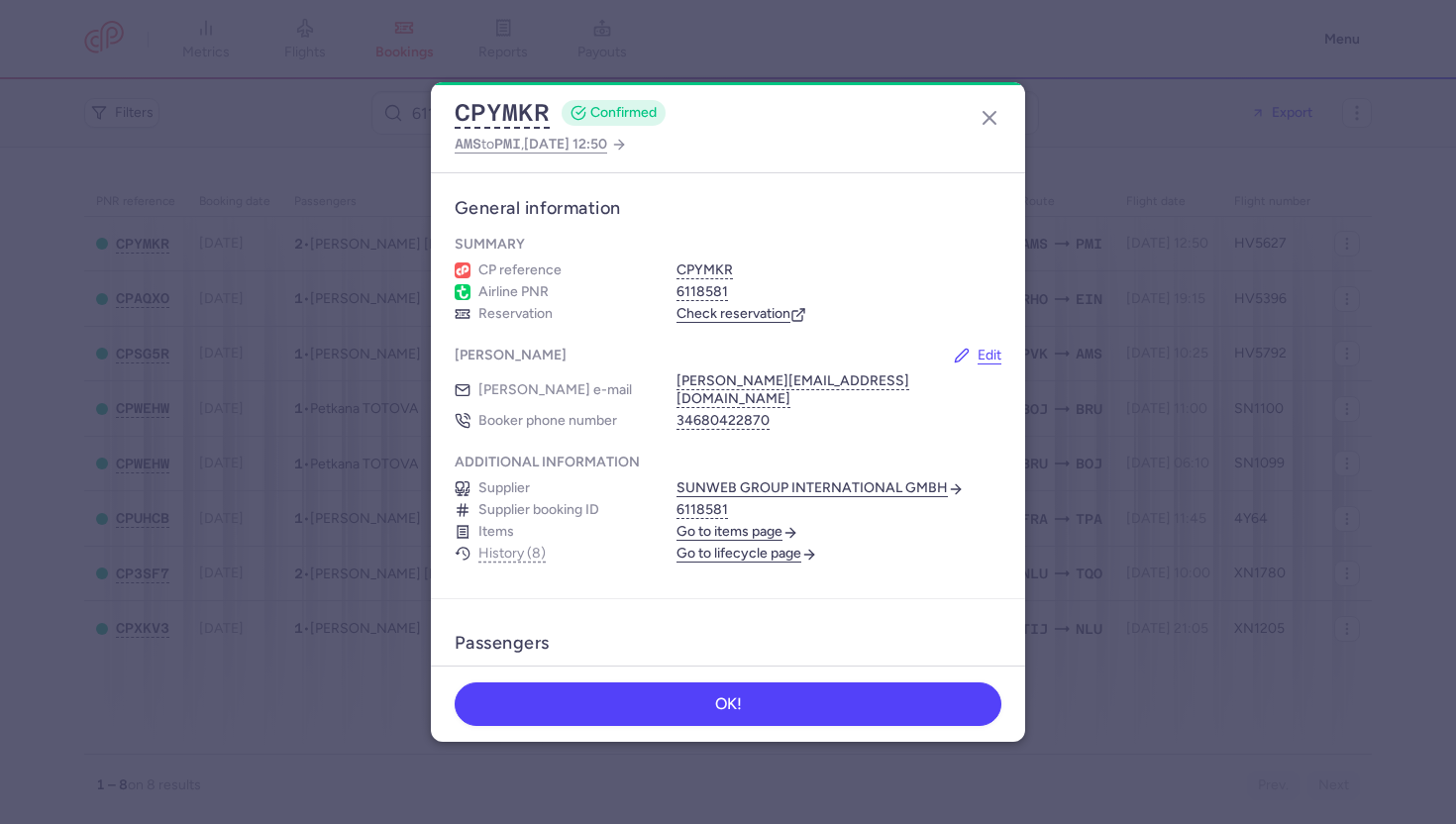 scroll, scrollTop: 0, scrollLeft: 0, axis: both 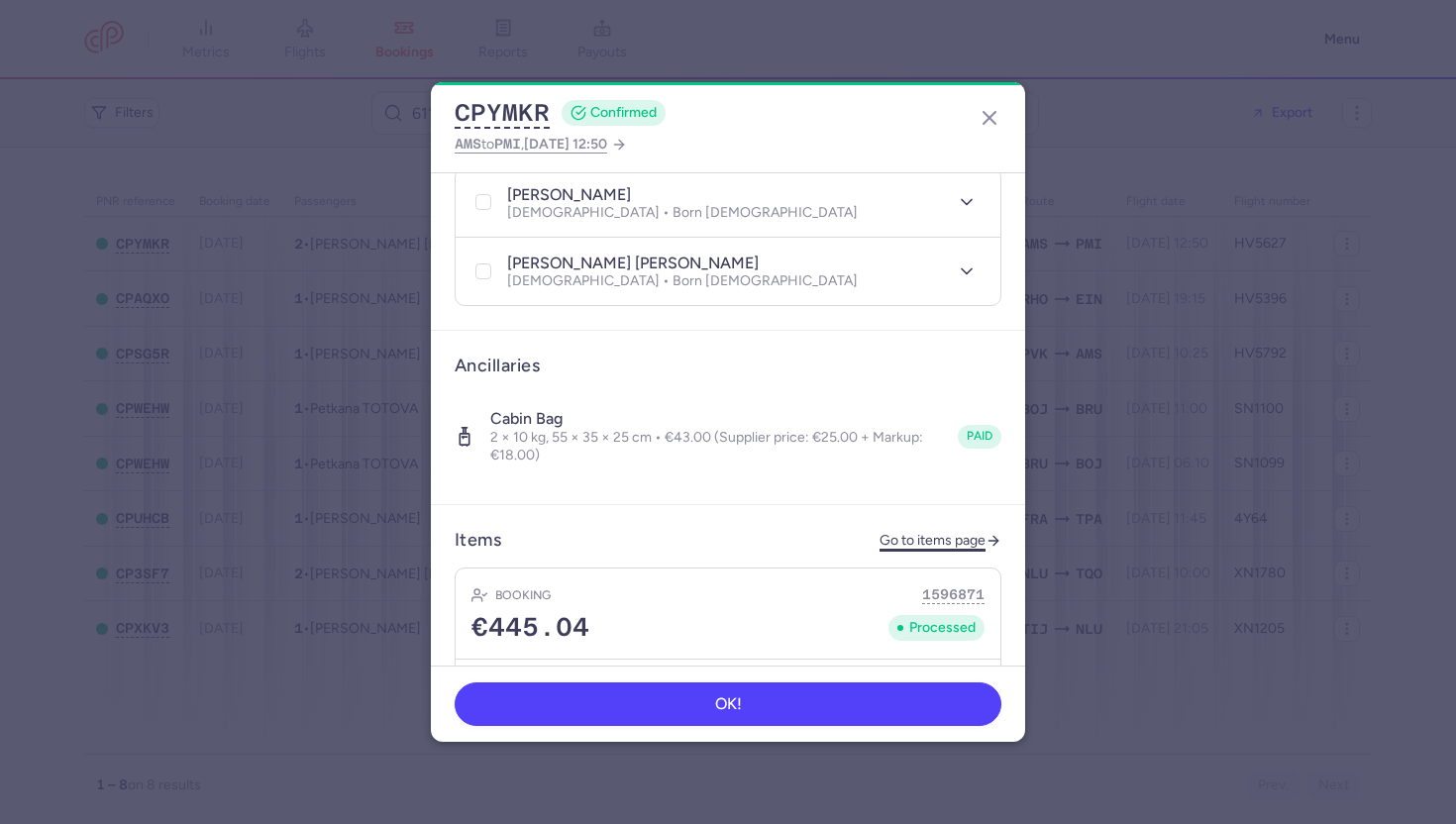 click on "Go to items page" 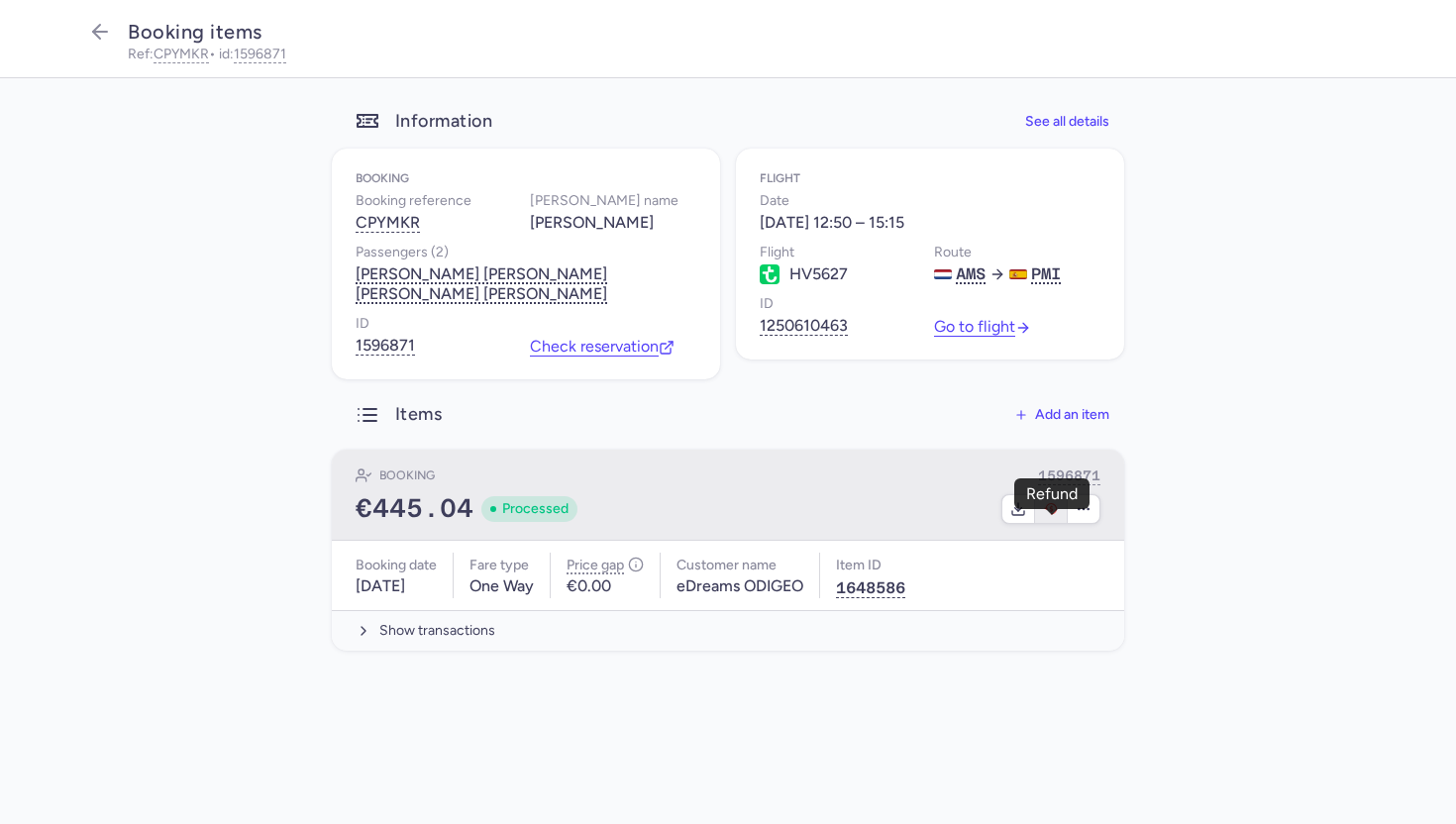 click 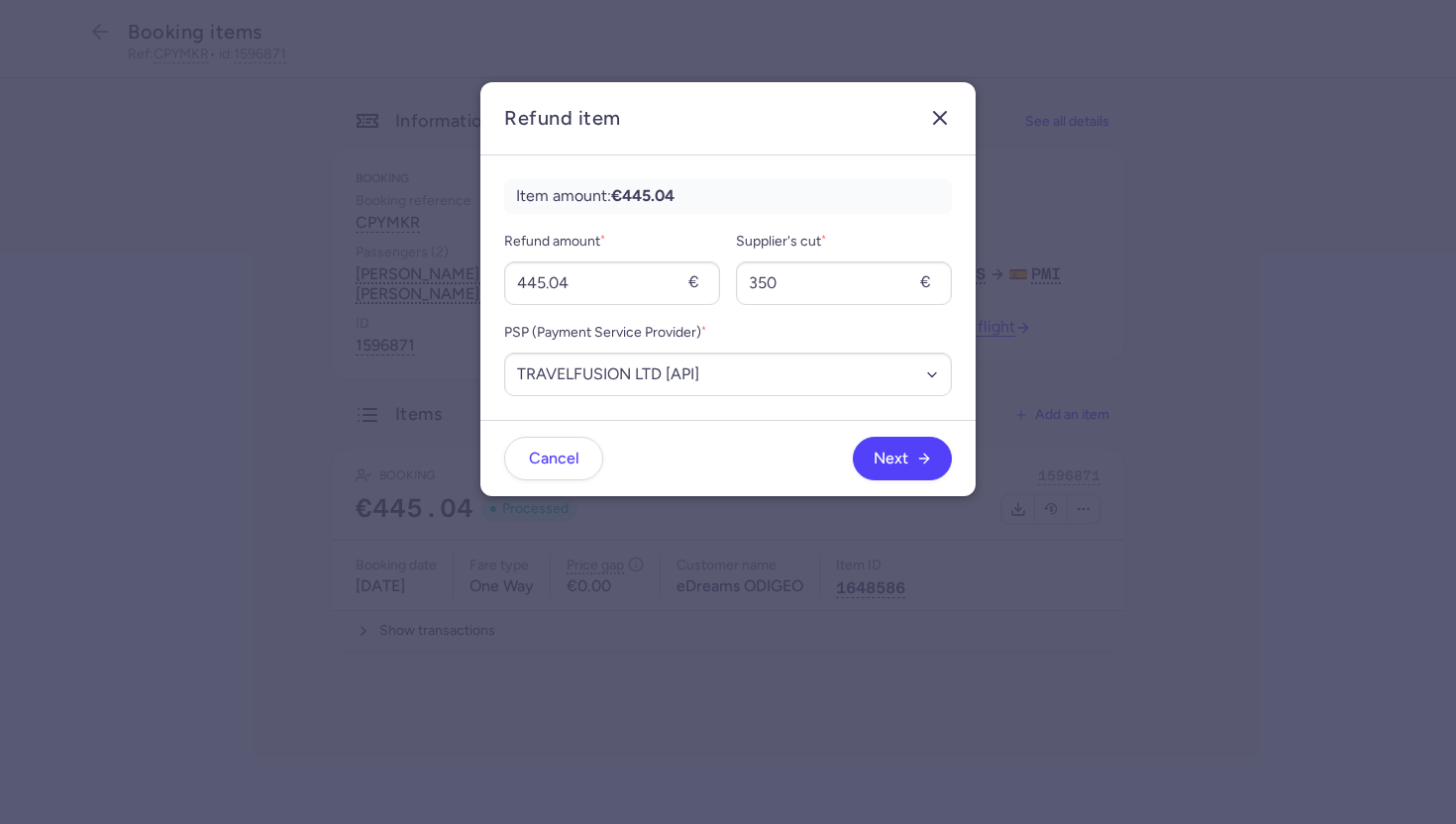 click 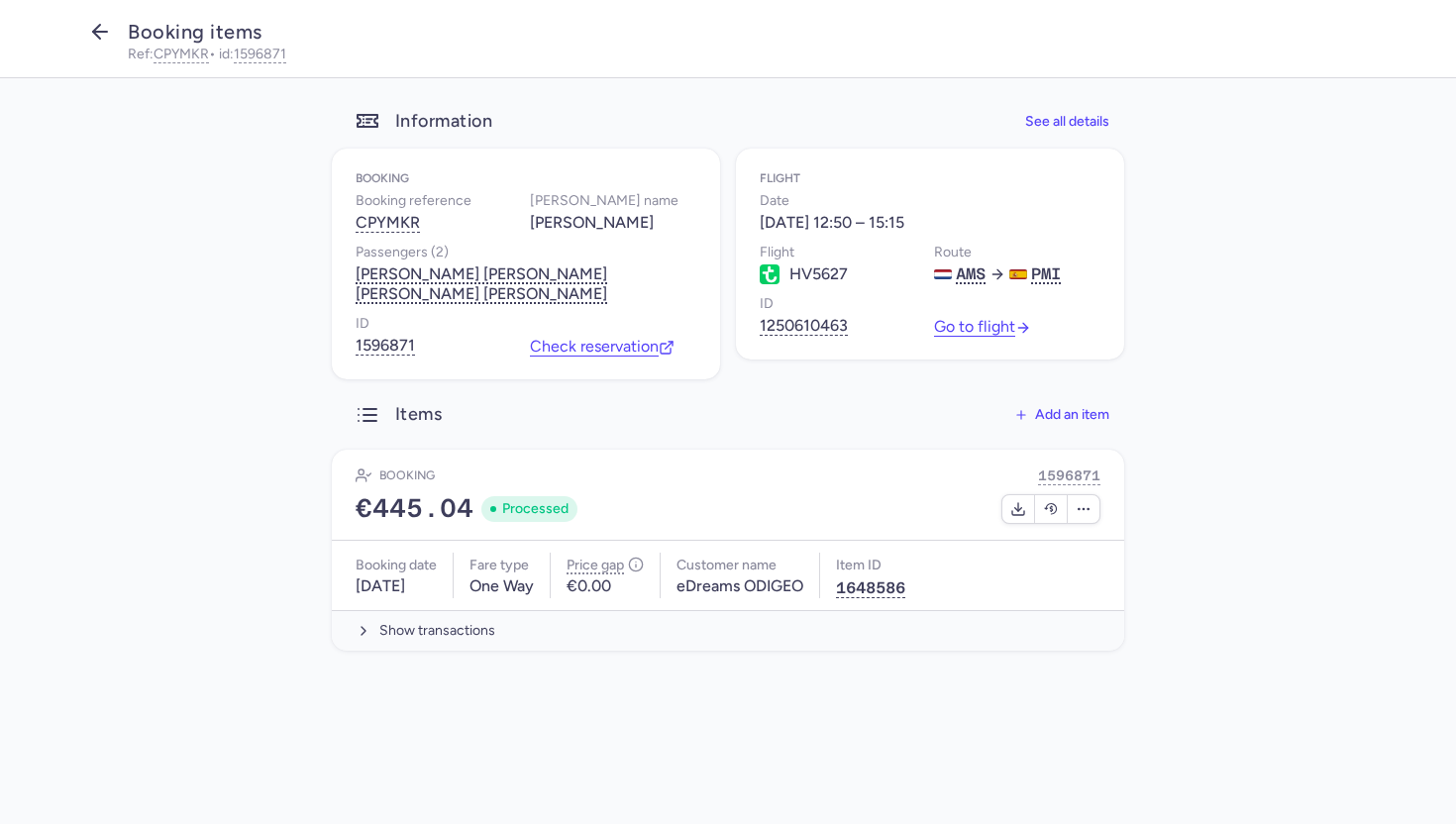 click 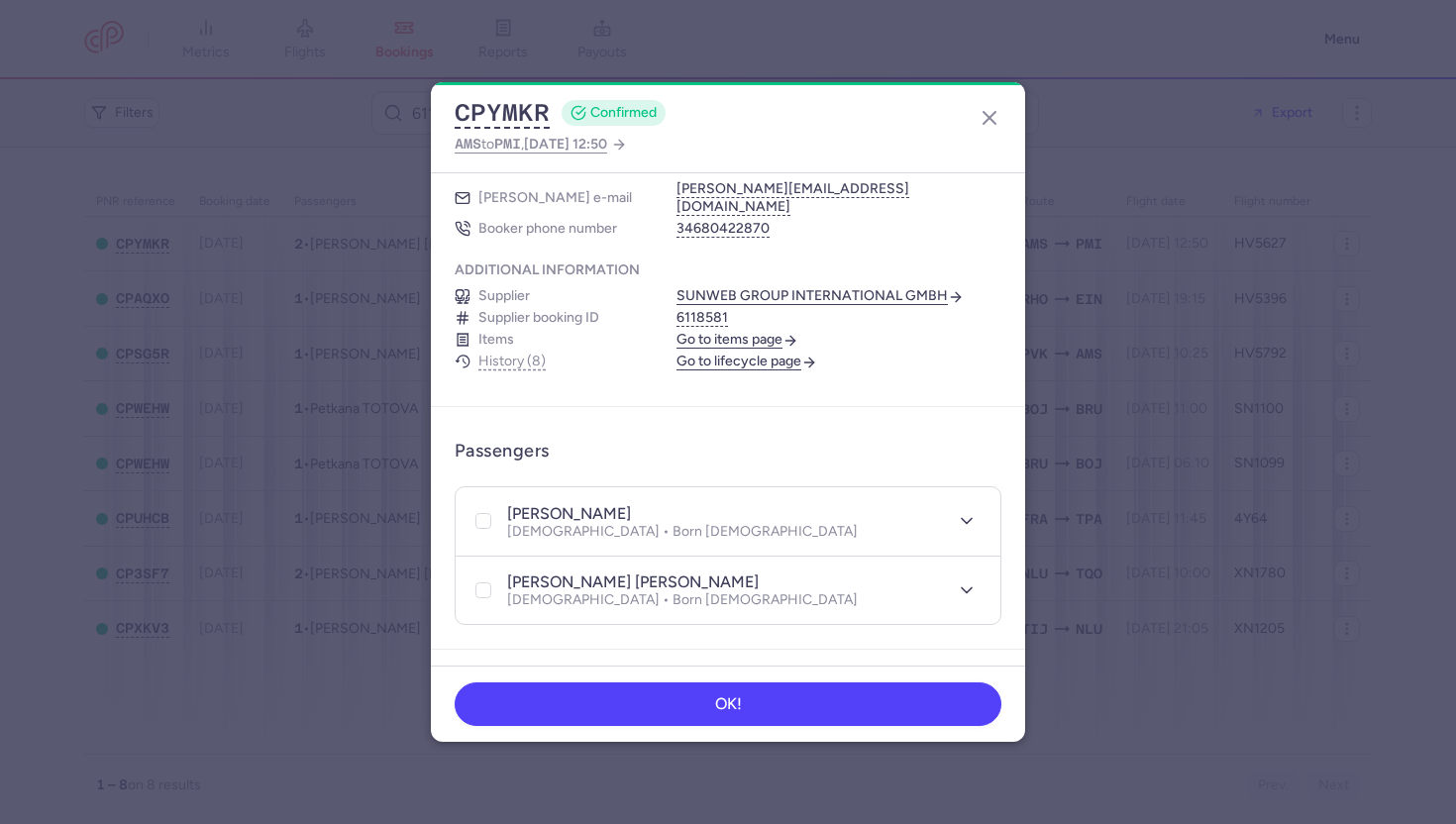 scroll, scrollTop: 191, scrollLeft: 0, axis: vertical 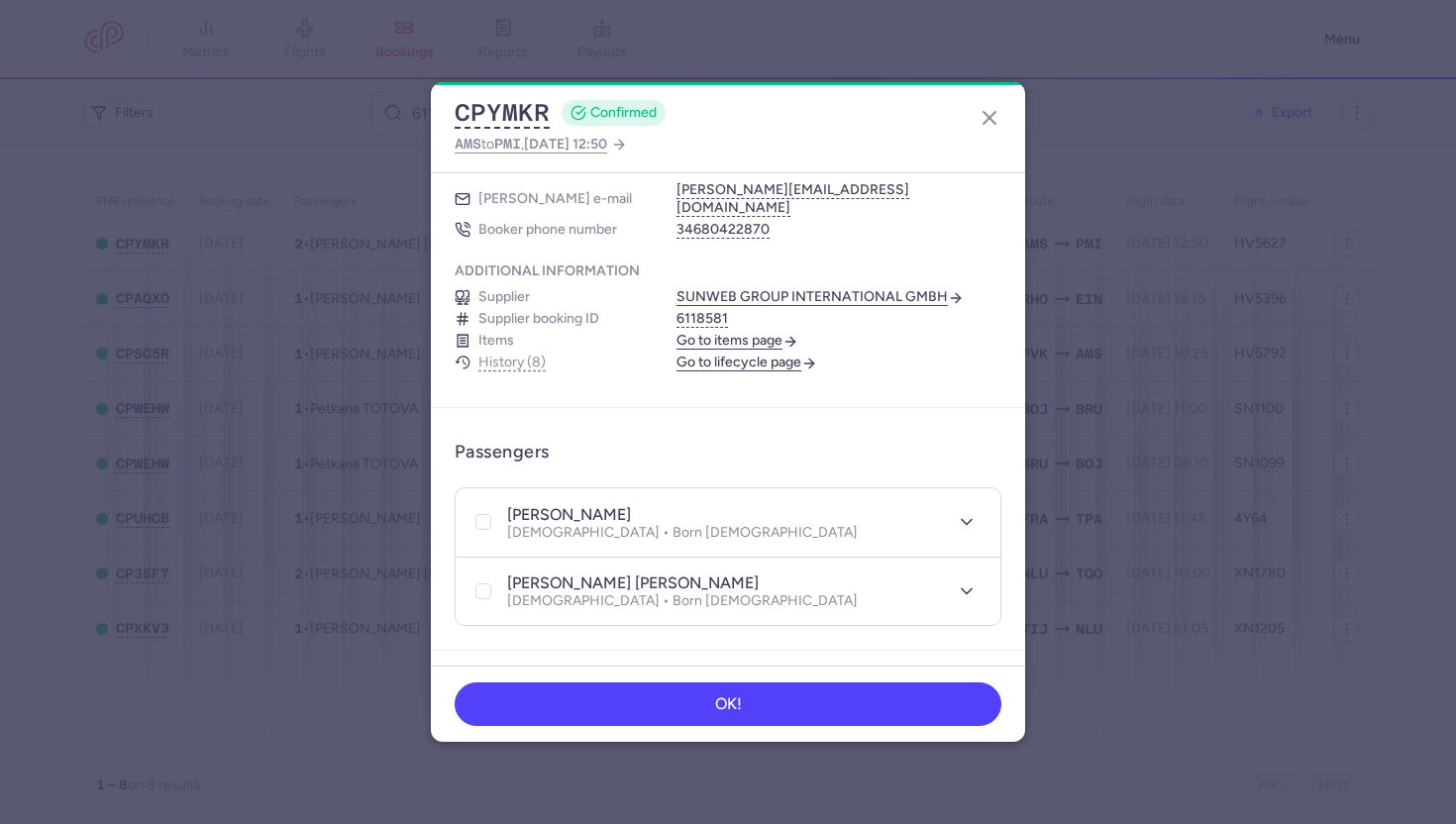 click on "Go to items page" at bounding box center [737, 341] 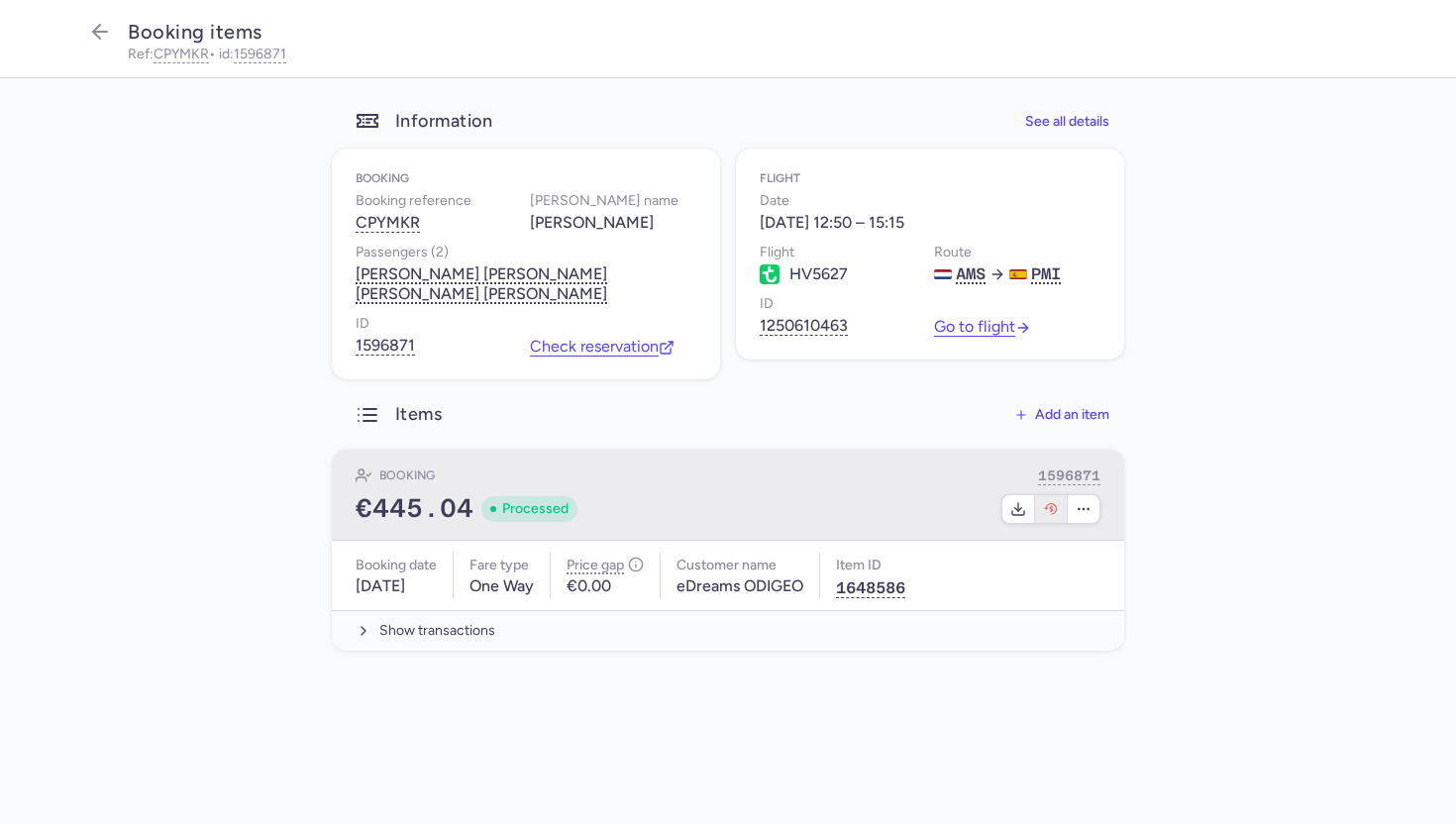 click 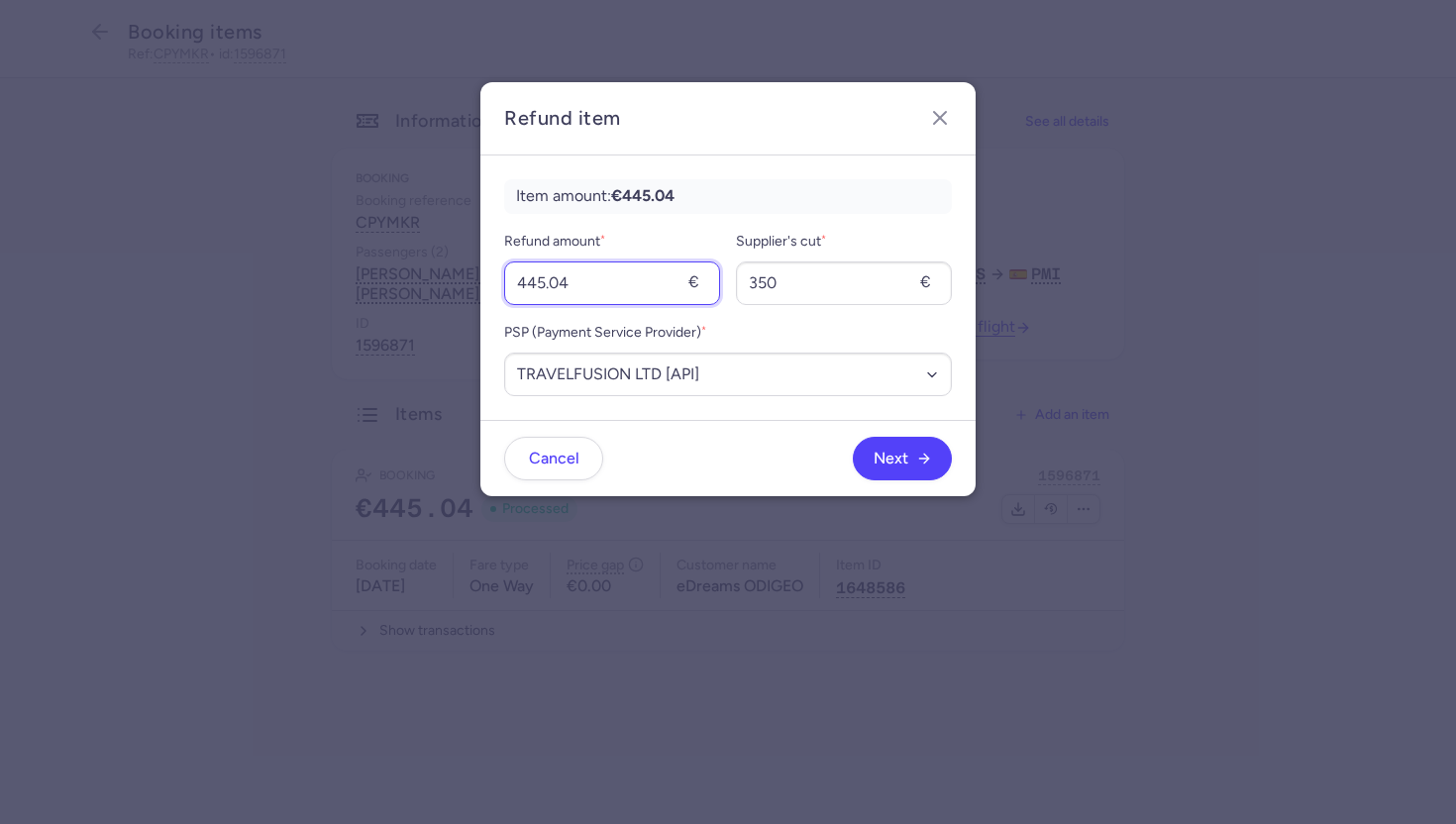 click on "445.04" at bounding box center [612, 283] 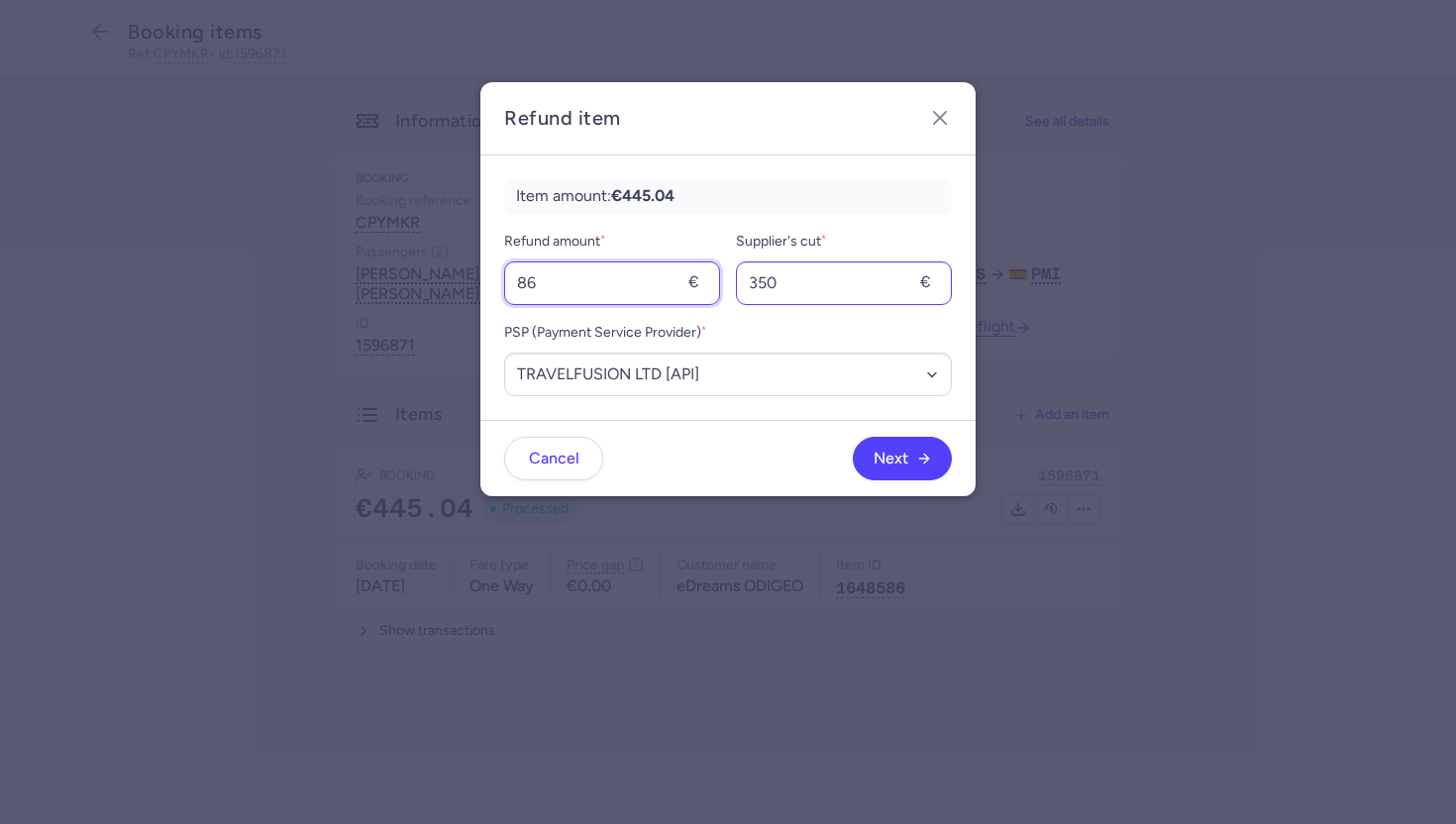 type on "86" 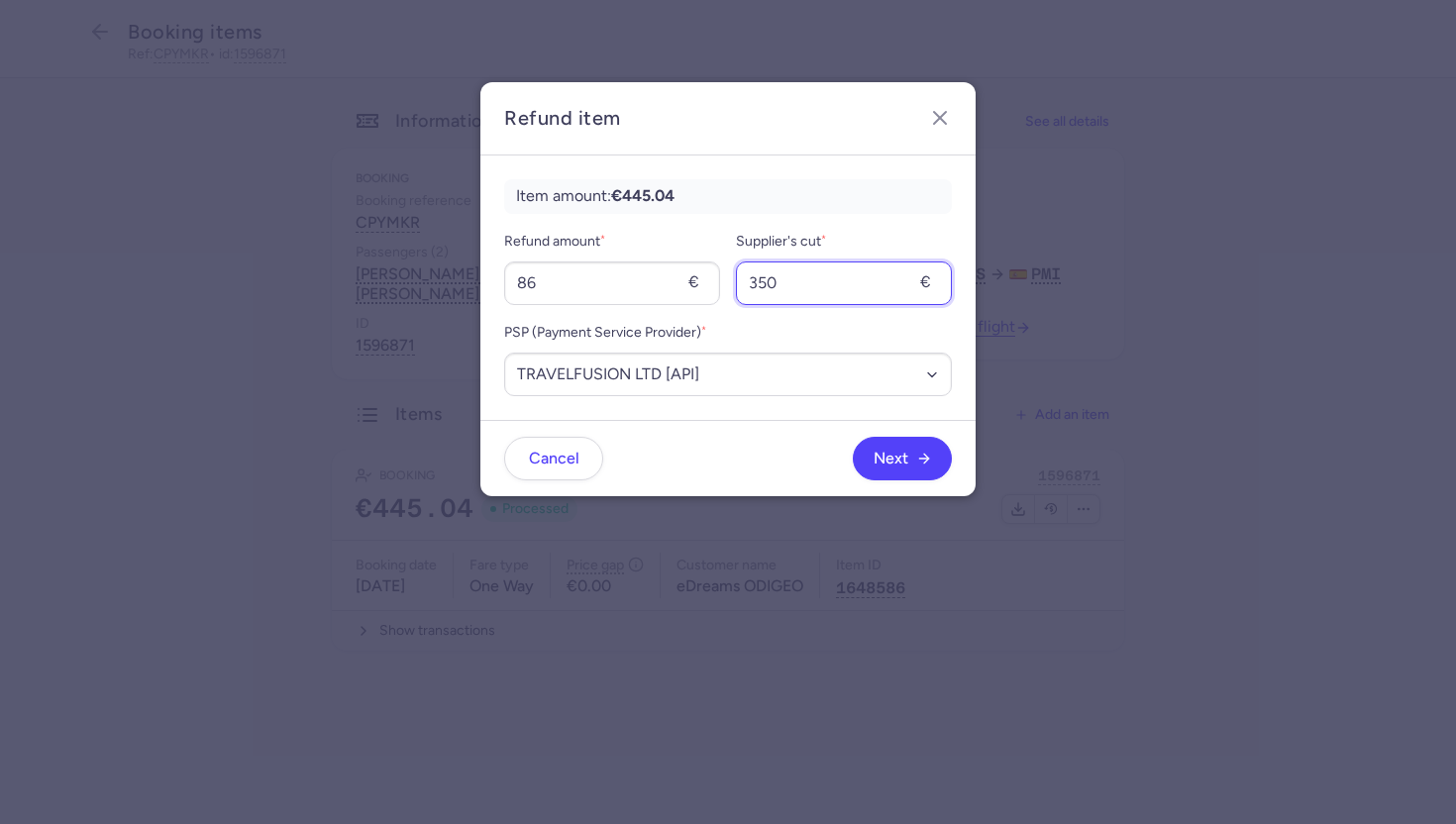 drag, startPoint x: 801, startPoint y: 285, endPoint x: 742, endPoint y: 280, distance: 59.211485 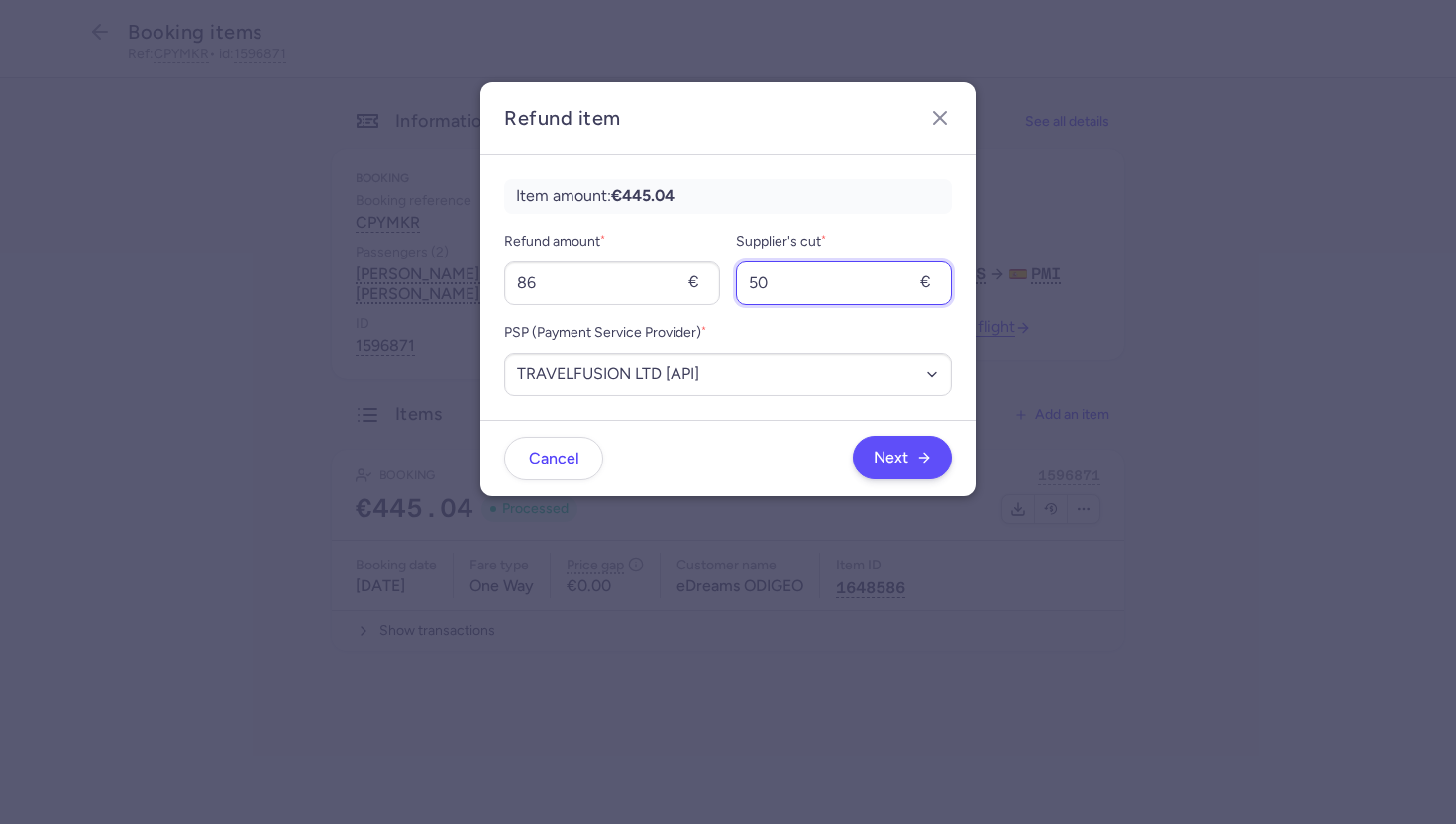 type on "50" 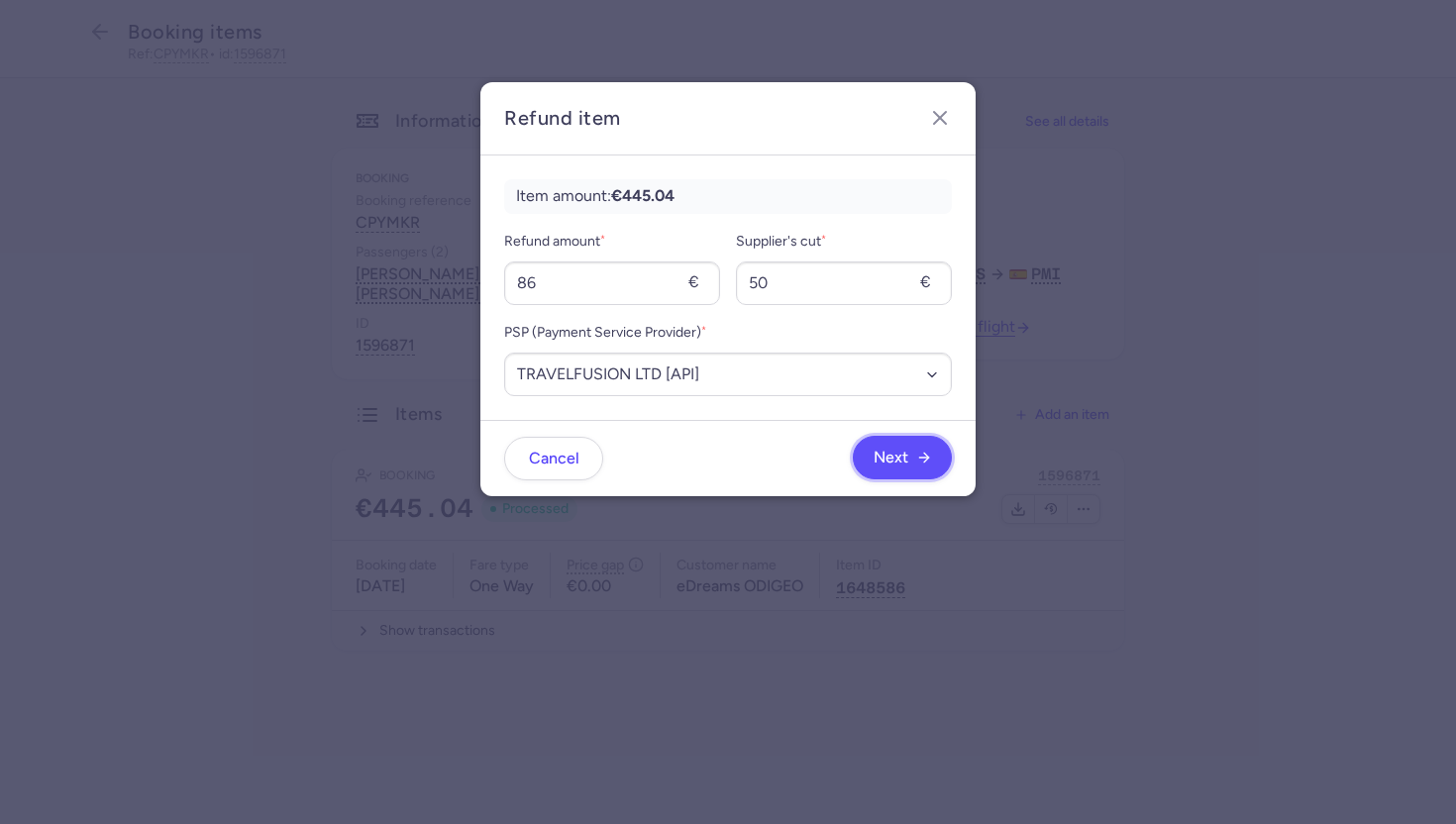 click on "Next" at bounding box center (902, 458) 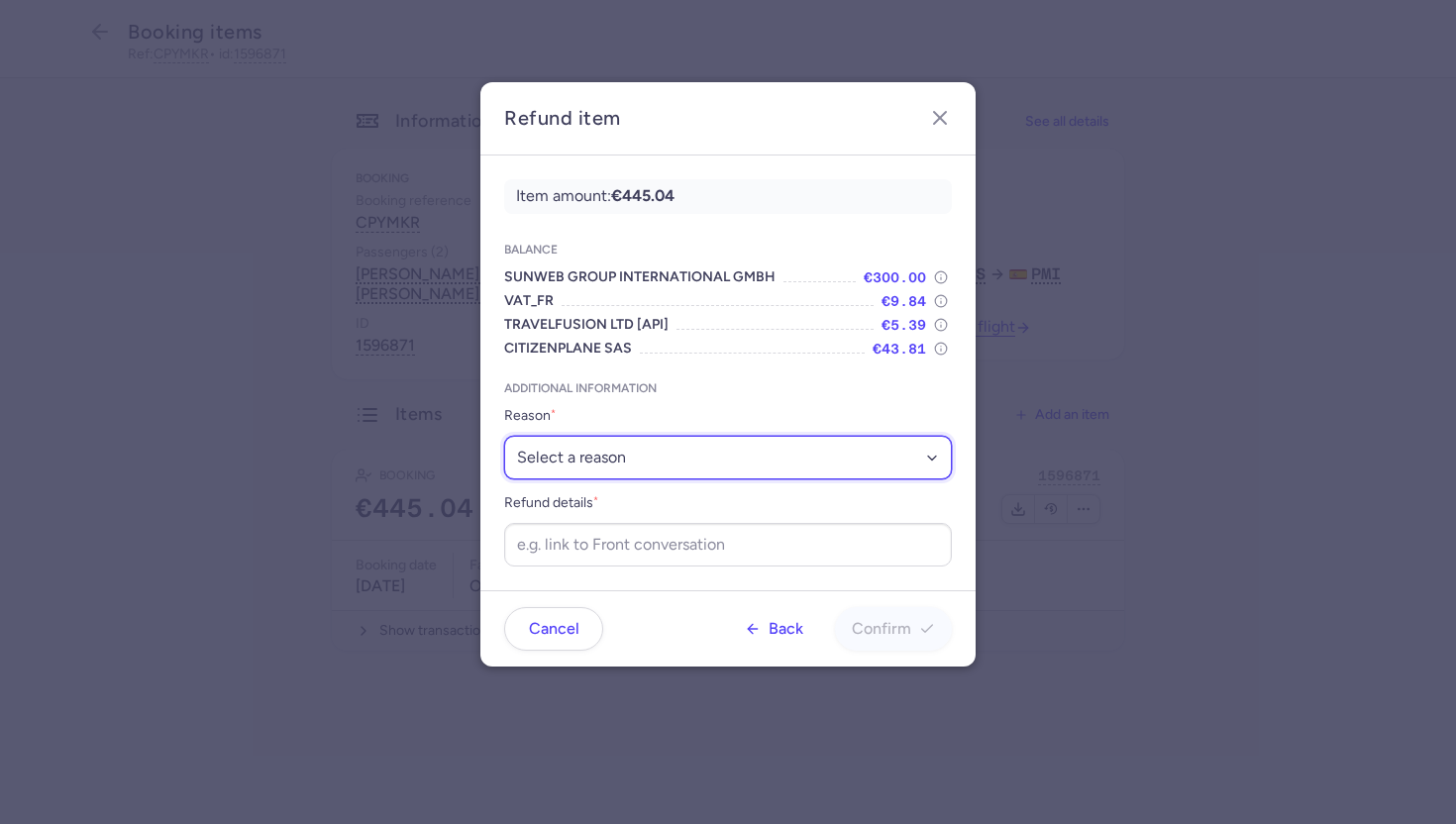 click on "Select a reason ✈️ Airline ceasing ops 💼 Ancillary issue 📄 APIS missing ⚙️ CitizenPlane error ⛔️ Denied boarding 🔁 Duplicate ❌ Flight canceled 🕵🏼‍♂️ Fraud 🎁 Goodwill 🎫 Goodwill allowance 🙃 Other 💺 Overbooking 💸 Refund with penalty 🙅 Schedule change not accepted 🤕 Supplier error 💵 Tax refund ❓ Unconfirmed booking" at bounding box center [728, 458] 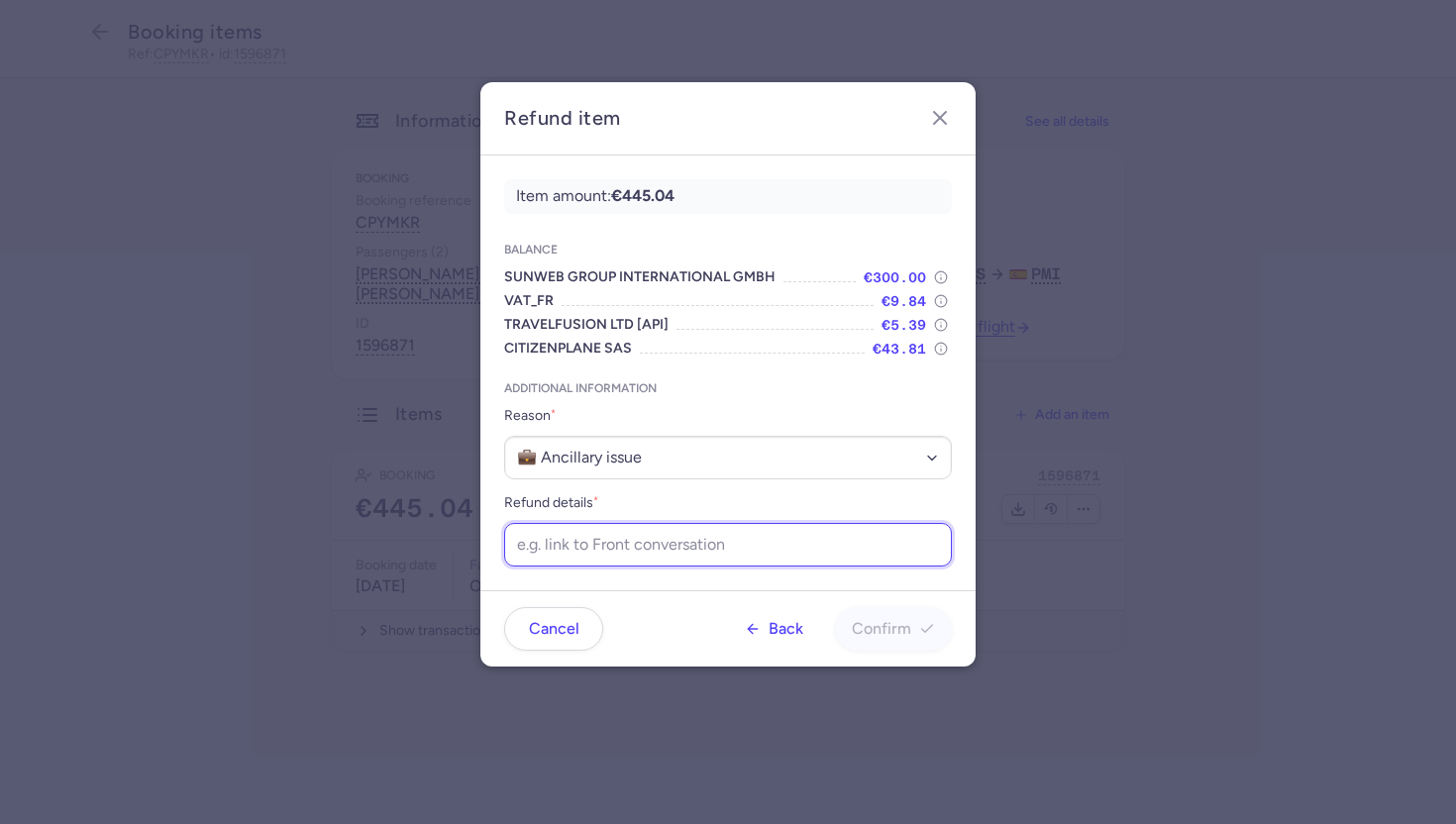 click on "Refund details  *" at bounding box center [728, 545] 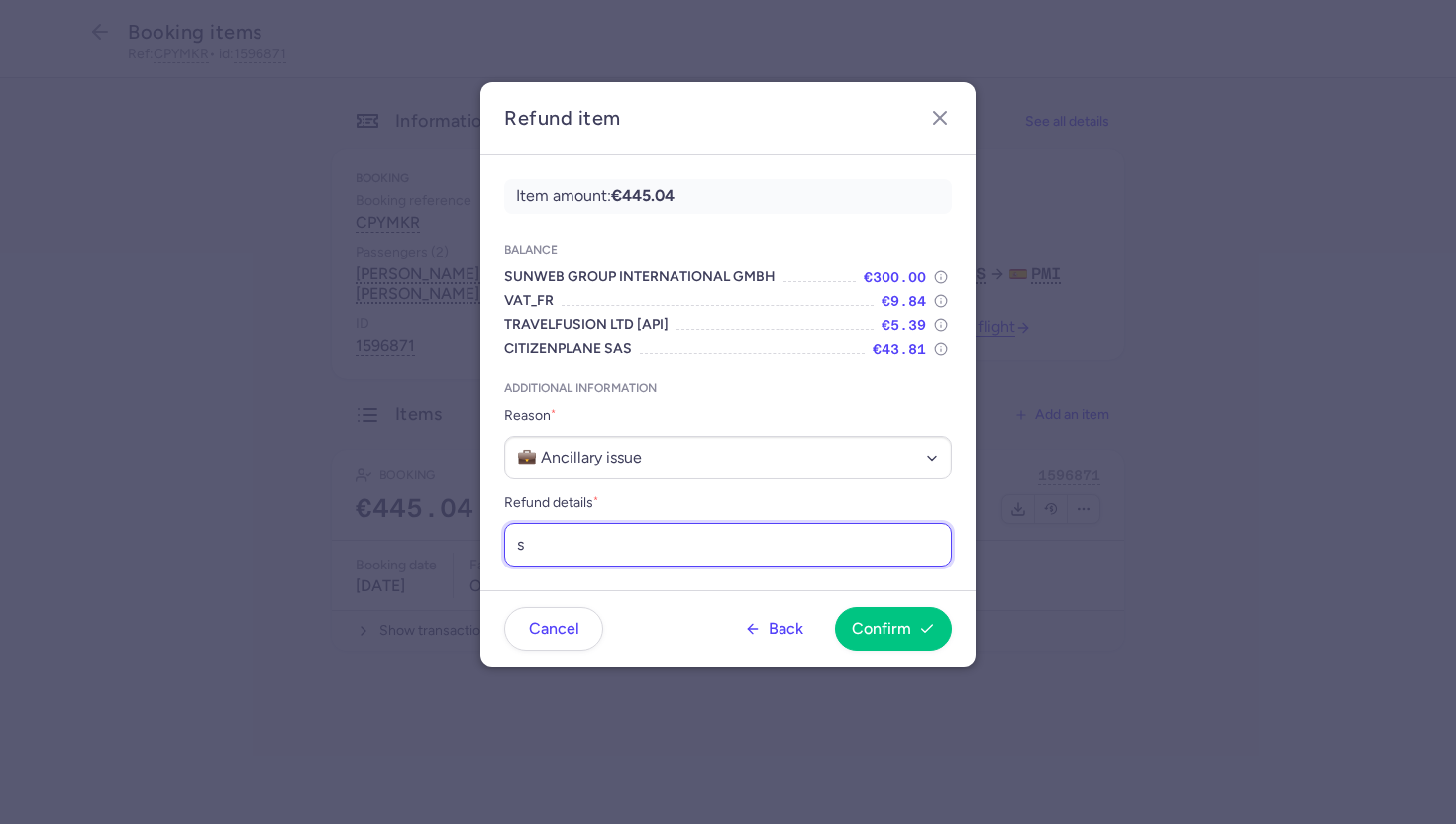 type on "supp can't add cabin bag" 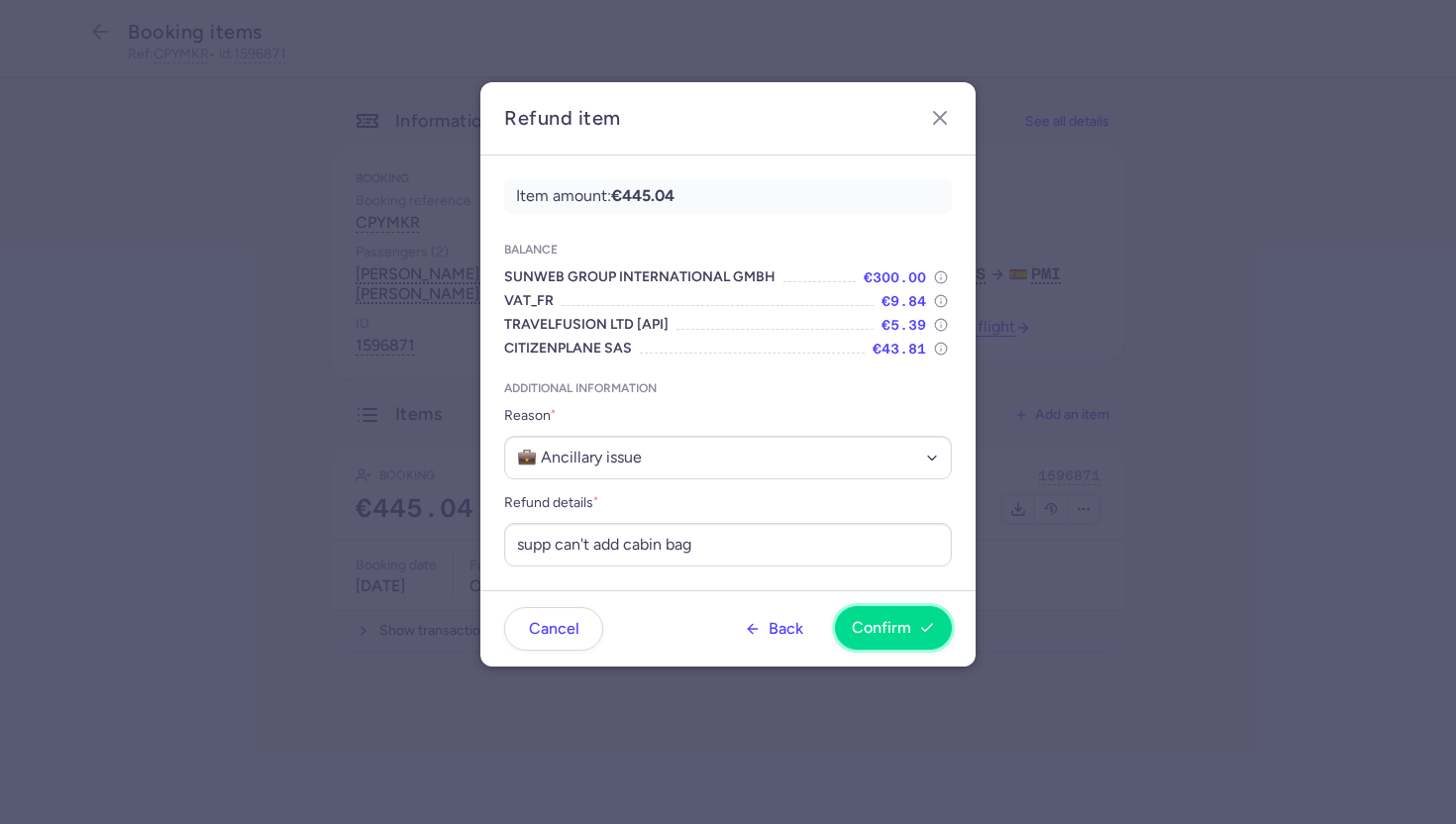 click on "Confirm" at bounding box center (882, 628) 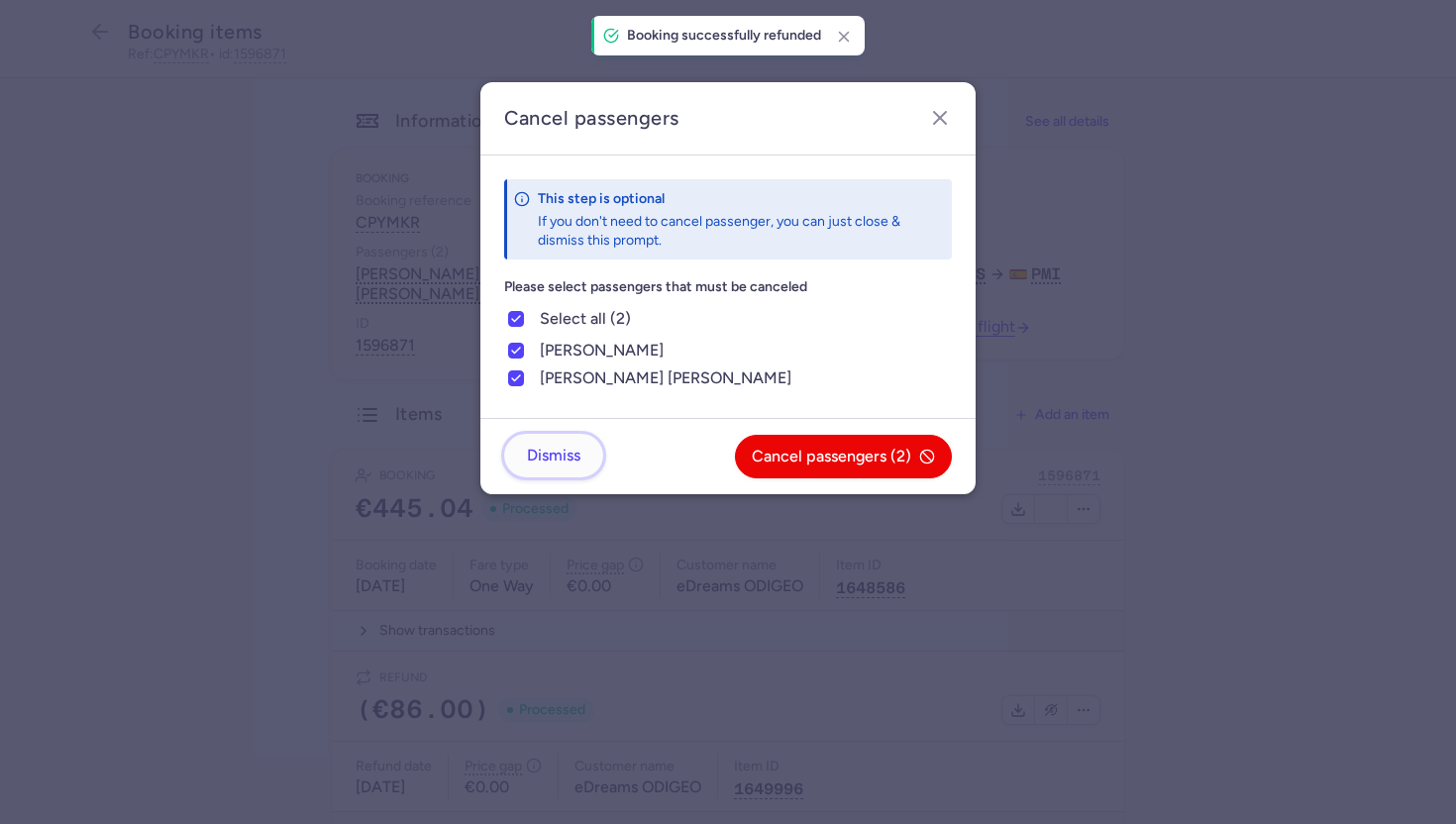 click on "Dismiss" at bounding box center (554, 456) 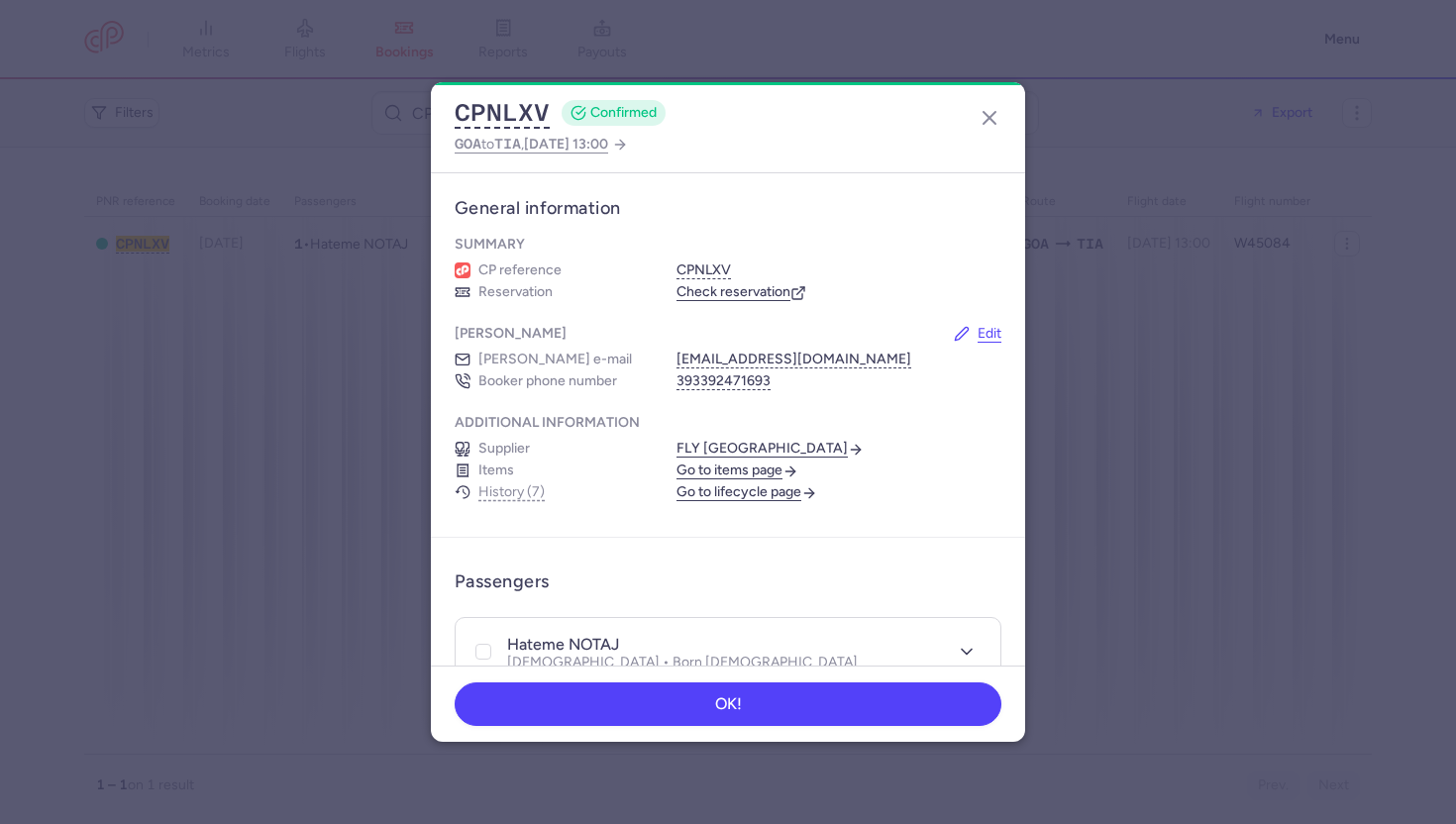 scroll, scrollTop: 0, scrollLeft: 0, axis: both 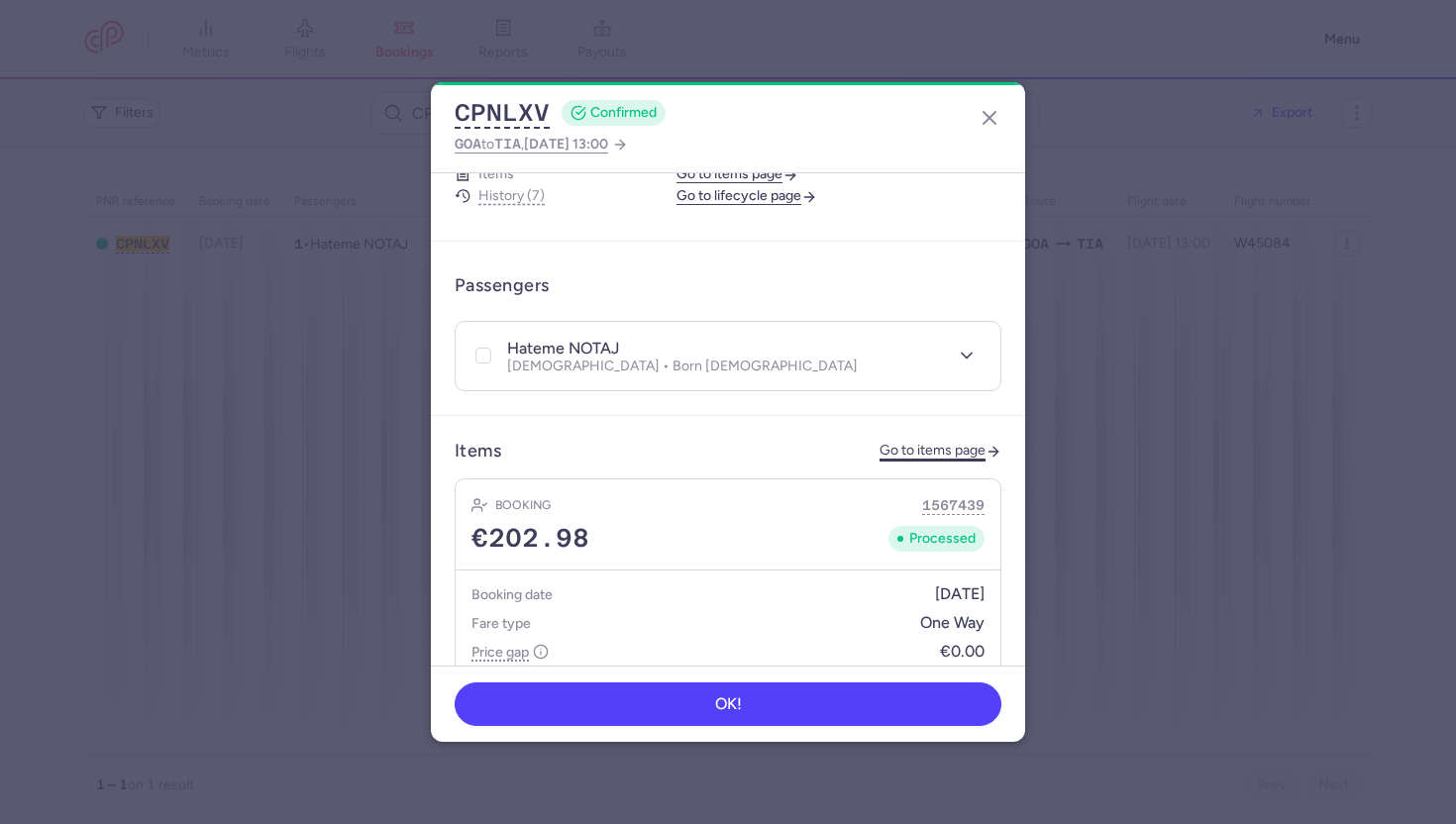 click on "Go to items page" 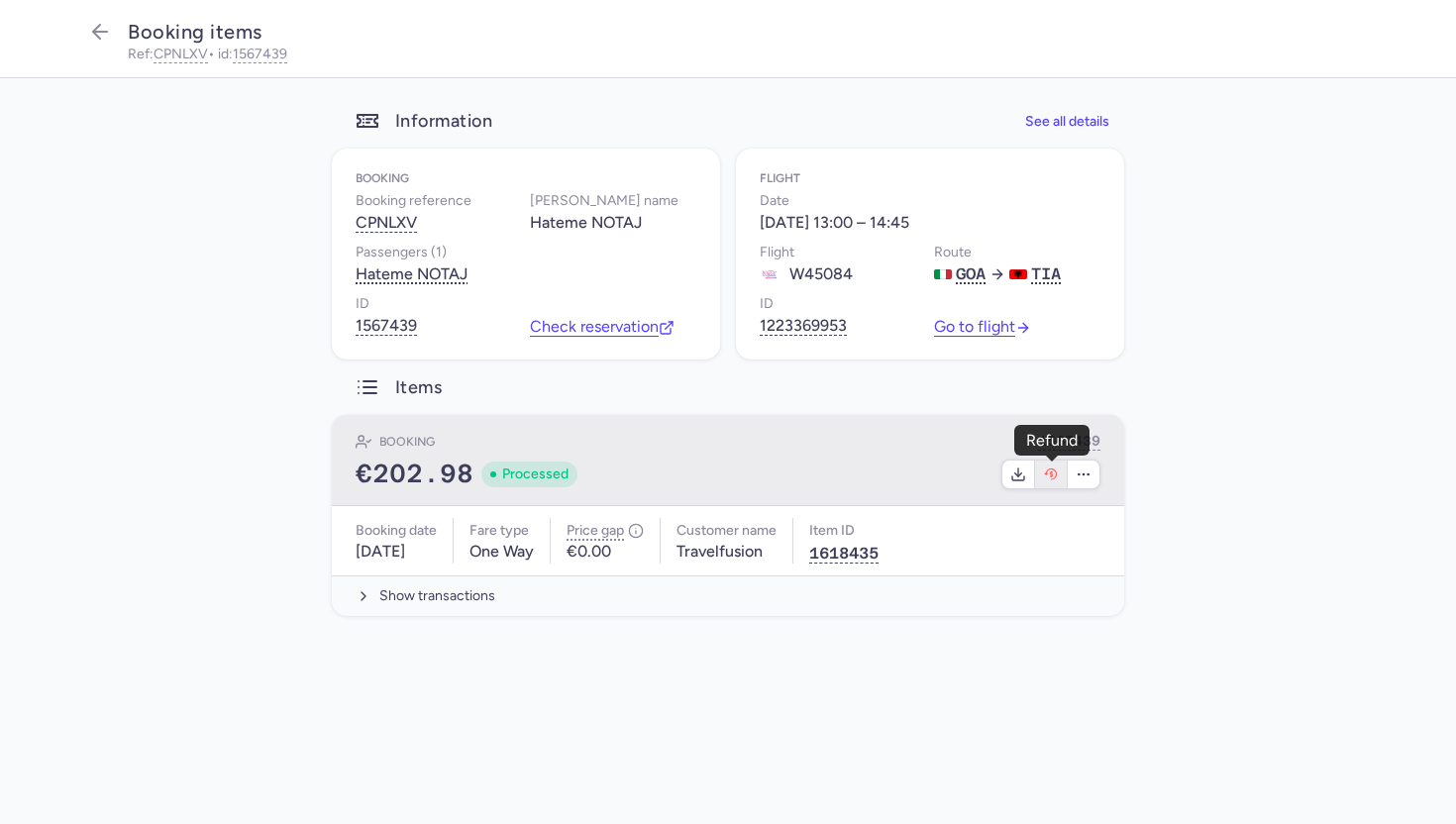 click 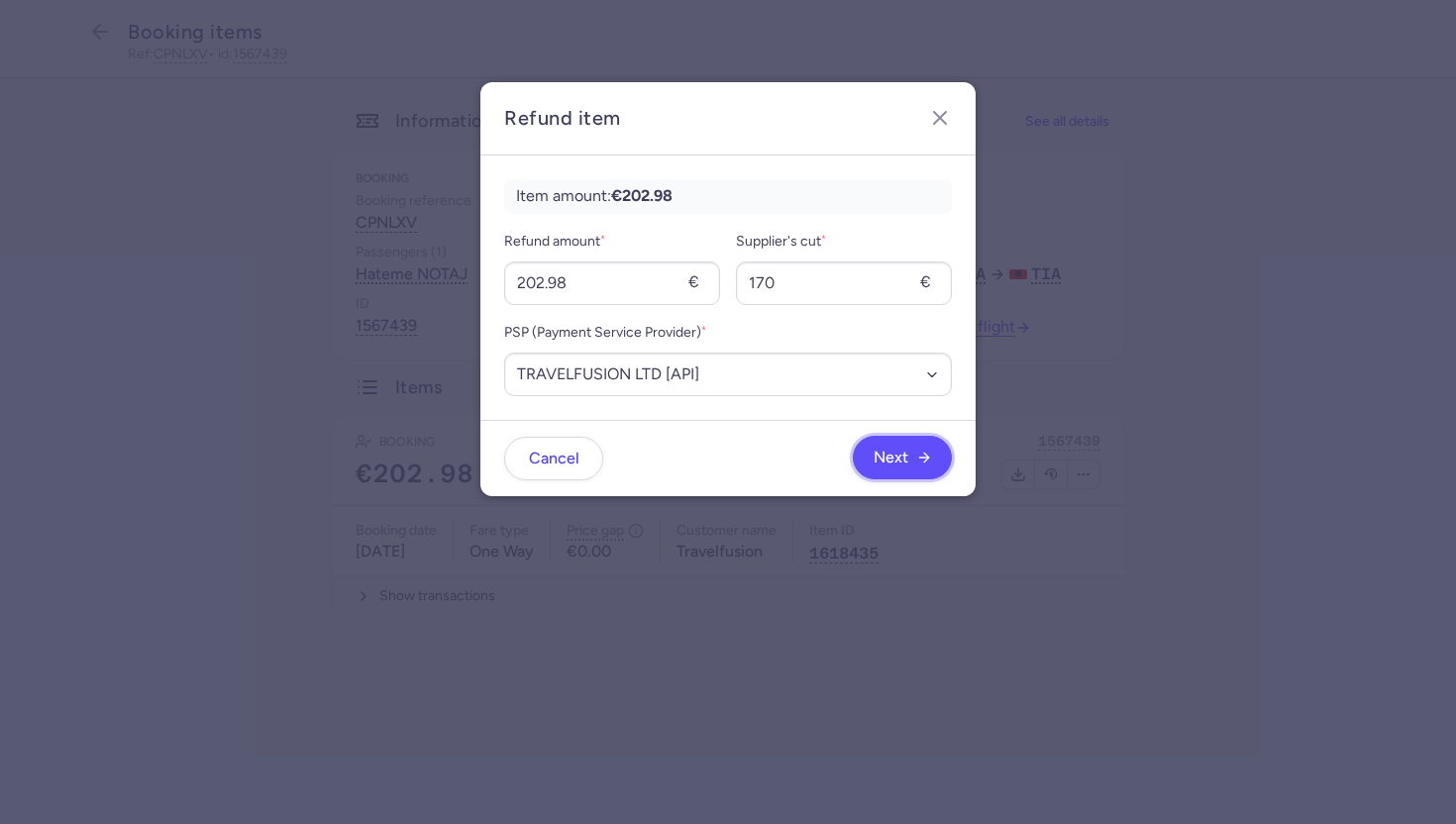 click on "Next" at bounding box center [902, 458] 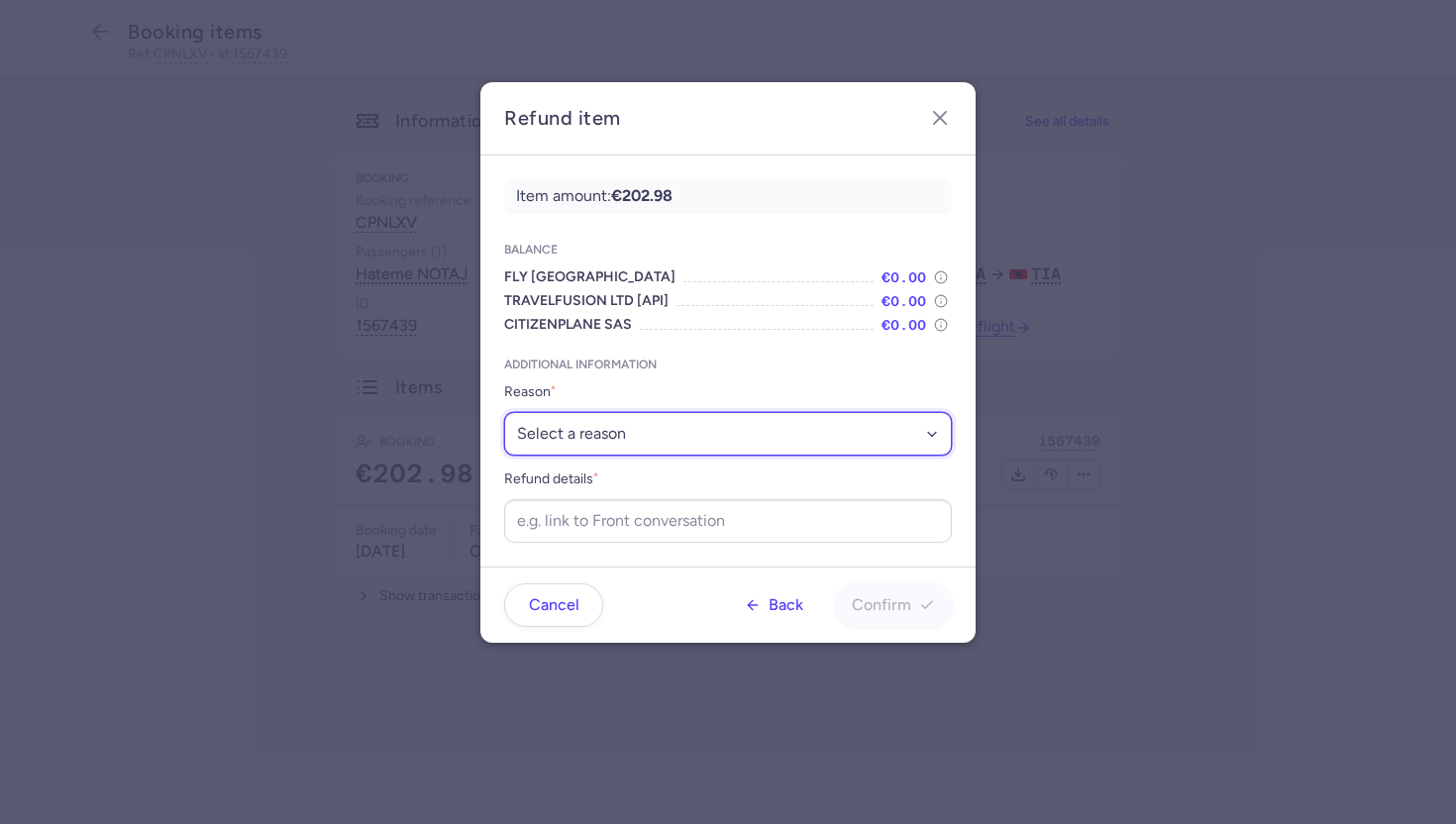 click on "Select a reason ✈️ Airline ceasing ops 💼 Ancillary issue 📄 APIS missing ⚙️ CitizenPlane error ⛔️ Denied boarding 🔁 Duplicate ❌ Flight canceled 🕵🏼‍♂️ Fraud 🎁 Goodwill 🎫 Goodwill allowance 🙃 Other 💺 Overbooking 💸 Refund with penalty 🙅 Schedule change not accepted 🤕 Supplier error 💵 Tax refund ❓ Unconfirmed booking" at bounding box center (728, 434) 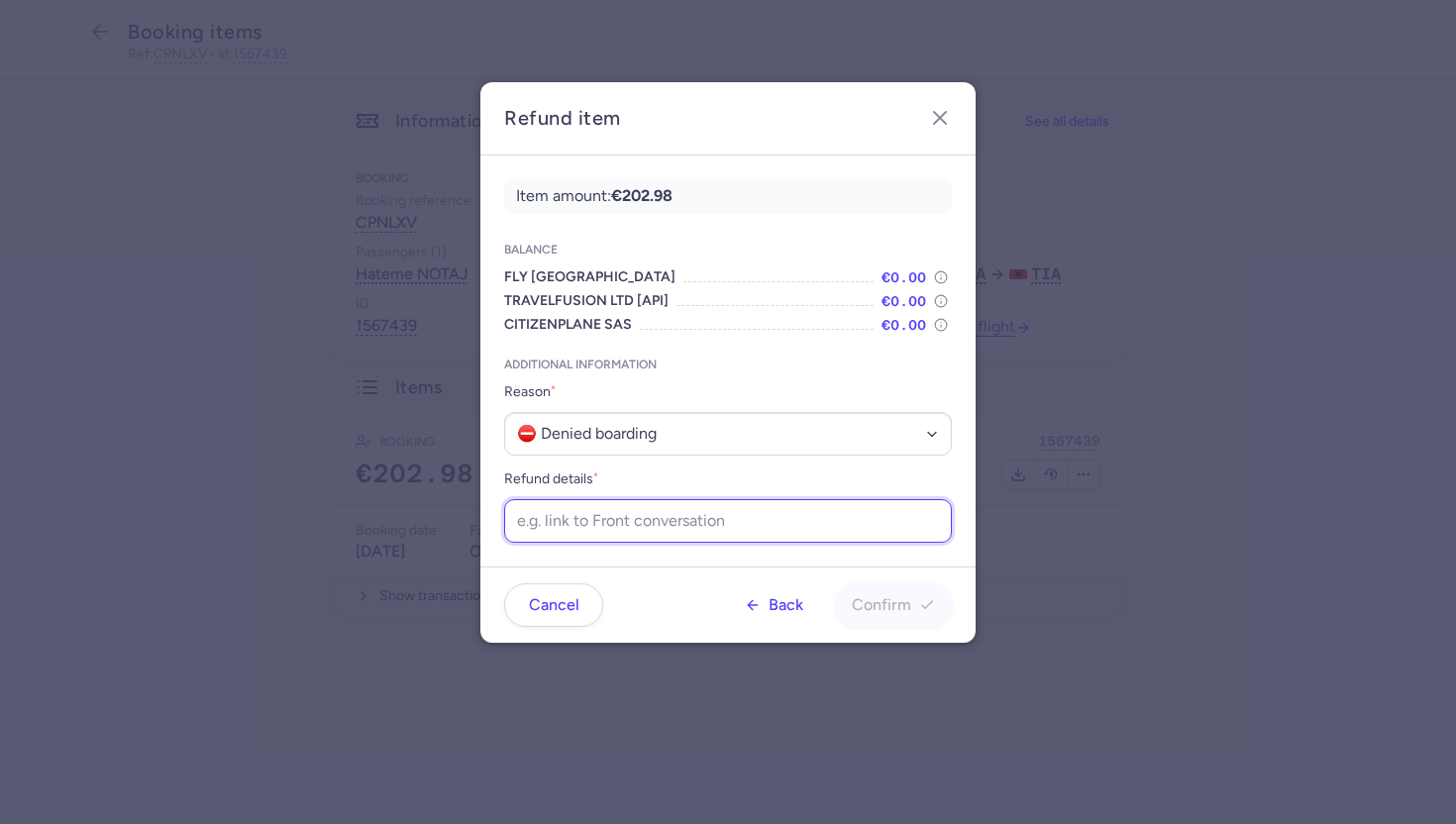 click on "Refund details  *" at bounding box center [728, 521] 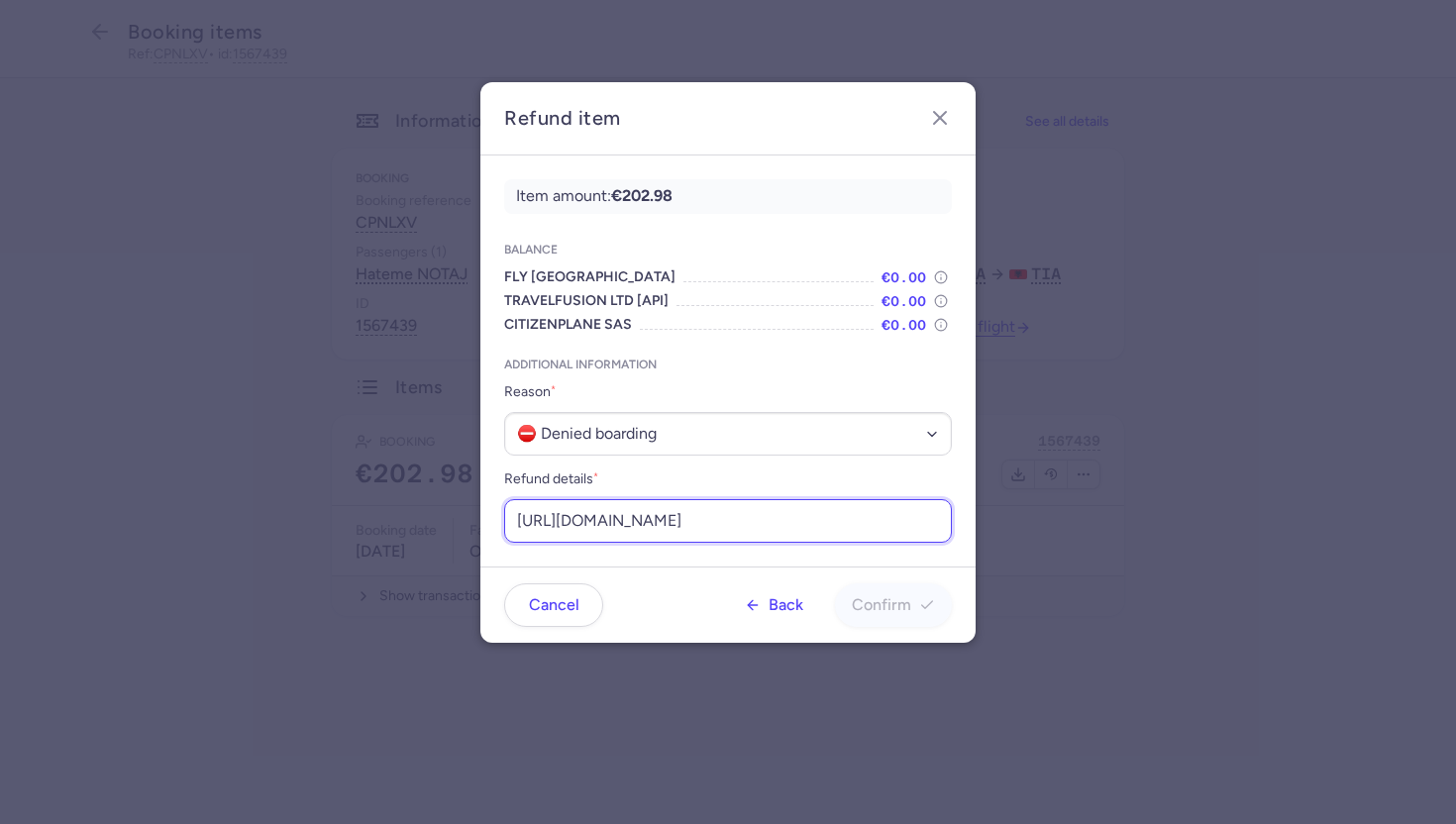 scroll, scrollTop: 0, scrollLeft: 237, axis: horizontal 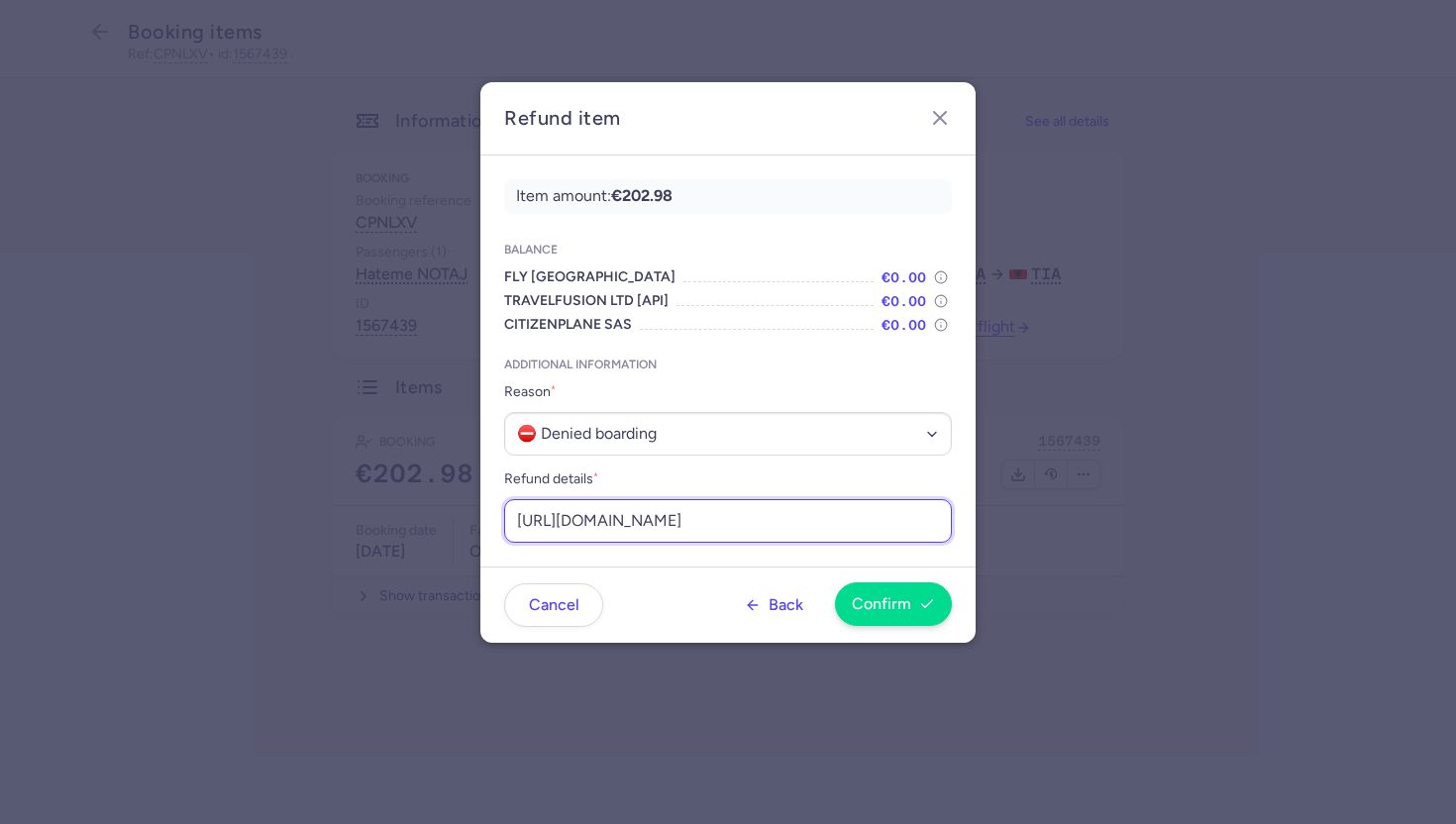 type on "https://app.frontapp.com/open/cnv_exw00n6?key=nzX0KYkOTyj4aKZo9M674-XQAKgp16Ia" 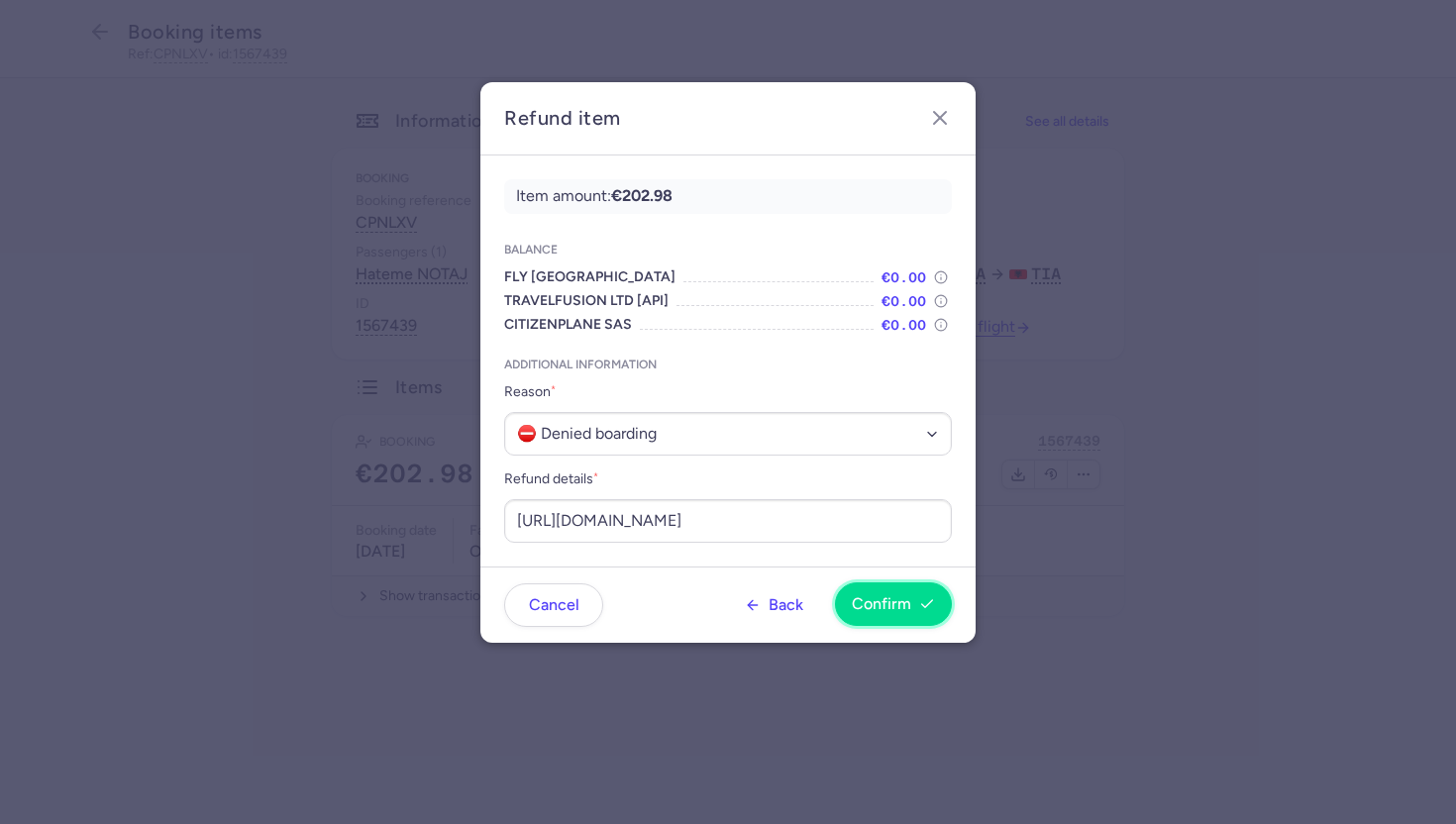 click on "Confirm" at bounding box center [882, 604] 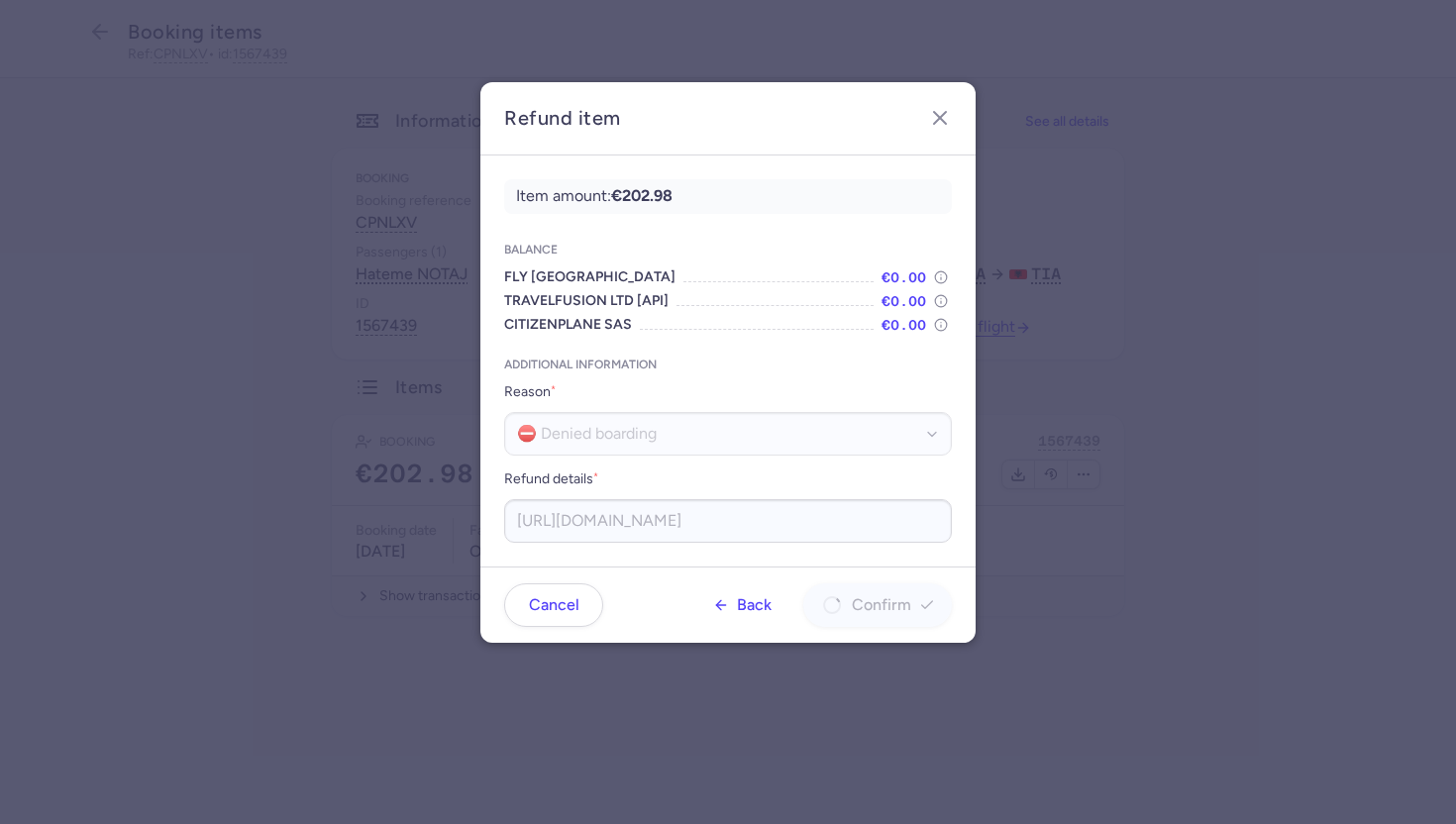 scroll, scrollTop: 0, scrollLeft: 0, axis: both 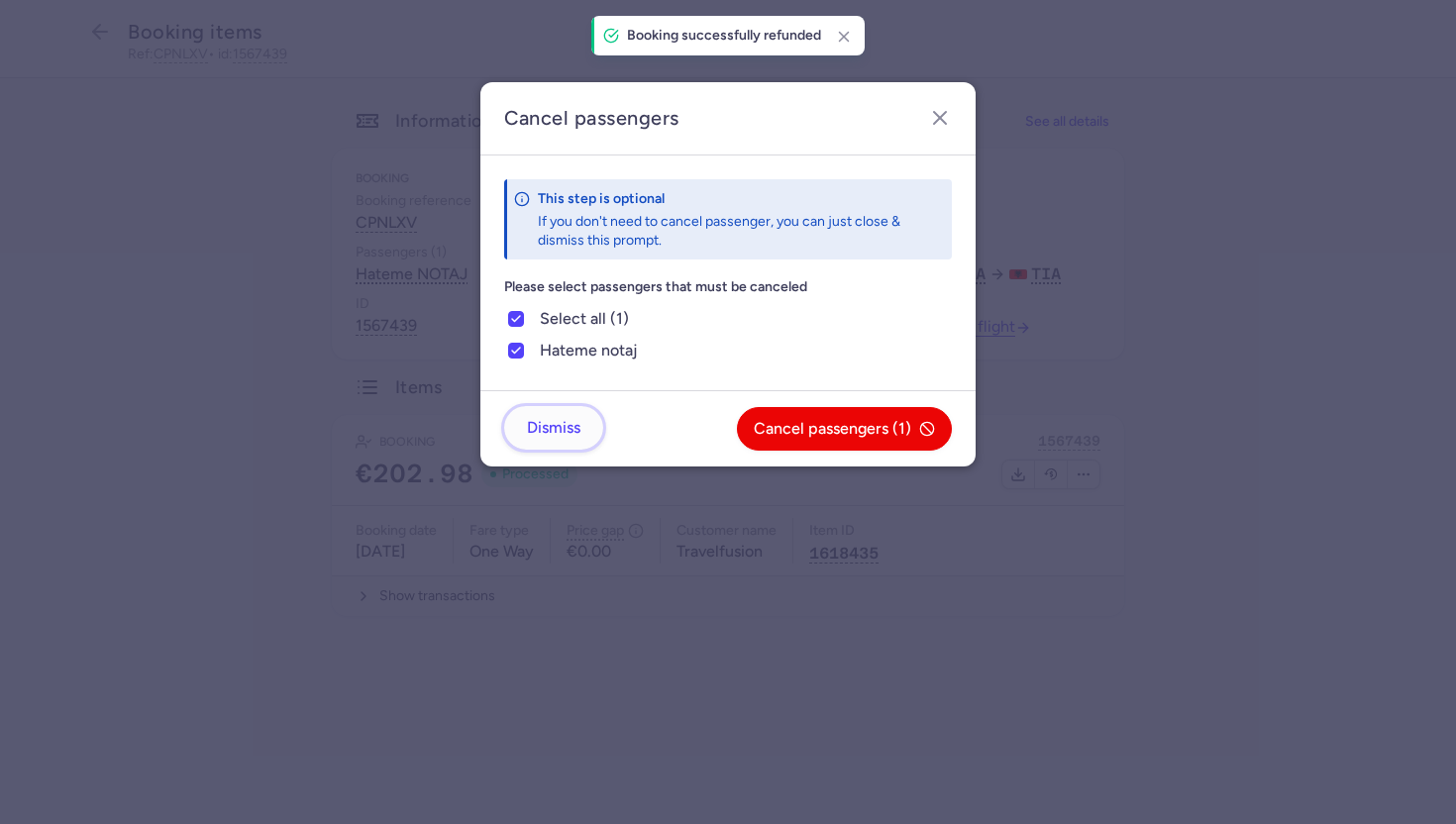 click on "Dismiss" 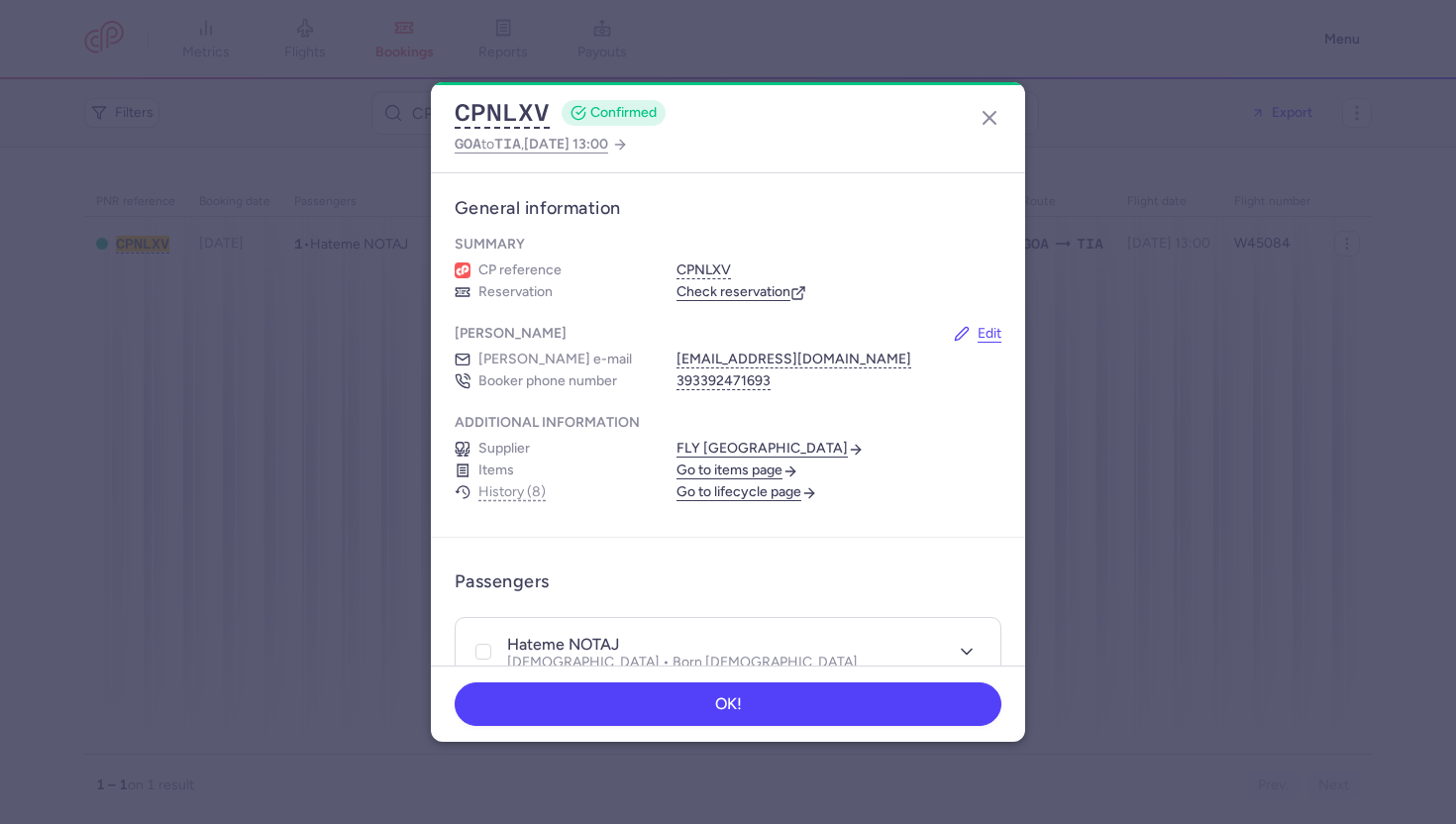 scroll, scrollTop: 0, scrollLeft: 0, axis: both 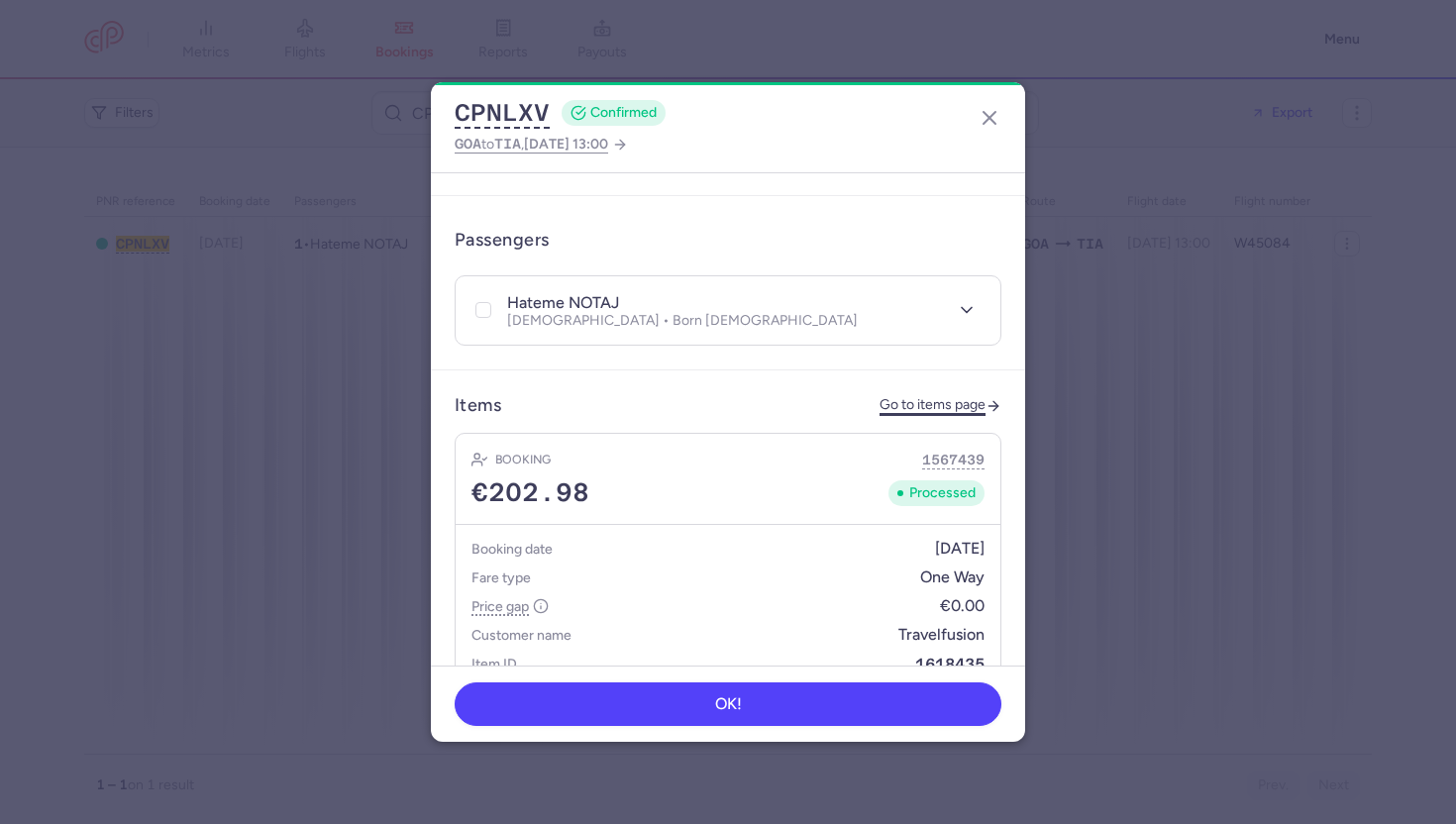 click on "Go to items page" 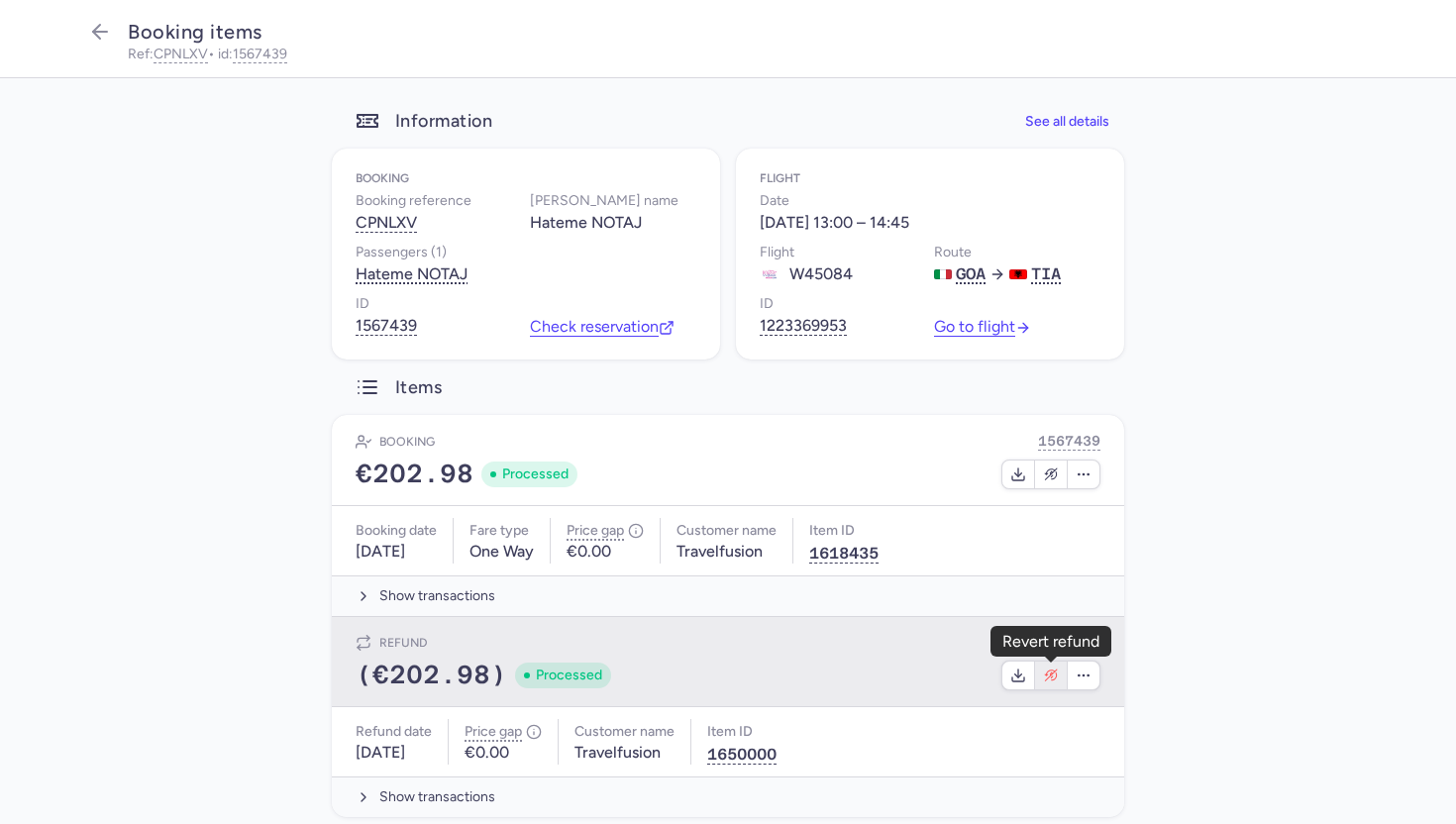 click 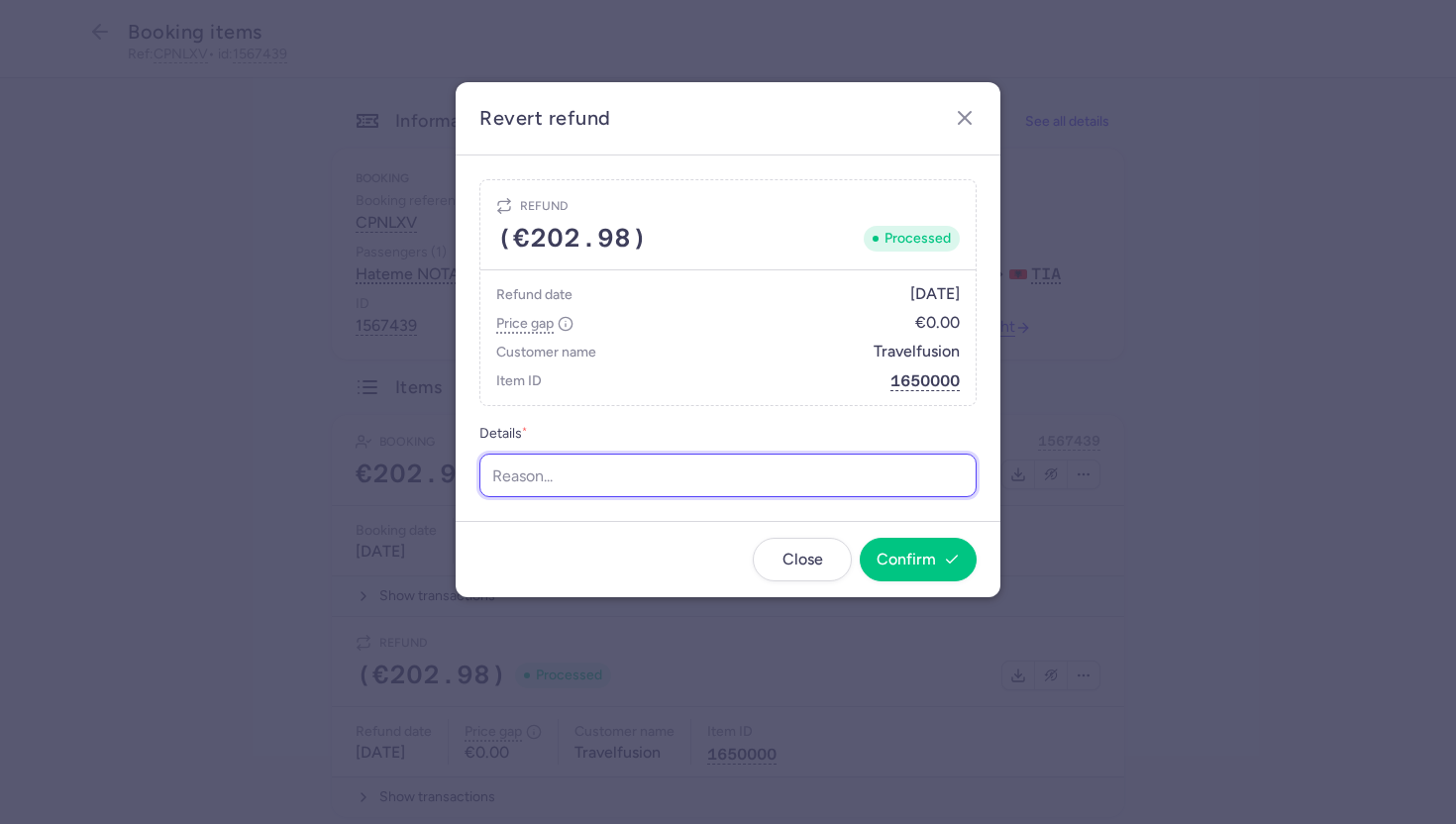 click on "Details  *" at bounding box center (728, 475) 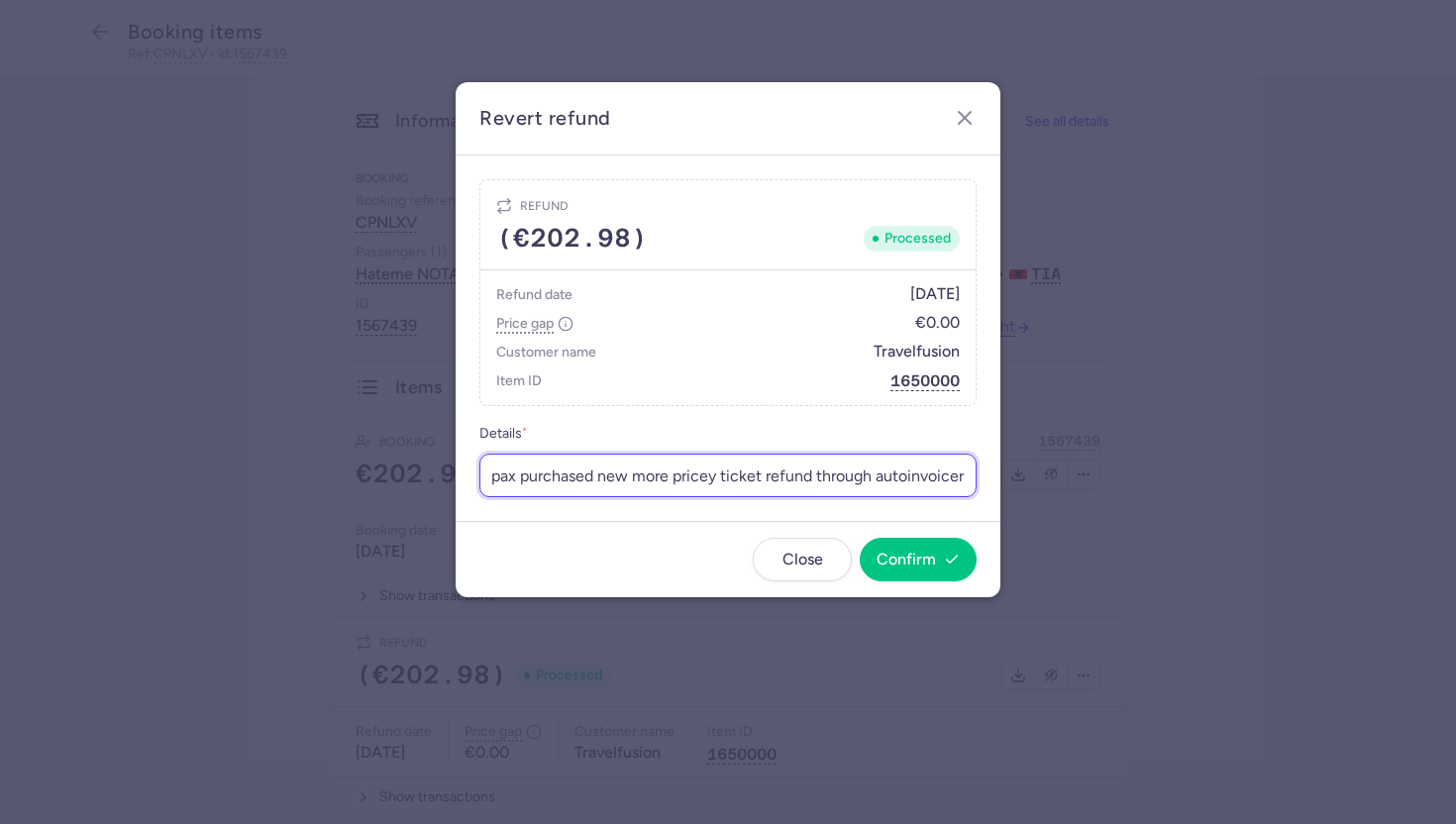 scroll, scrollTop: 0, scrollLeft: 0, axis: both 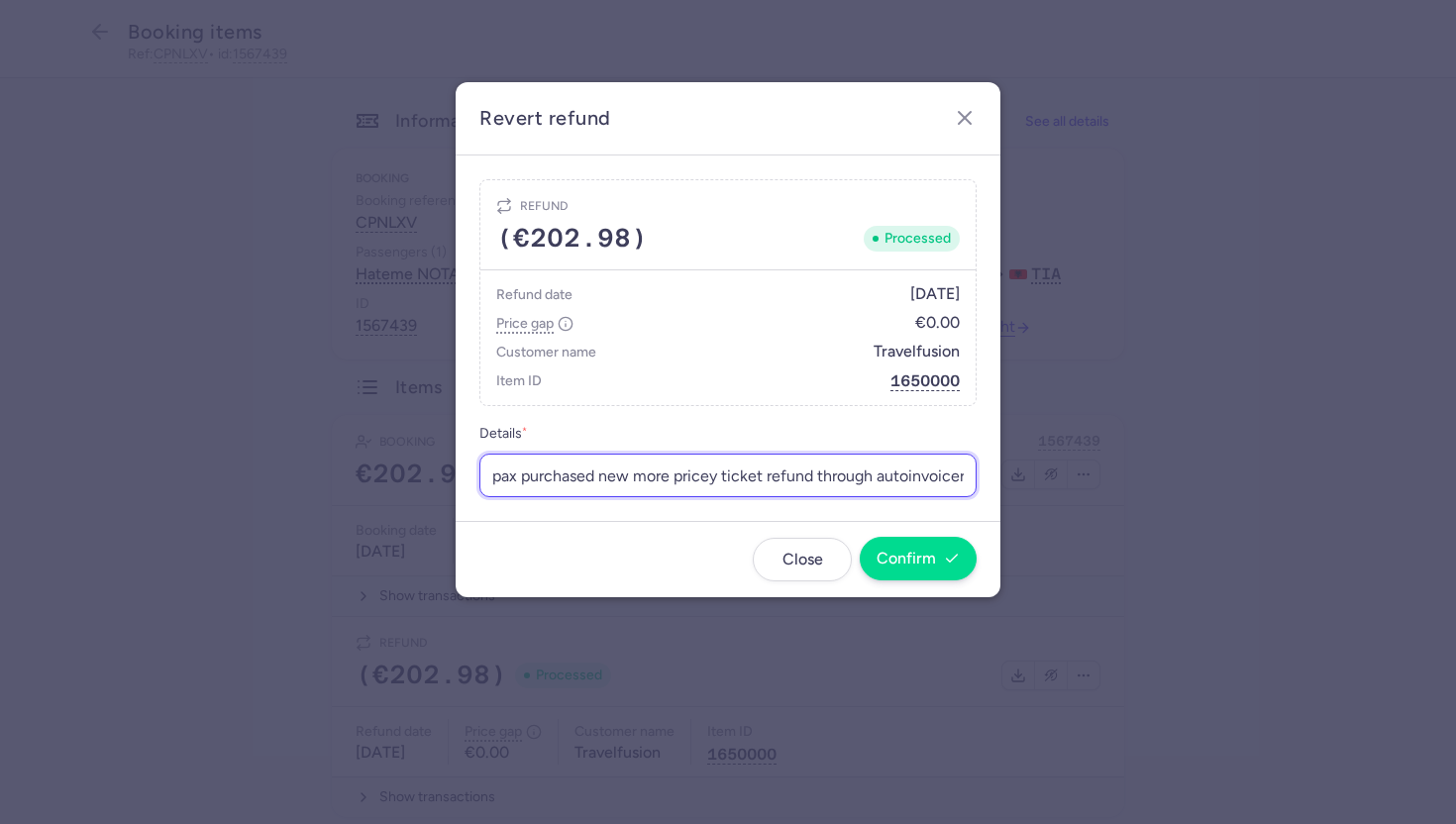 type on "pax purchased new more pricey ticket refund through autoinvoicer" 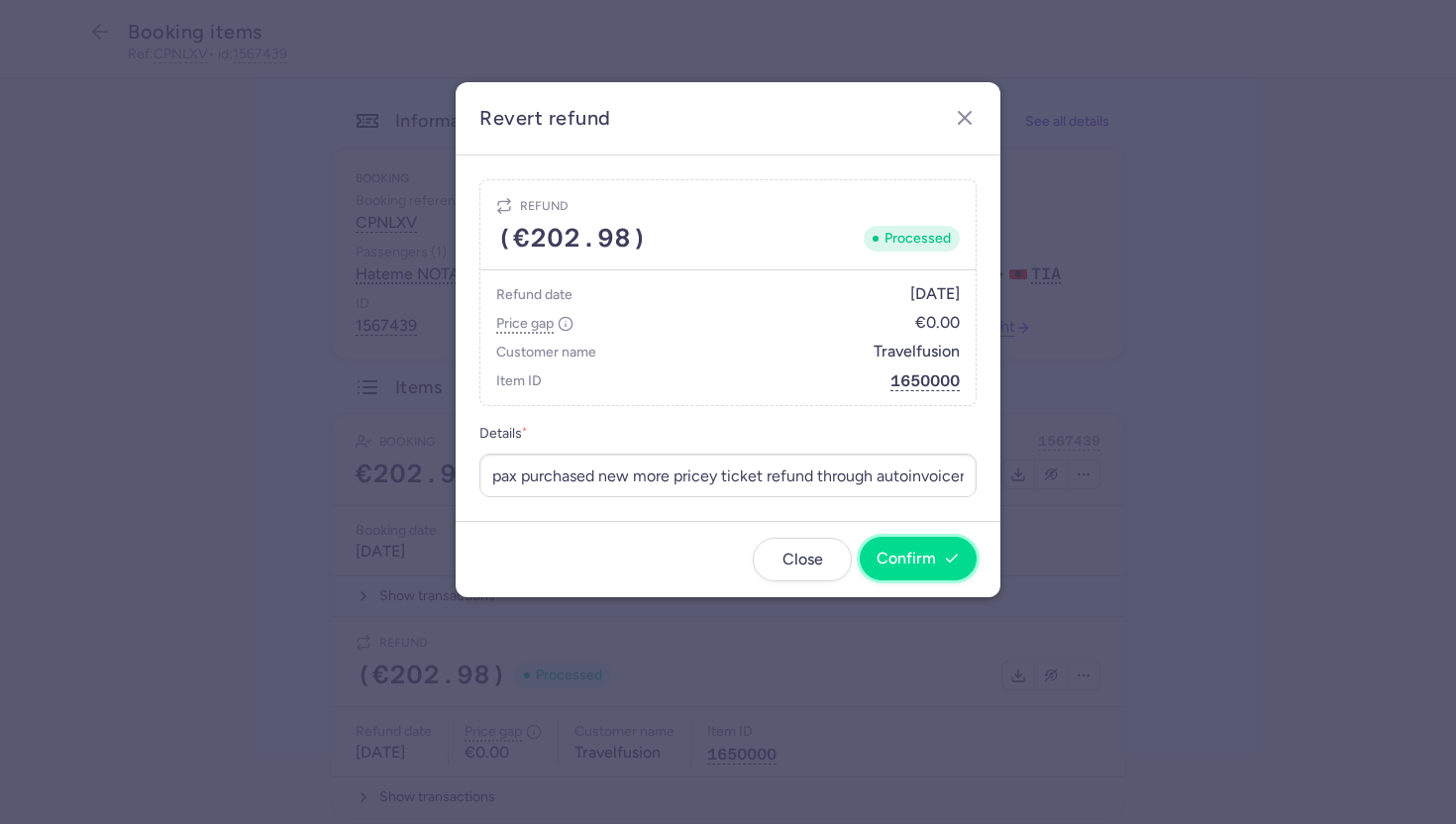 click on "Confirm" at bounding box center (906, 559) 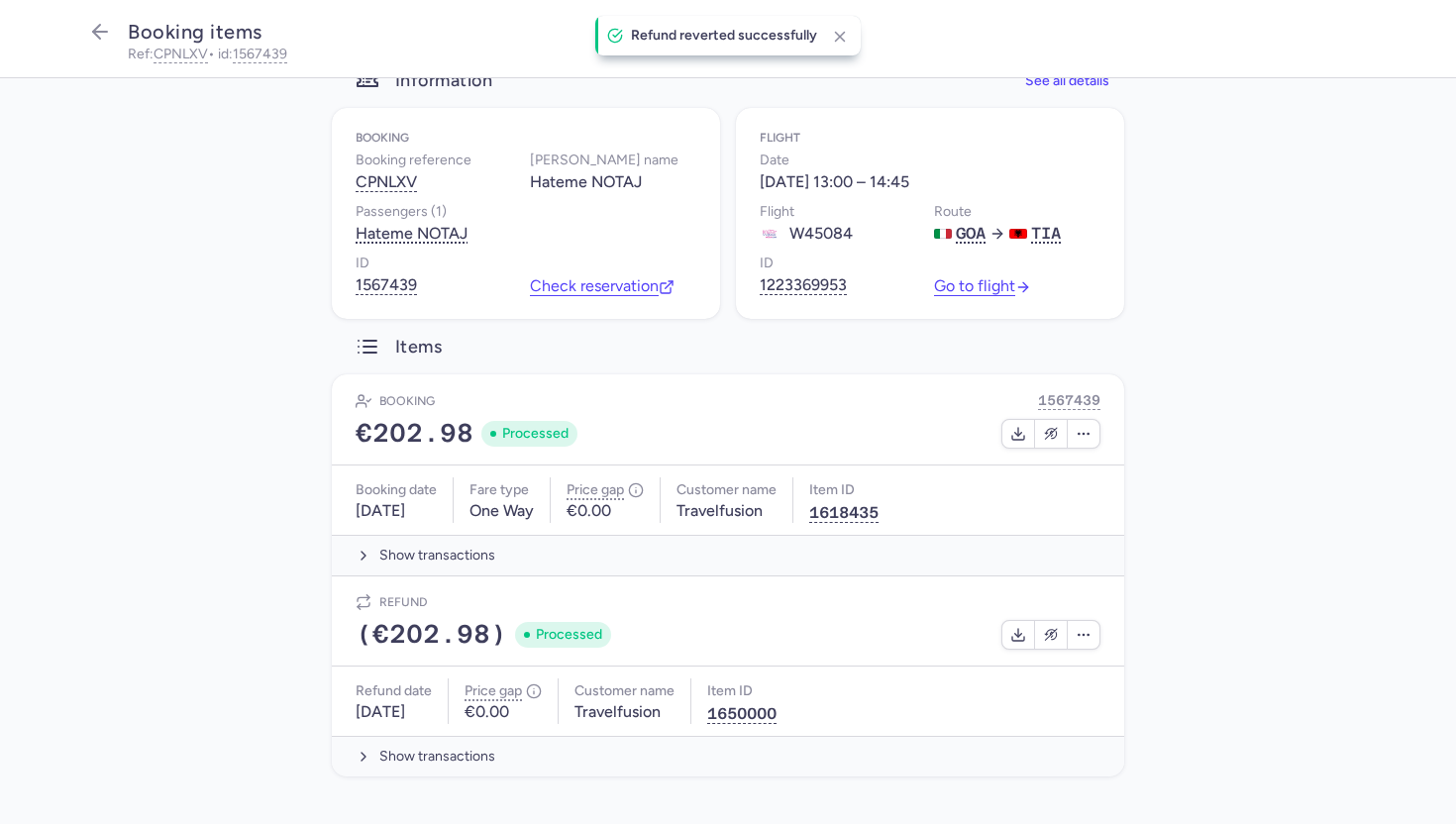 scroll, scrollTop: 0, scrollLeft: 0, axis: both 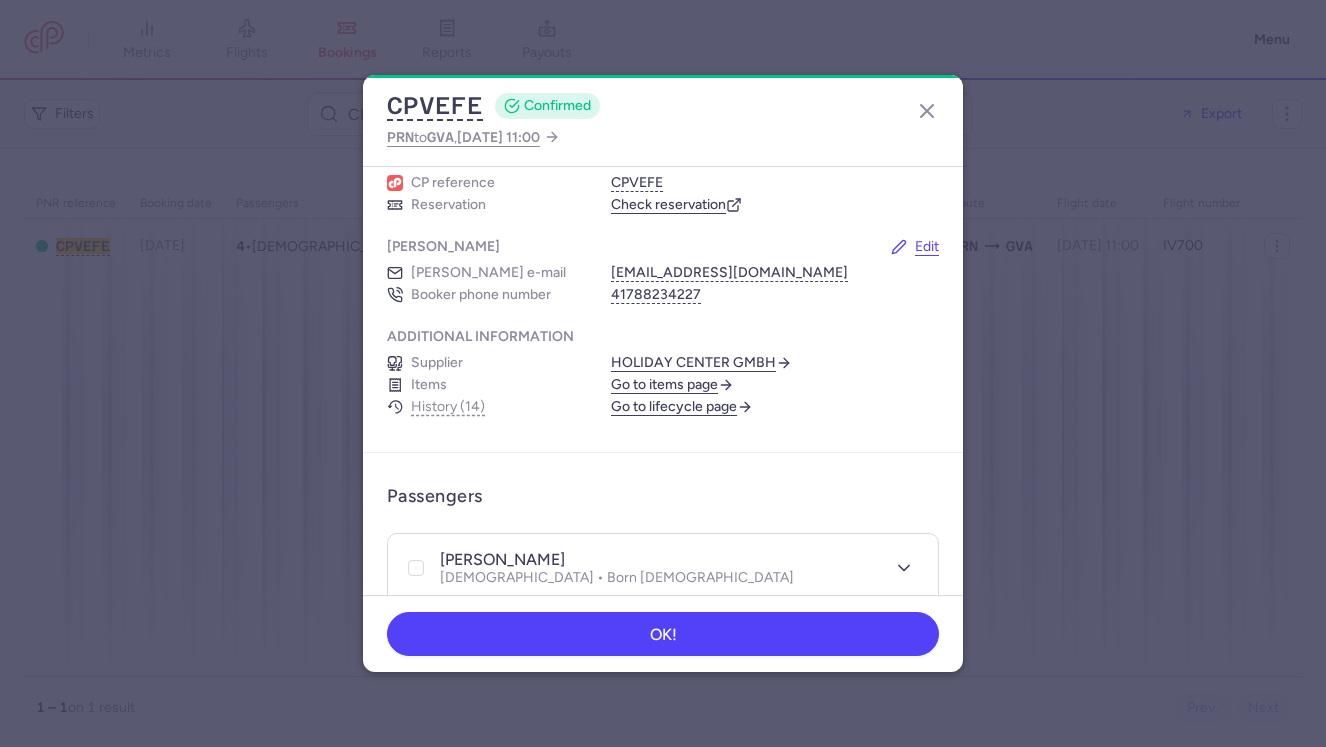 click on "Go to lifecycle page" at bounding box center (682, 407) 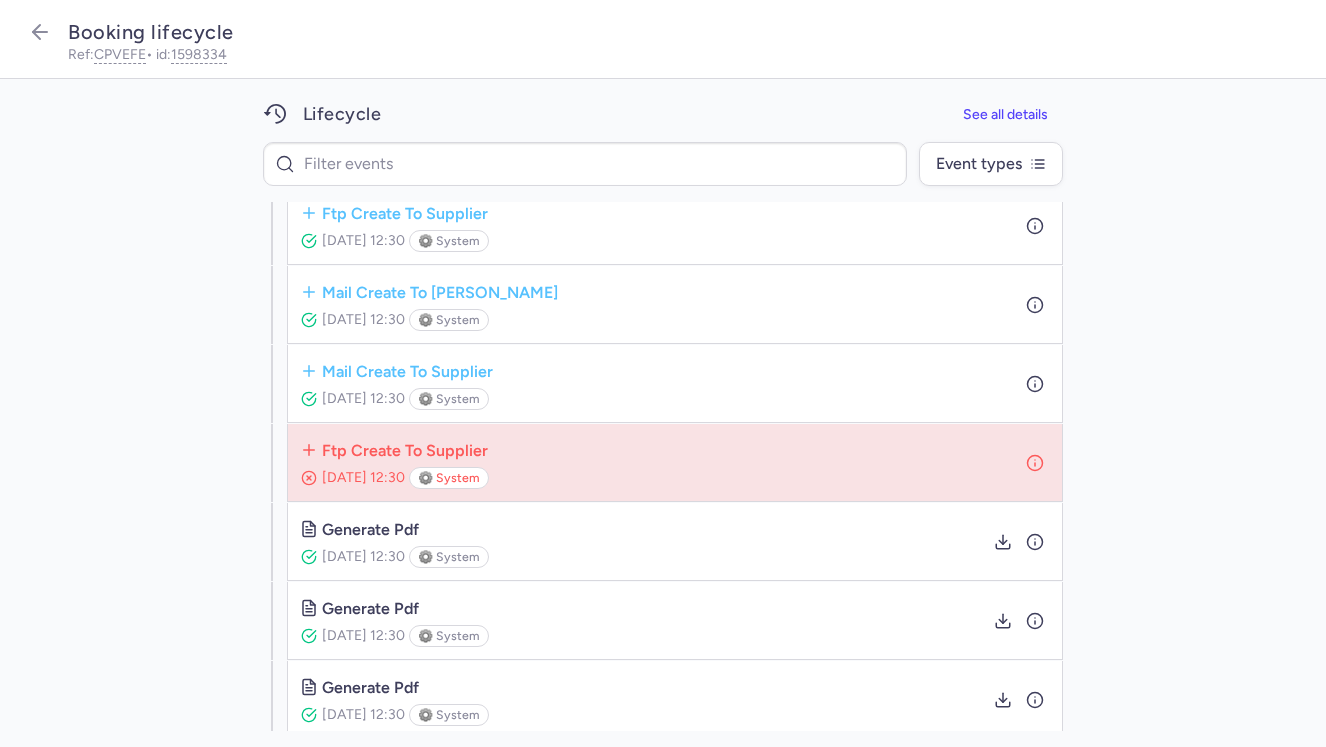 scroll, scrollTop: 296, scrollLeft: 0, axis: vertical 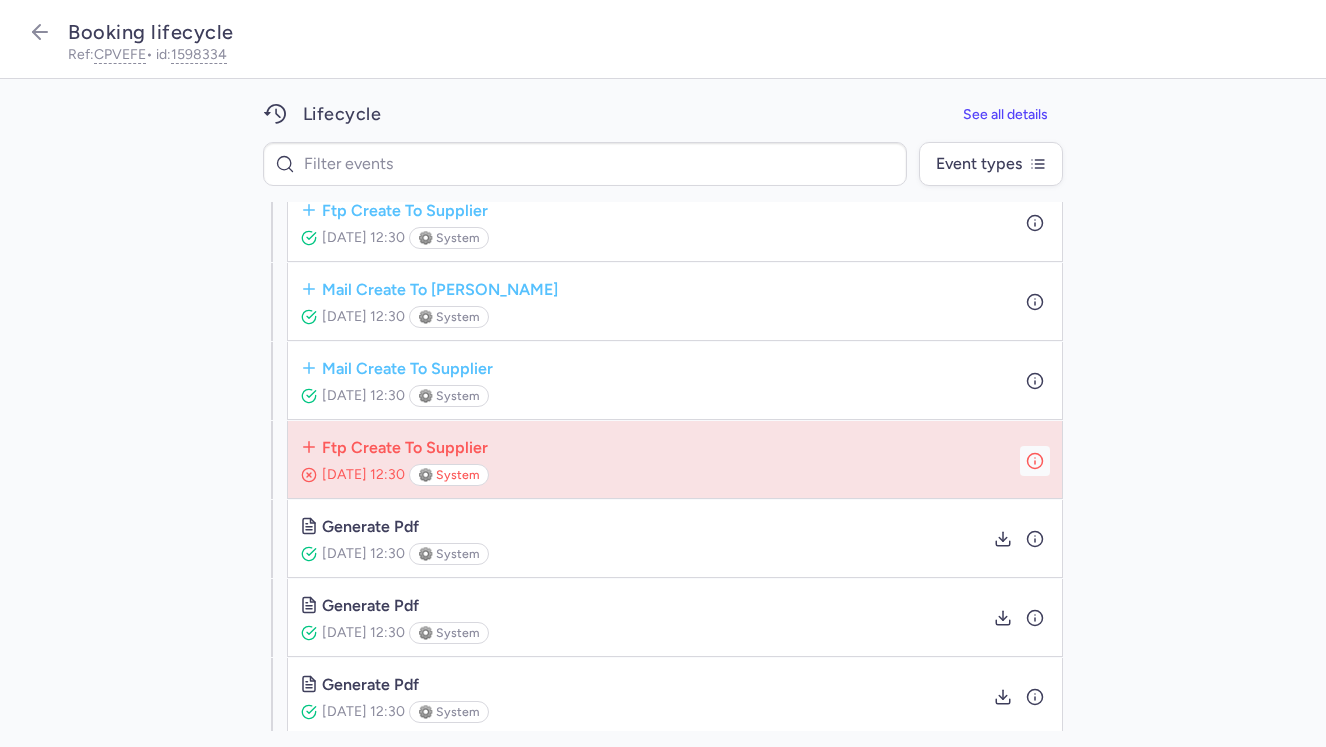click 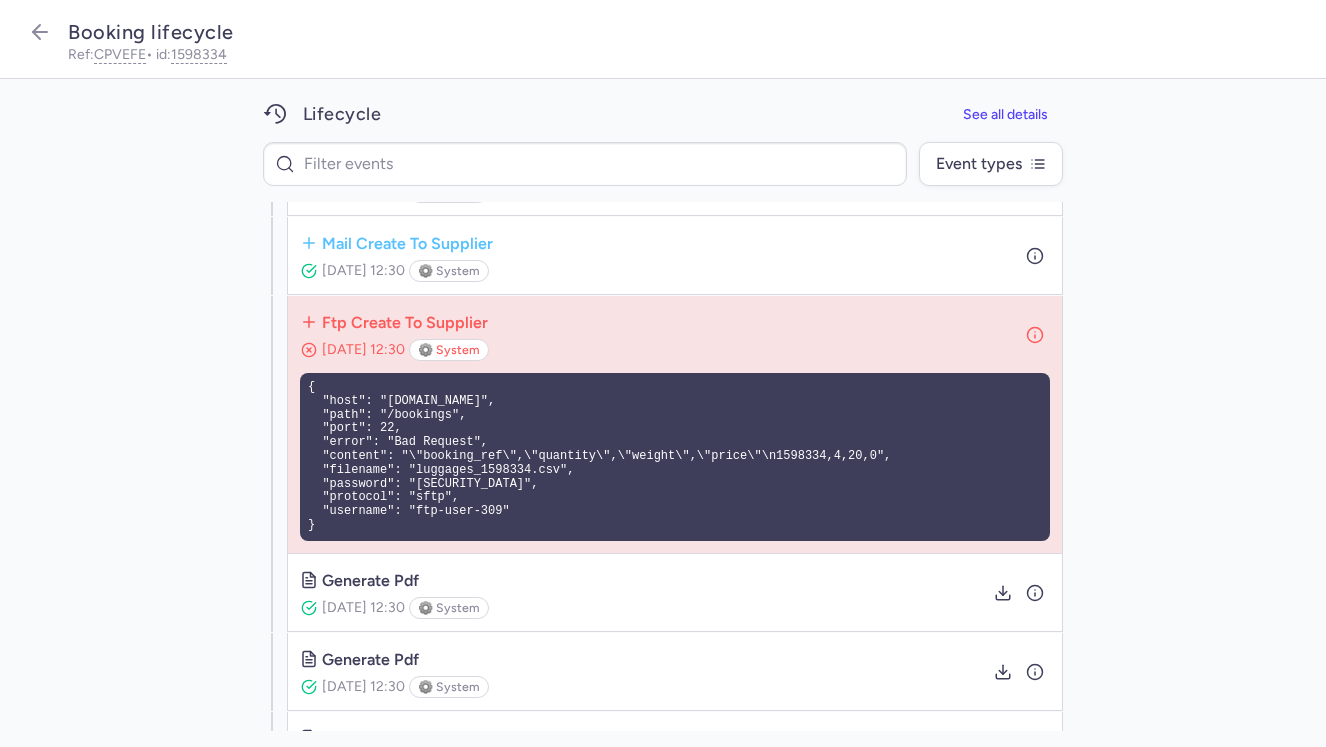 scroll, scrollTop: 422, scrollLeft: 0, axis: vertical 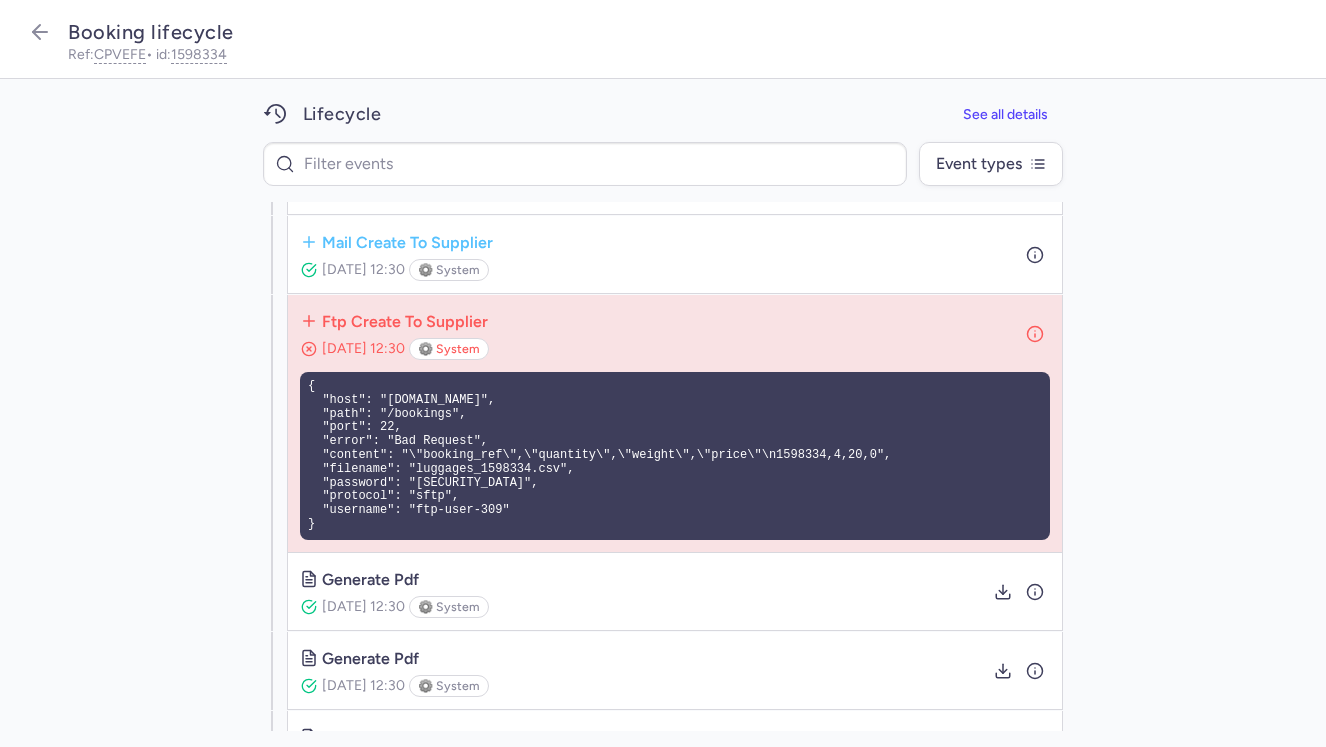 click 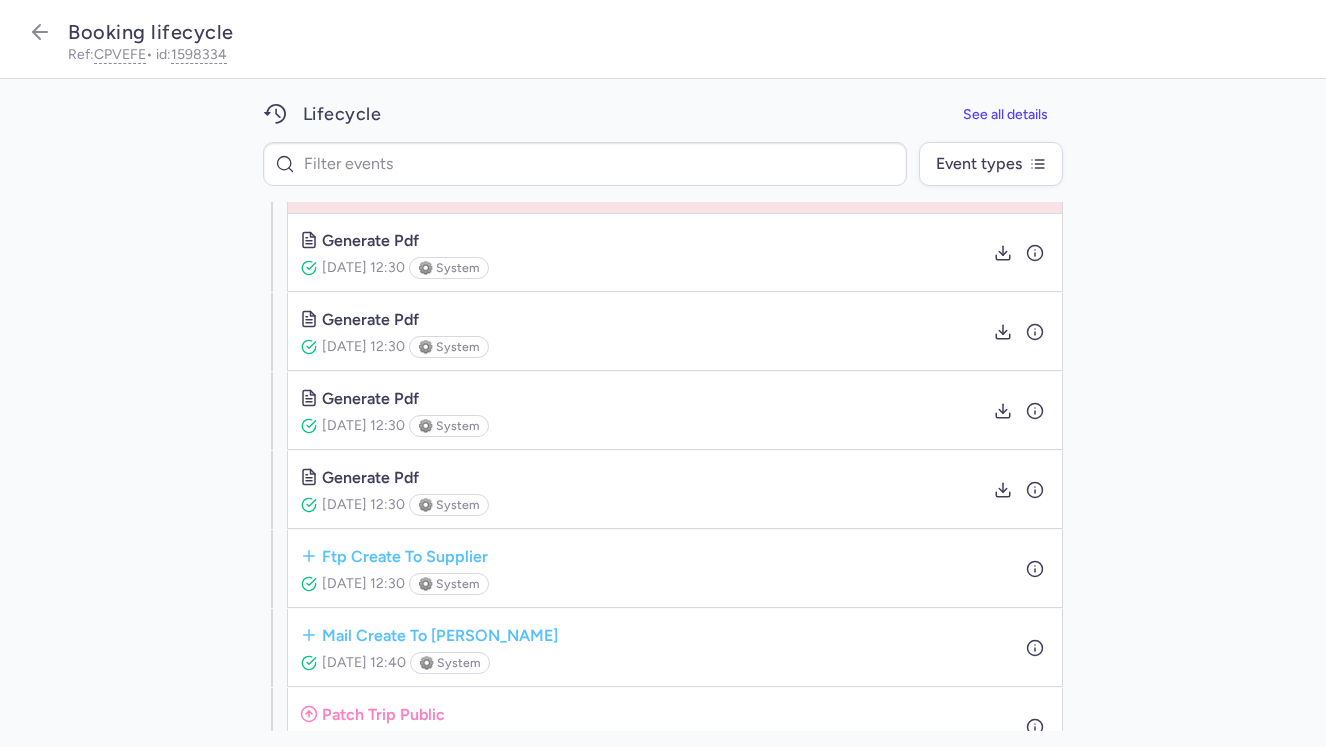scroll, scrollTop: 796, scrollLeft: 0, axis: vertical 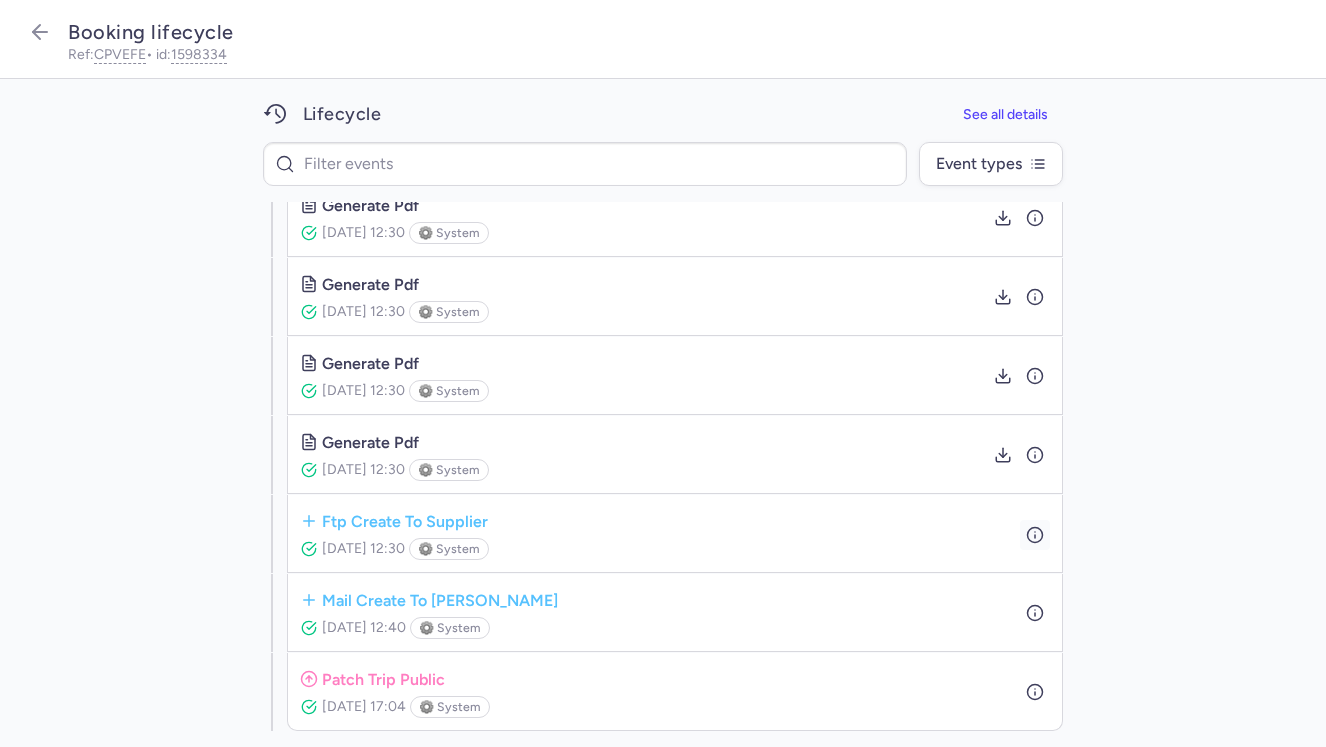 click 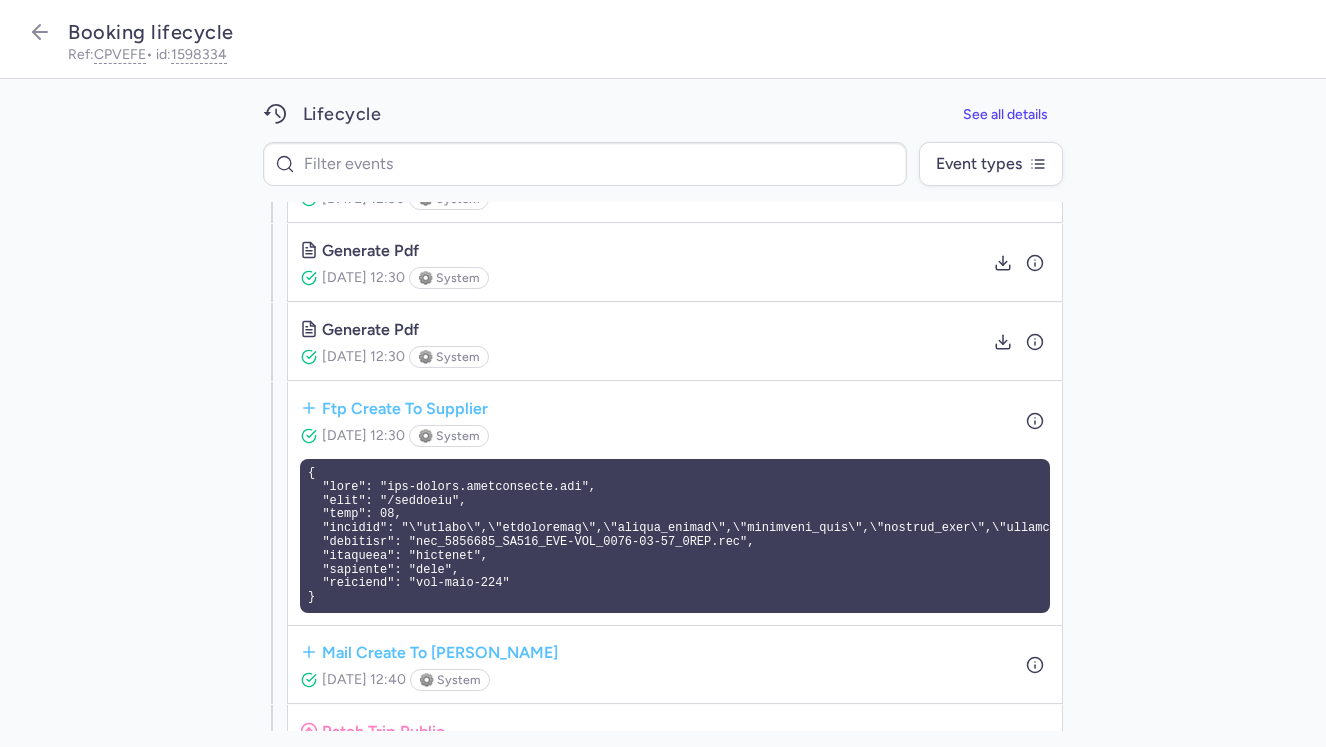 scroll, scrollTop: 914, scrollLeft: 0, axis: vertical 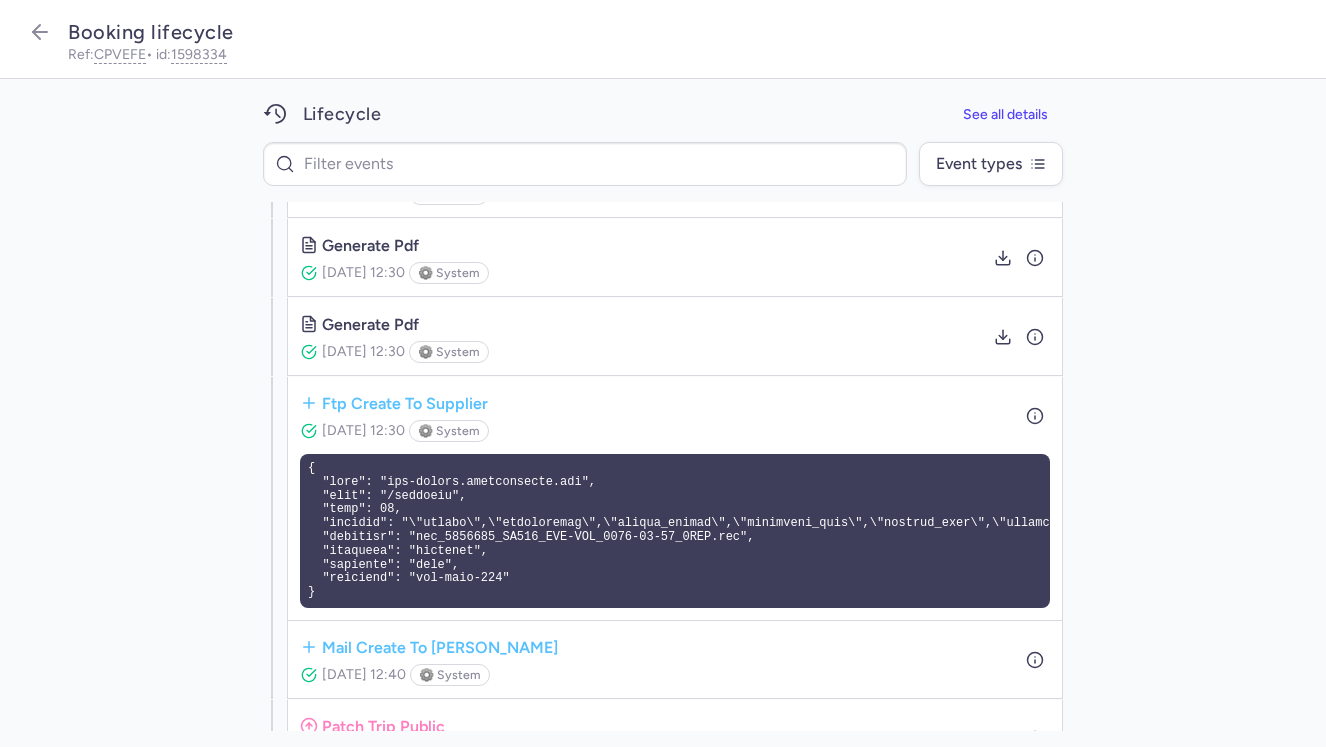 type 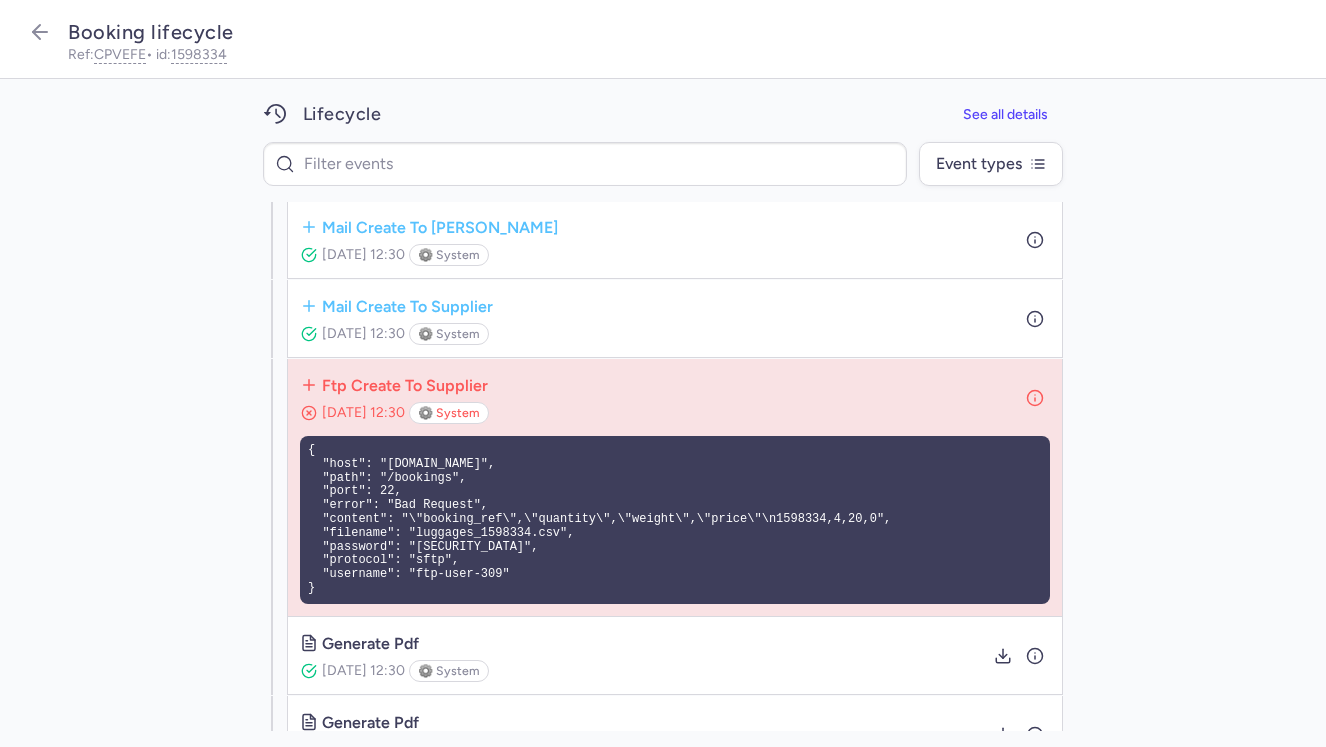 scroll, scrollTop: 357, scrollLeft: 0, axis: vertical 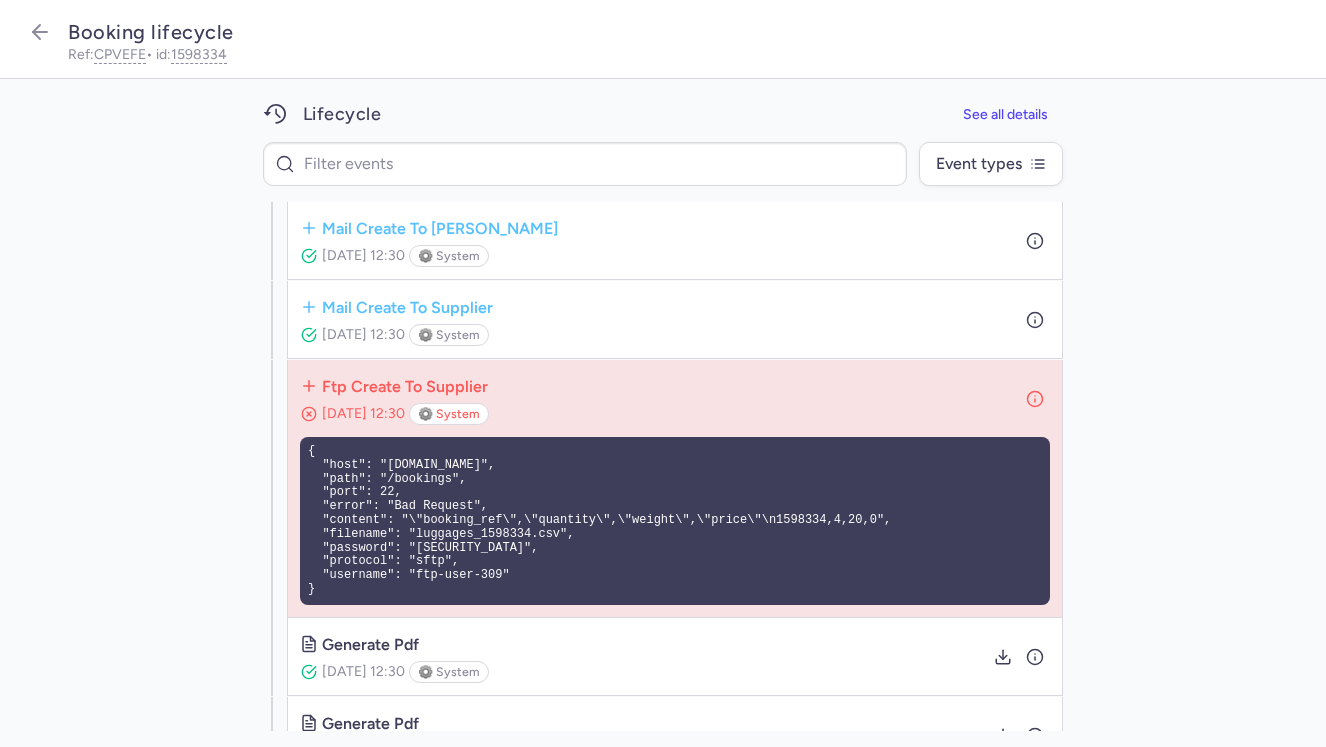 drag, startPoint x: 530, startPoint y: 392, endPoint x: 295, endPoint y: 412, distance: 235.84953 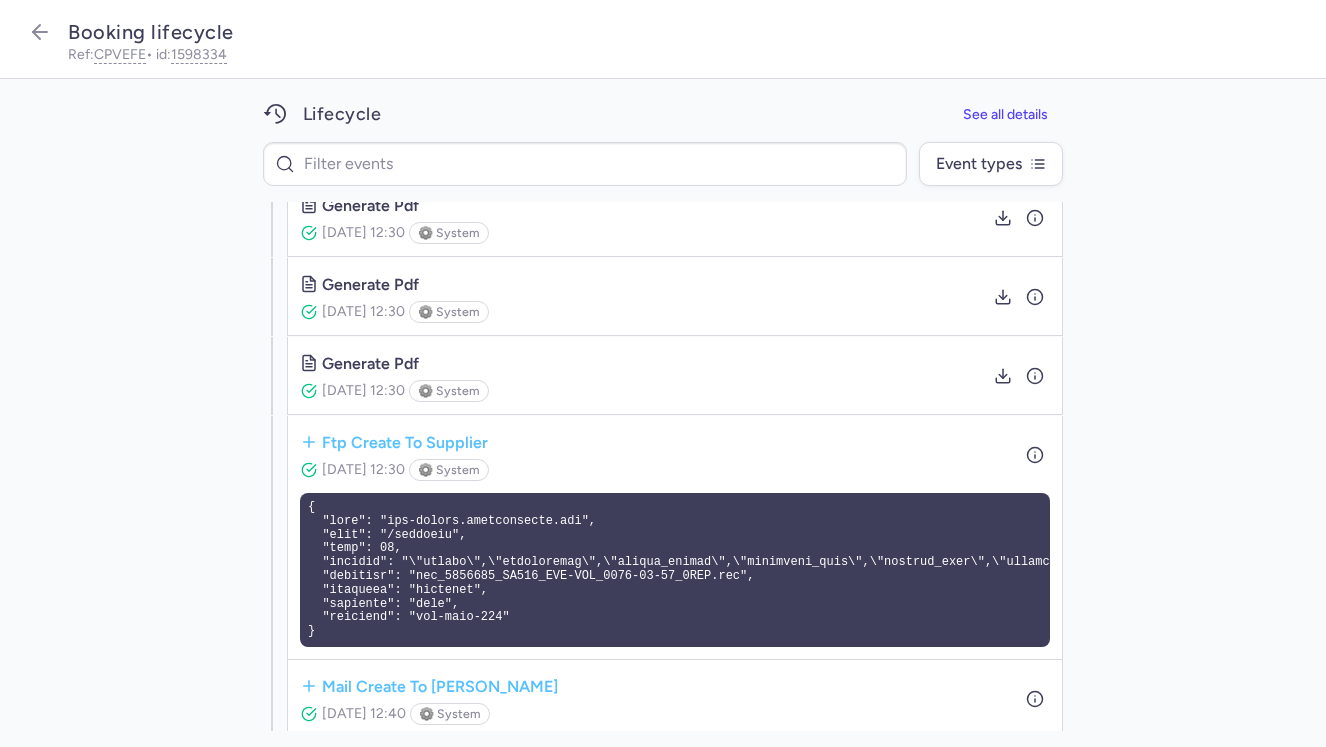 scroll, scrollTop: 873, scrollLeft: 0, axis: vertical 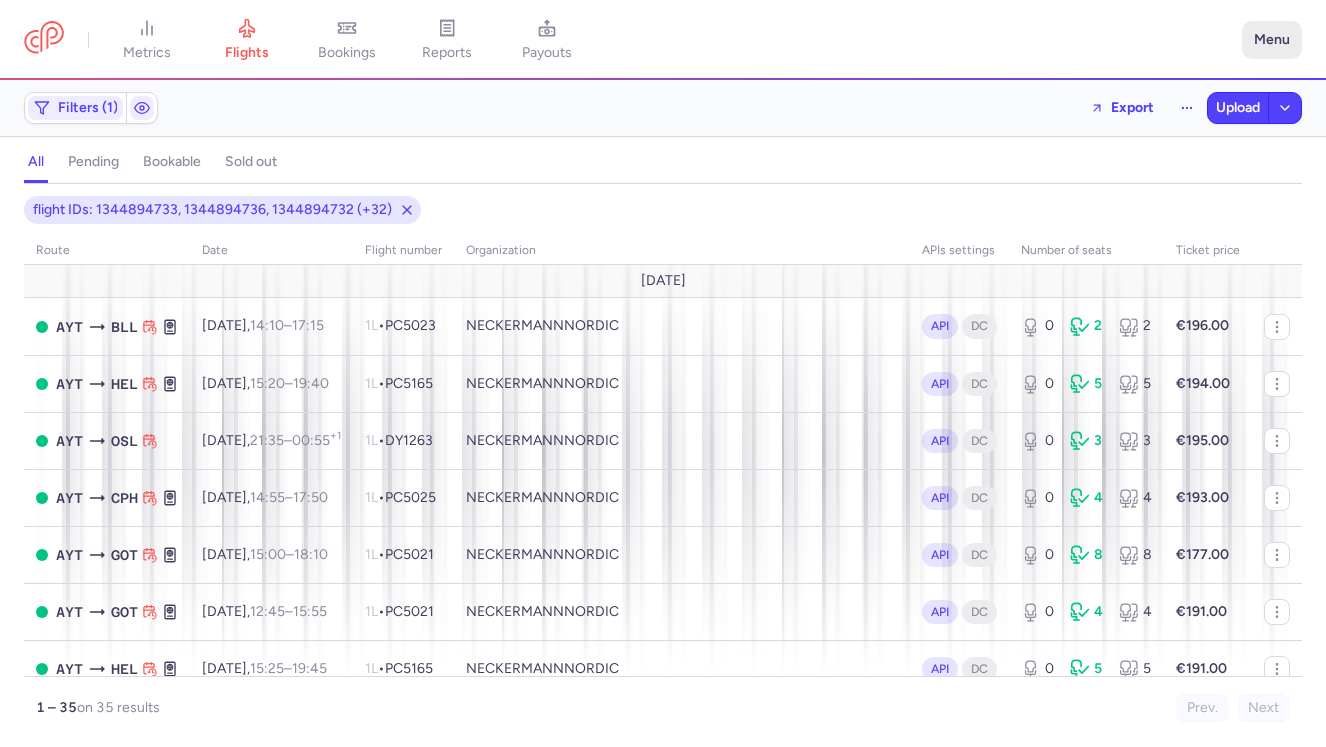 click on "Menu" at bounding box center (1272, 40) 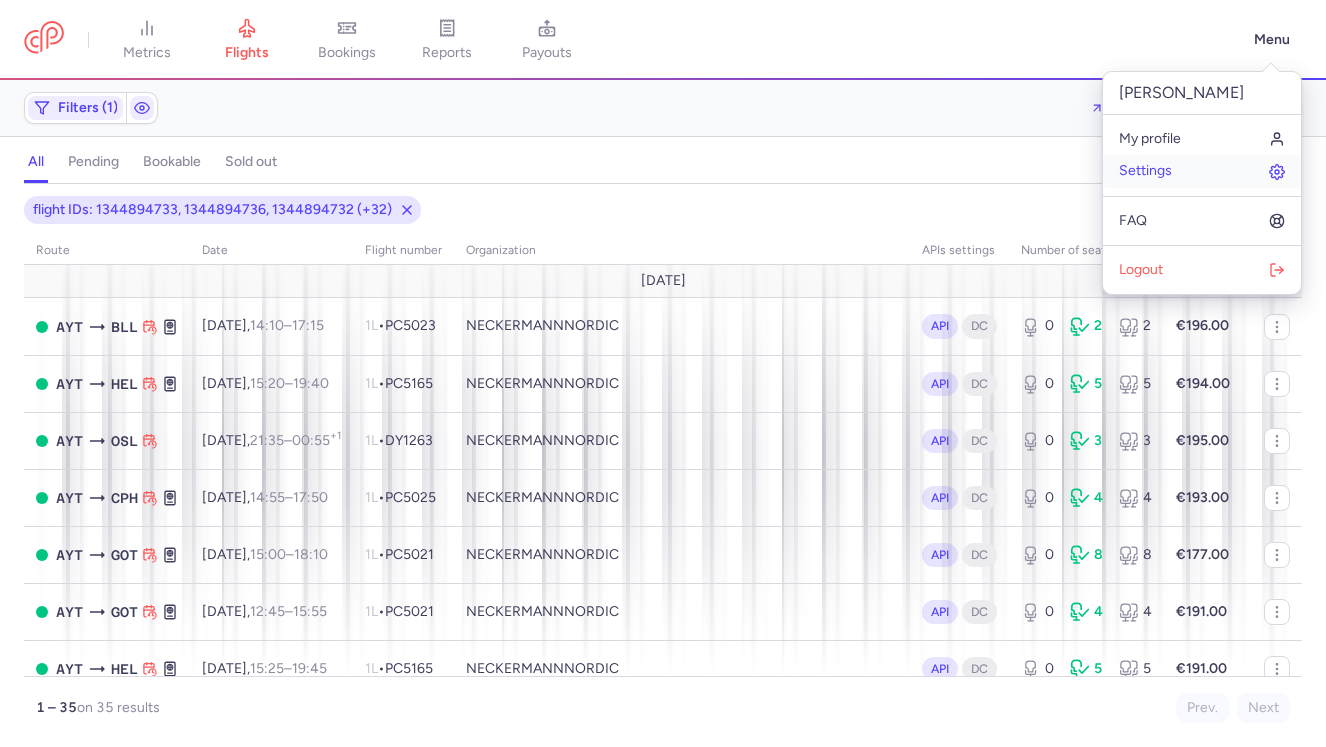 click on "Settings" at bounding box center [1145, 171] 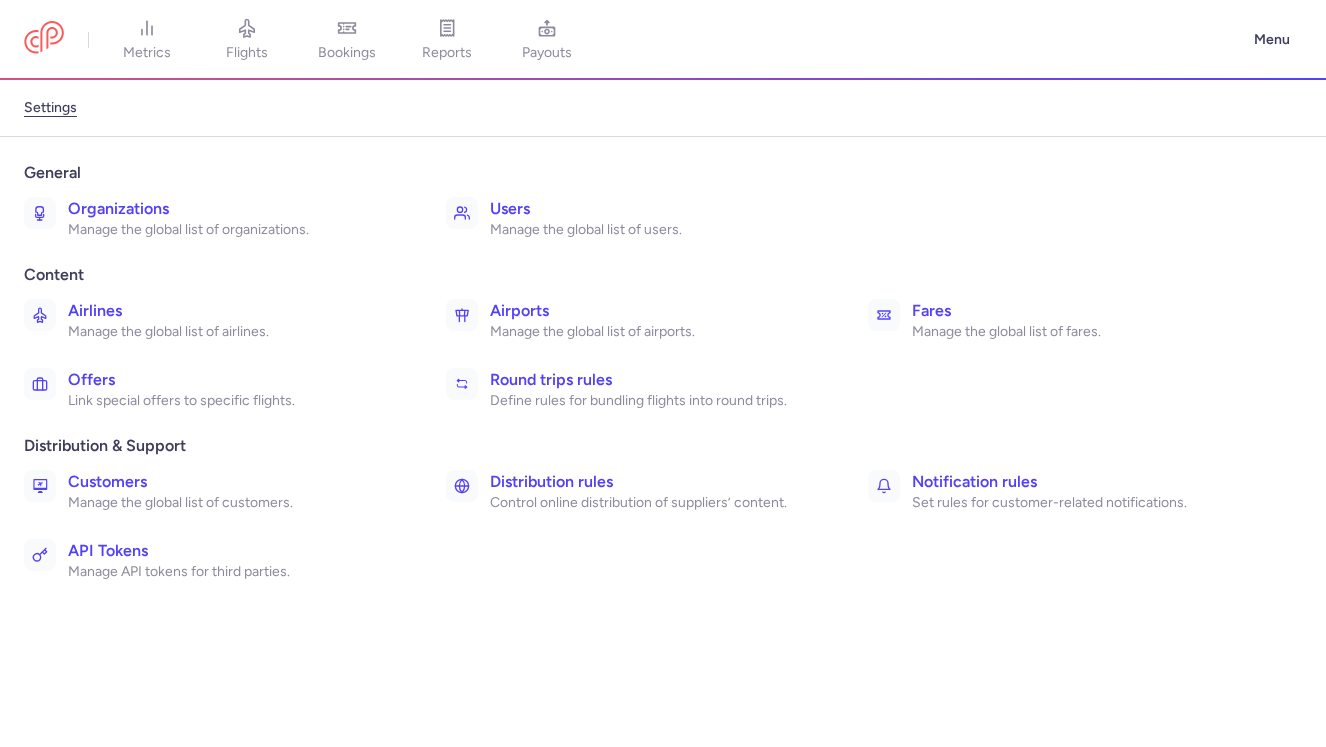 click on "Organizations Manage the global list of organizations." at bounding box center (221, 218) 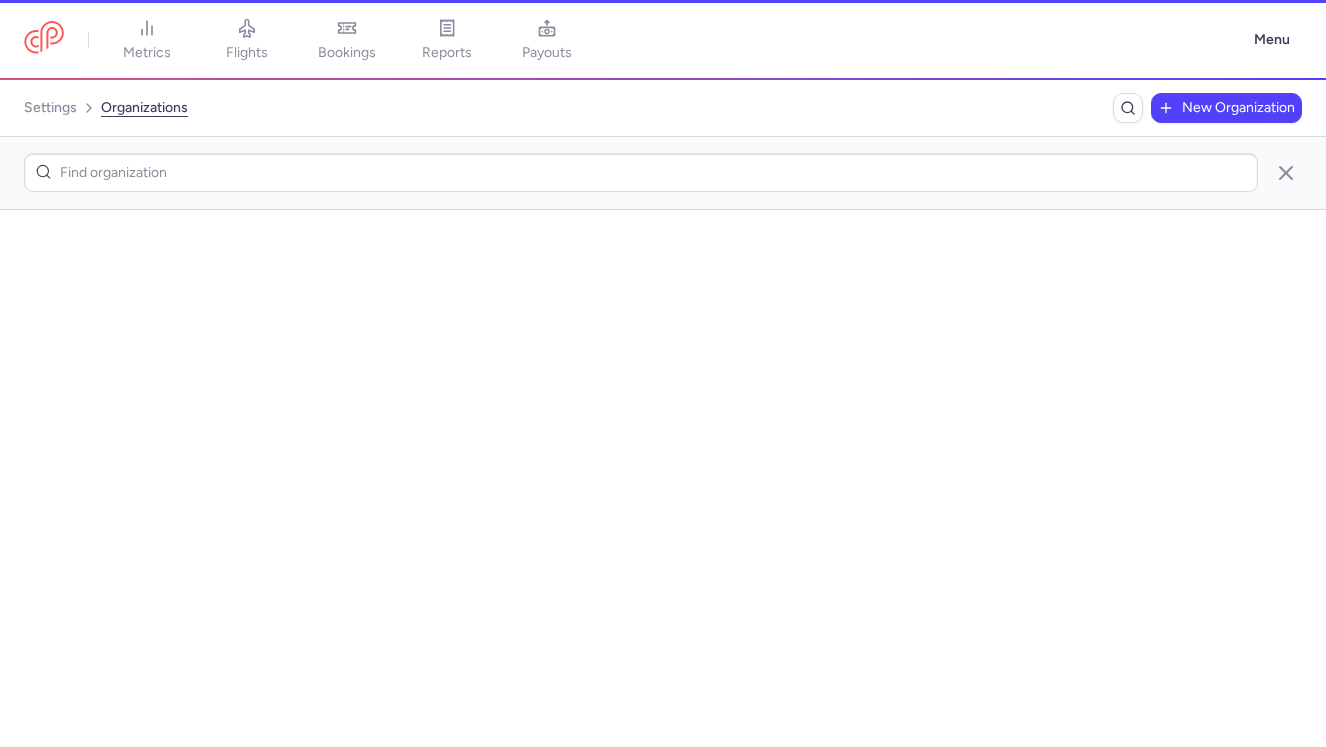 scroll, scrollTop: 0, scrollLeft: 0, axis: both 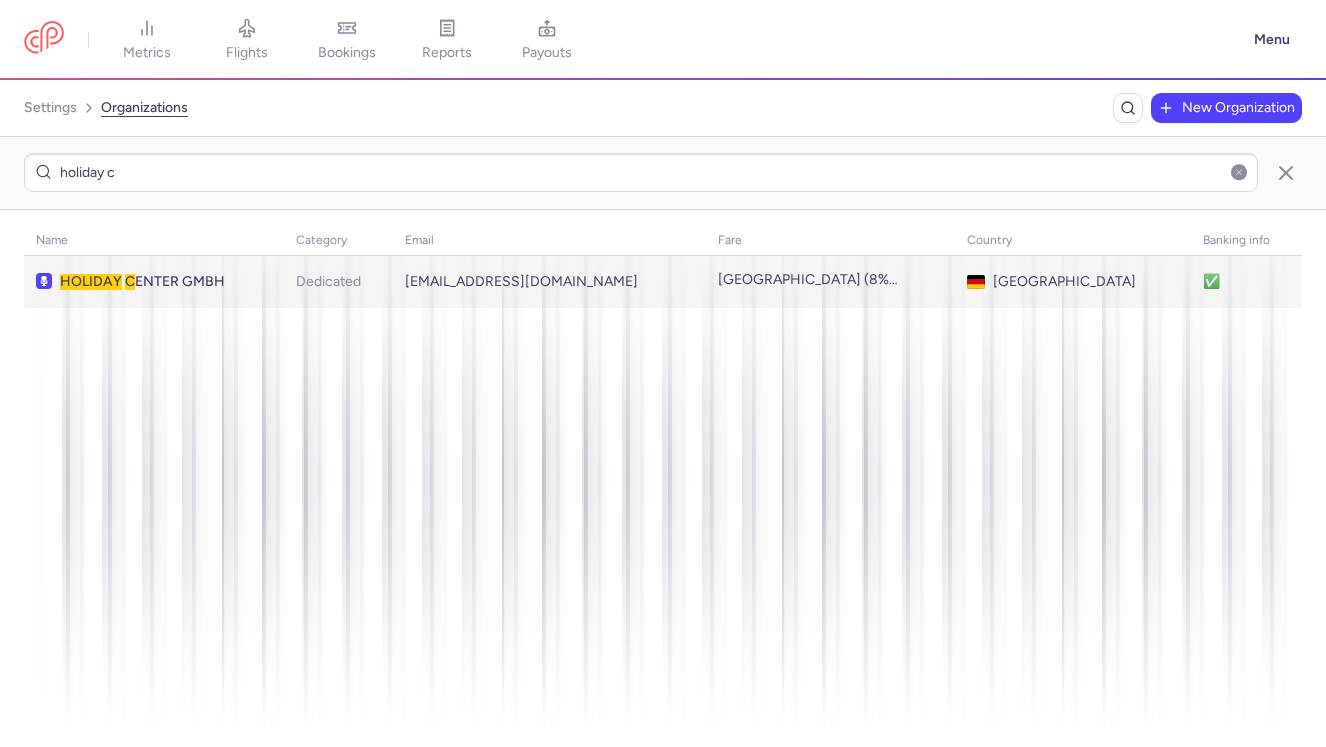 type on "holiday c" 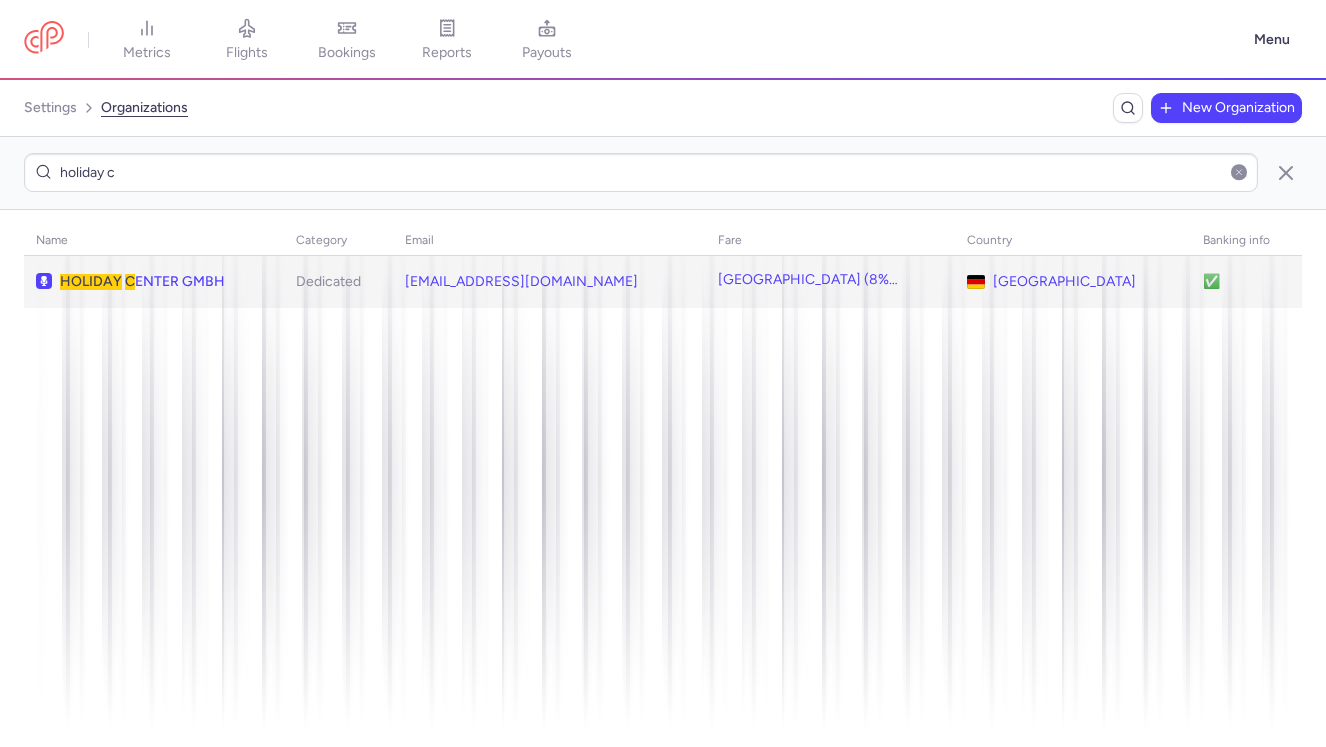 click on "HOLIDAY   C ENTER GMBH" 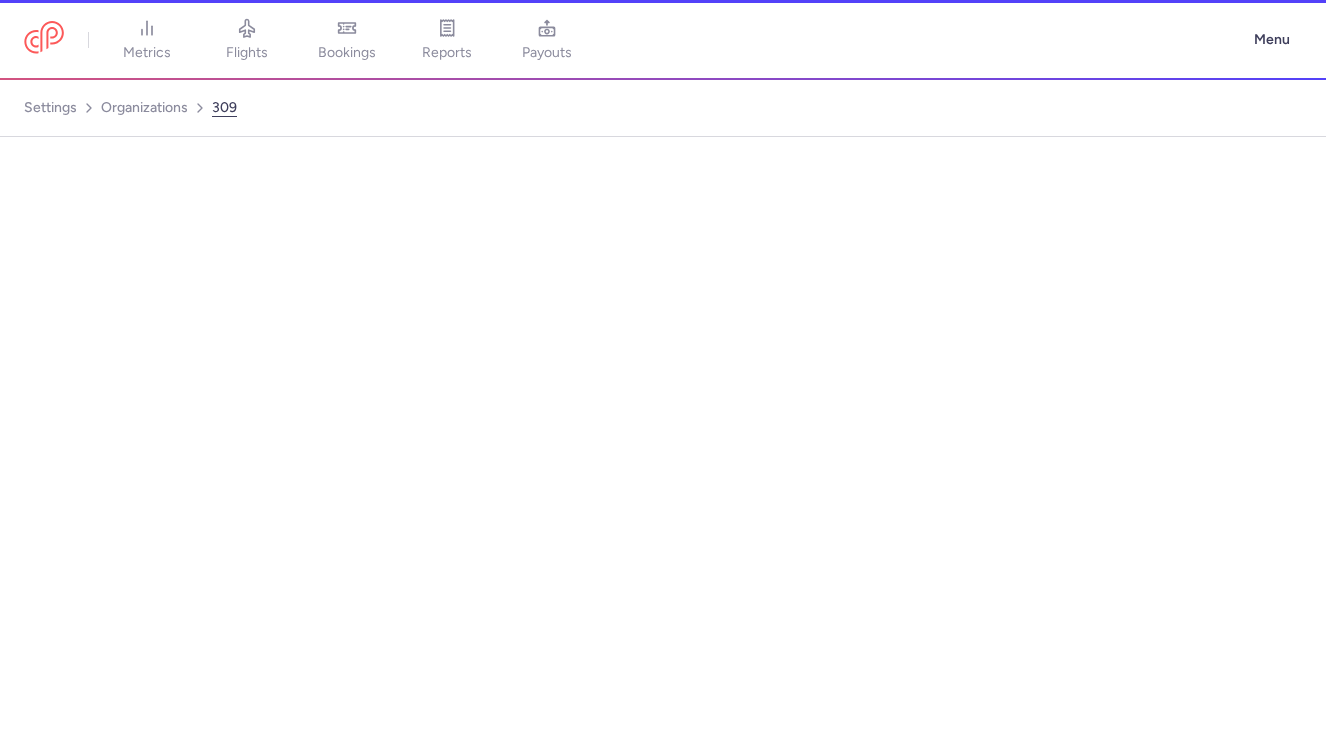 select on "DEDICATED" 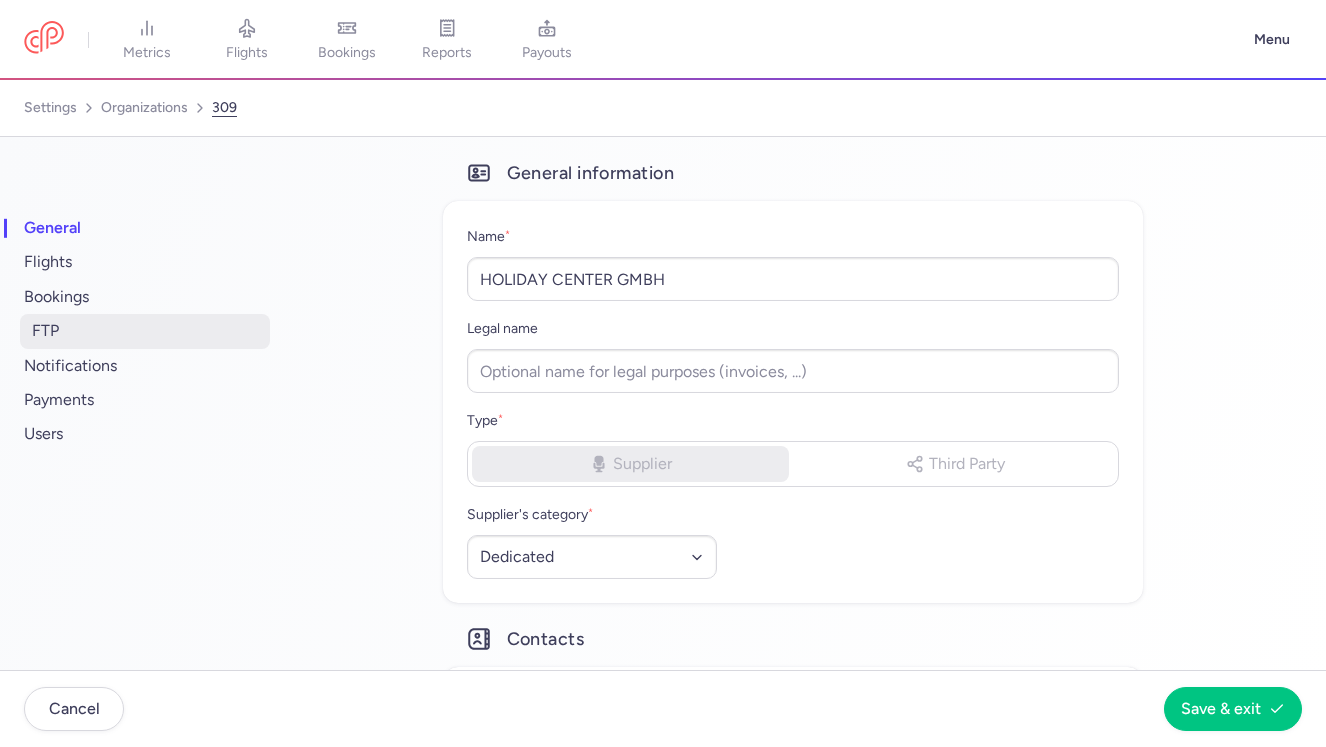 click on "FTP" at bounding box center [145, 331] 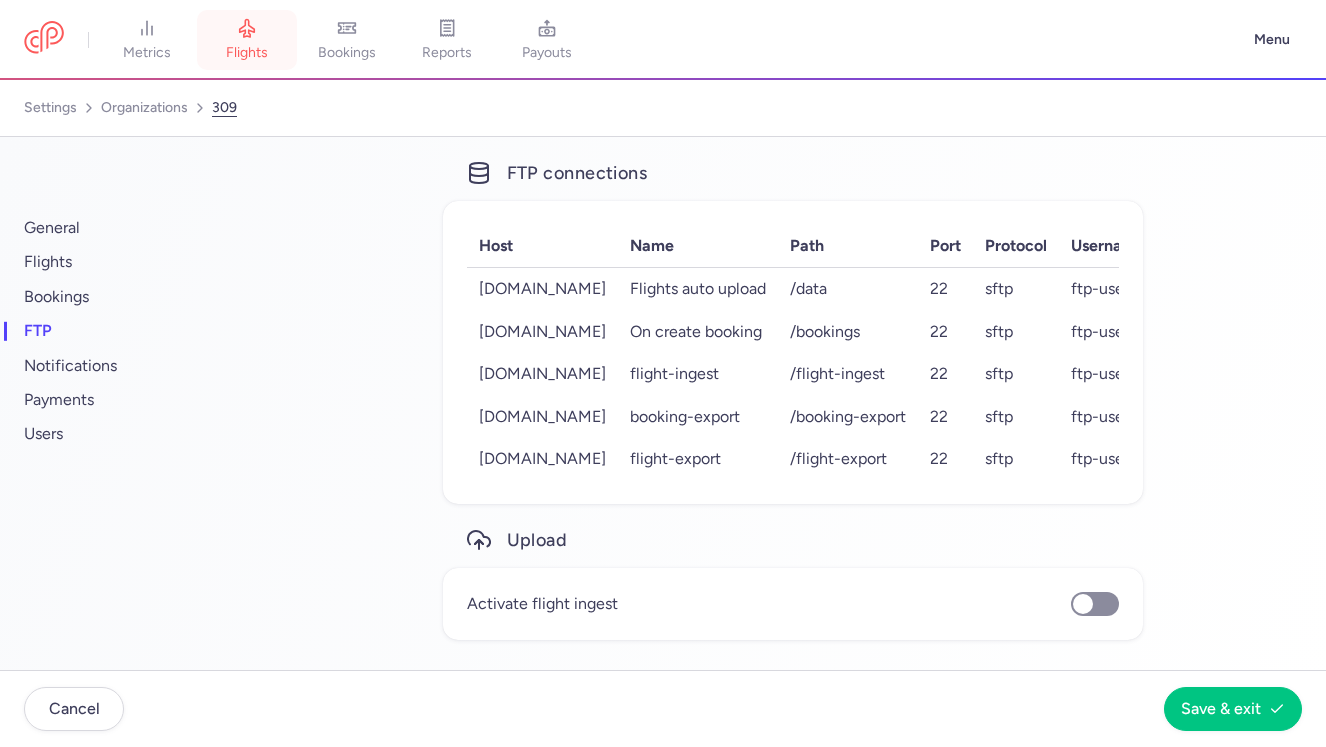 click on "flights" at bounding box center (247, 40) 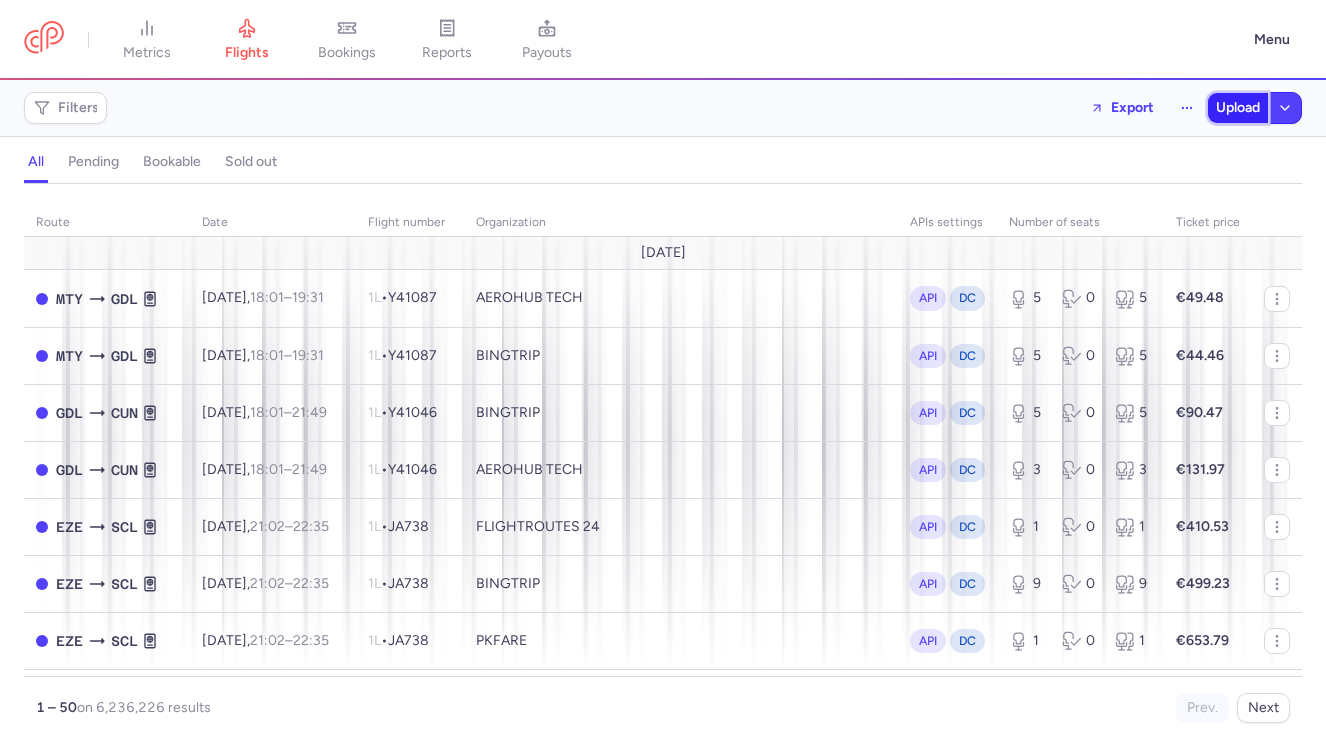 click on "Upload" at bounding box center [1238, 108] 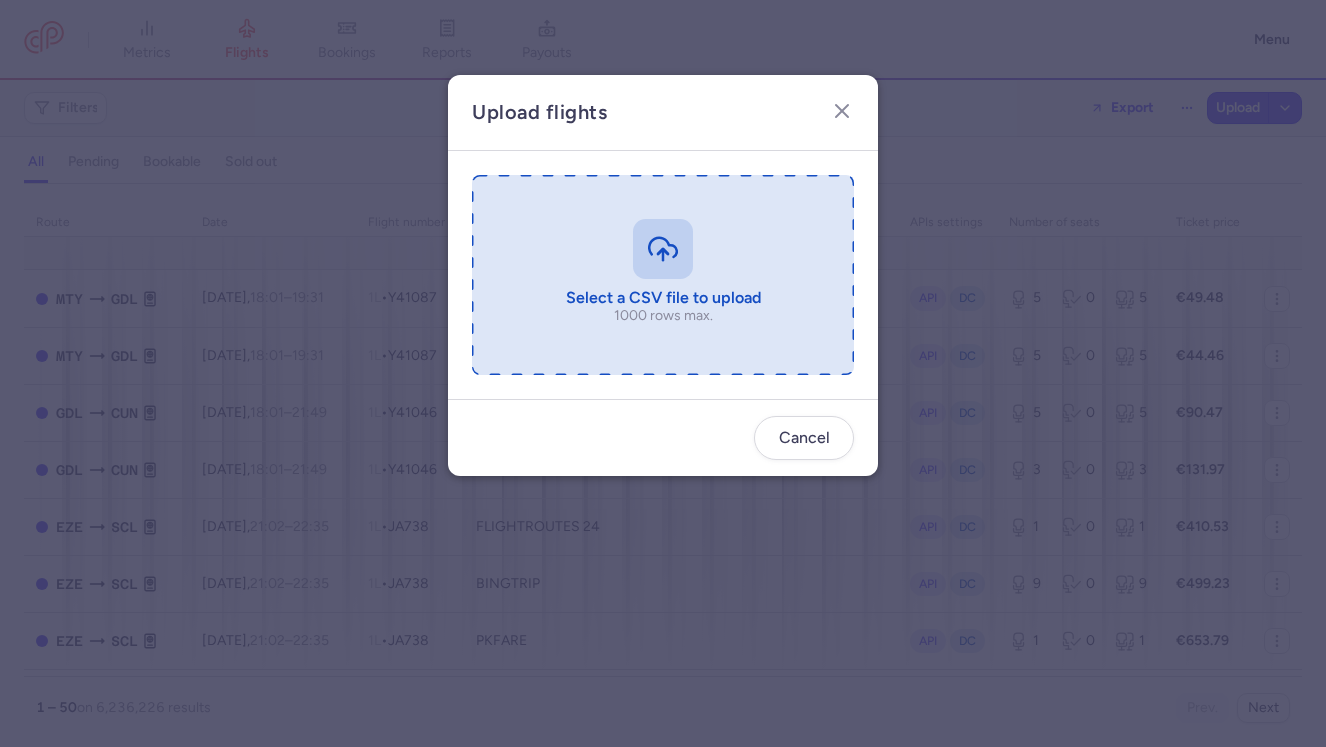 click at bounding box center (663, 275) 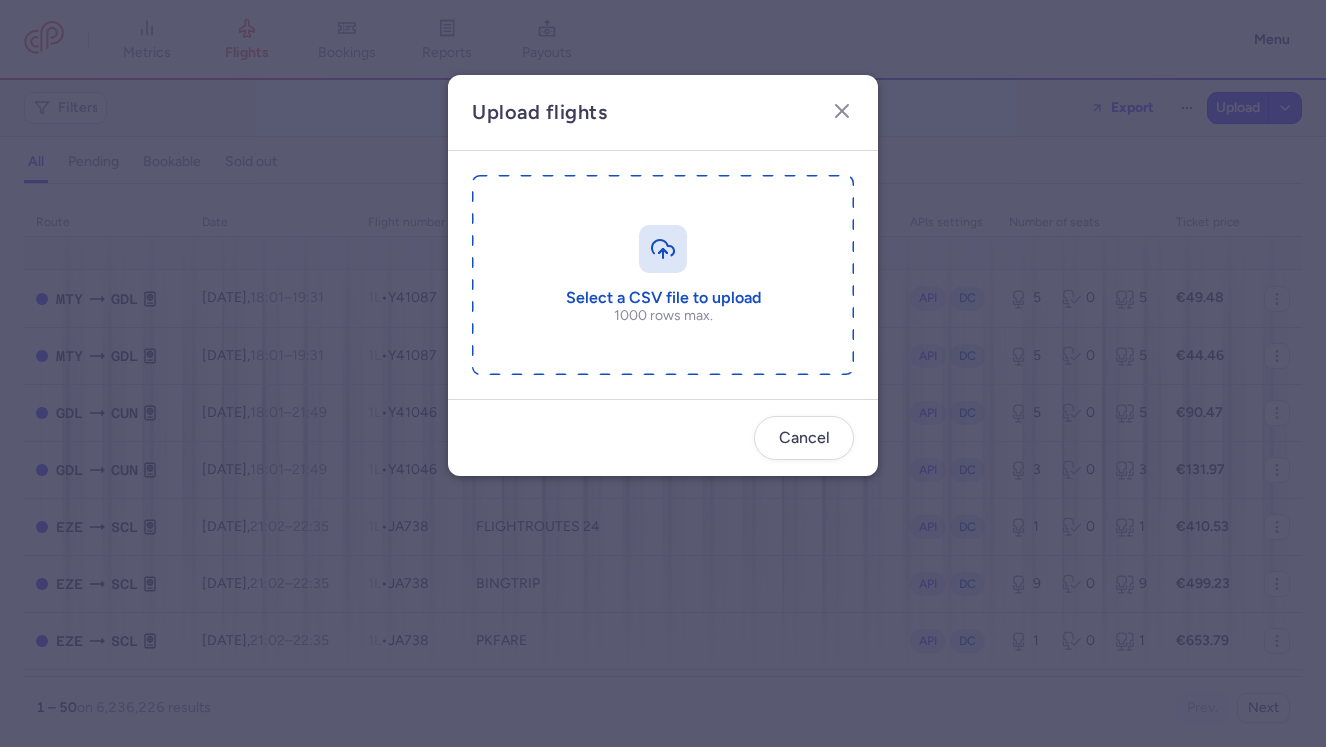 type on "C:\fakepath\FMM-TIA 23 JUL.csv" 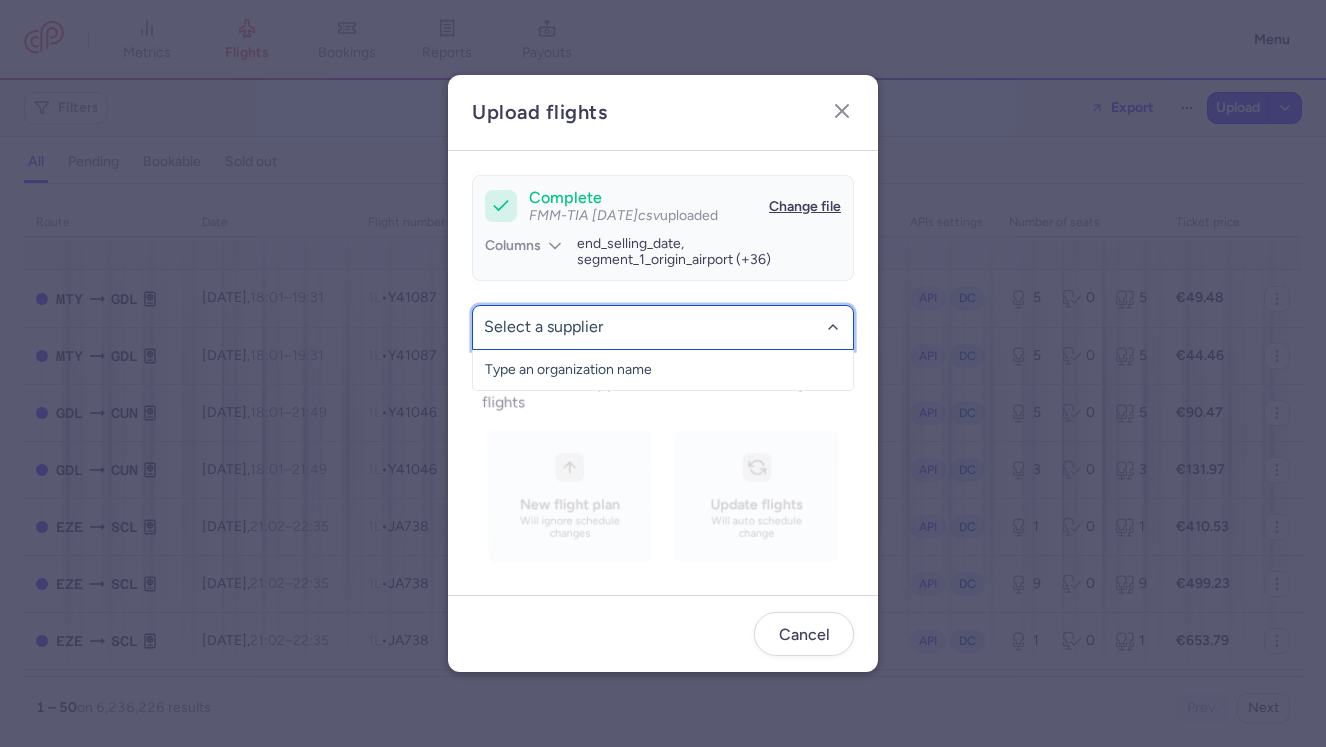 click 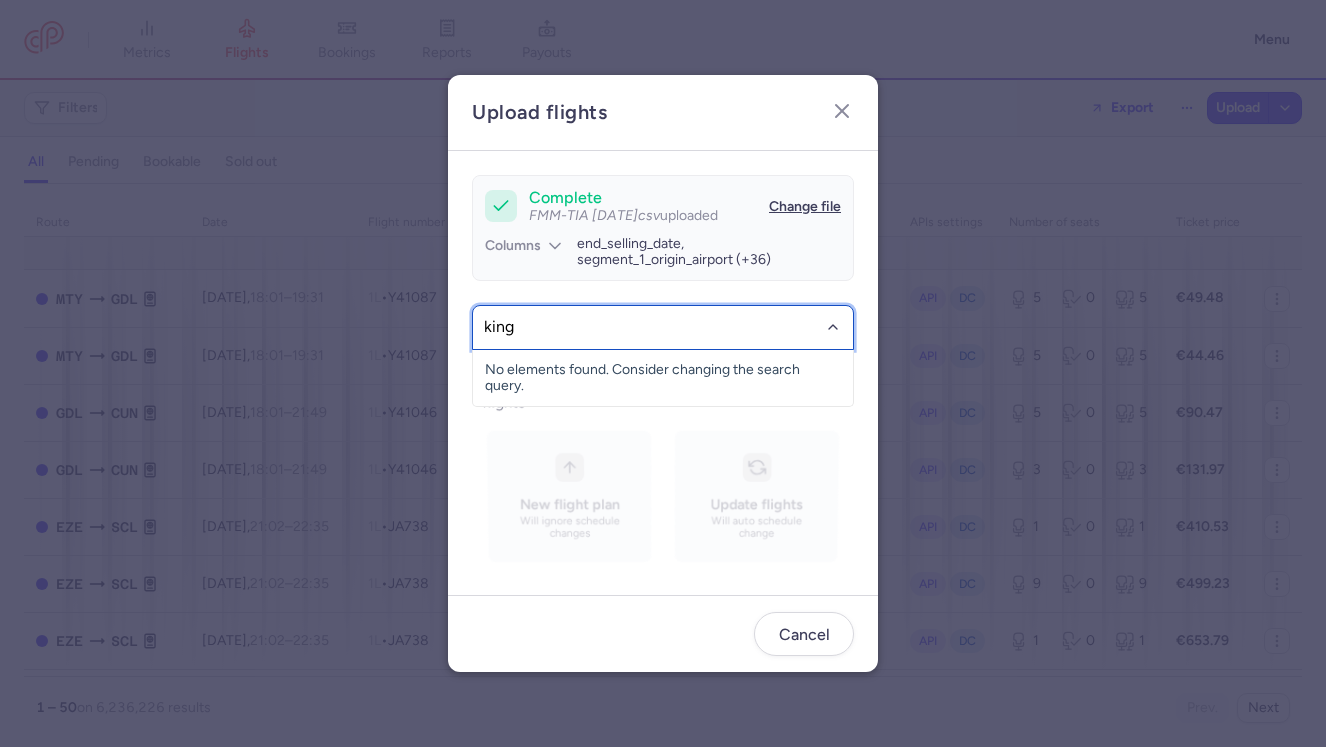 type on "kings" 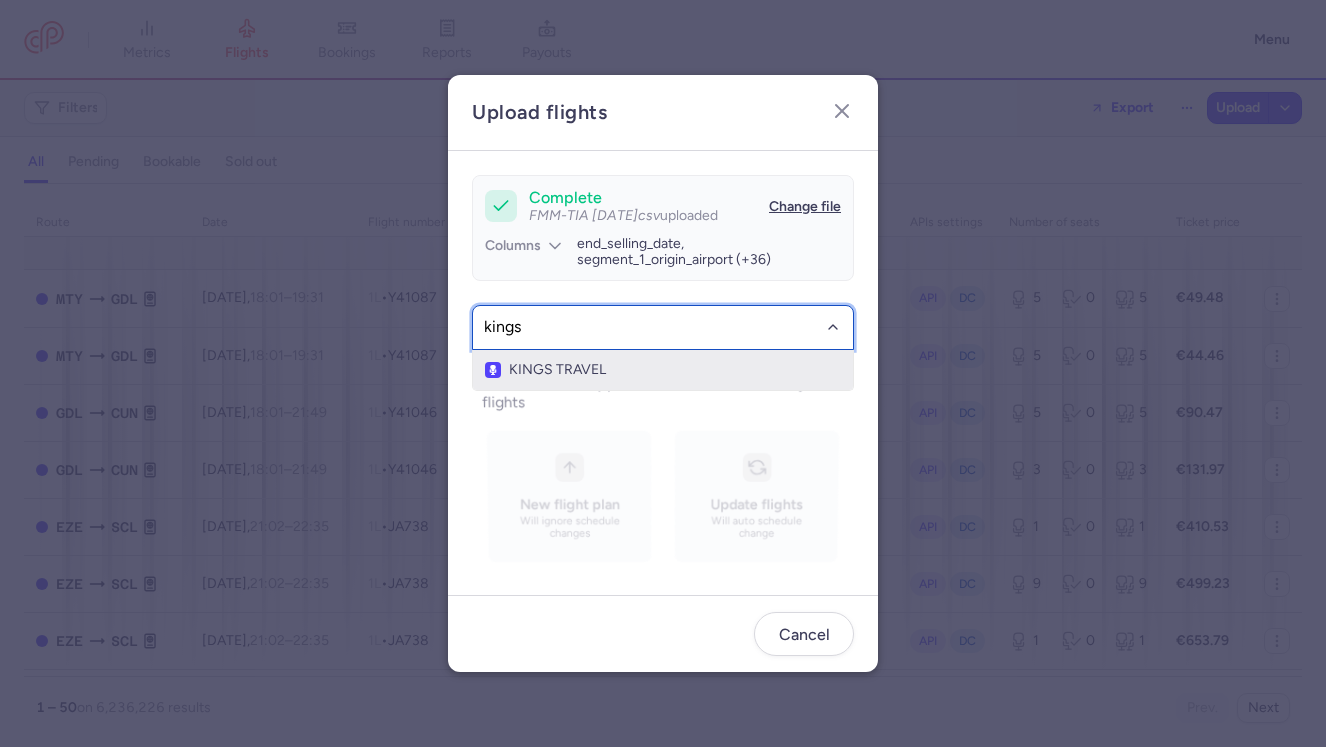 click on "KINGS TRAVEL" 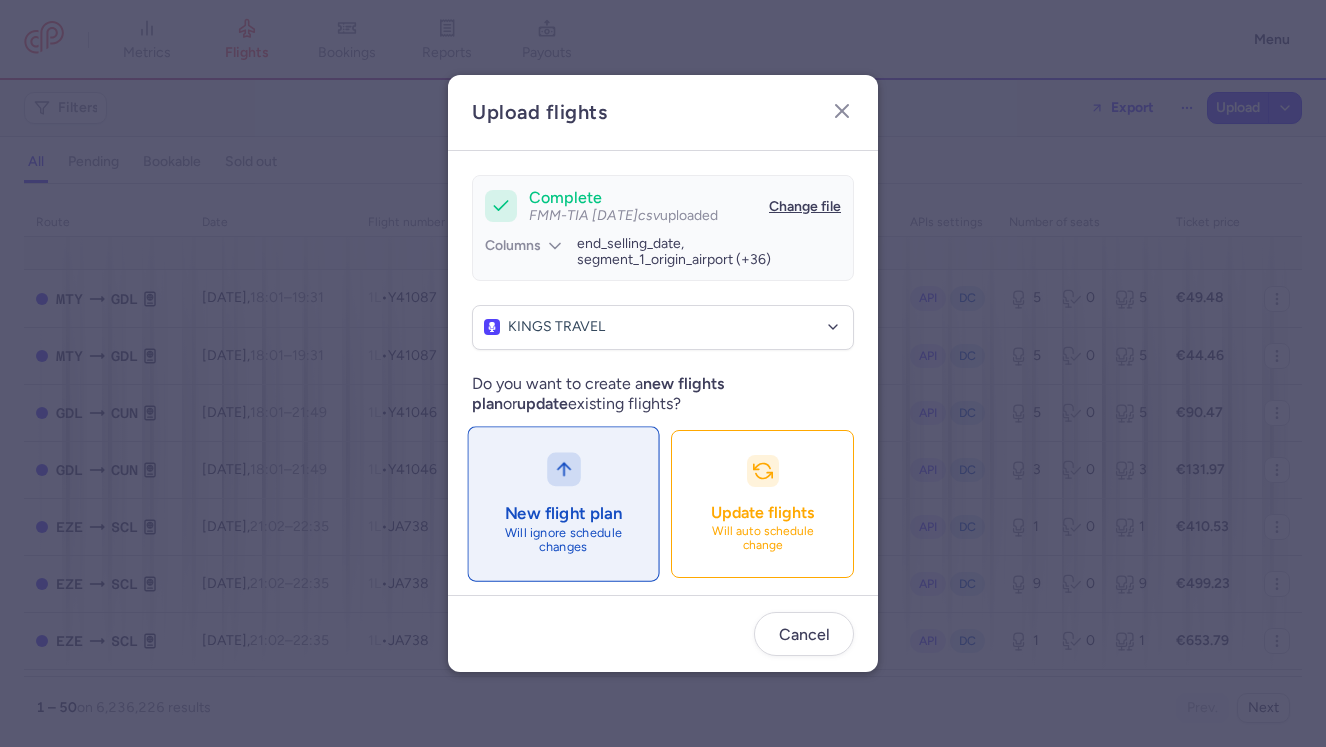 click on "New flight plan Will ignore schedule changes" at bounding box center (563, 503) 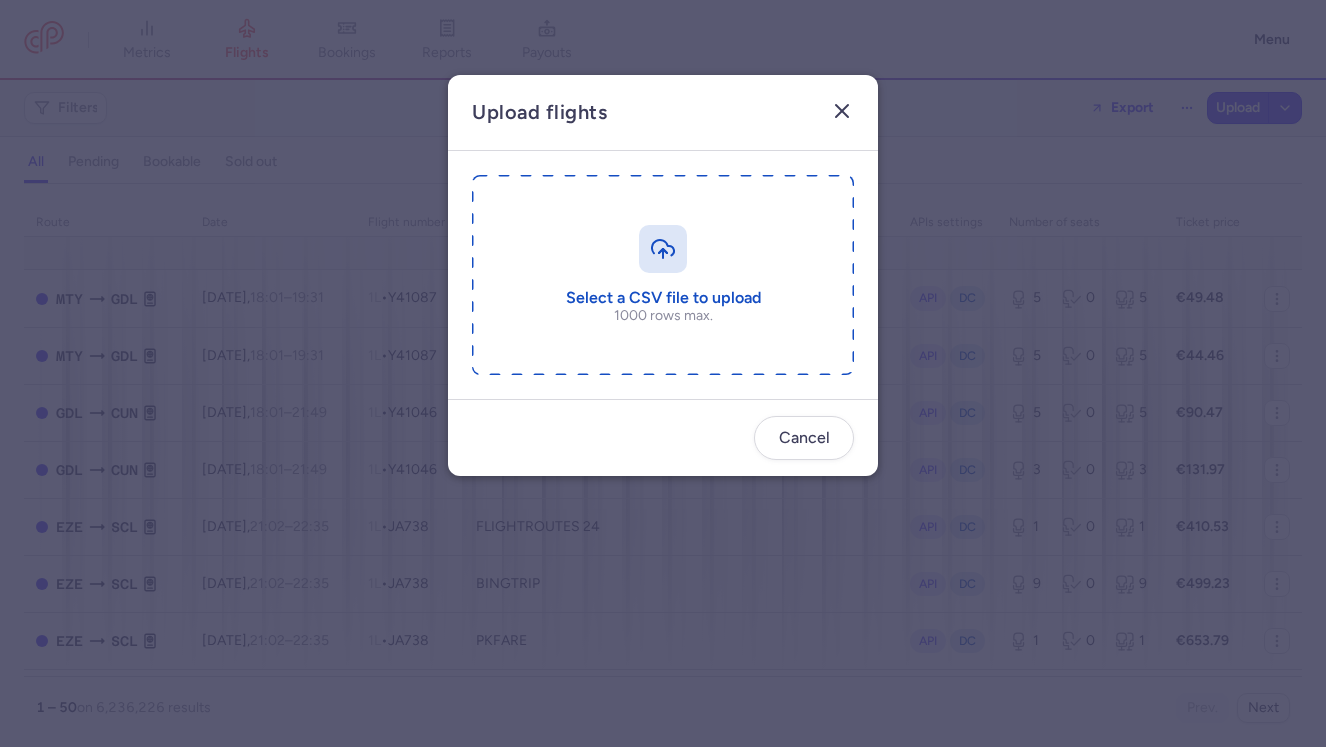 click 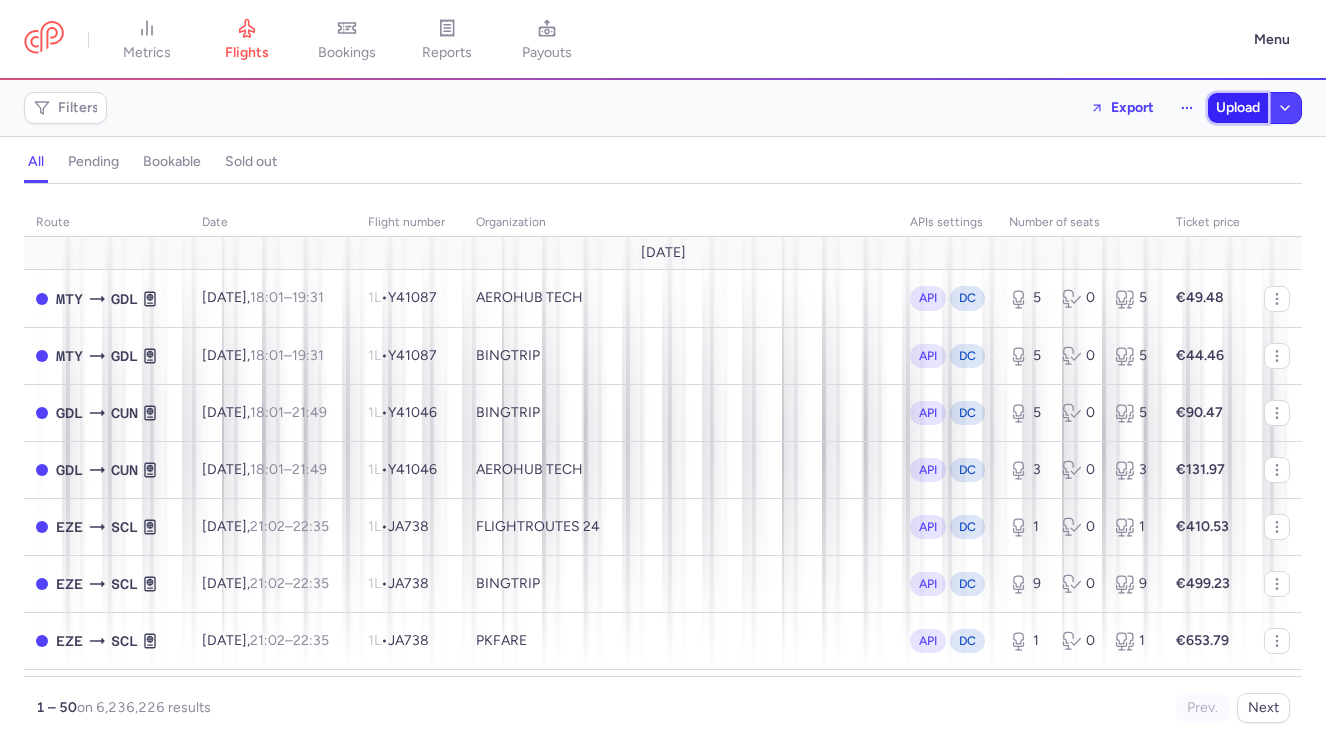 click on "Upload" at bounding box center (1238, 108) 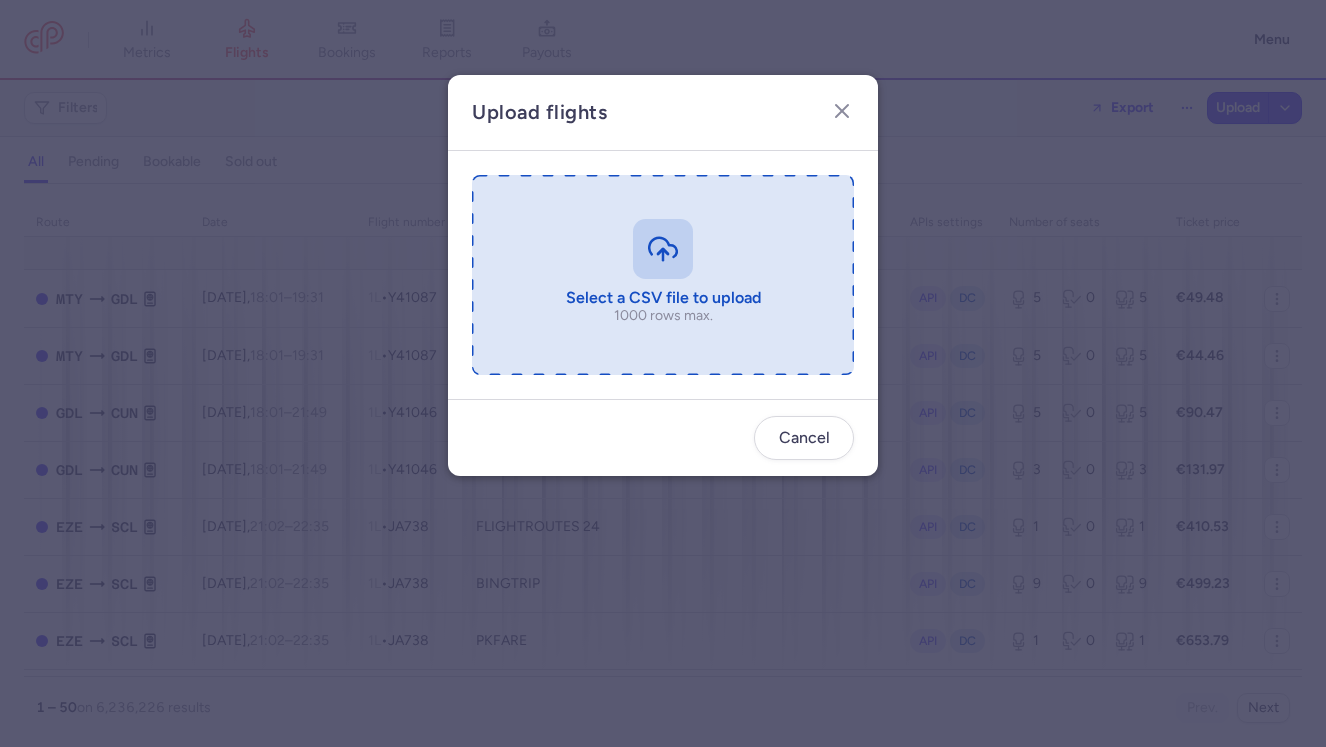 click at bounding box center [663, 275] 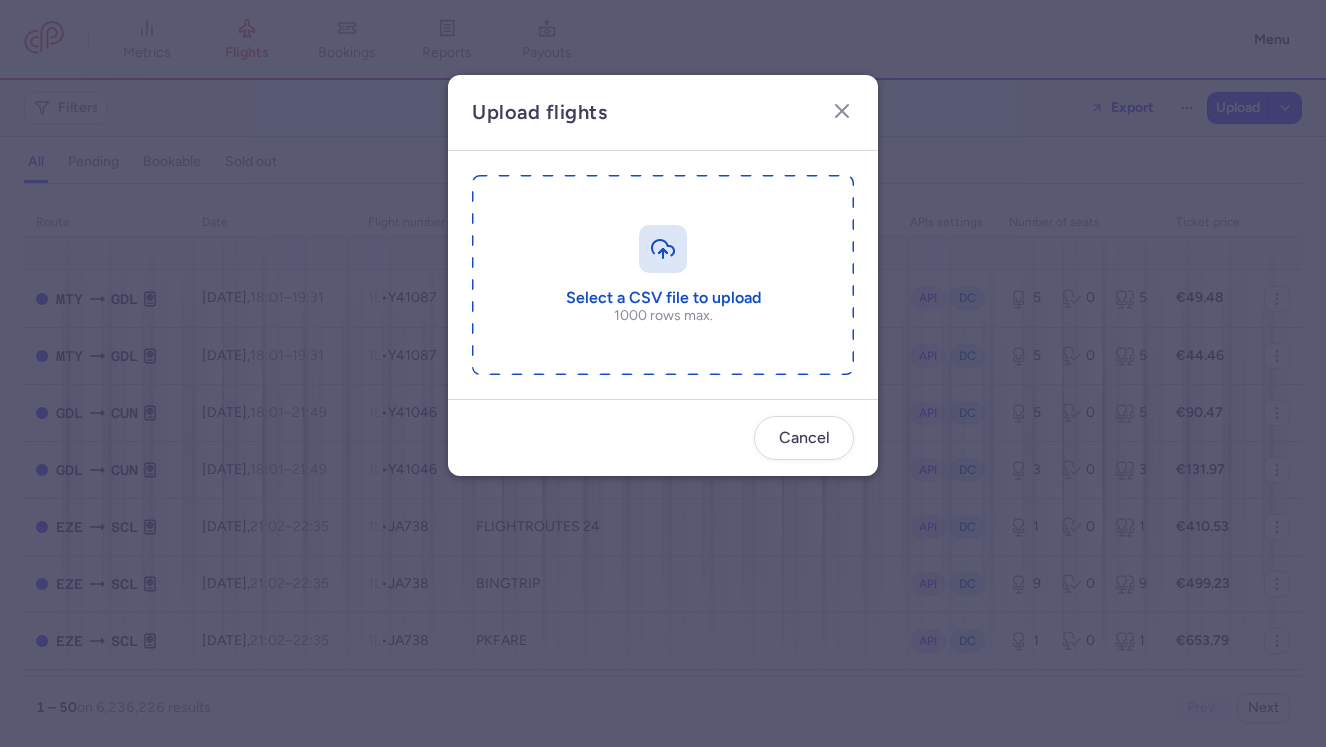 type on "C:\fakepath\FMM-TIA 23 JUL.csv" 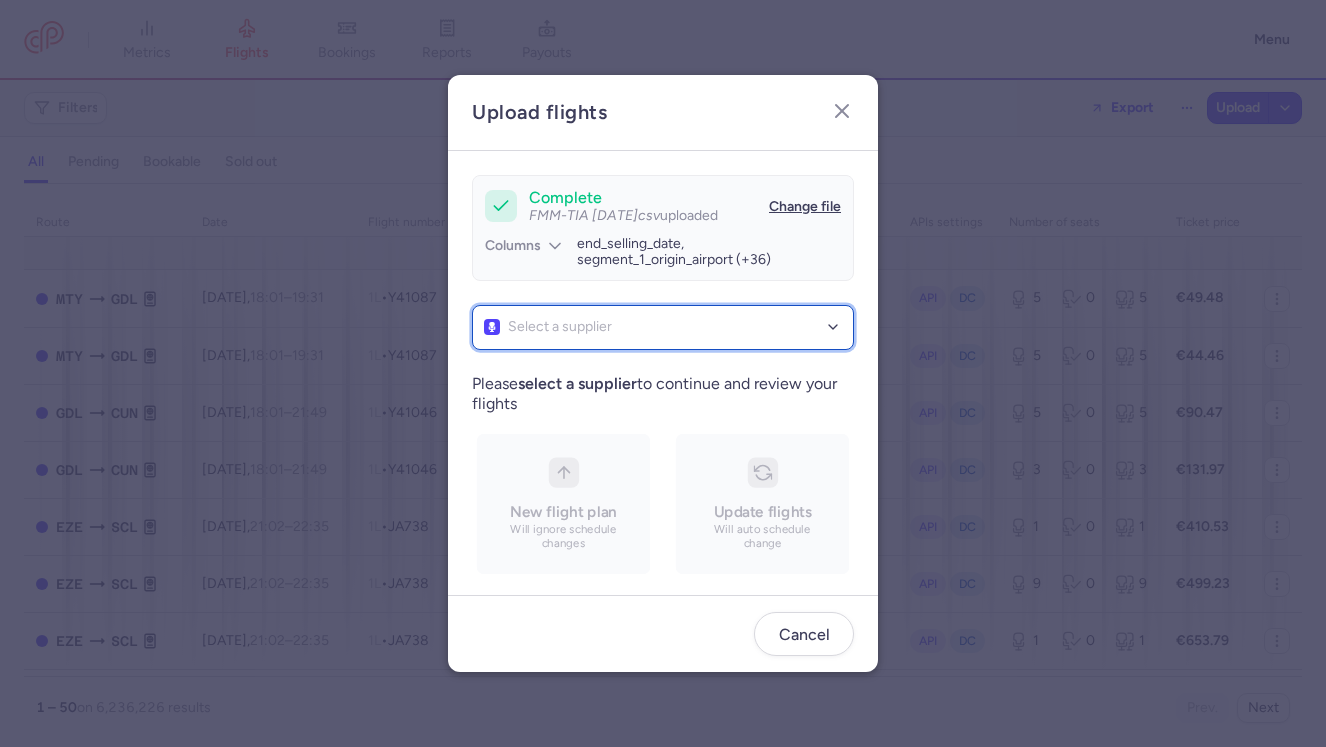 click on "Select a supplier" 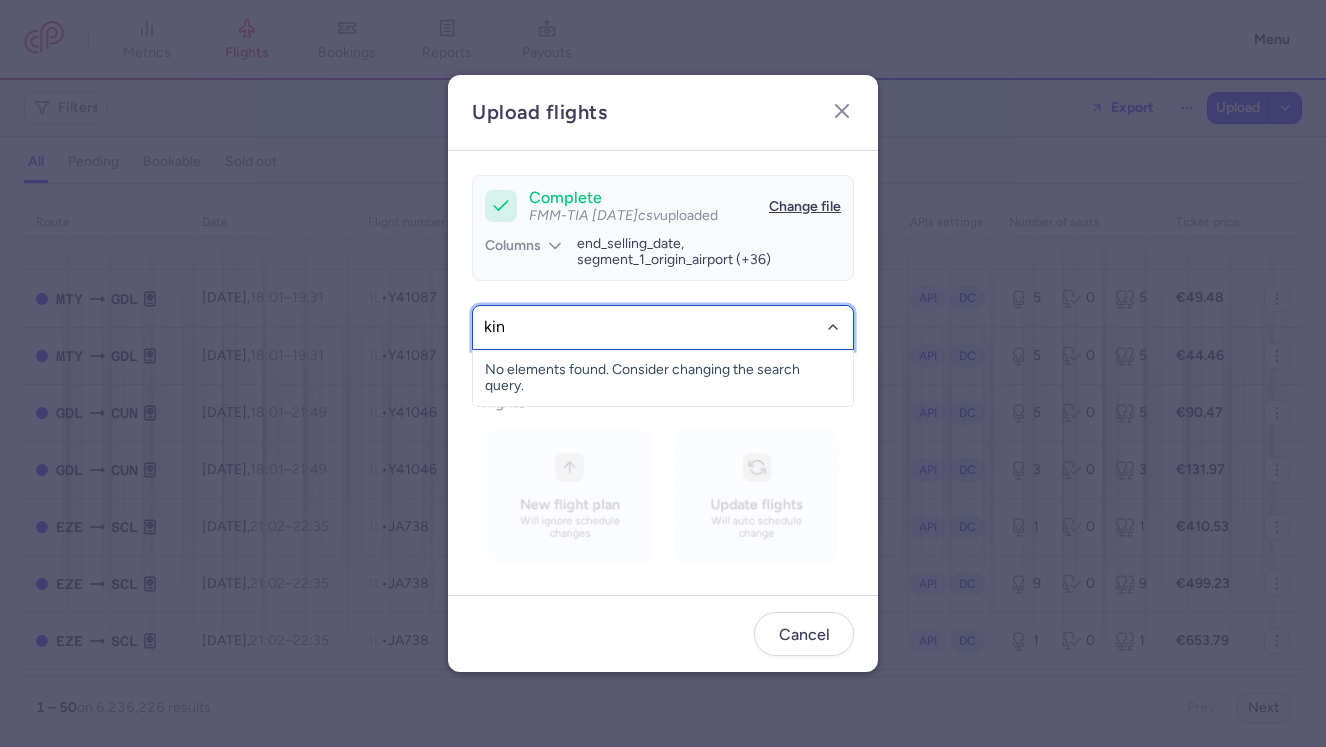 type on "king" 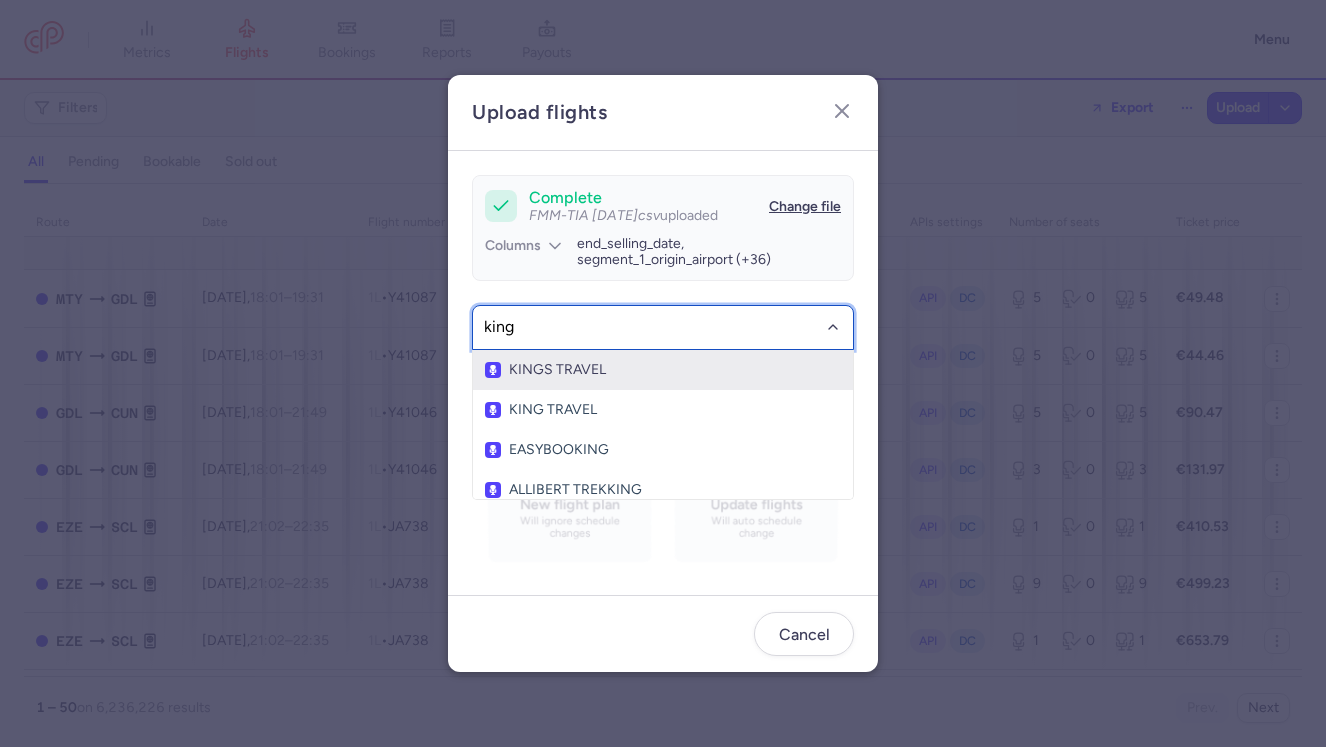 click on "KINGS TRAVEL" 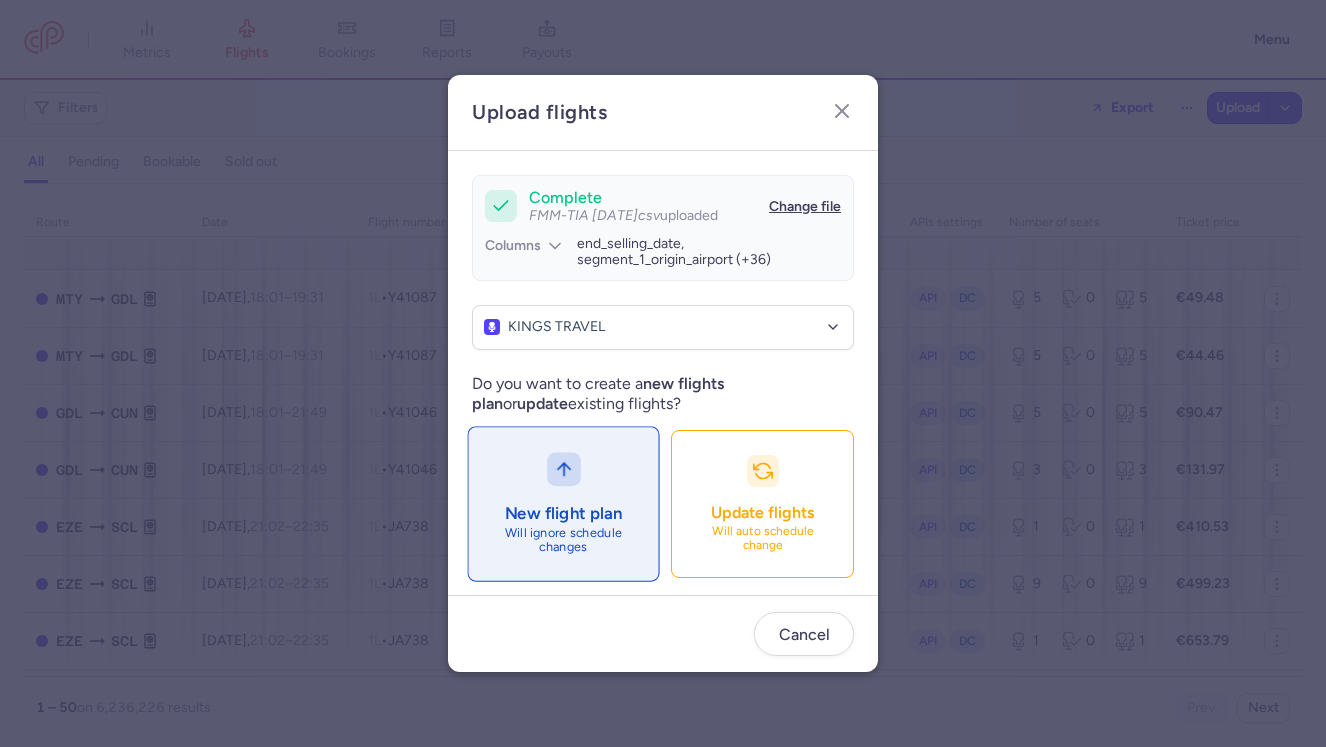 click on "New flight plan Will ignore schedule changes" at bounding box center [563, 503] 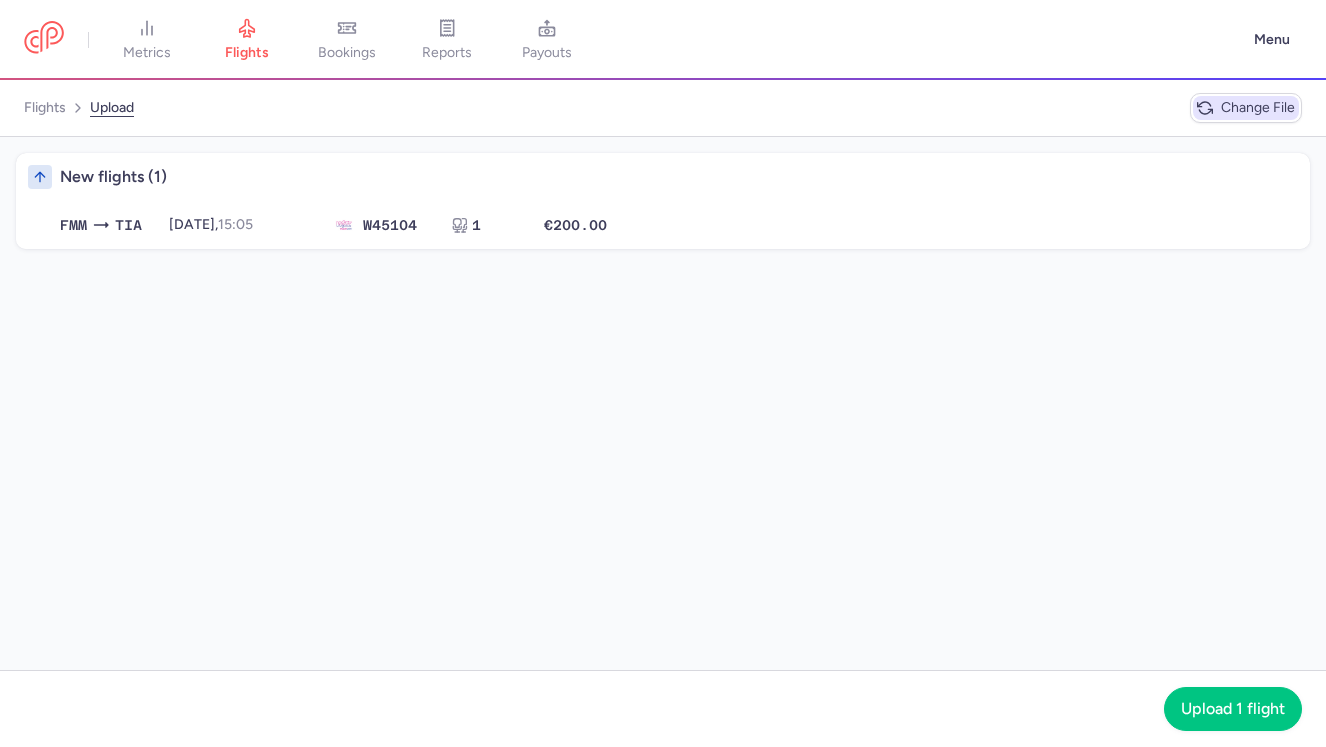 click on "Change file" at bounding box center (1246, 108) 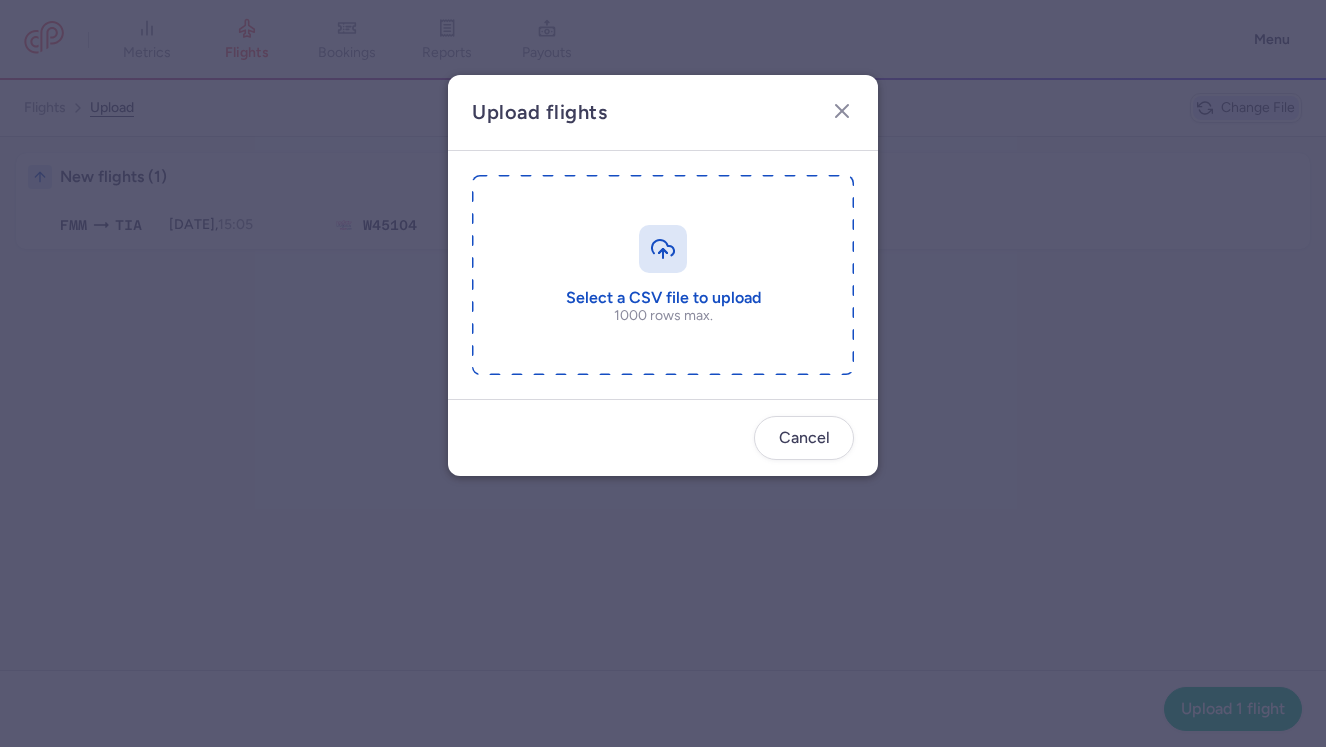 type on "C:\fakepath\FMM-TIA 23 JUL.csv" 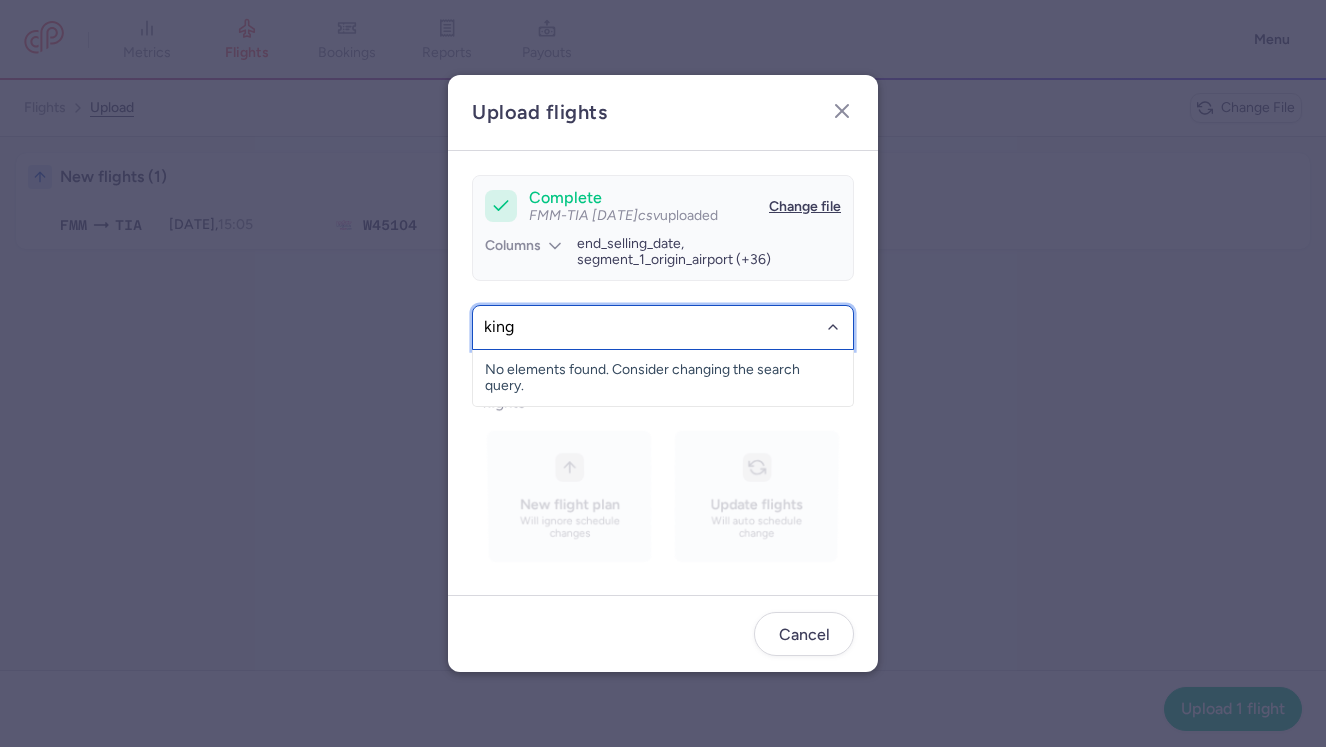 type on "kings" 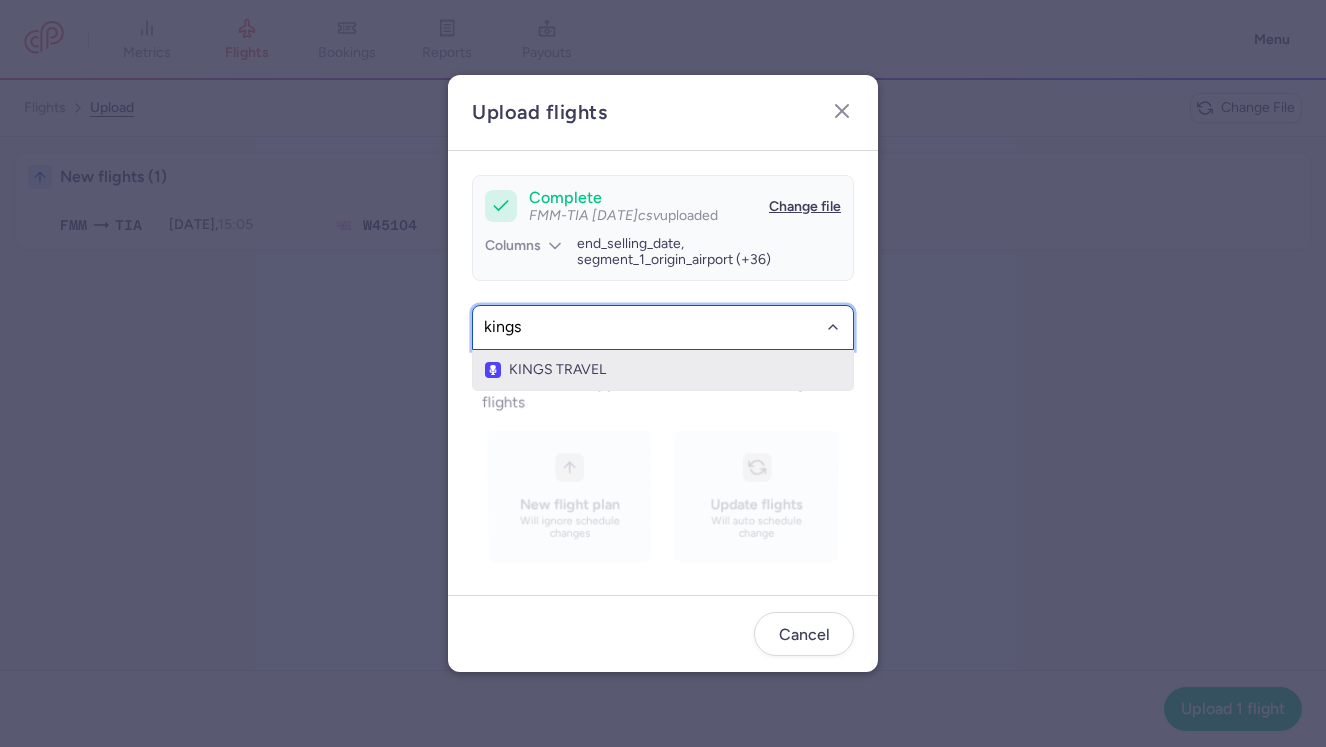 click on "KINGS TRAVEL" 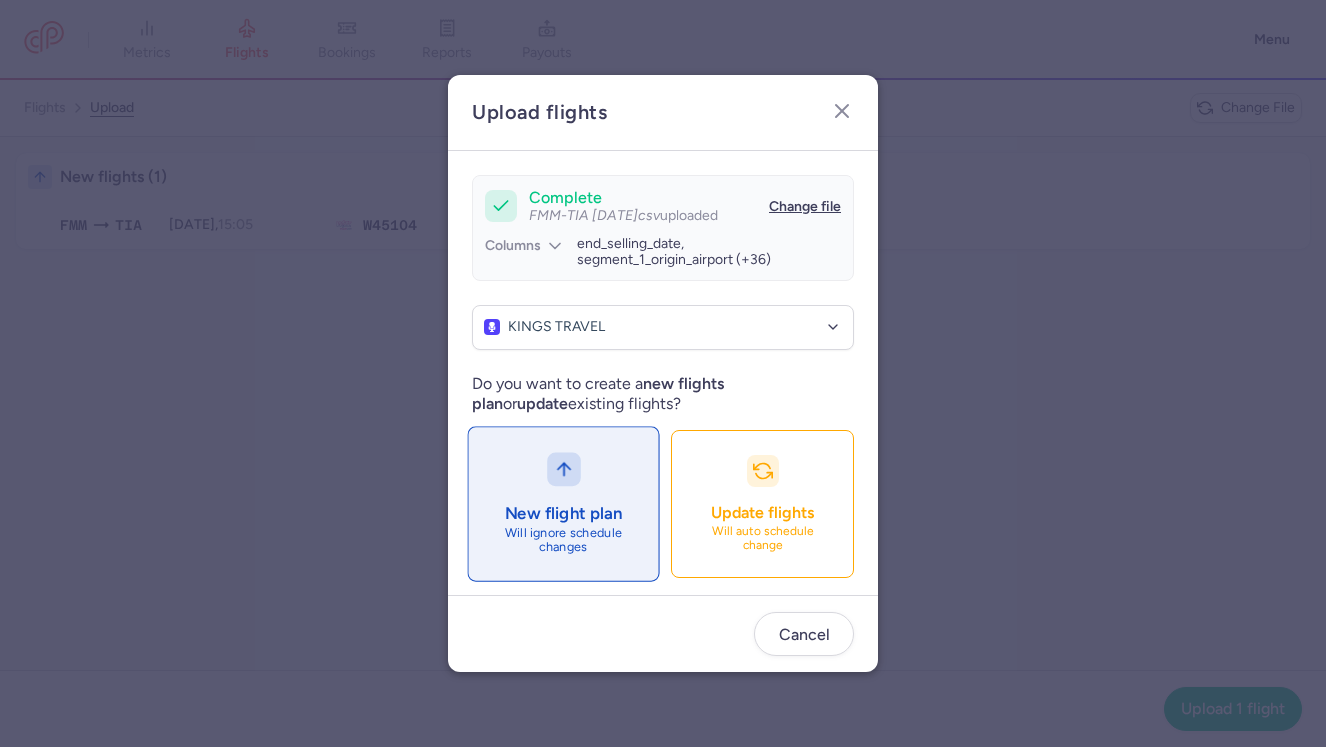click on "New flight plan Will ignore schedule changes" at bounding box center [563, 503] 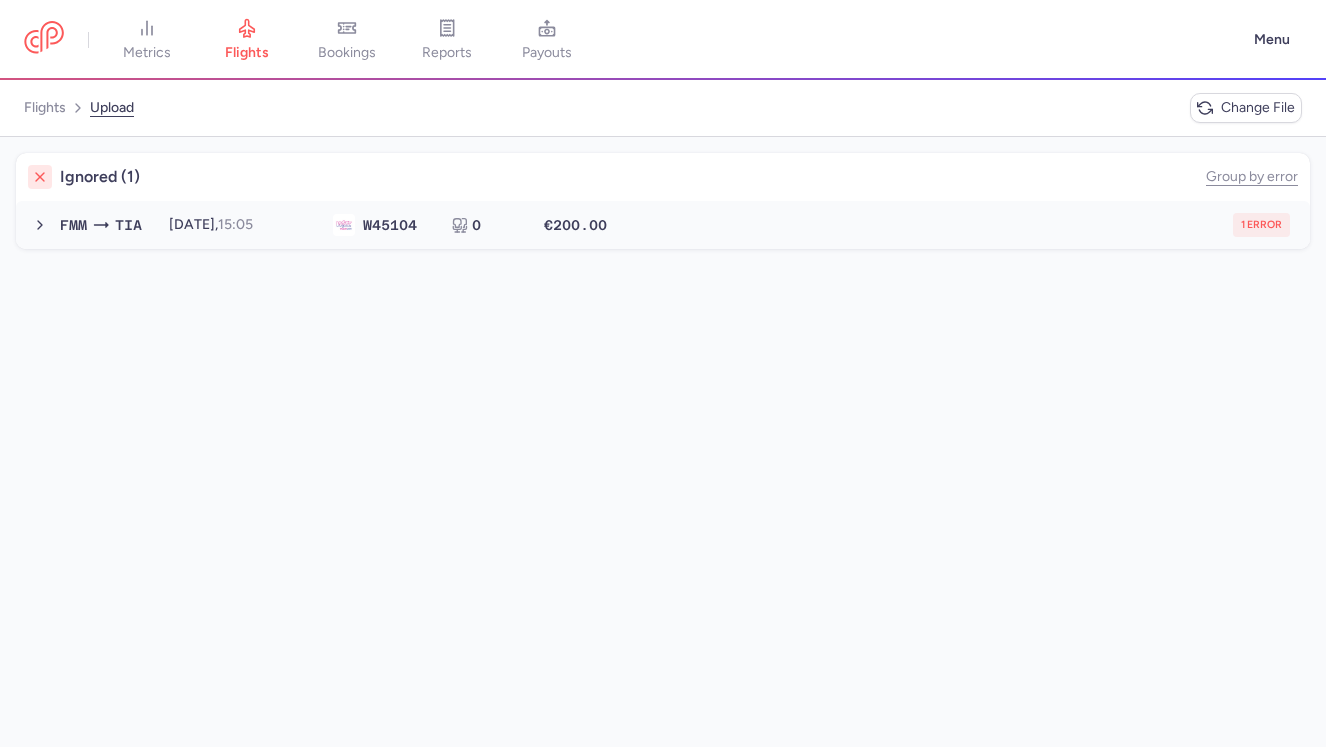 click on "1 error" at bounding box center (960, 225) 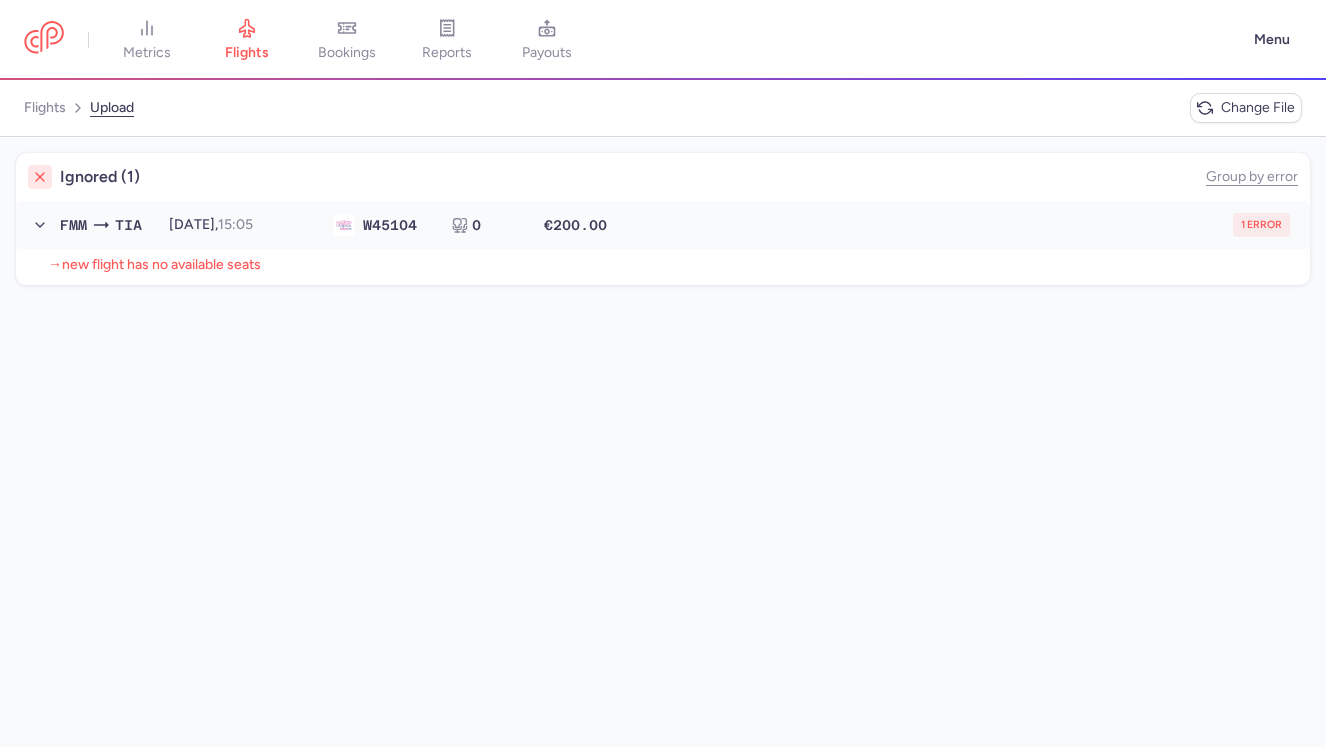 click on "1 error" at bounding box center [960, 225] 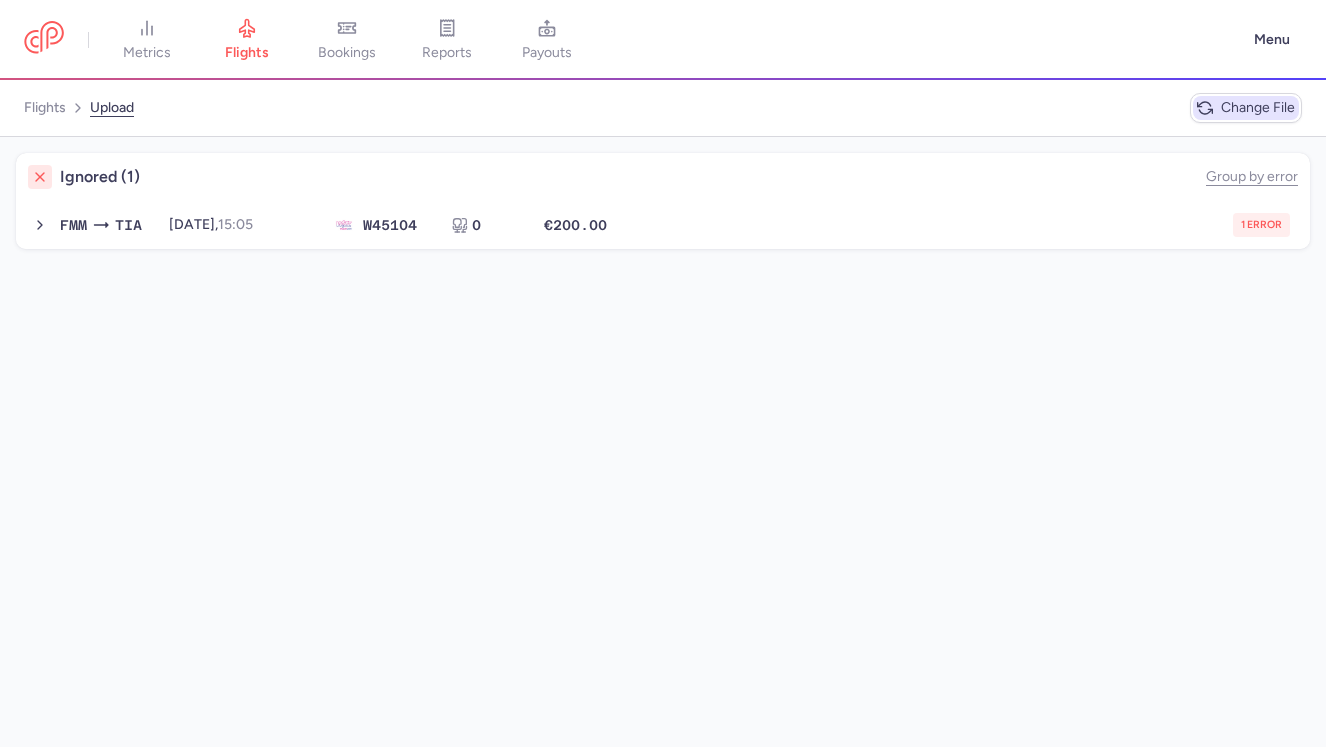 click on "Change file" at bounding box center (1258, 108) 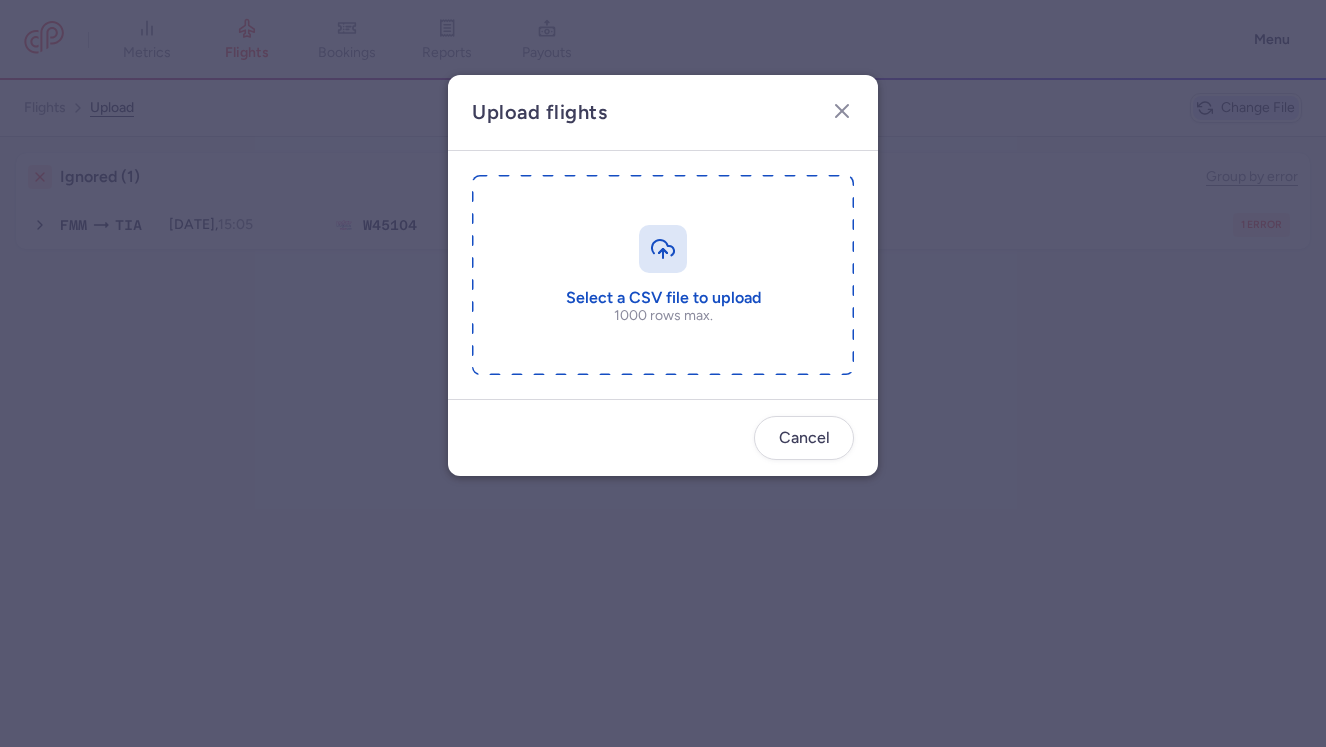 type on "C:\fakepath\FMM-TIA 23 JUL.csv" 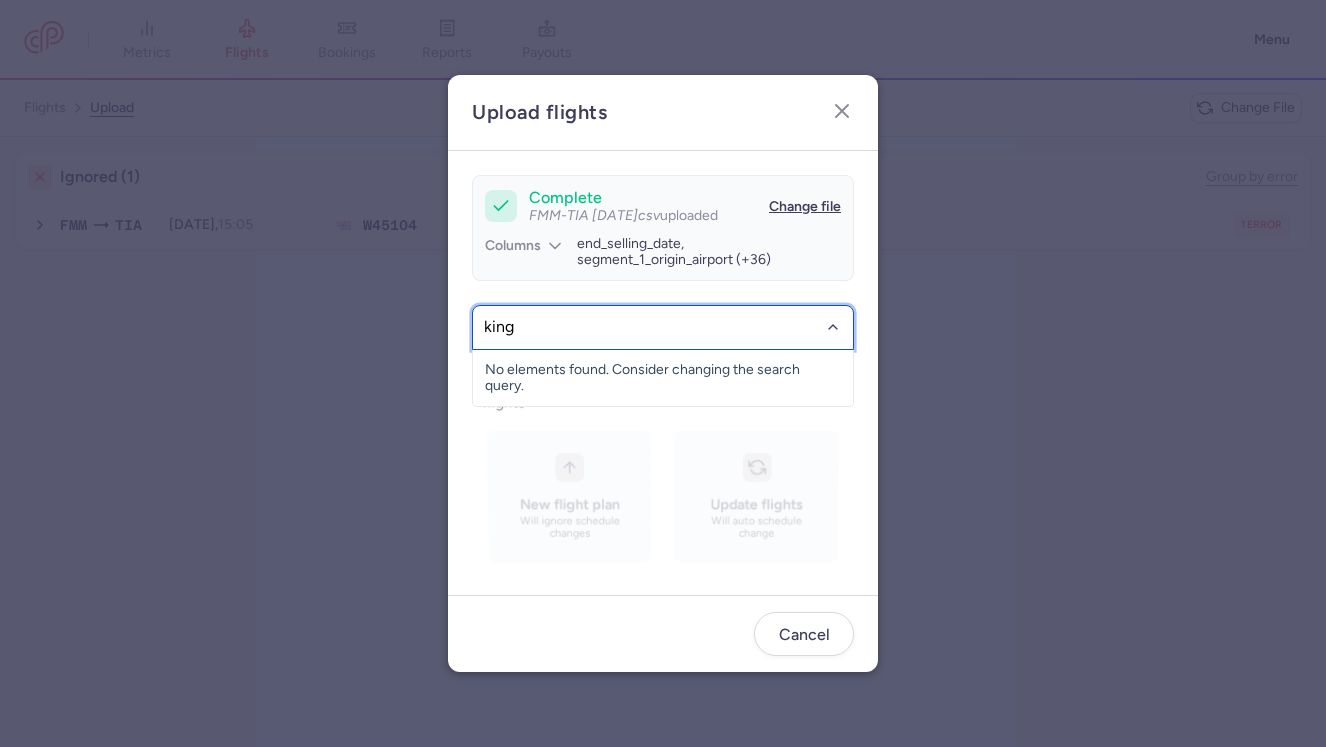 type on "kings" 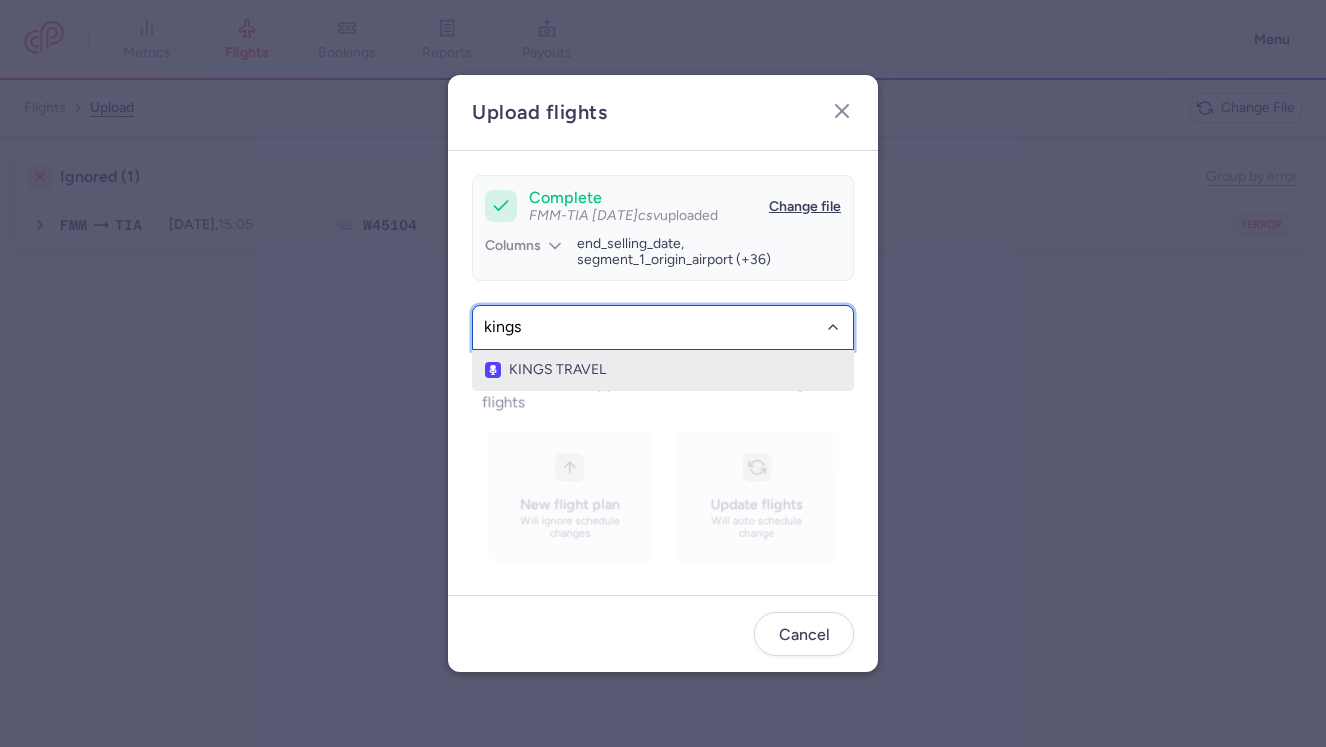click on "KINGS TRAVEL" 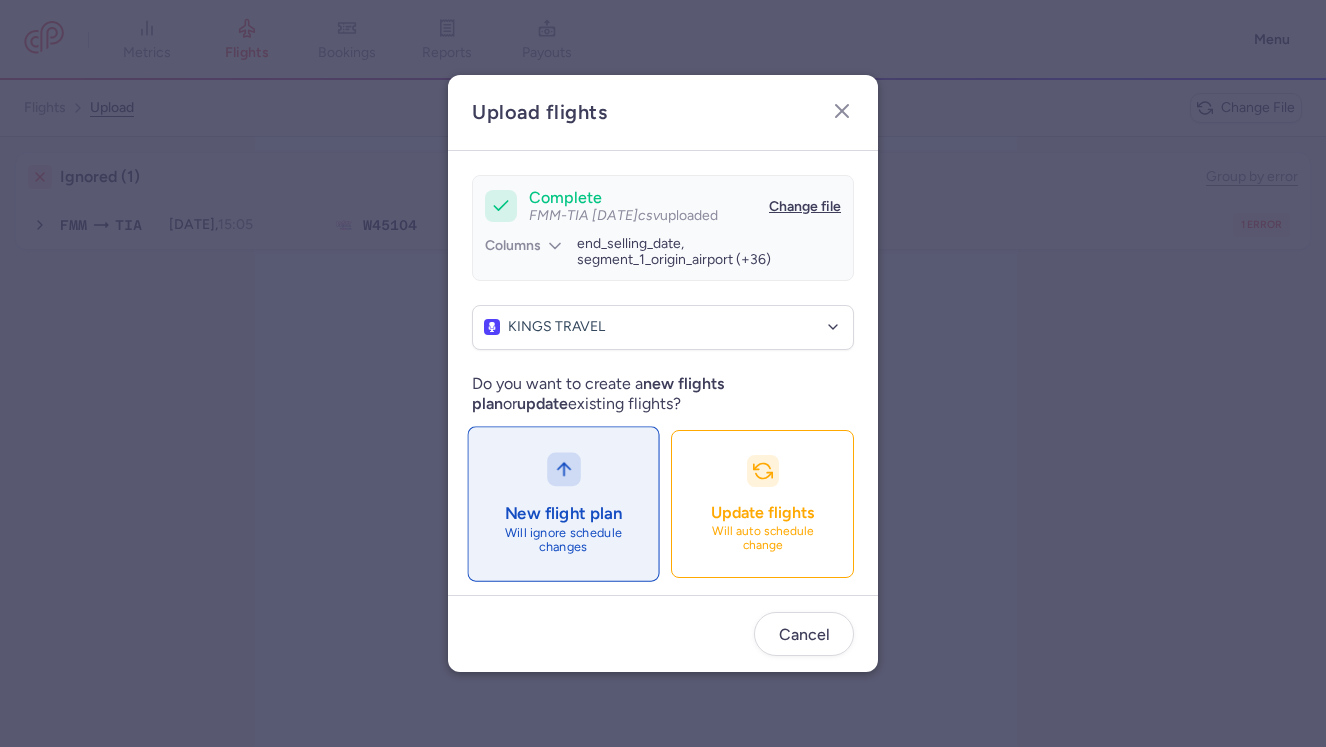 click at bounding box center (564, 470) 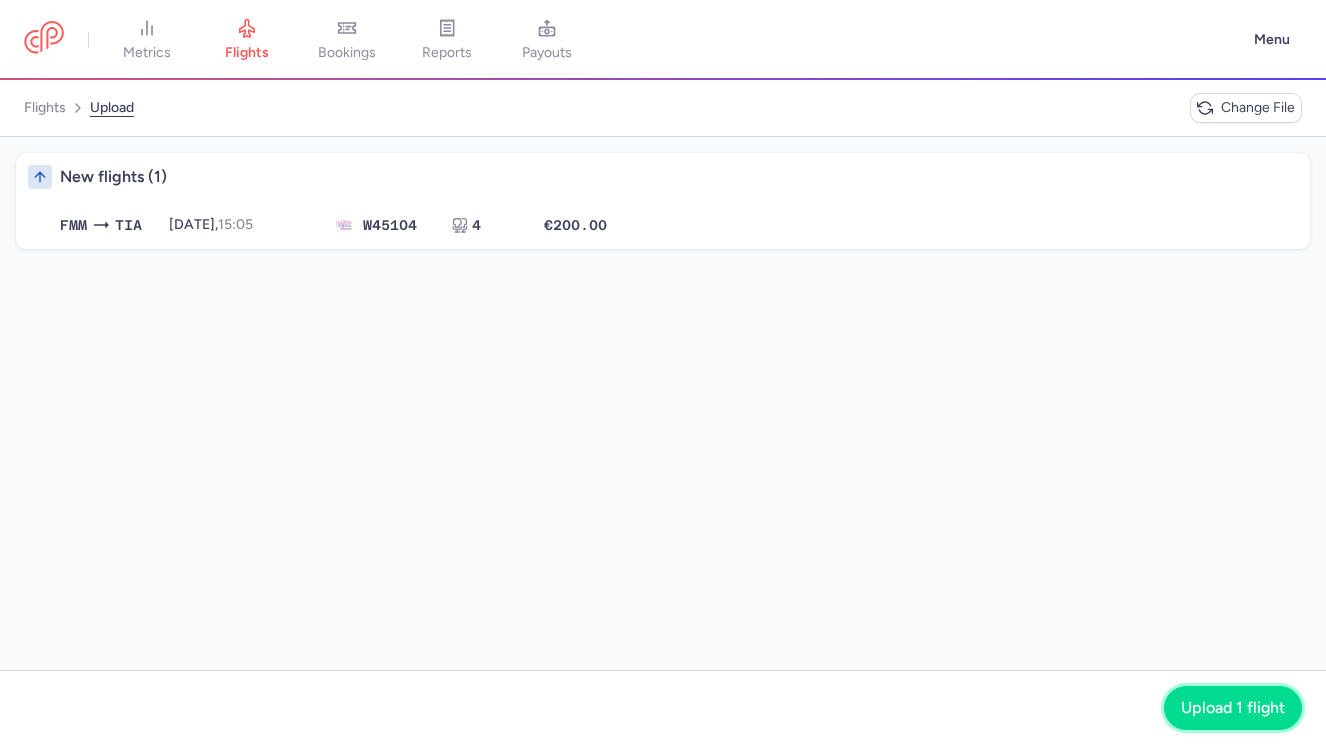 click on "Upload 1 flight" at bounding box center (1233, 708) 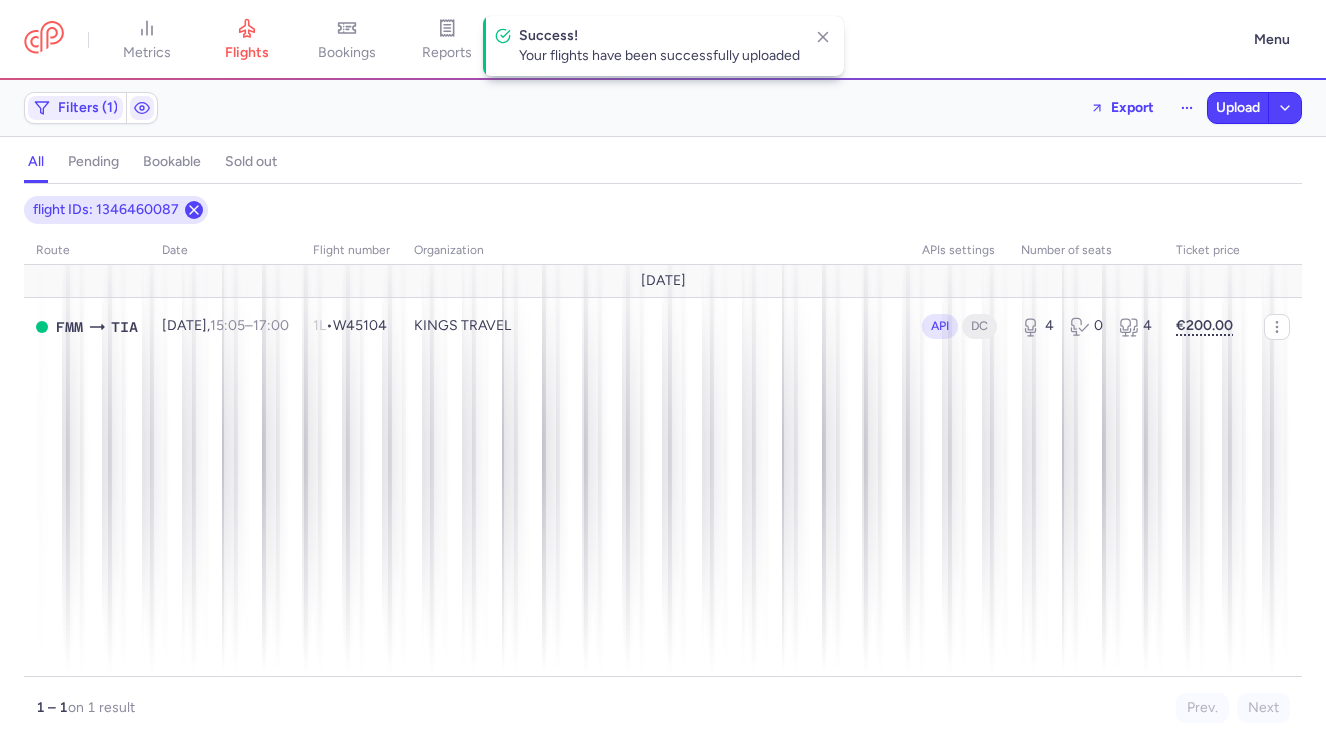 click 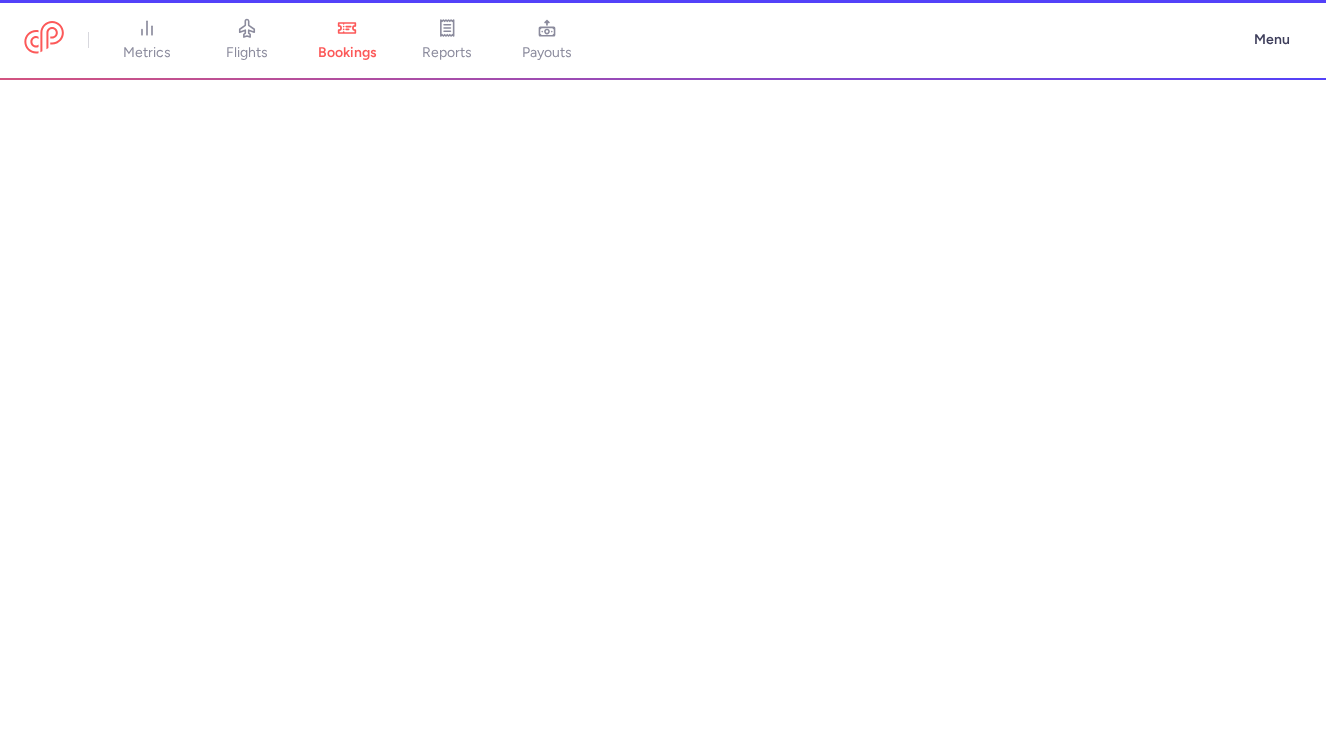 scroll, scrollTop: 0, scrollLeft: 0, axis: both 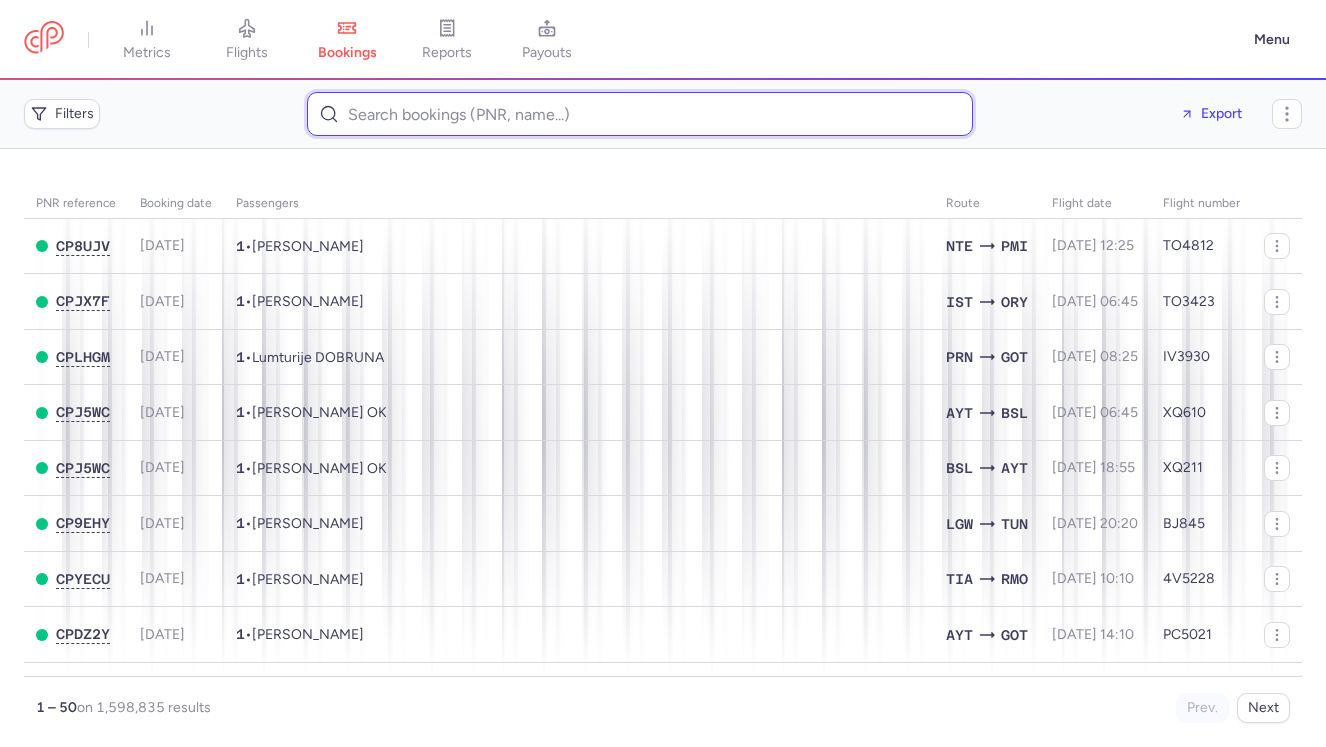 click at bounding box center [640, 114] 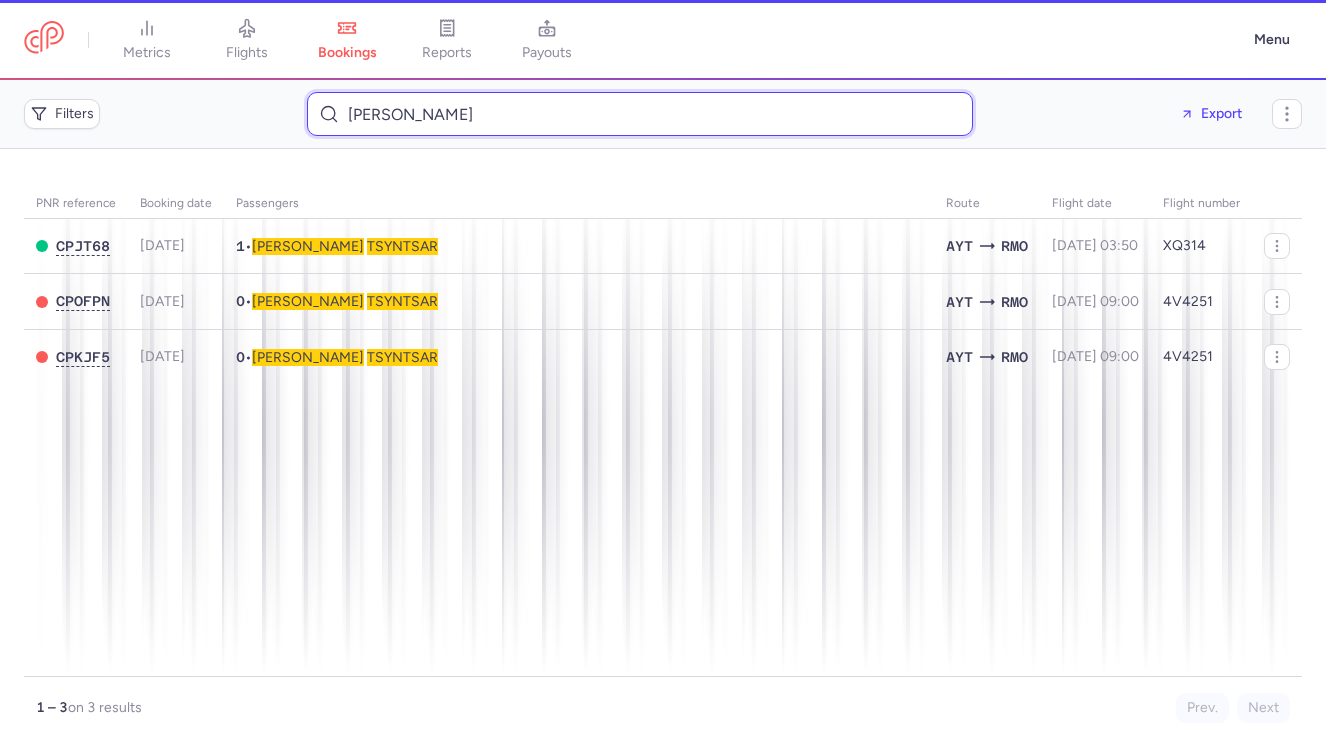 type on "[PERSON_NAME]" 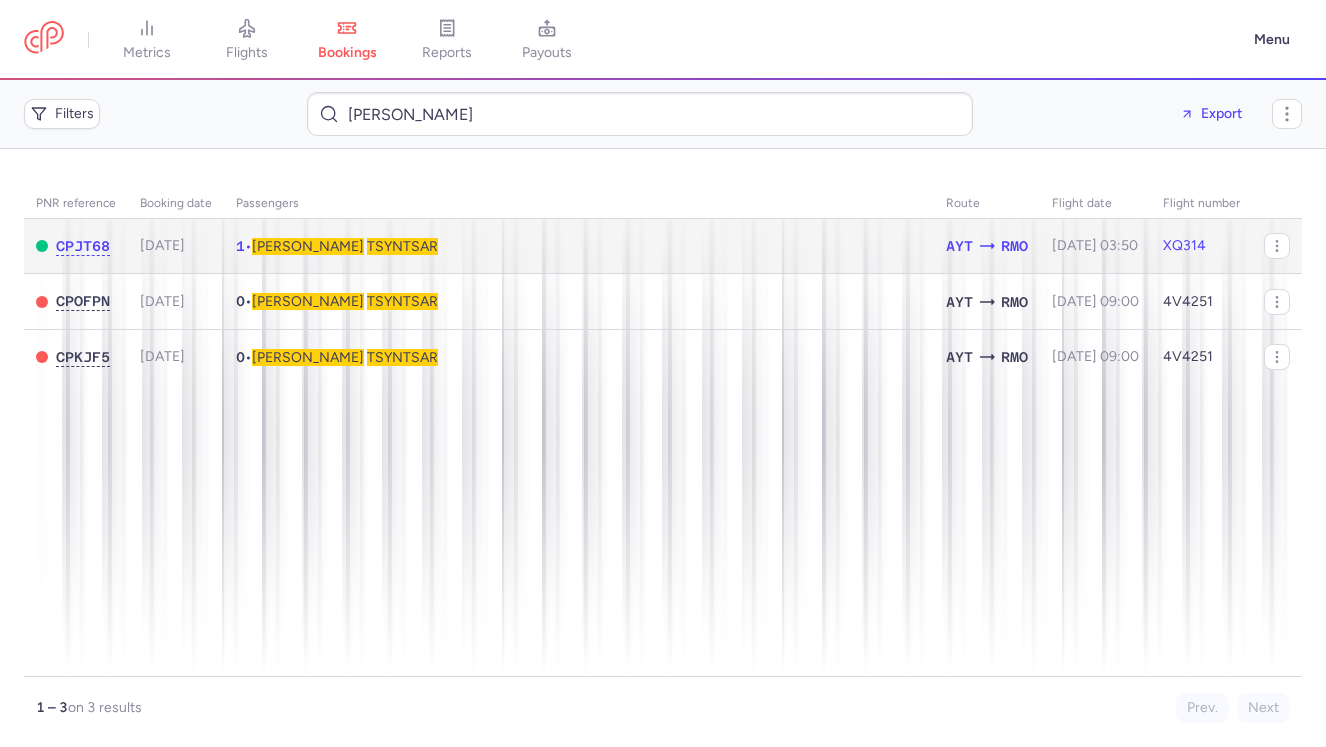 click on "1  •  Anna   TSYNTSAR" 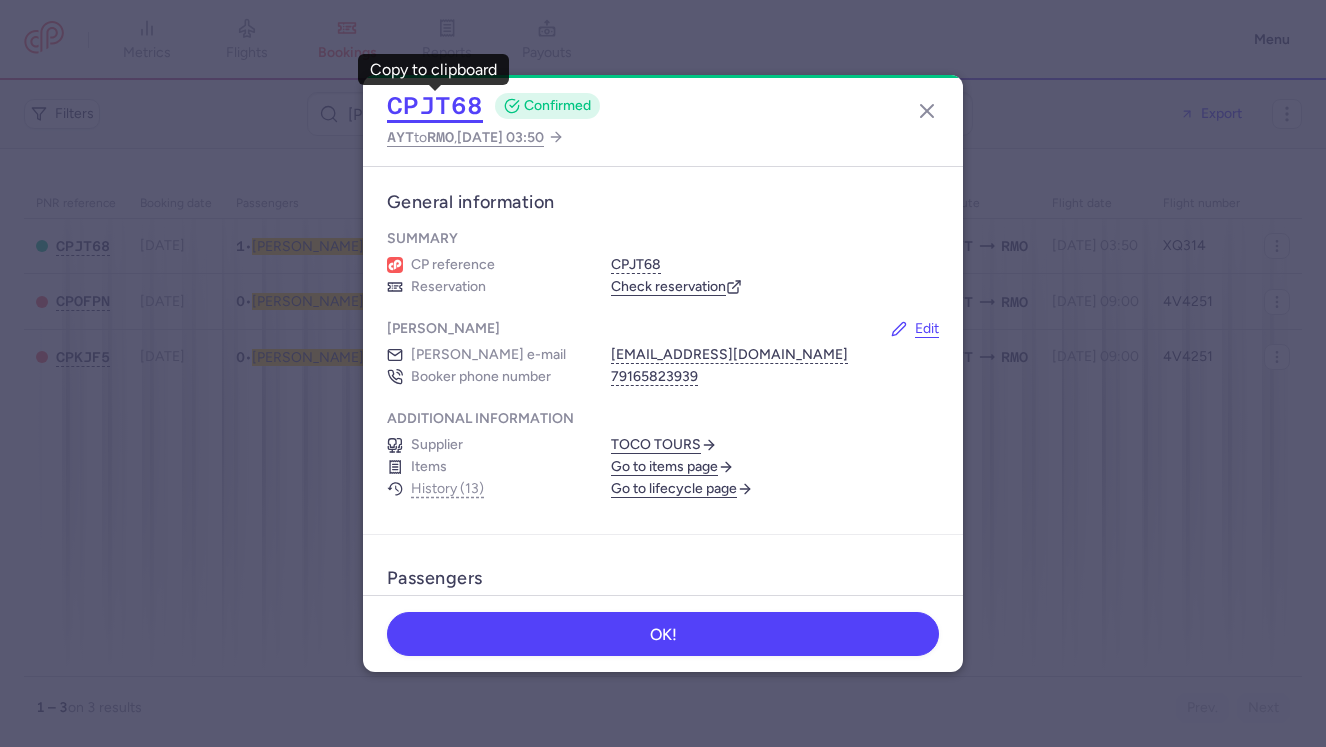 click on "CPJT68" 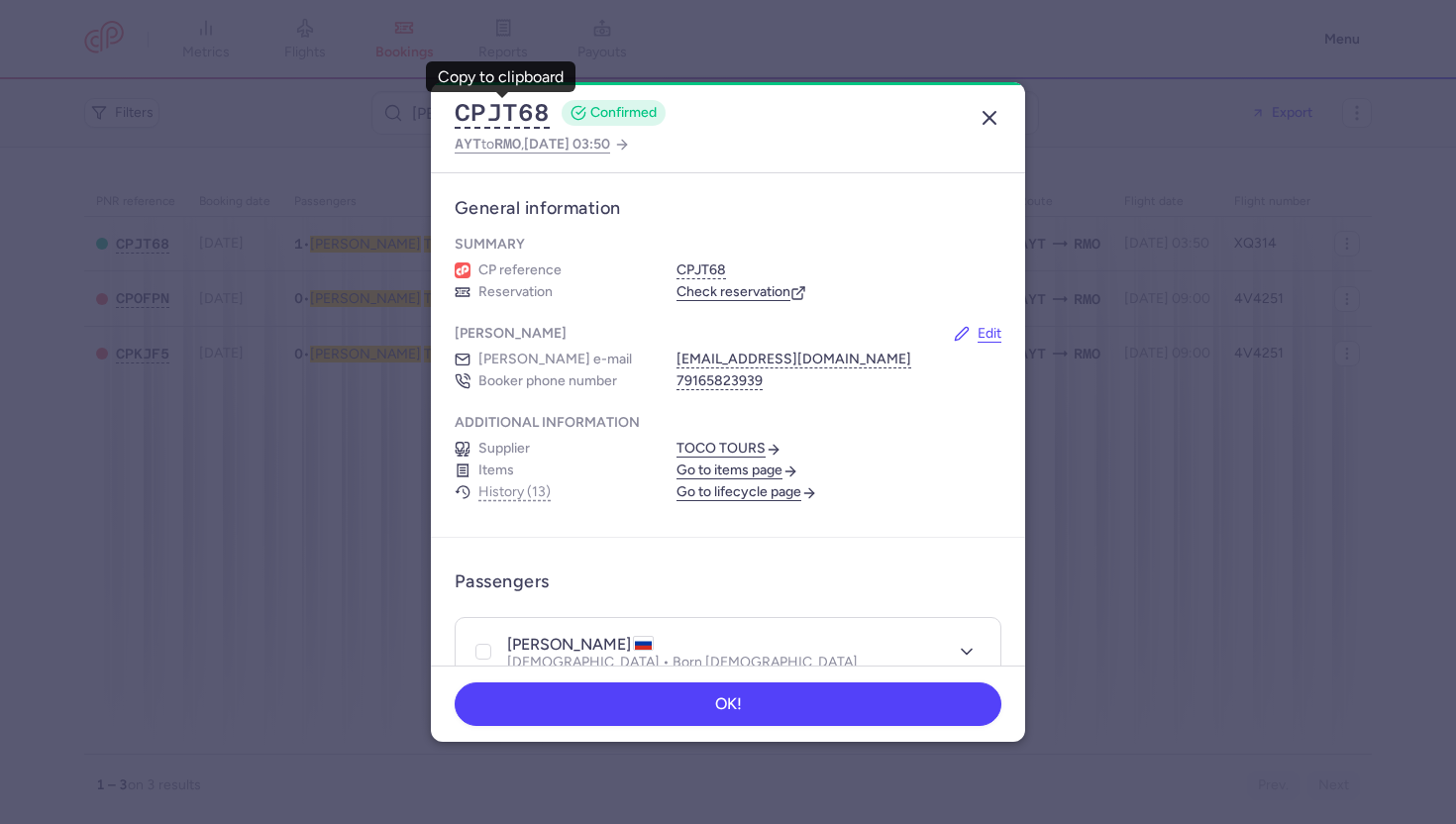 scroll, scrollTop: 0, scrollLeft: 0, axis: both 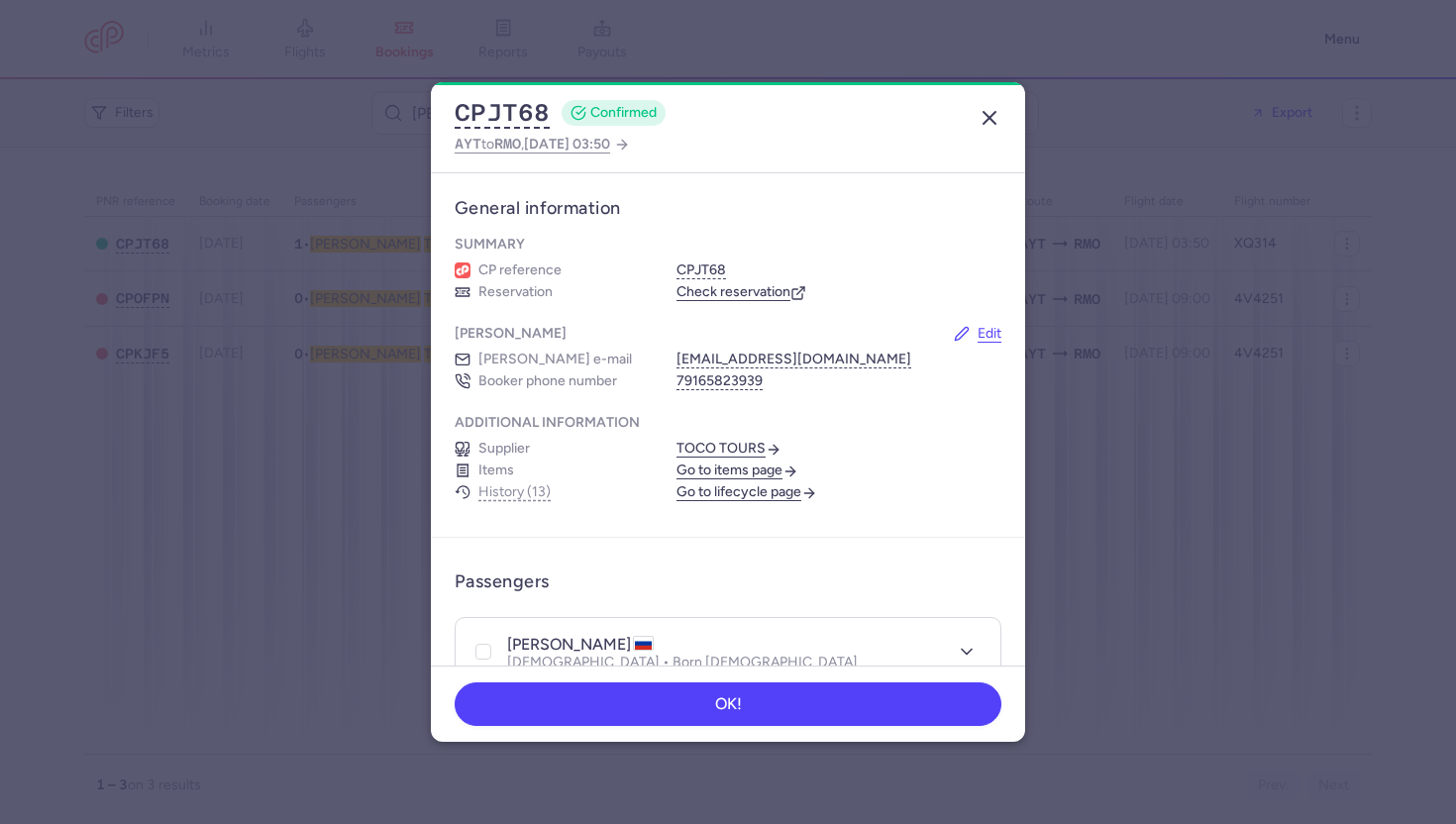 click 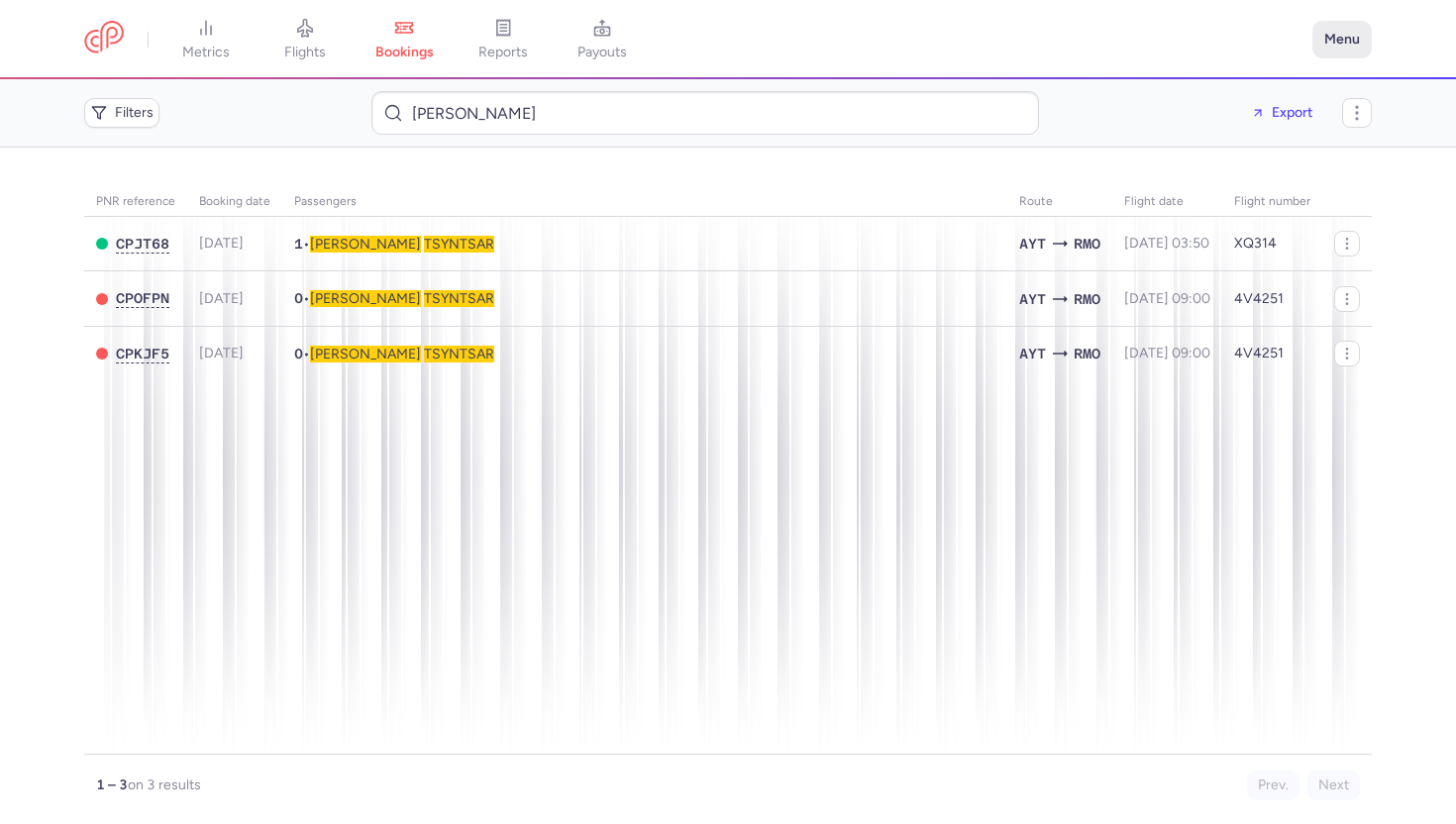 click on "Menu" at bounding box center [1342, 40] 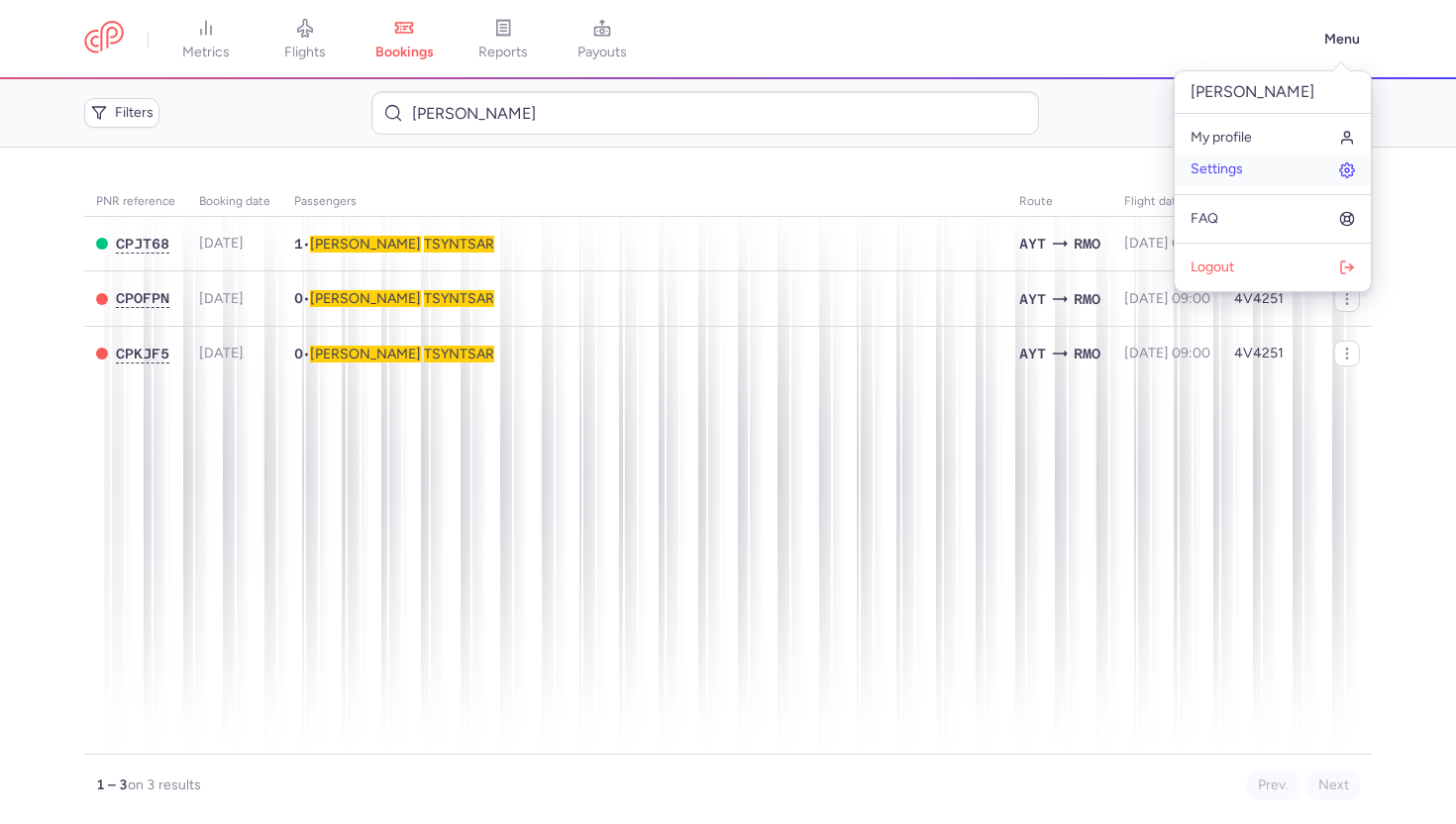 click on "Settings" at bounding box center (1216, 169) 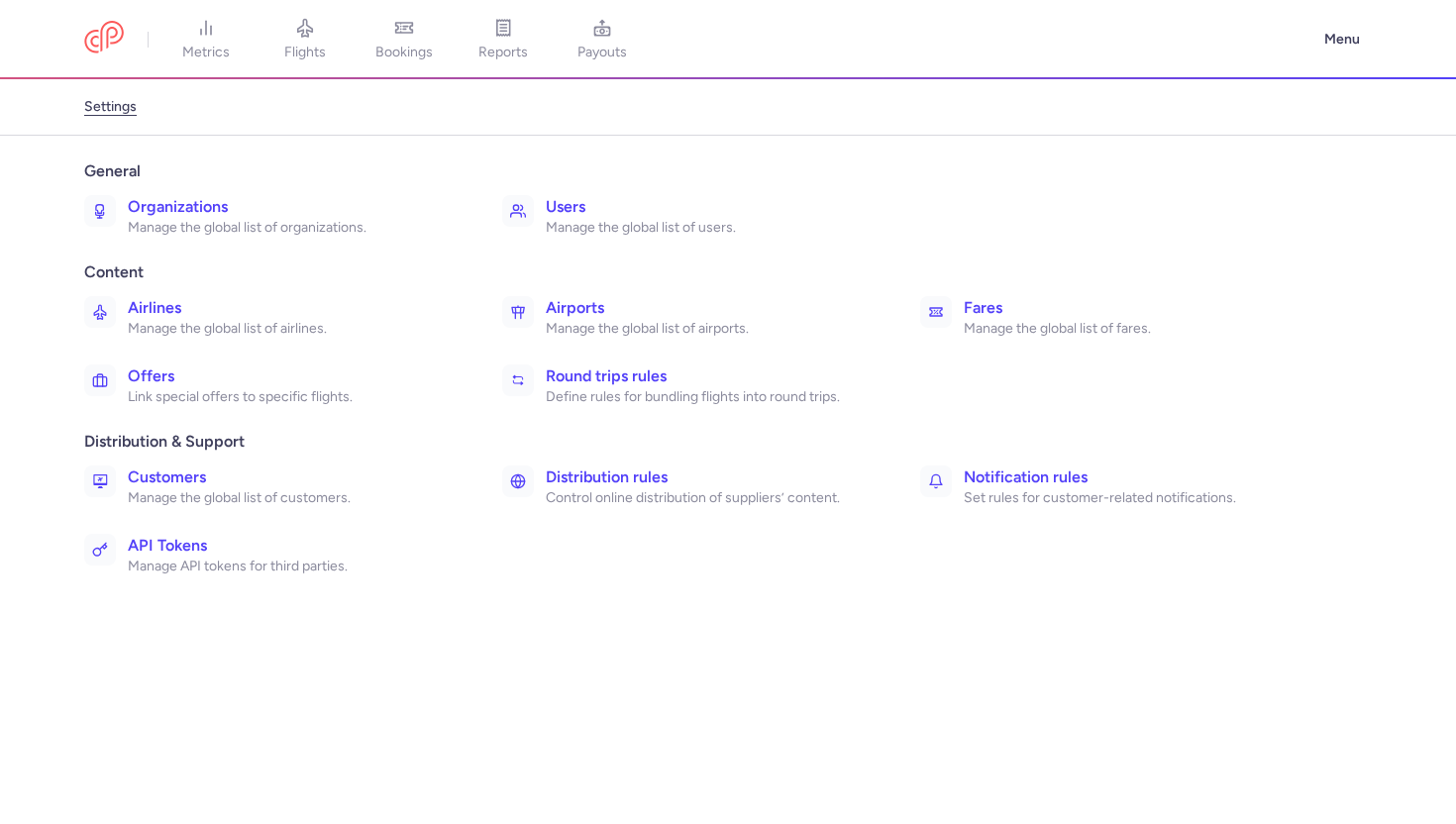 click on "Organizations Manage the global list of organizations." at bounding box center [279, 216] 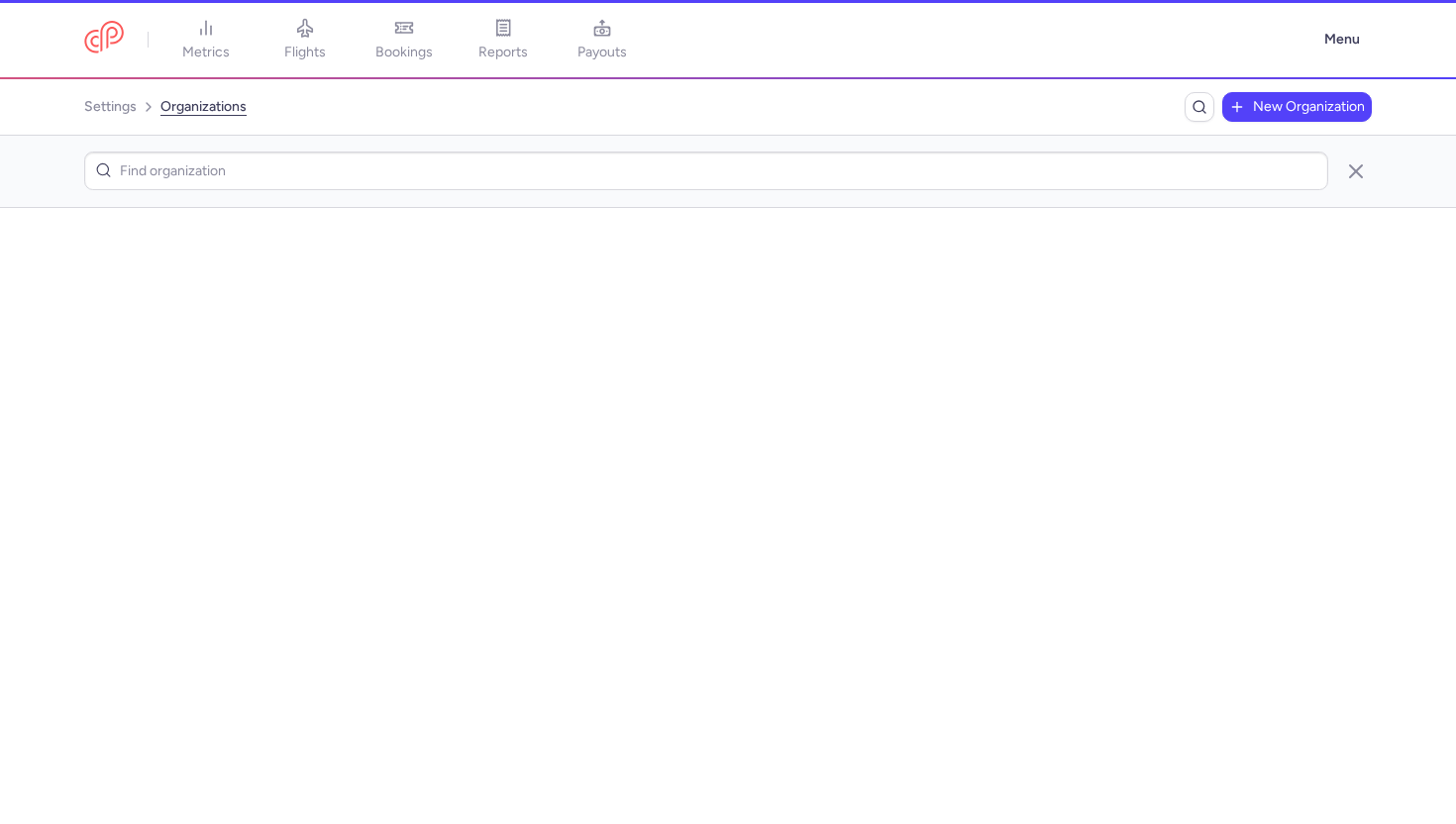 scroll, scrollTop: 0, scrollLeft: 0, axis: both 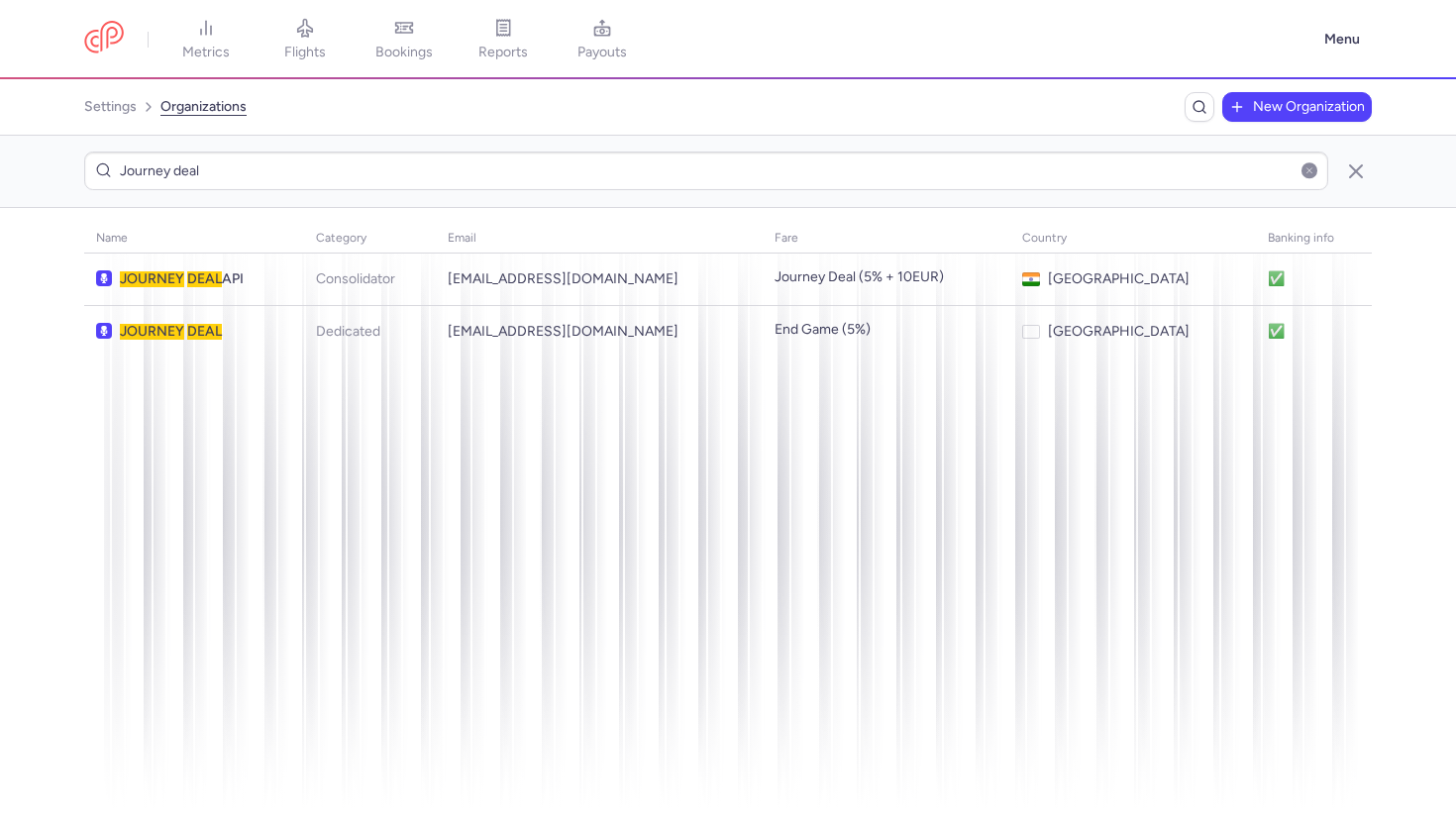 type on "Journey deal" 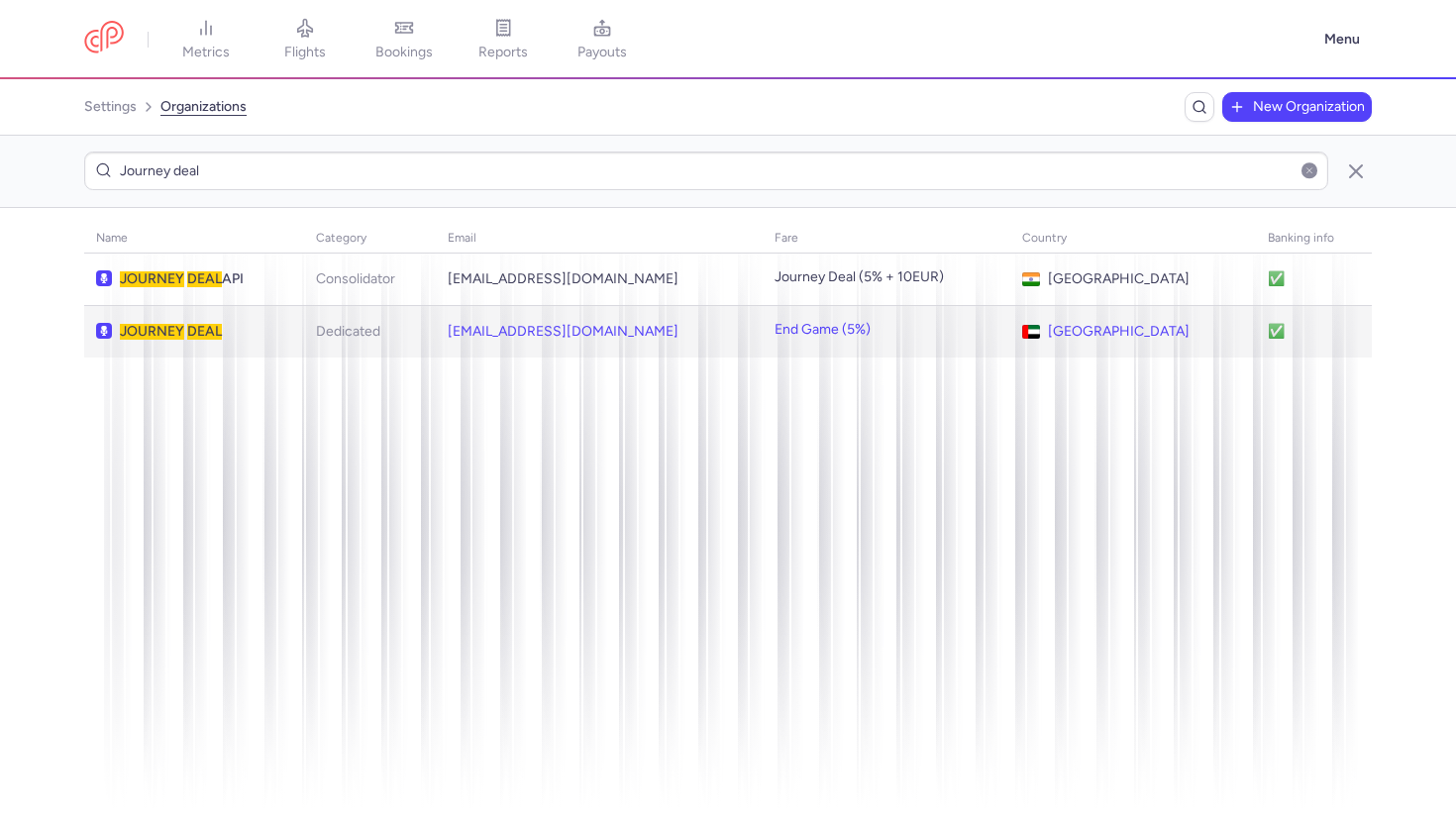 click on "info@offlinebooking.com" 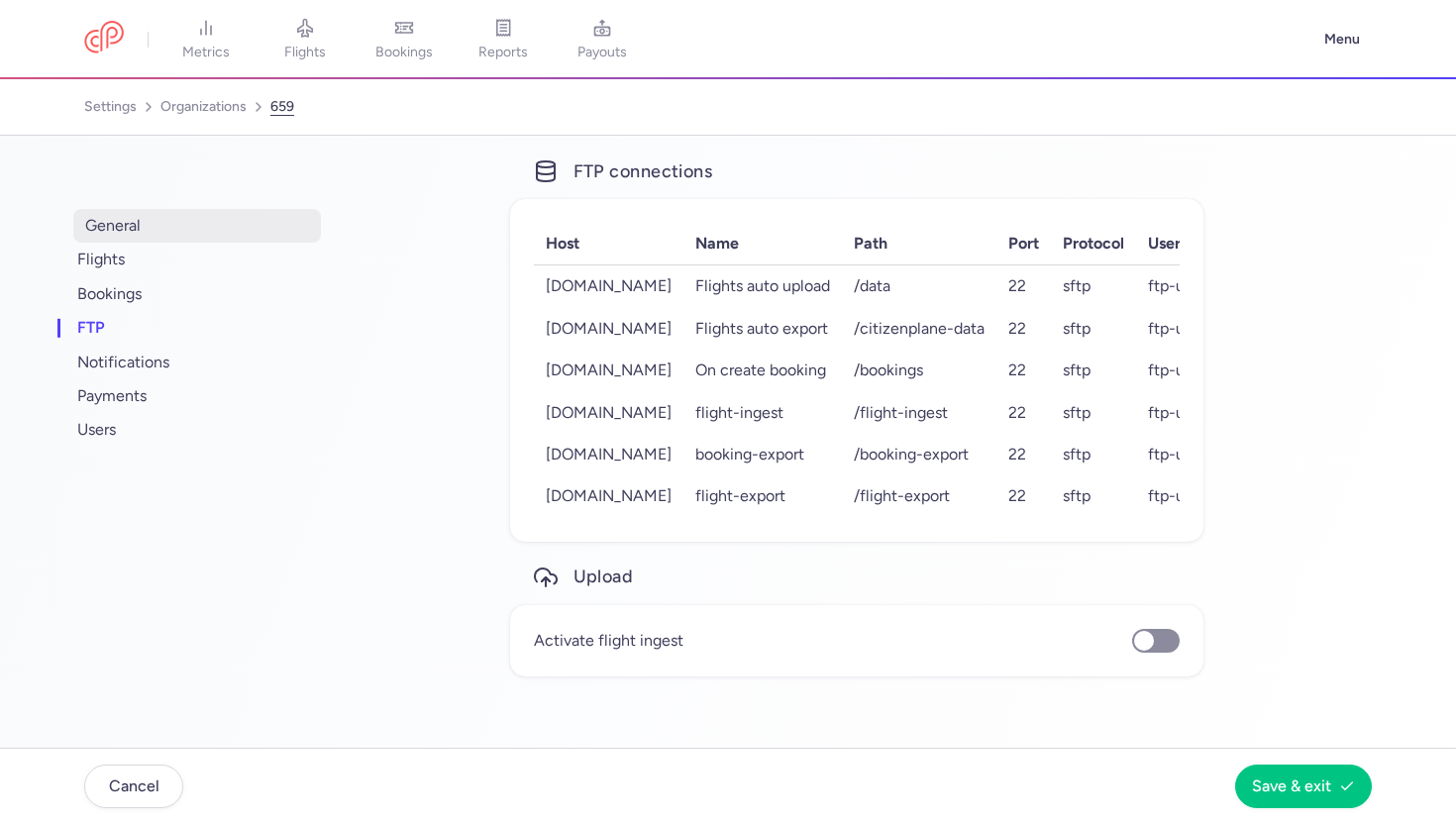 click on "general" at bounding box center [197, 226] 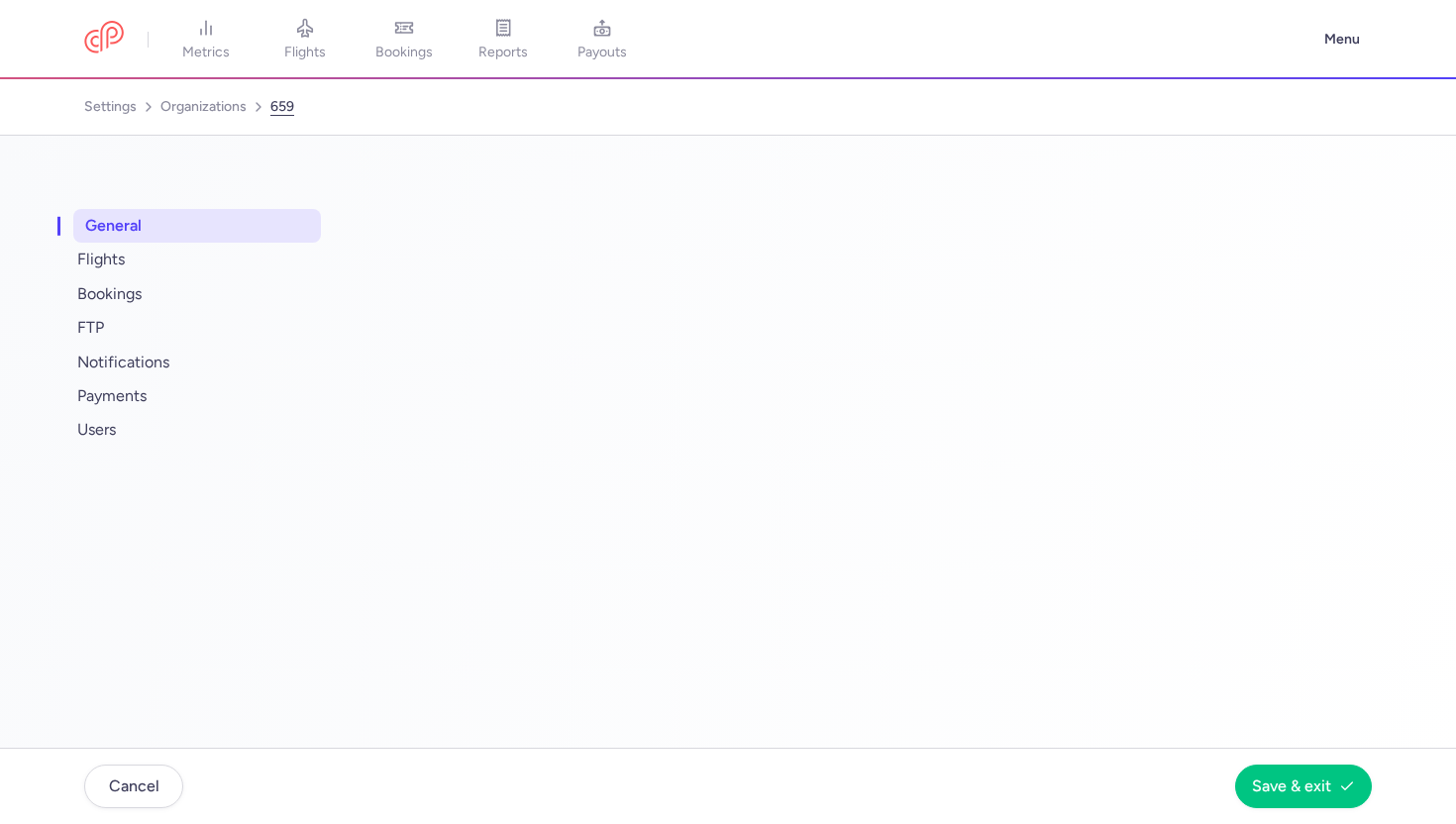 select on "DEDICATED" 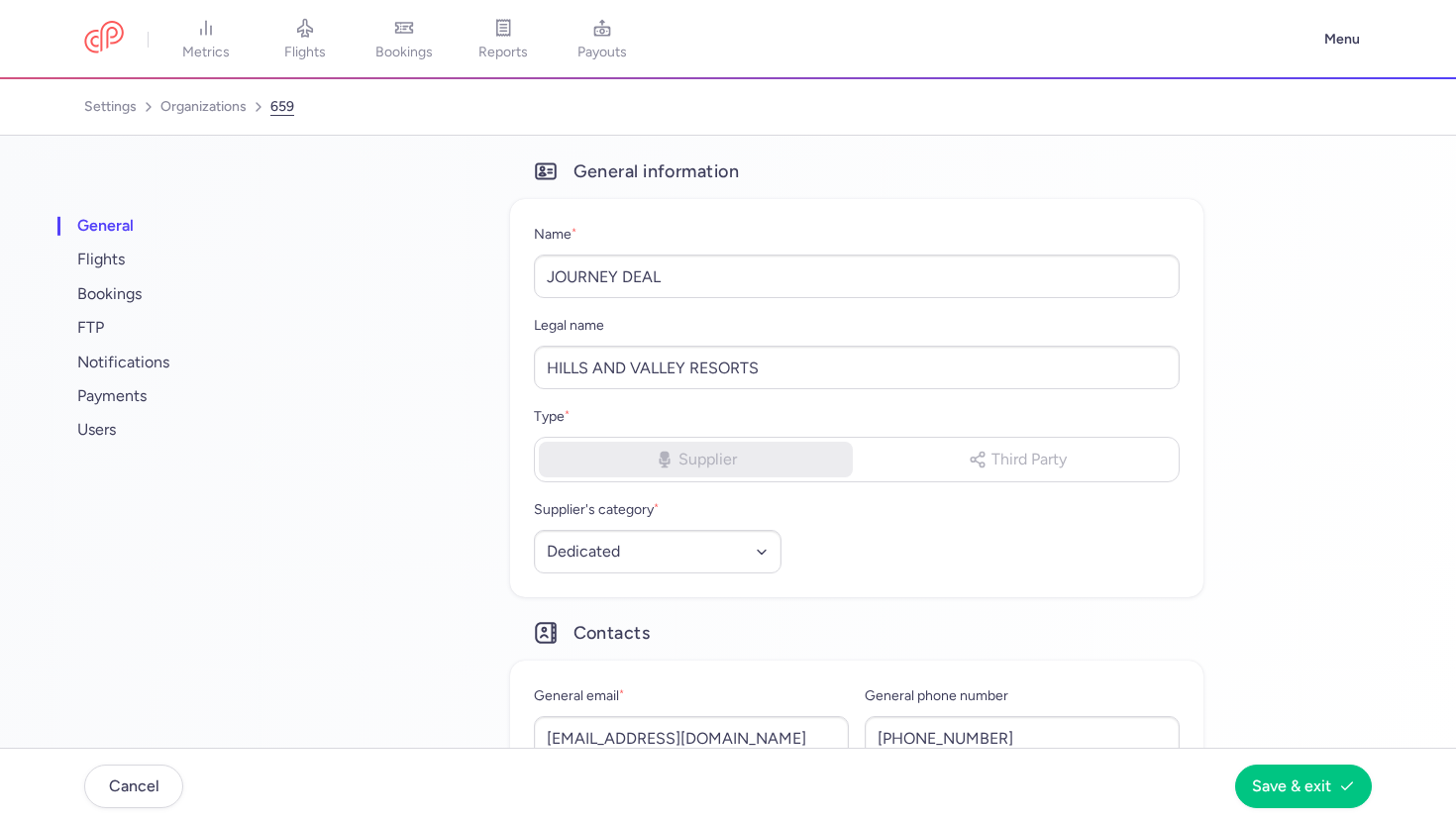 scroll, scrollTop: 4, scrollLeft: 0, axis: vertical 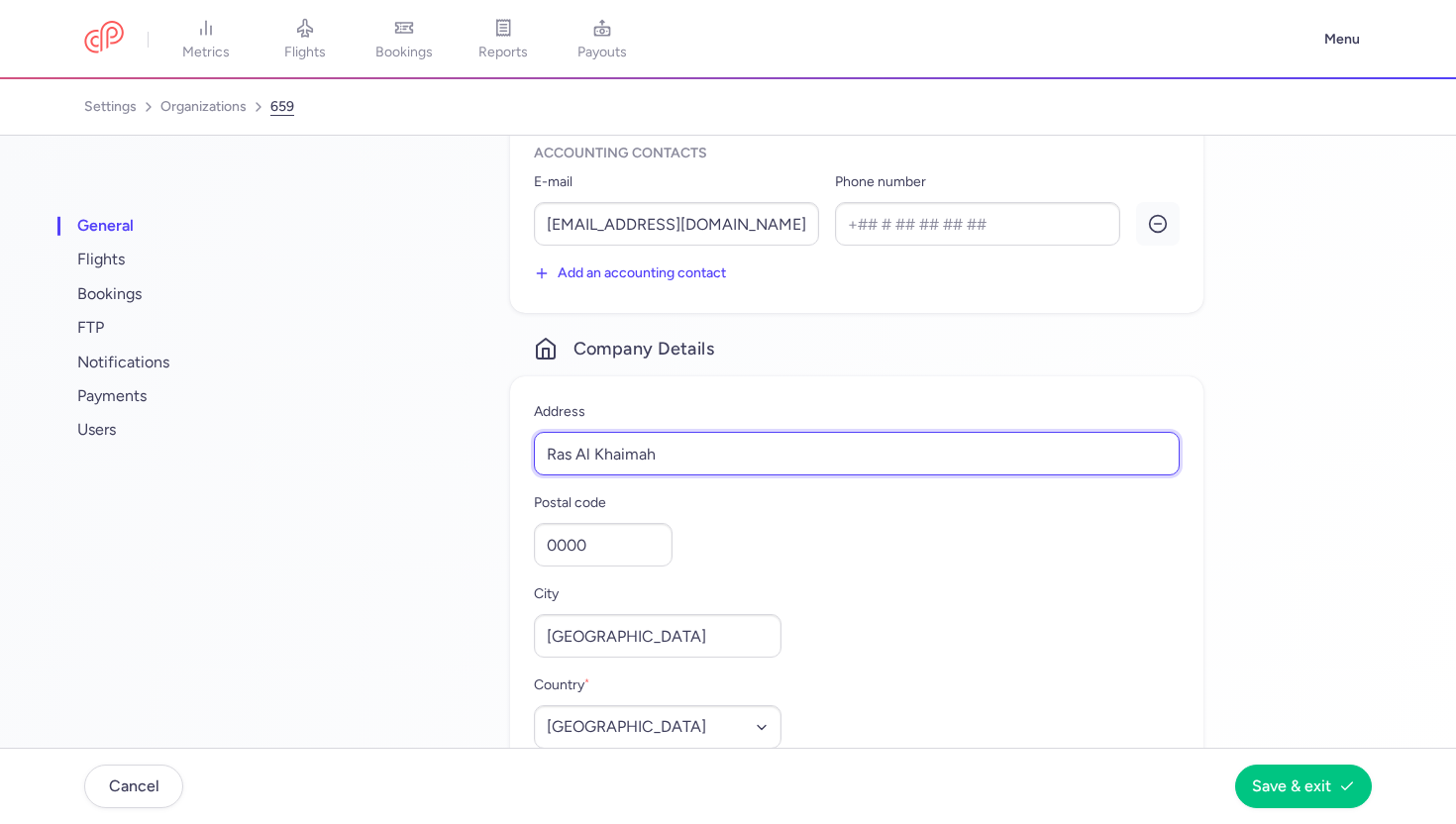 click on "Ras Al Khaimah" at bounding box center (857, 454) 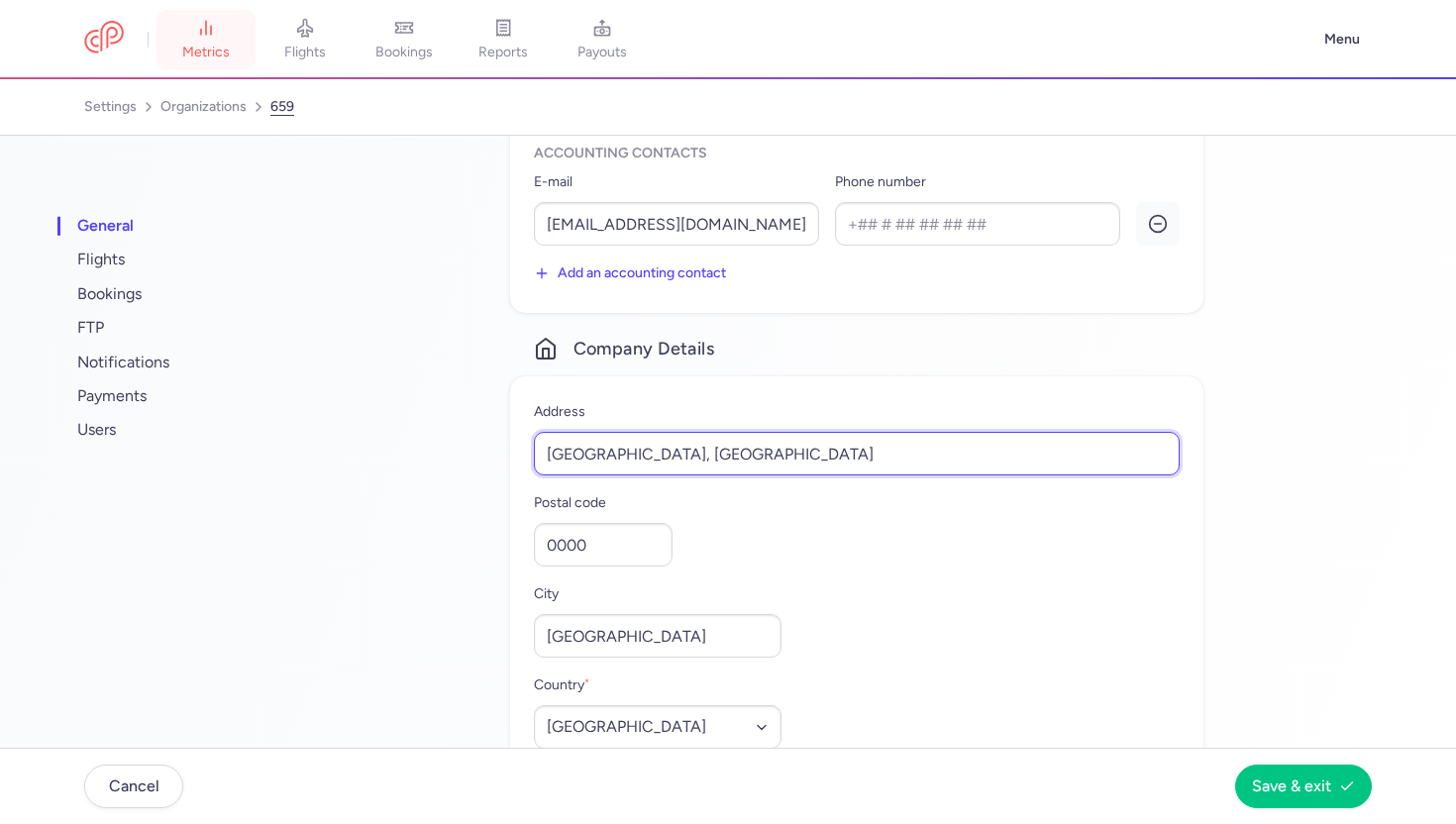 type on "RAKEZ Business Zone, Al Nakheel Area" 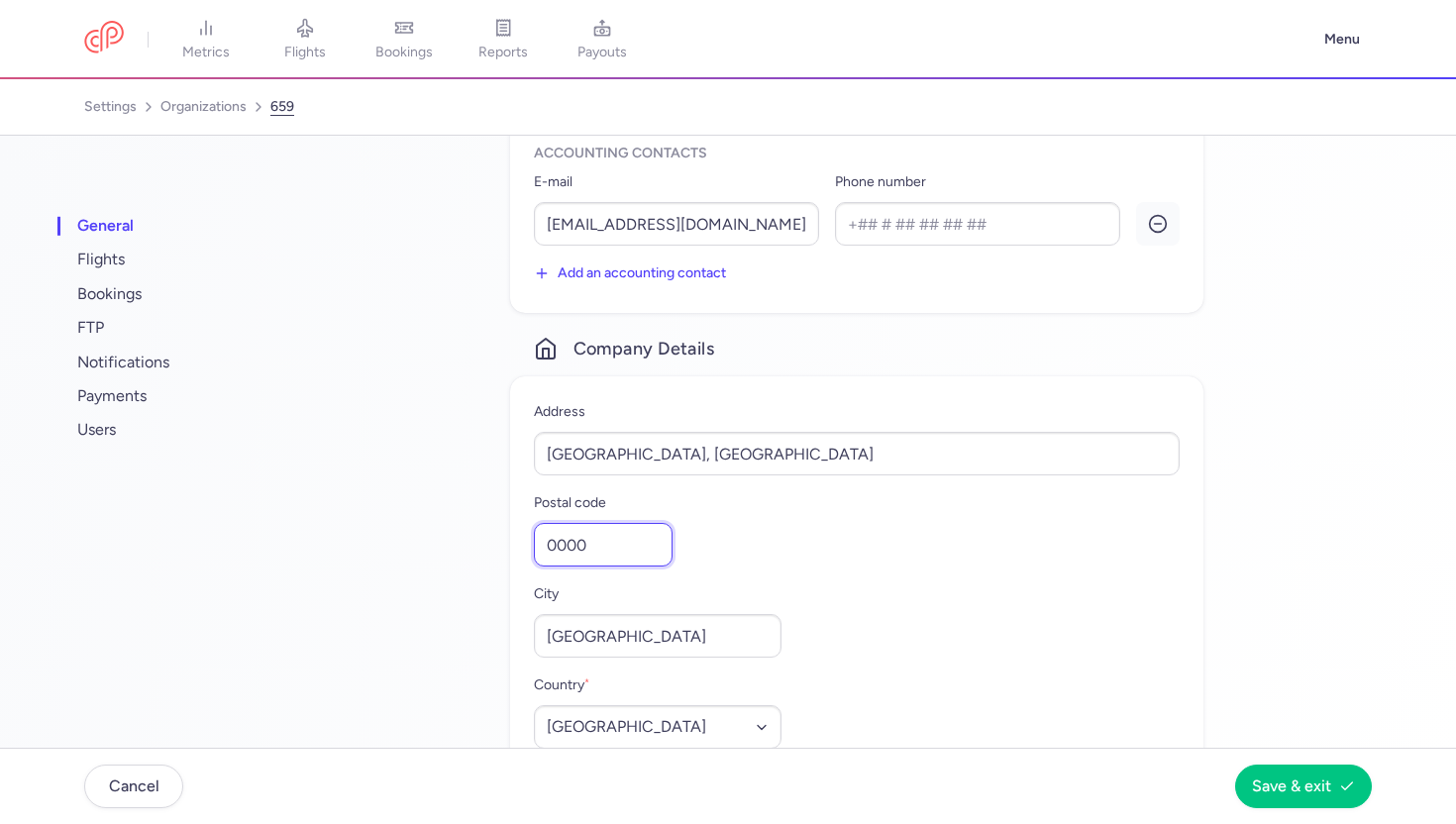 click on "0000" at bounding box center [603, 545] 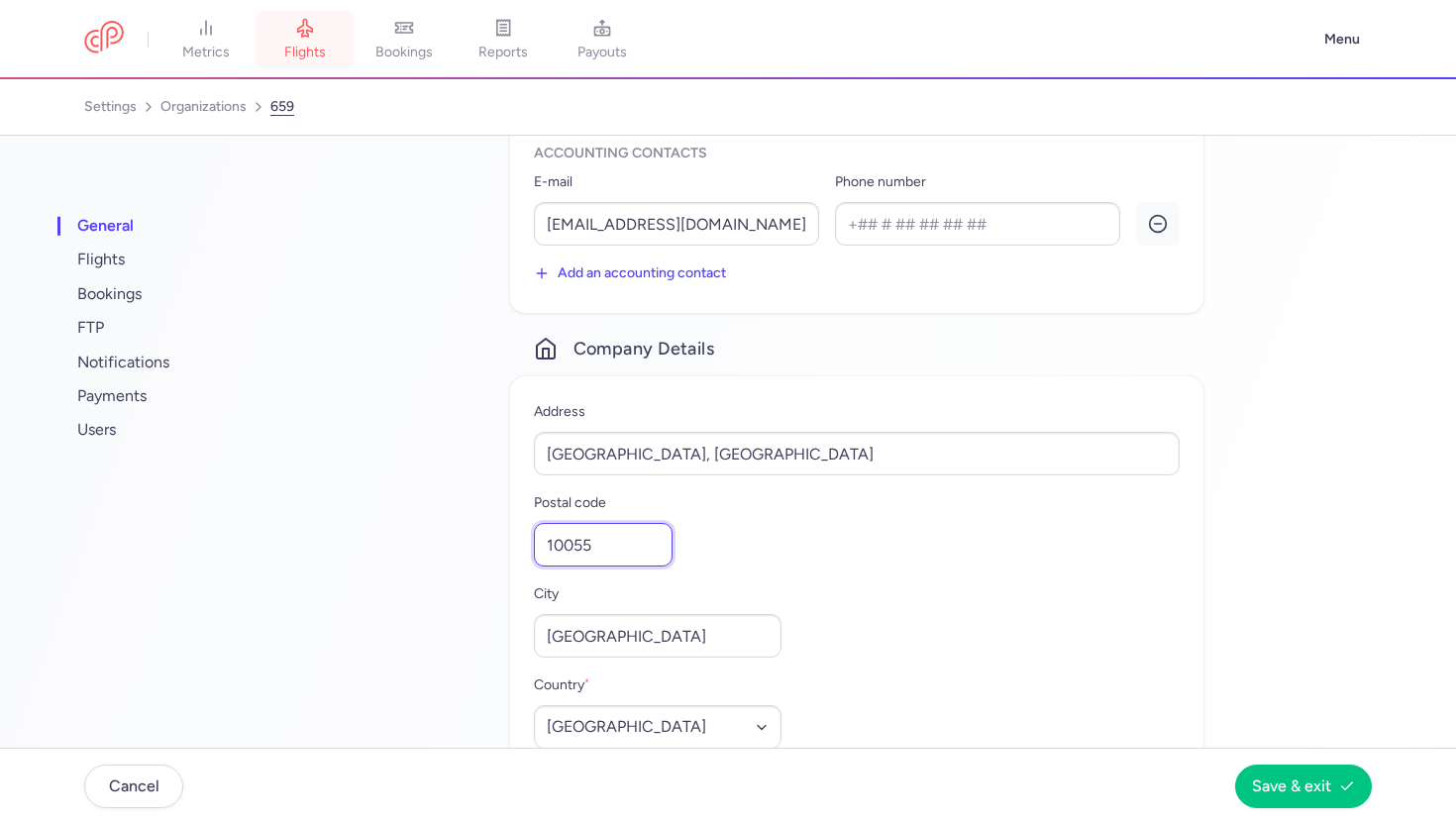 type on "10055" 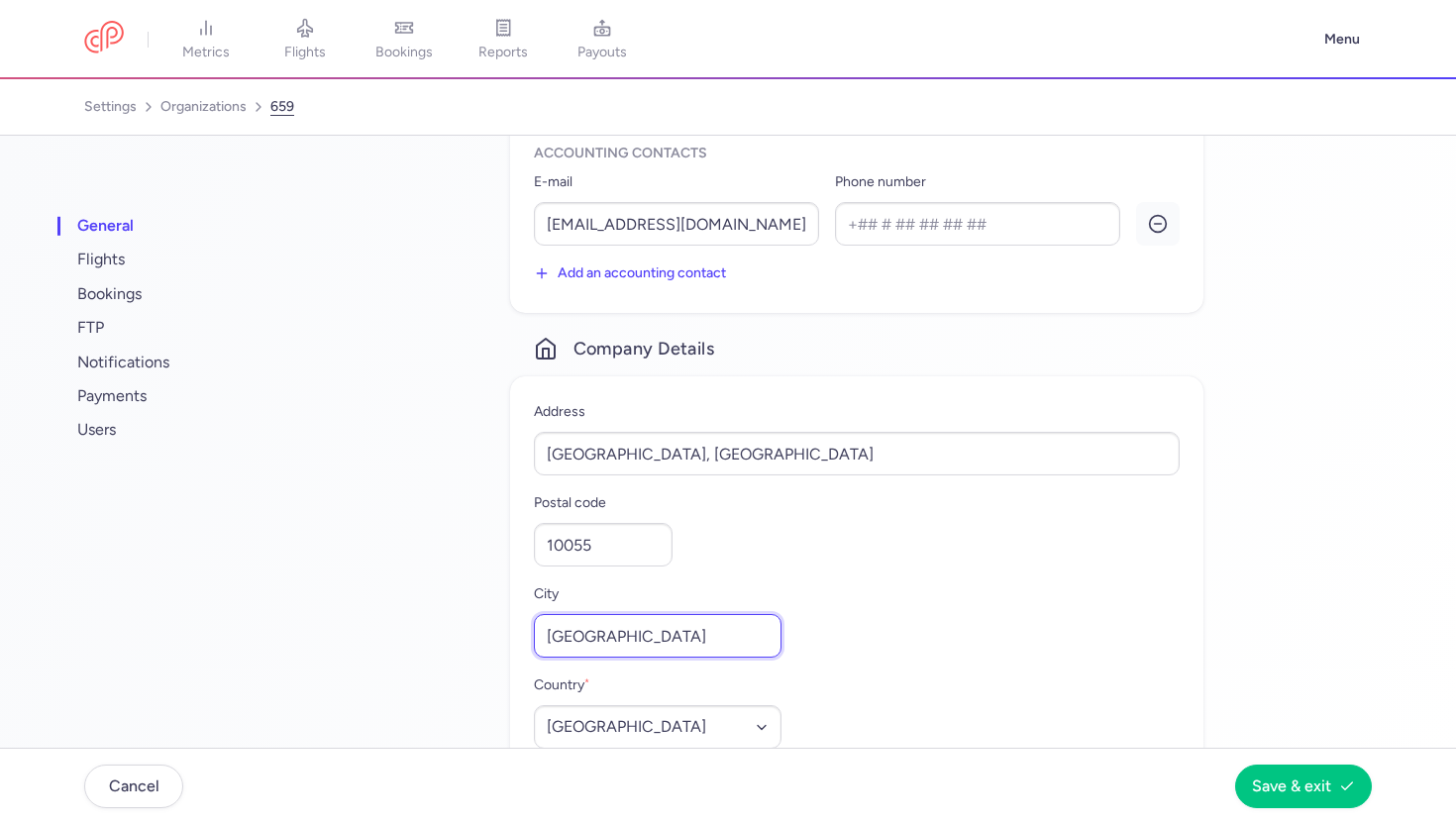 click on "dubai" at bounding box center (658, 636) 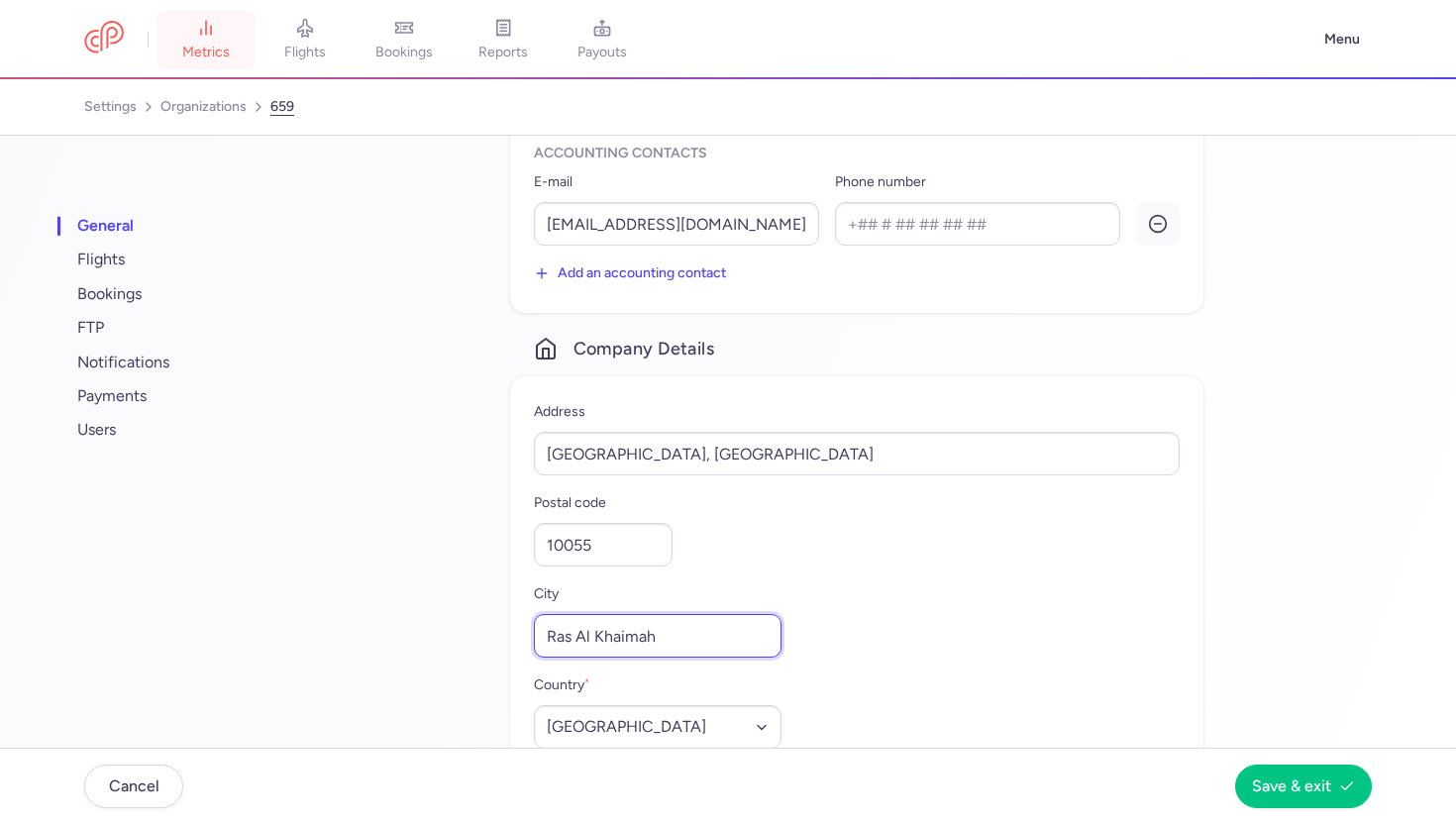type on "Ras Al Khaimah" 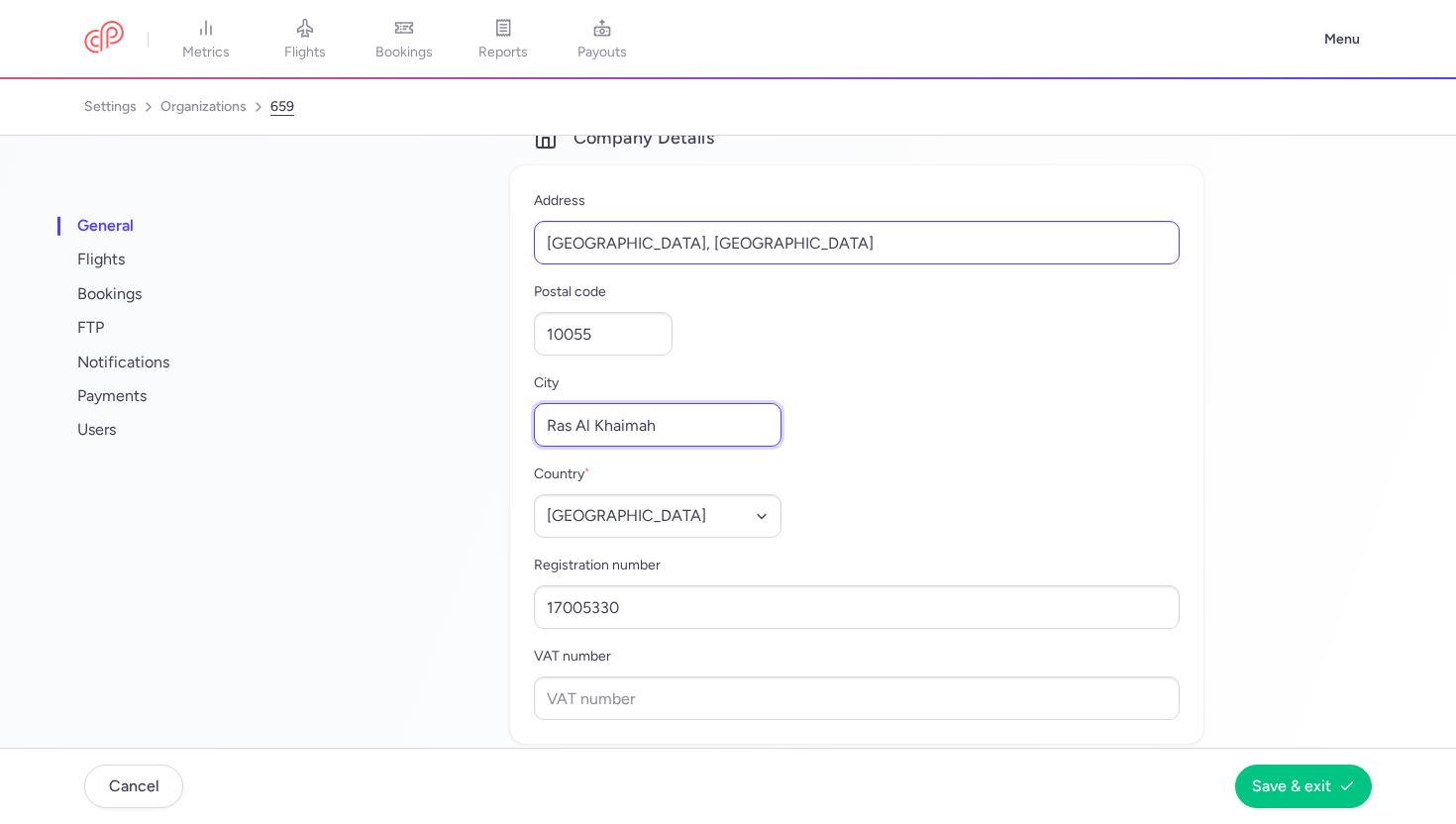 scroll, scrollTop: 1077, scrollLeft: 0, axis: vertical 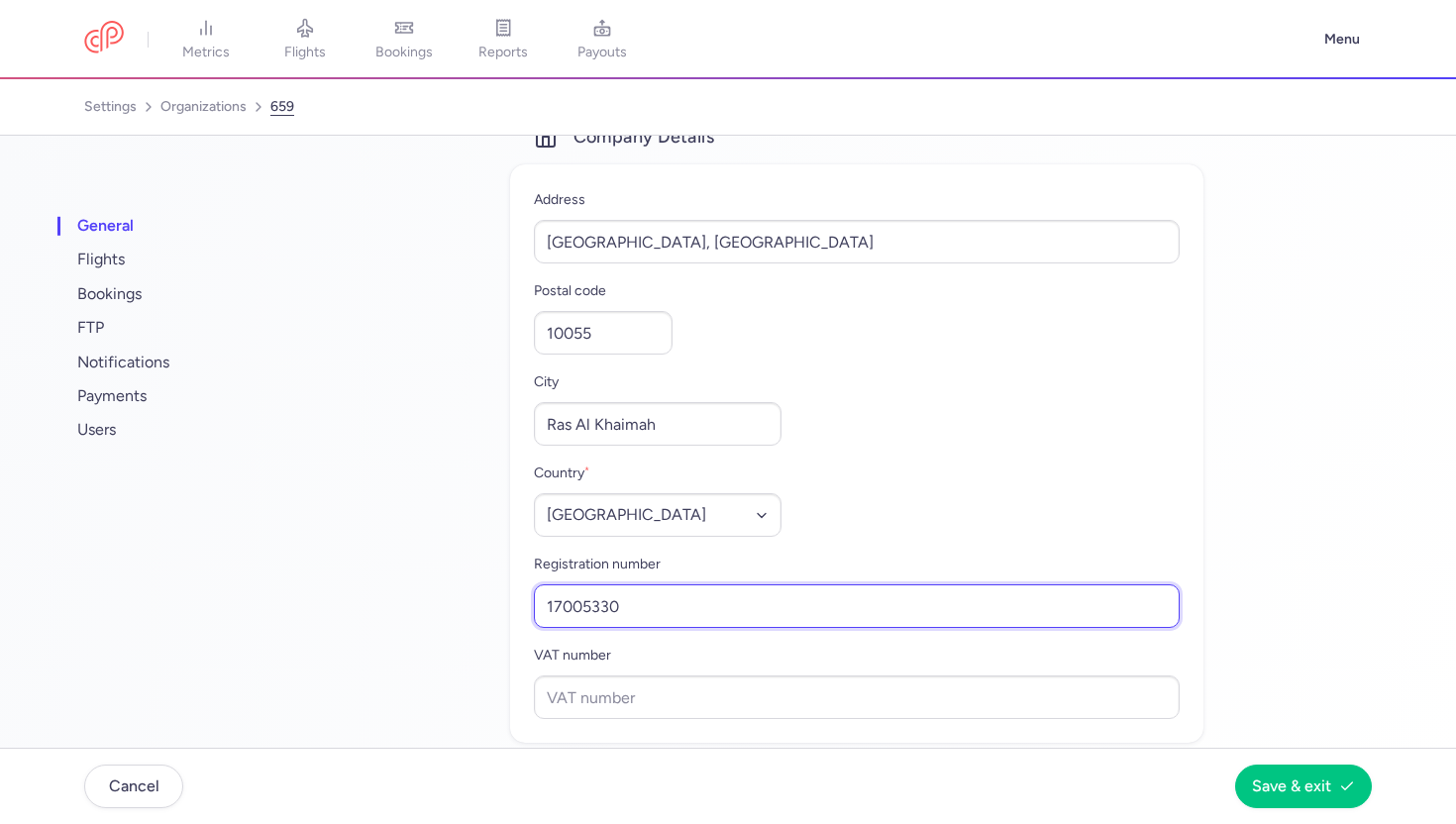 drag, startPoint x: 555, startPoint y: 607, endPoint x: 660, endPoint y: 609, distance: 105.01905 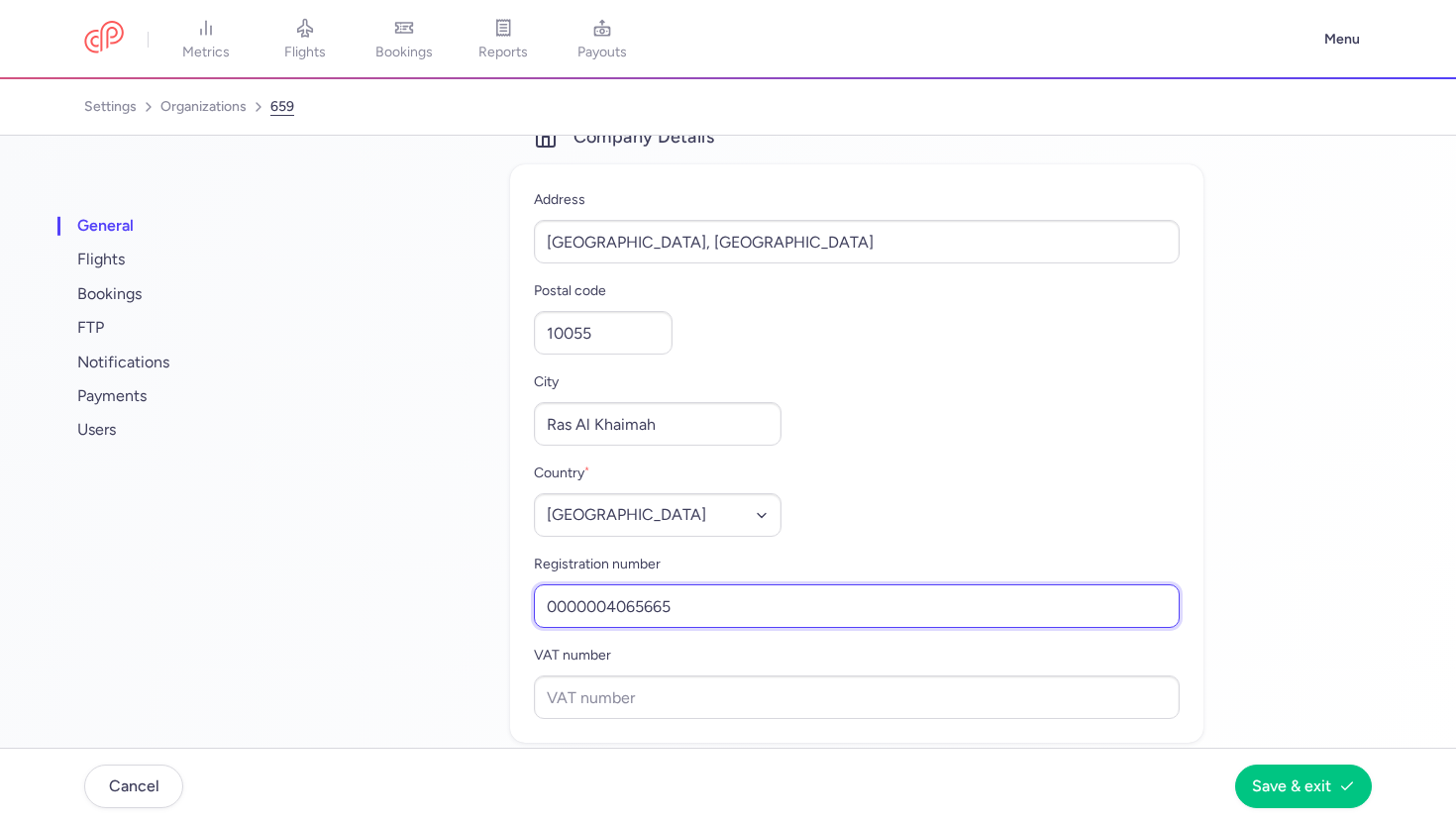 type on "0000004065665" 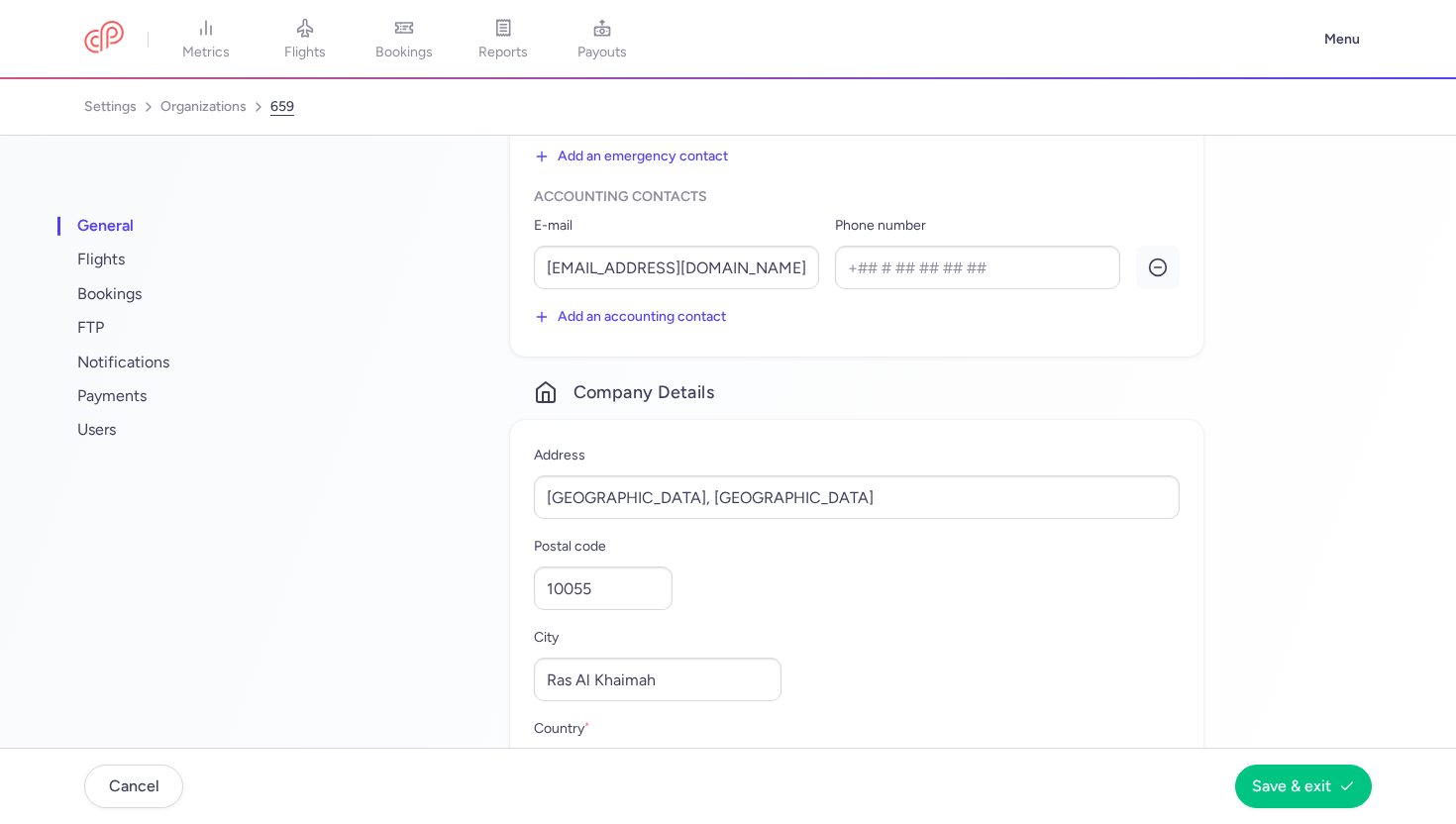 scroll, scrollTop: 798, scrollLeft: 0, axis: vertical 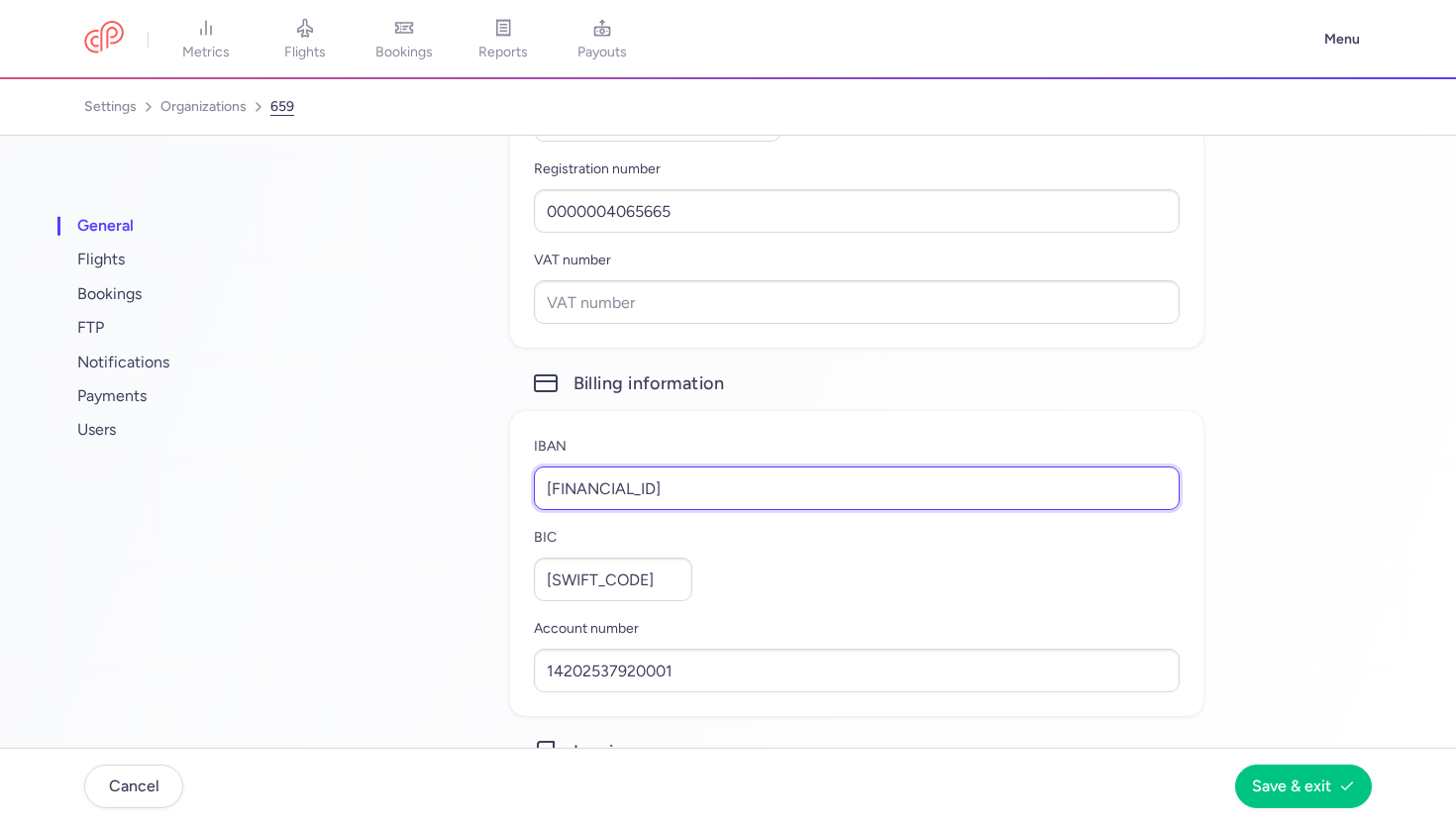 drag, startPoint x: 555, startPoint y: 490, endPoint x: 809, endPoint y: 487, distance: 254.01772 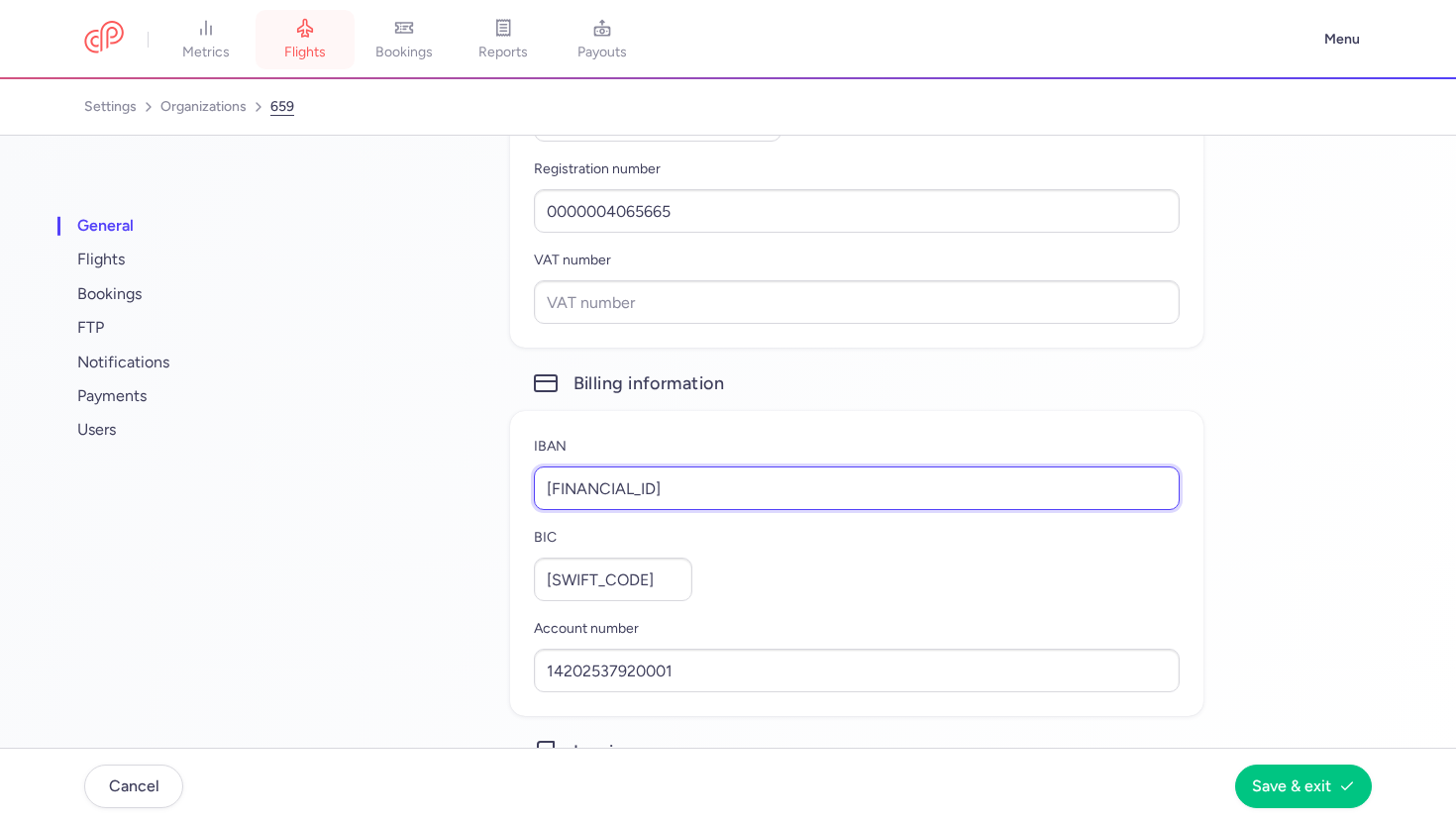 type on "AE507350104987527900001" 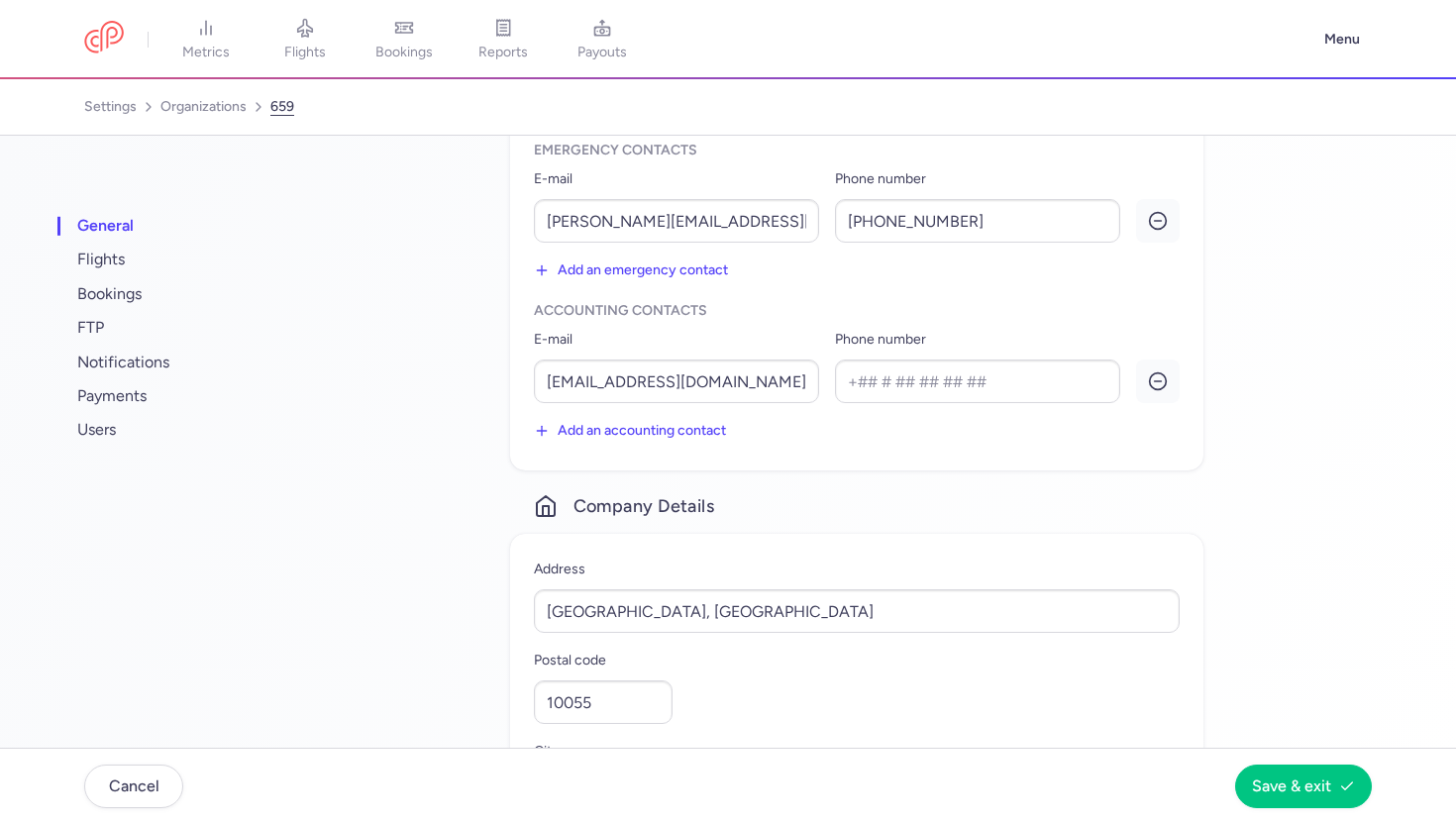 scroll, scrollTop: 698, scrollLeft: 0, axis: vertical 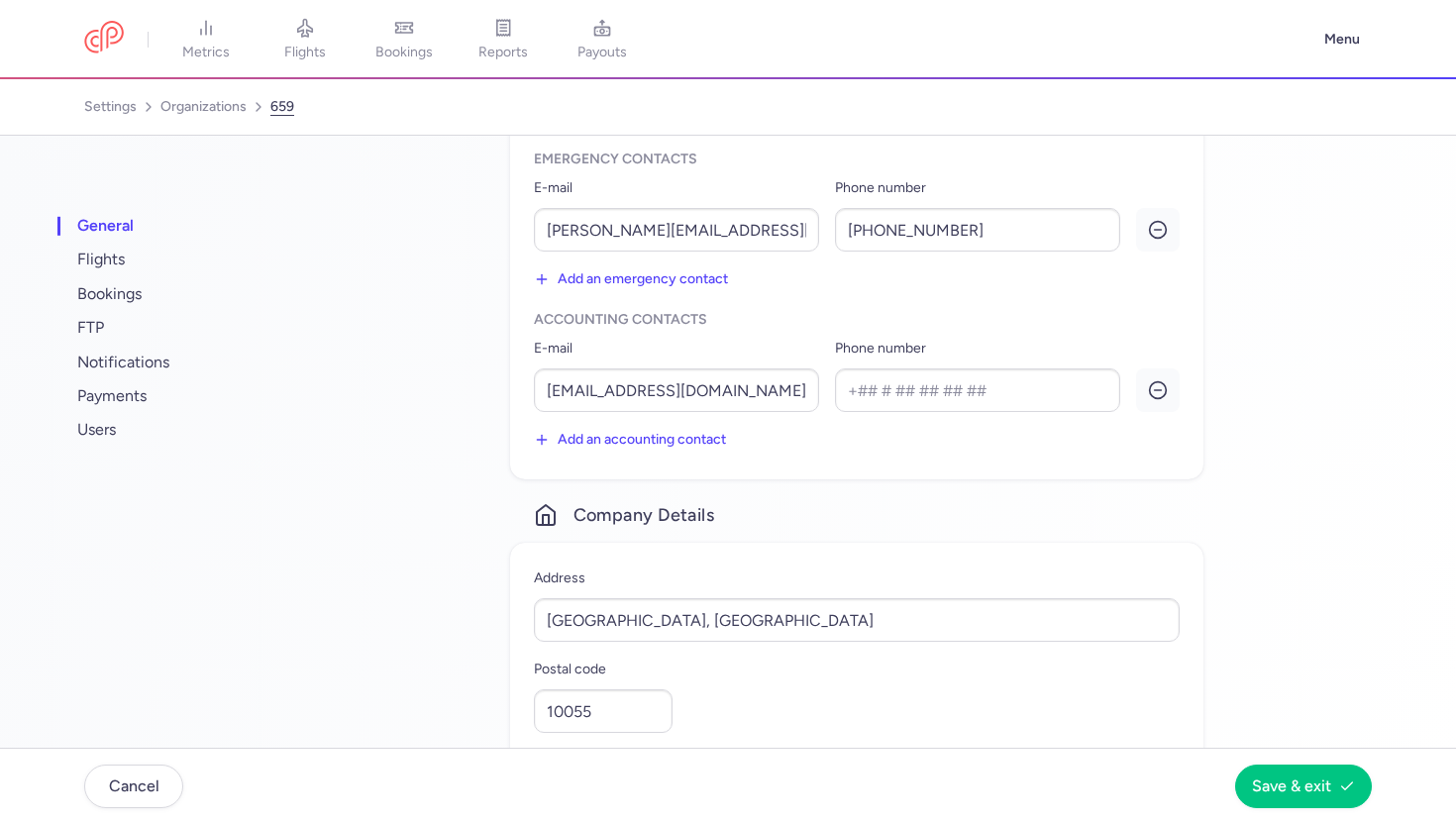 click on "Add an emergency contact" 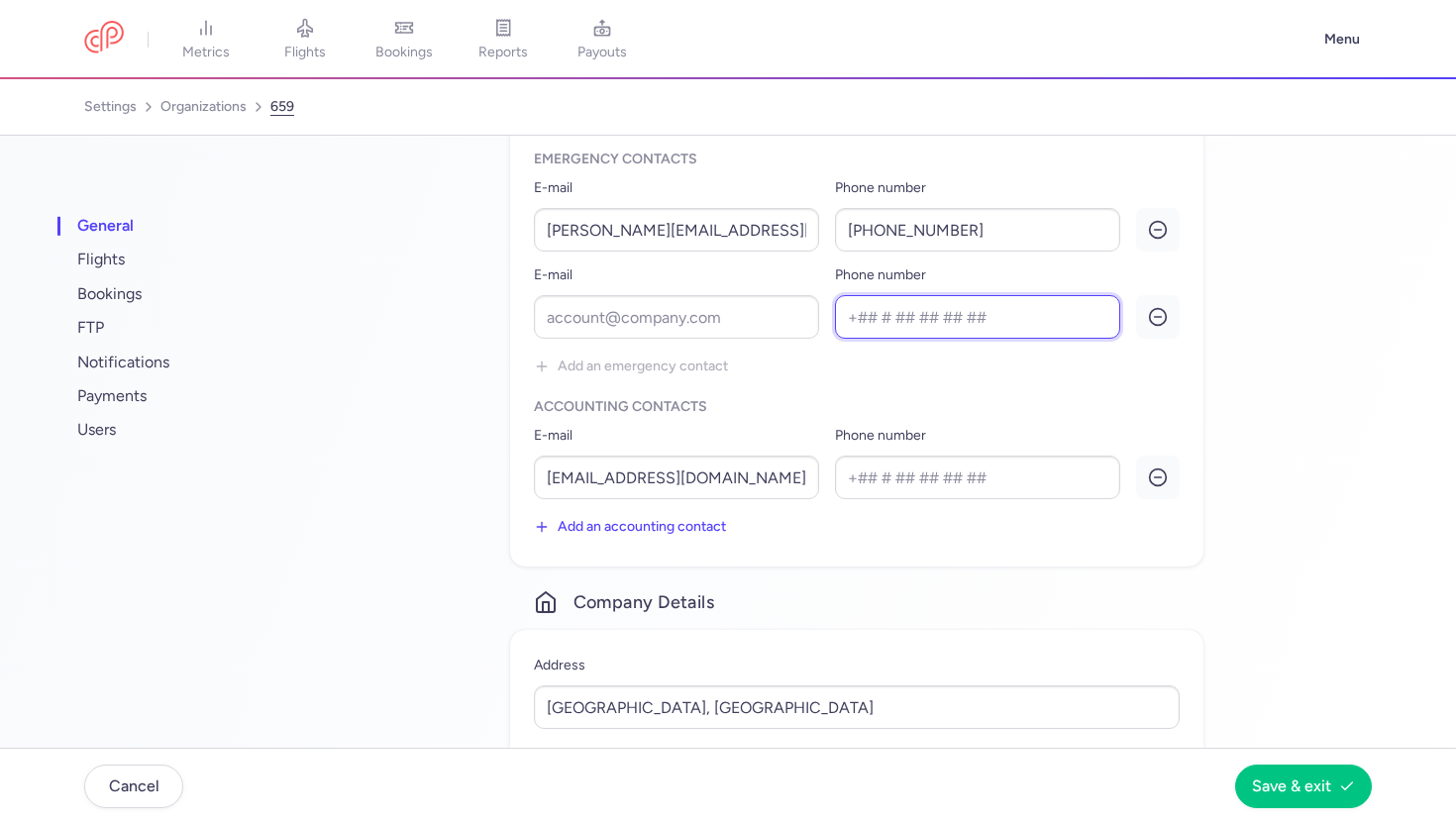 click on "Phone number" at bounding box center [978, 317] 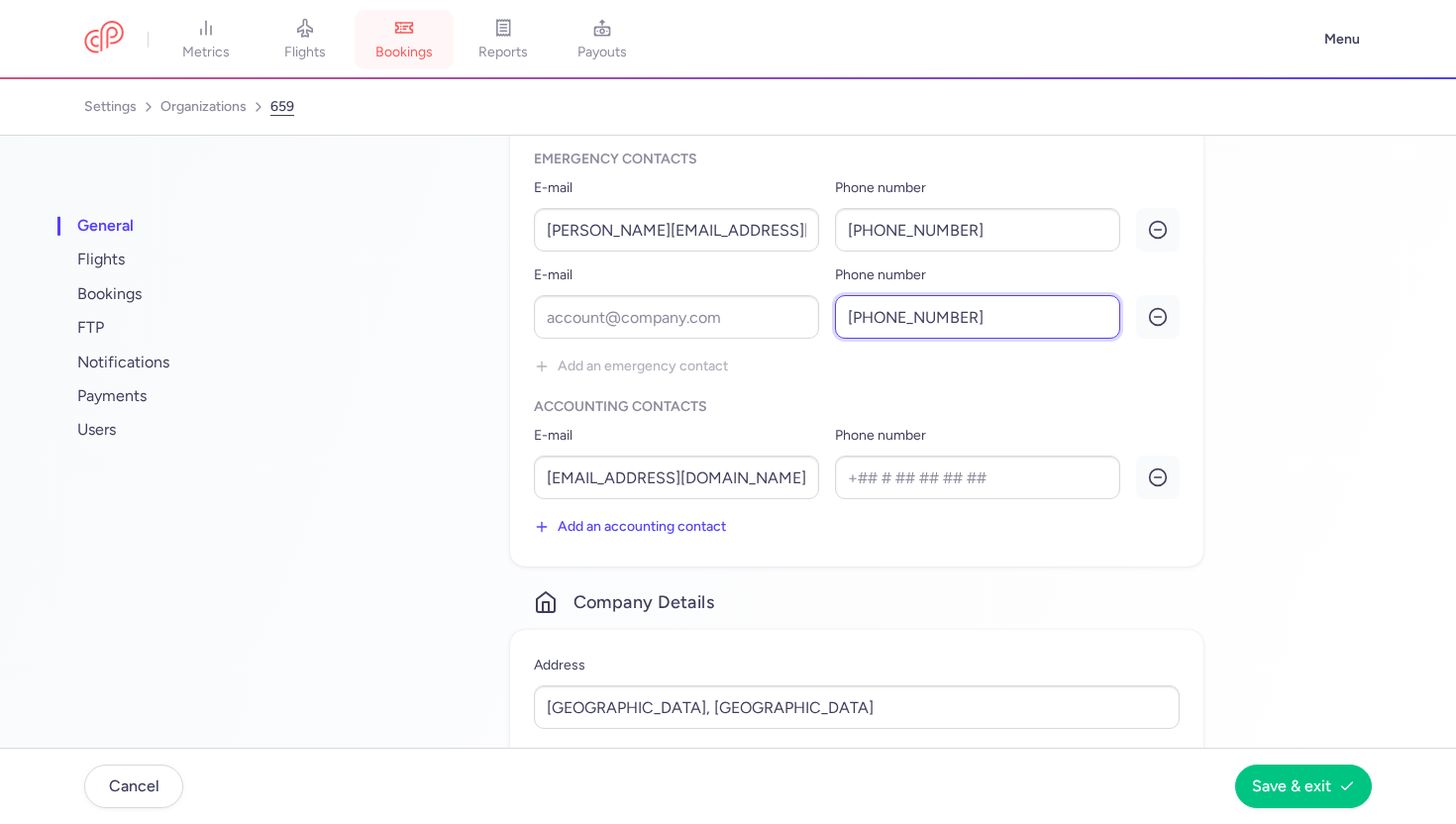 type on "+918900000899" 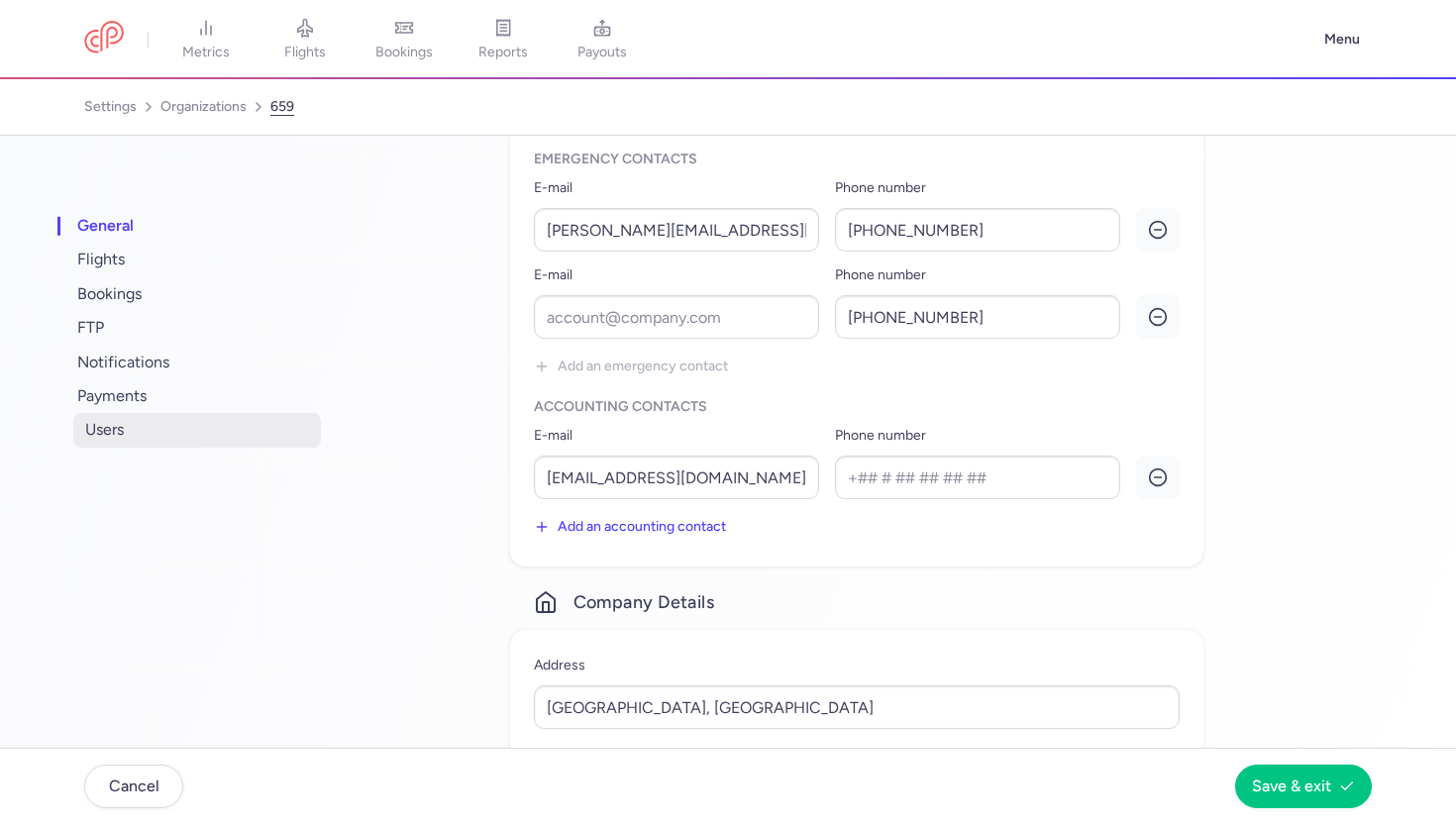 click on "users" at bounding box center (197, 430) 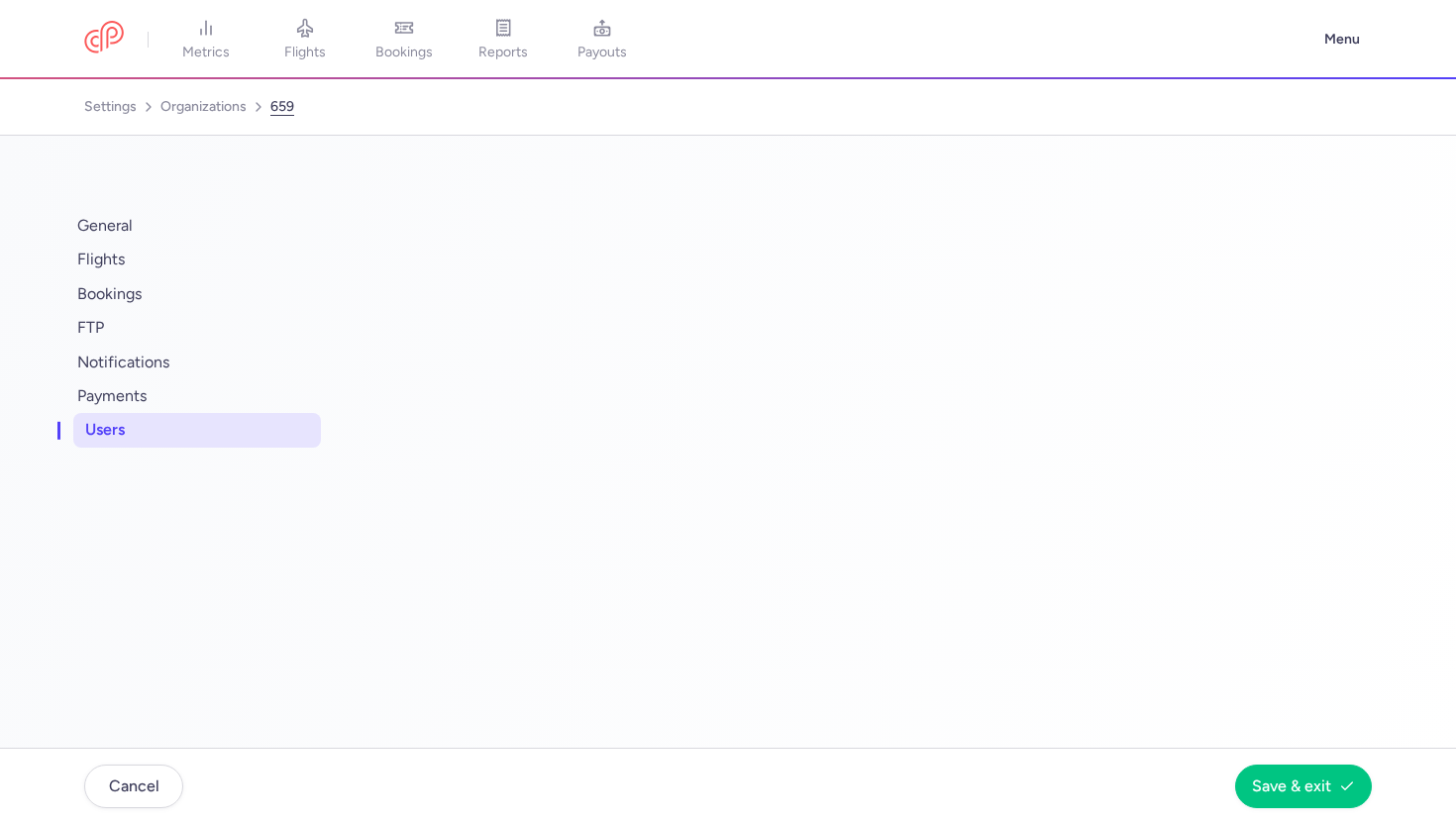 scroll, scrollTop: 0, scrollLeft: 0, axis: both 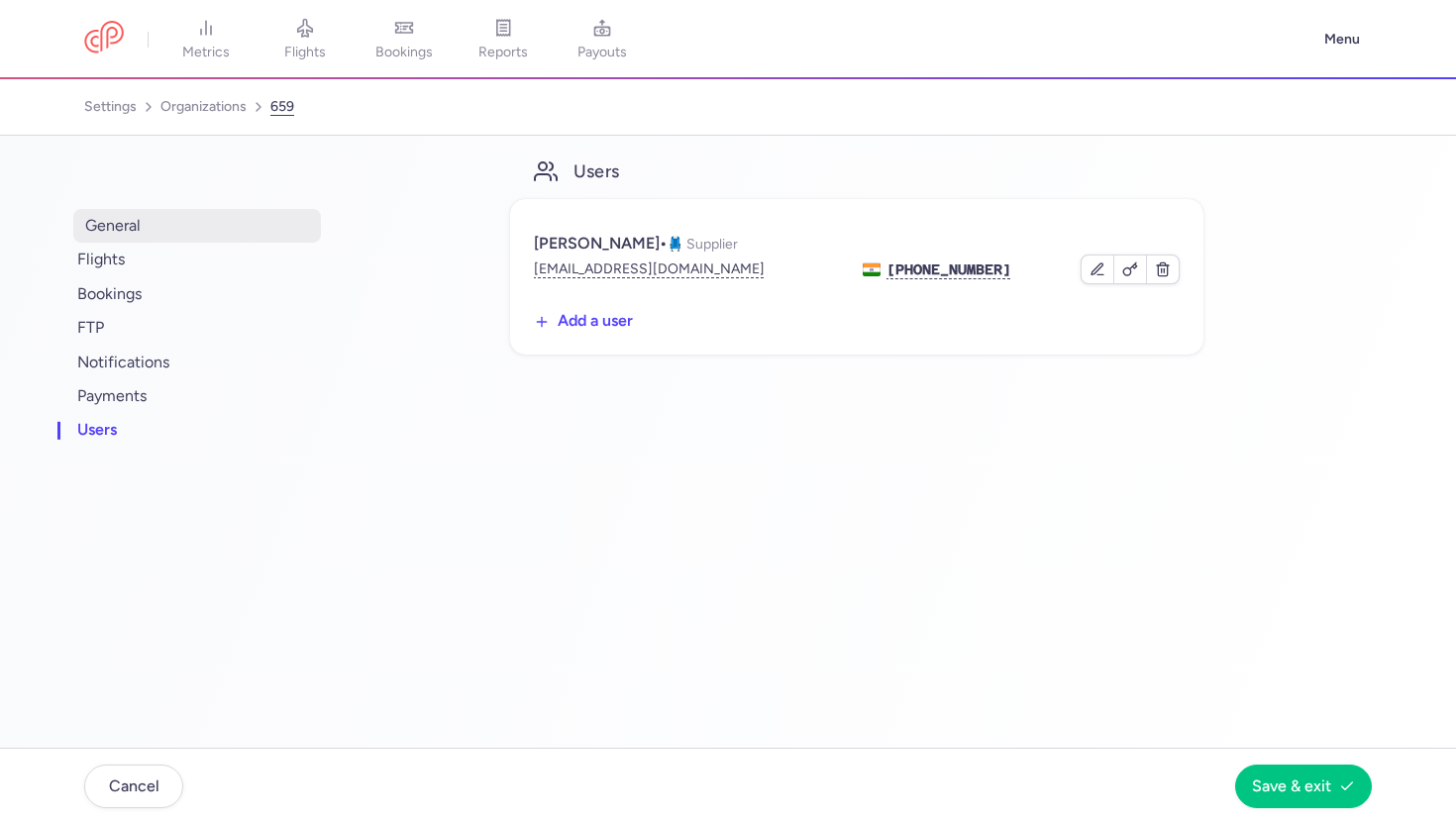 click on "general" at bounding box center (197, 226) 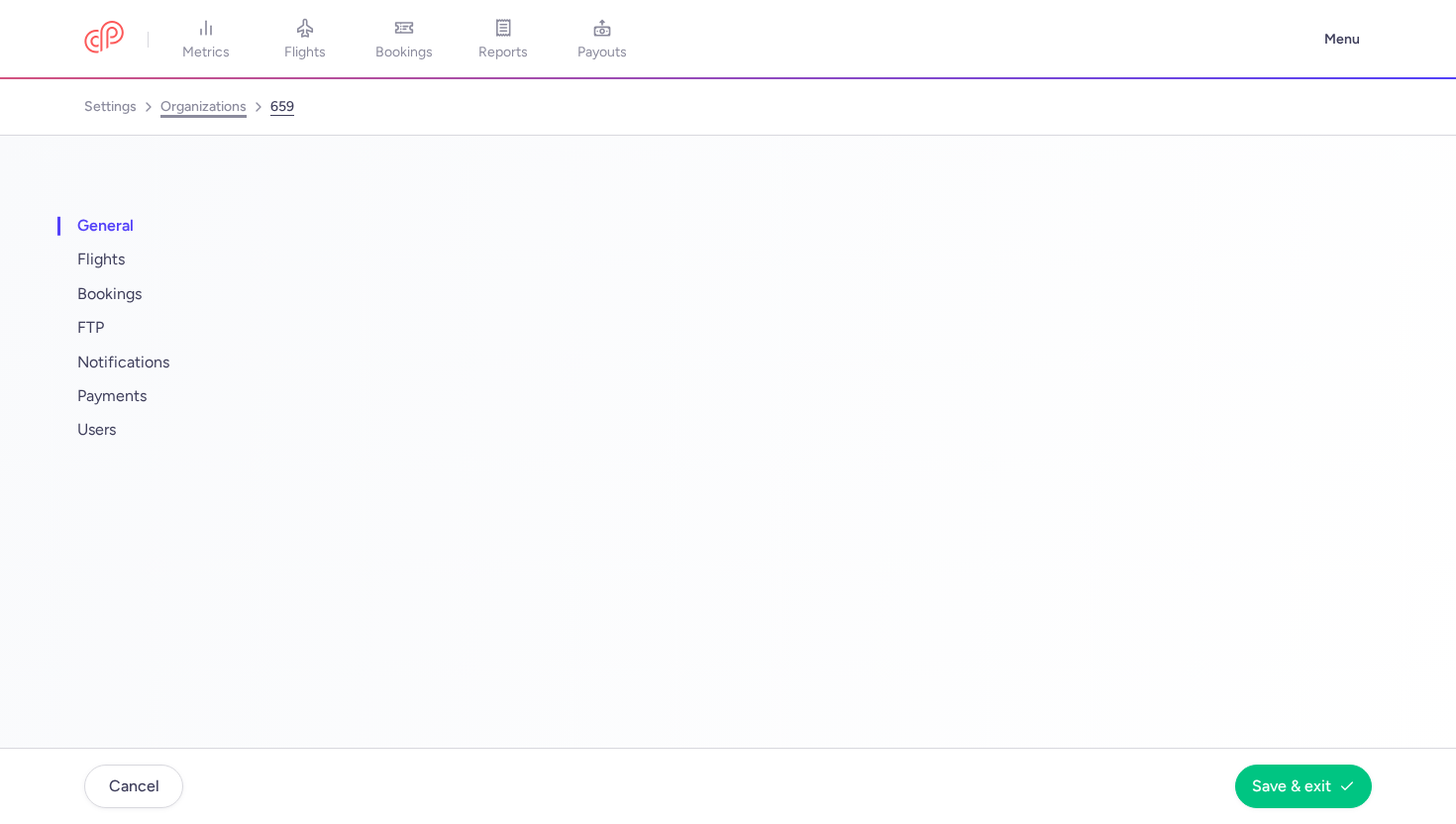 select on "DEDICATED" 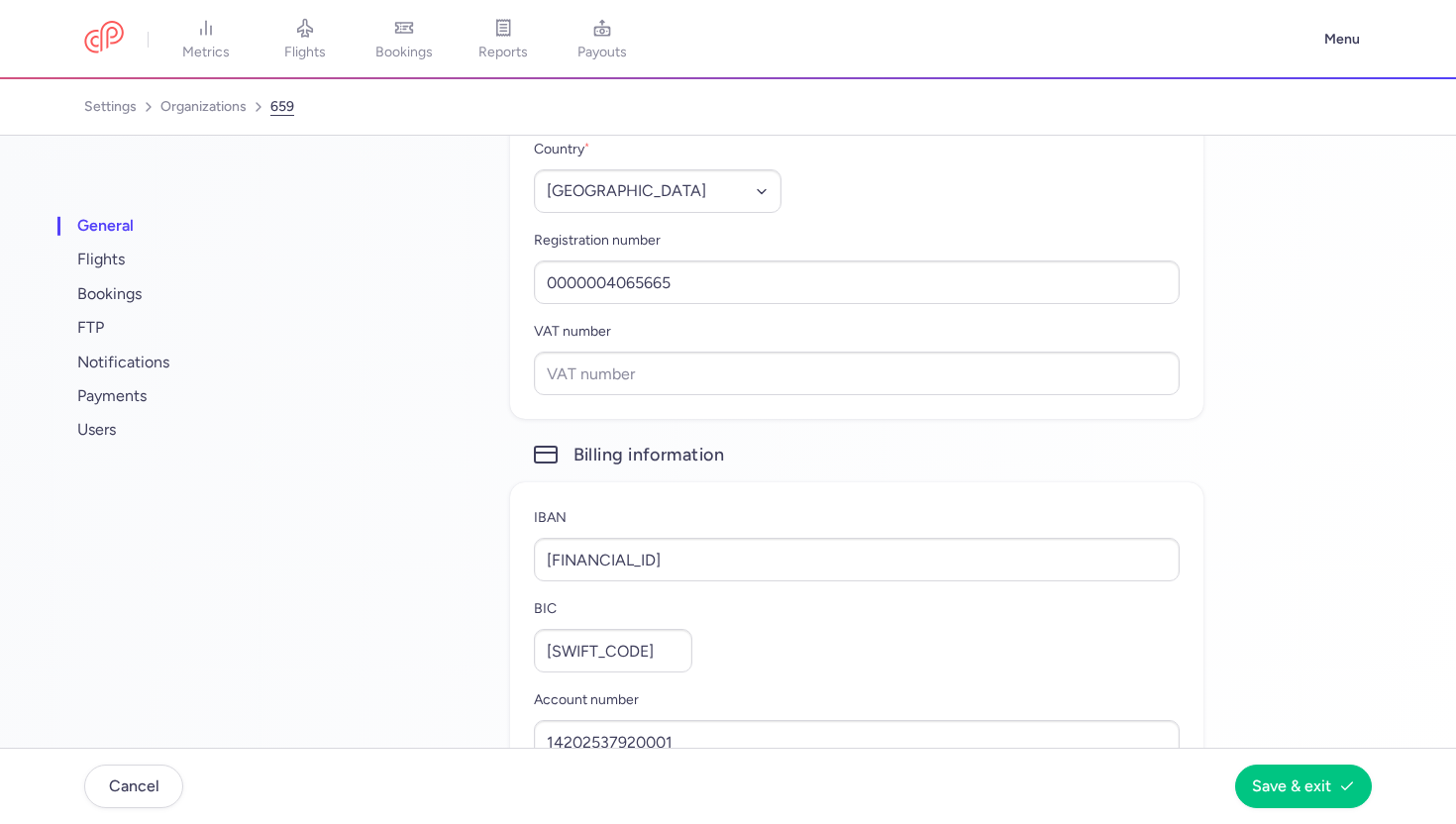 scroll, scrollTop: 1468, scrollLeft: 0, axis: vertical 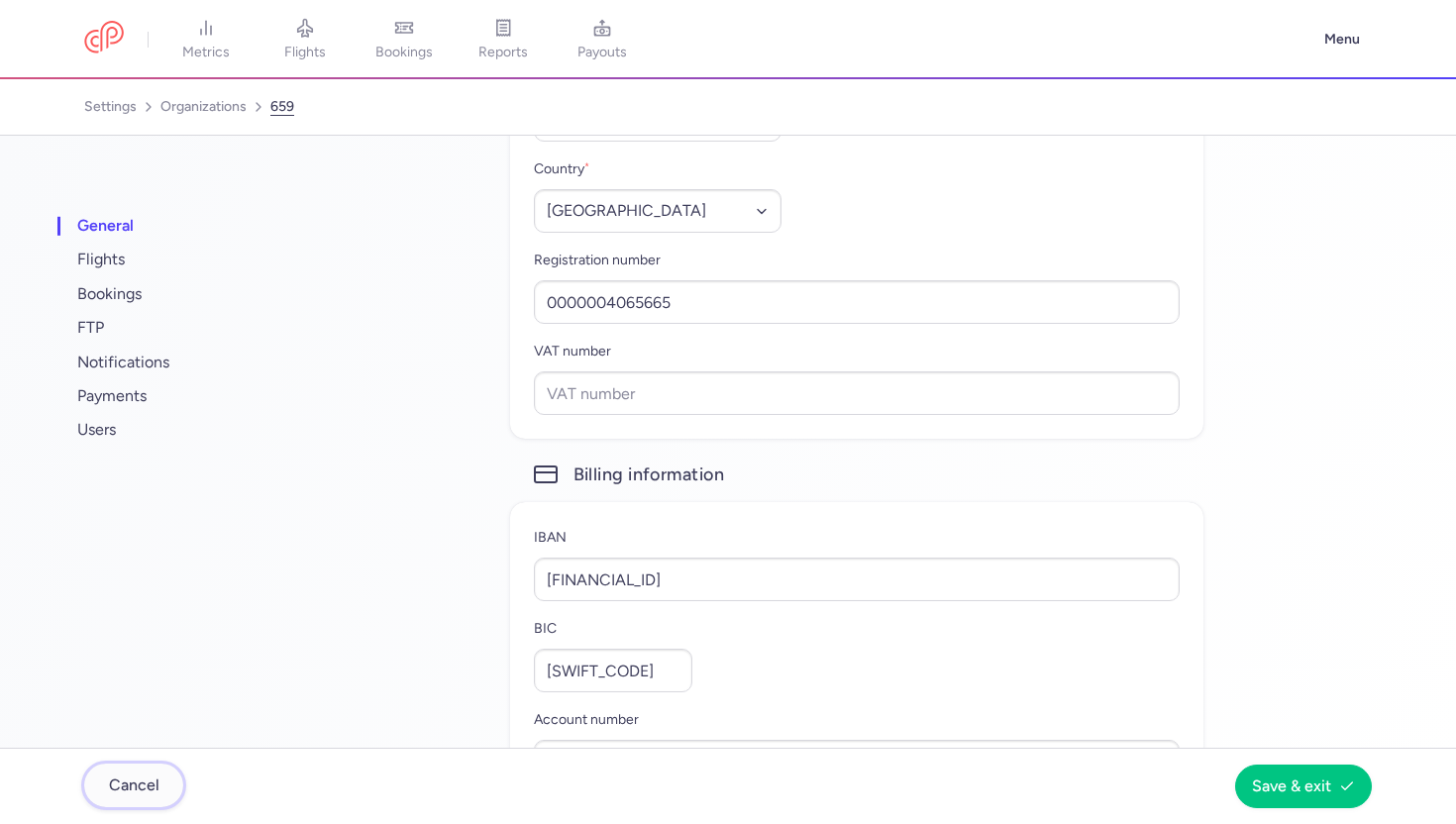 click on "Cancel" at bounding box center (134, 785) 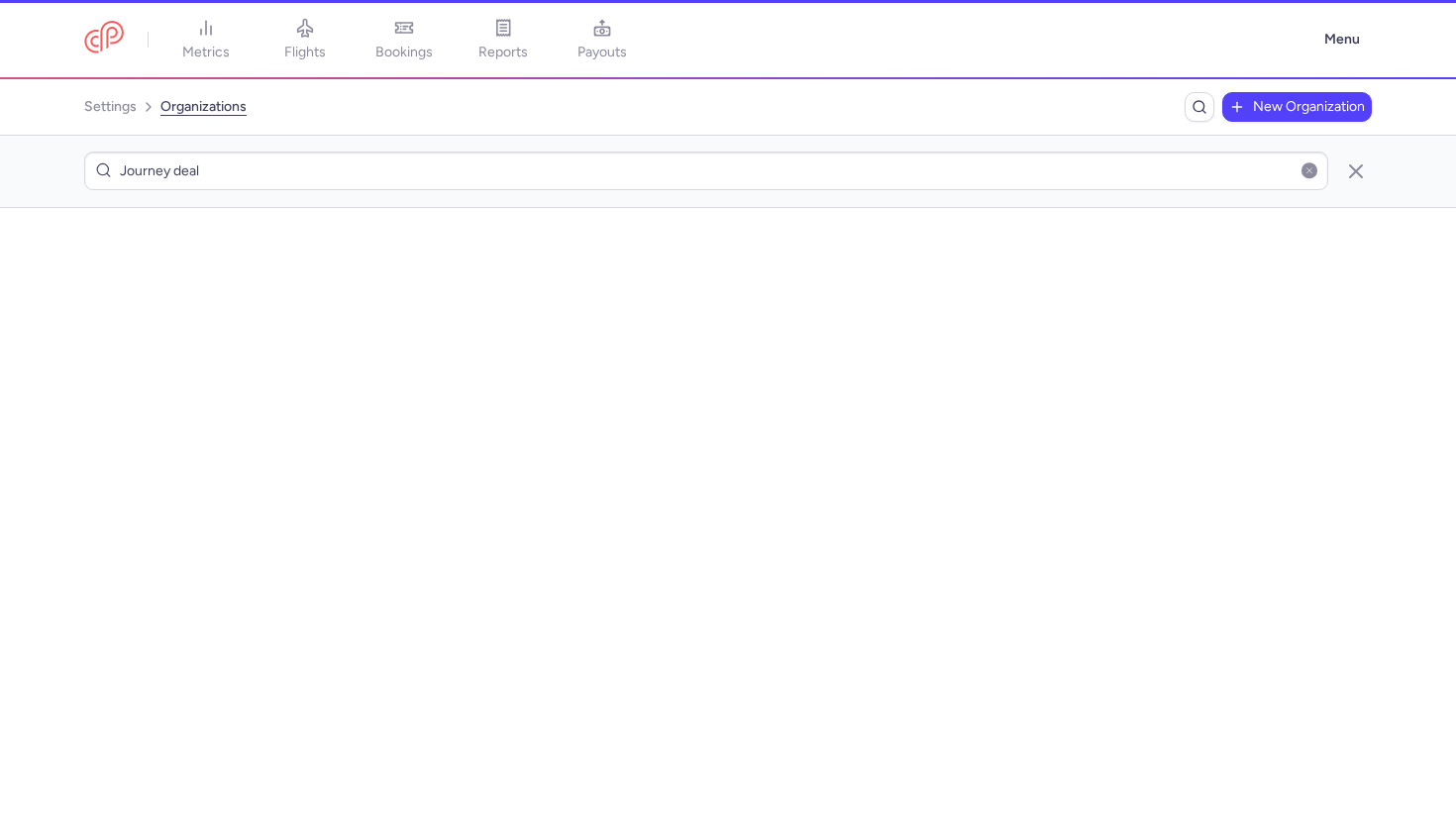 scroll, scrollTop: 0, scrollLeft: 0, axis: both 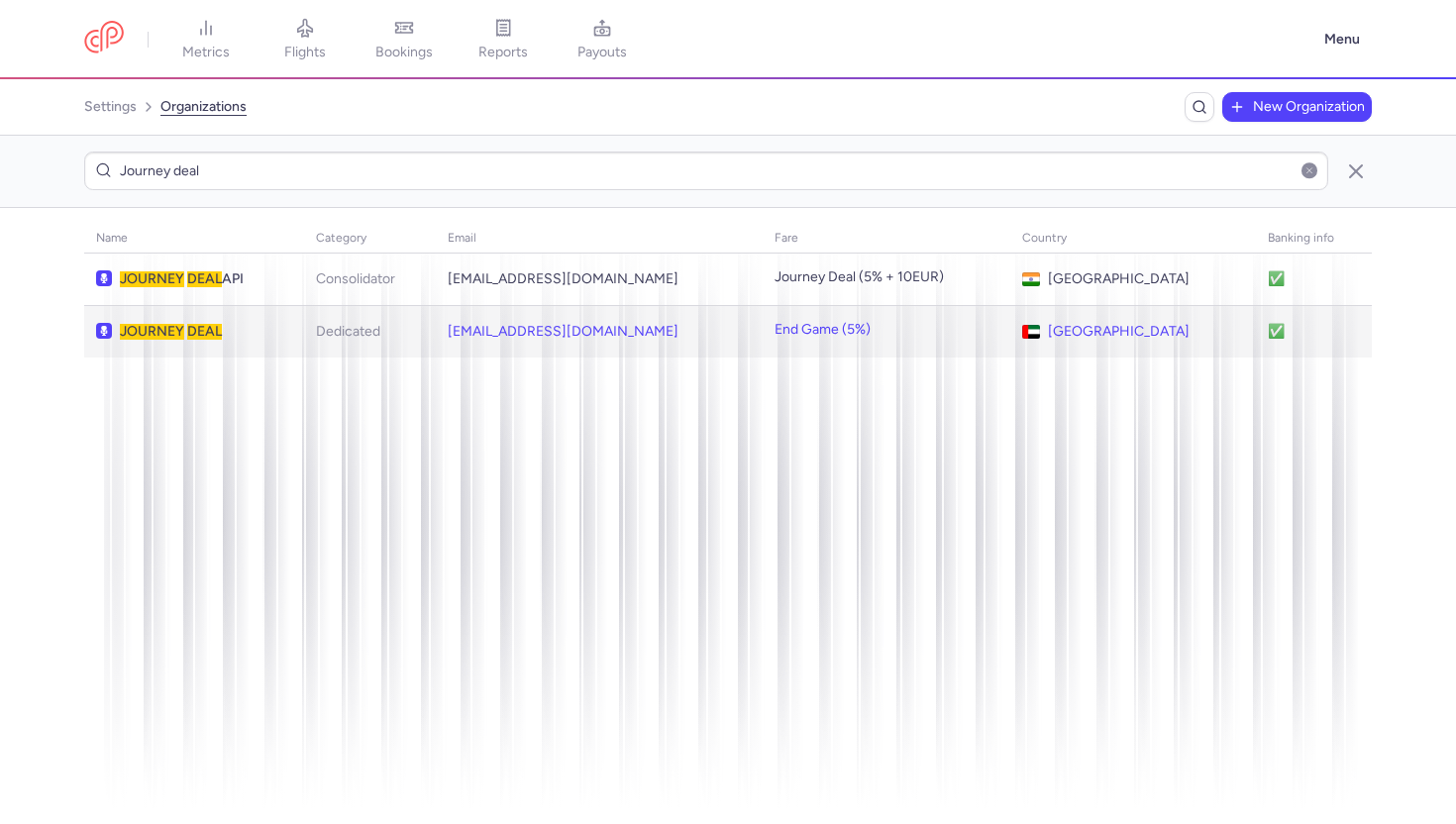 click on "Dedicated" 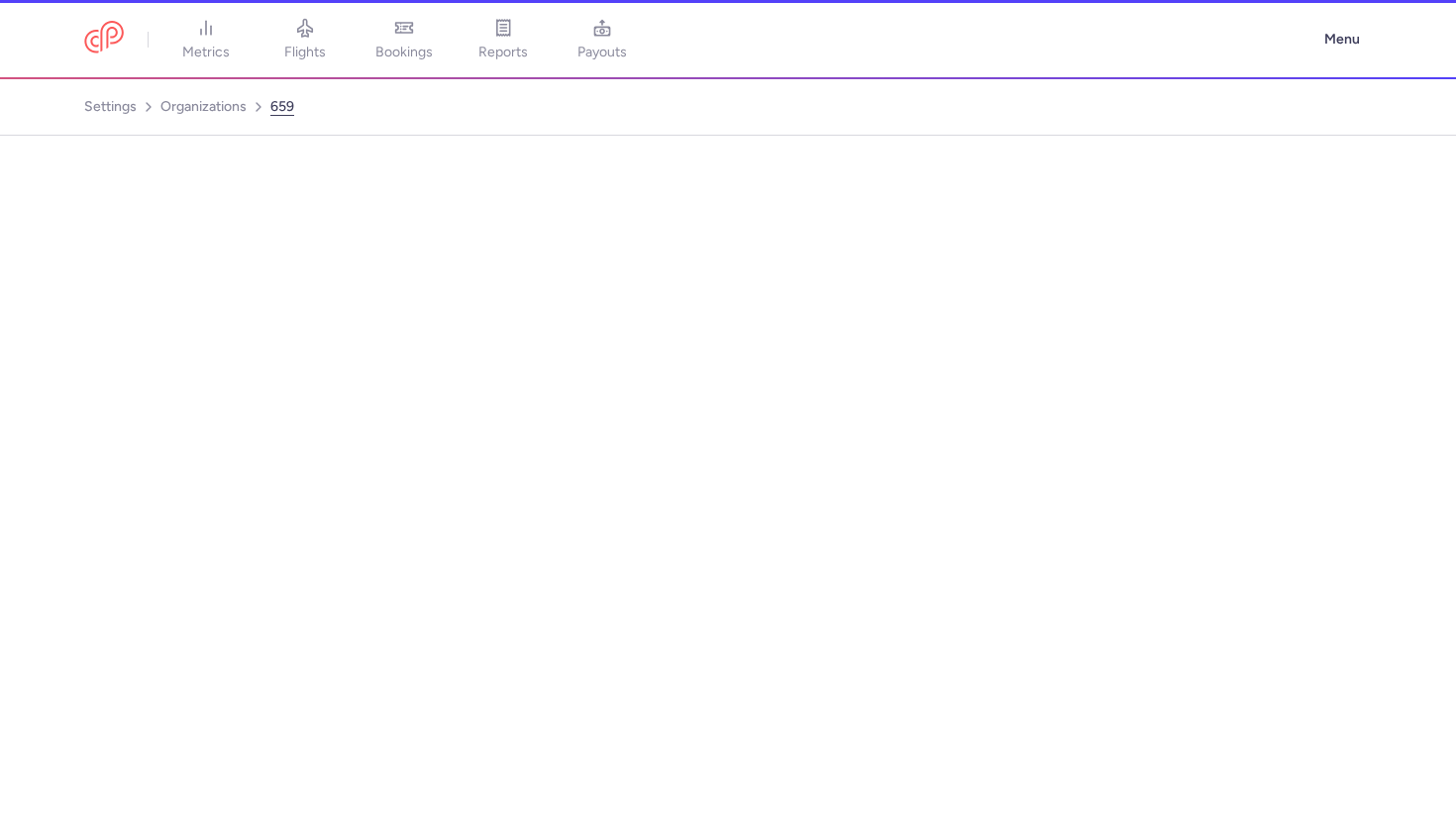 select on "DEDICATED" 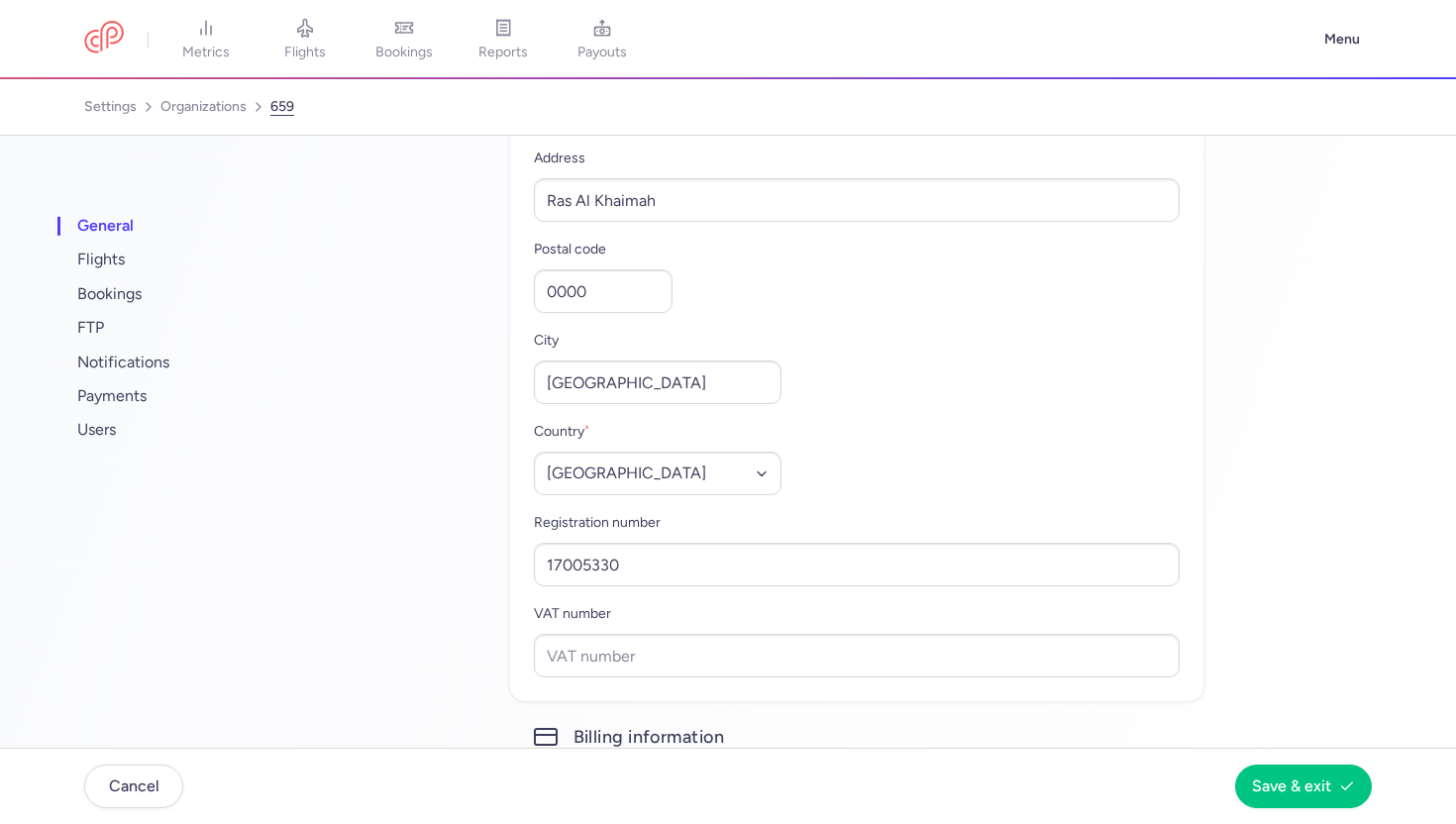 scroll, scrollTop: 1103, scrollLeft: 0, axis: vertical 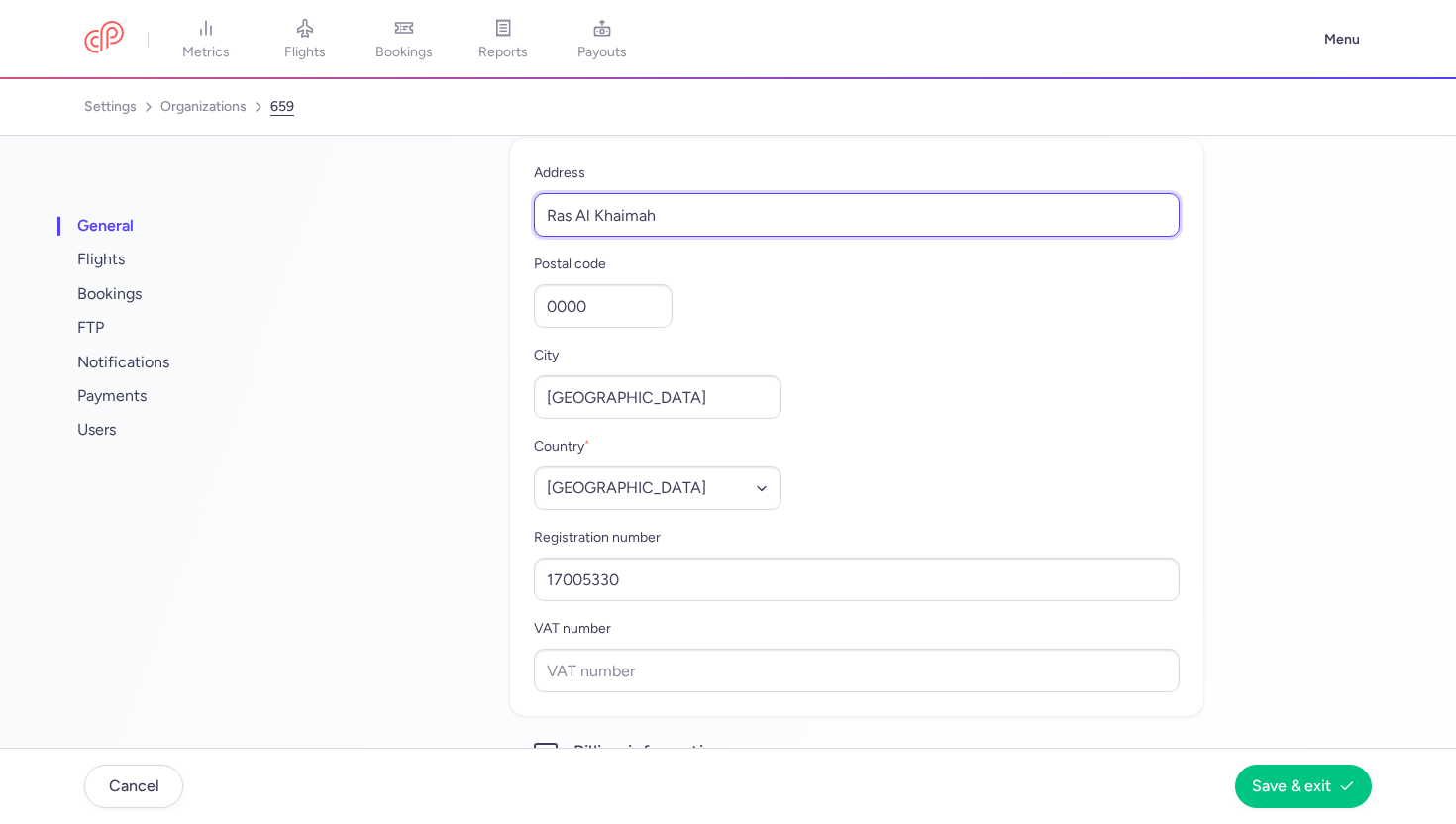 click on "Ras Al Khaimah" at bounding box center (857, 215) 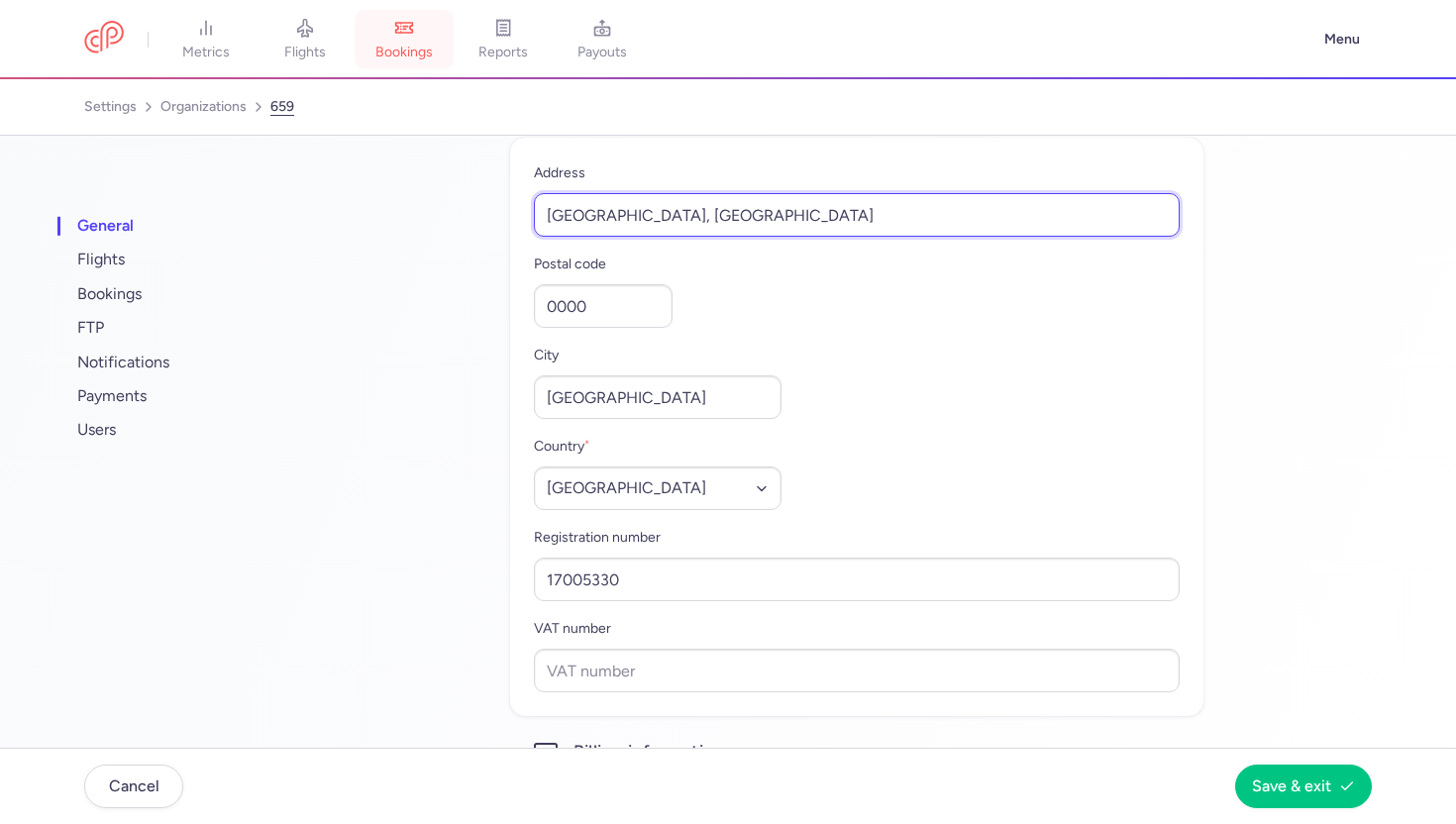 type on "[GEOGRAPHIC_DATA], [GEOGRAPHIC_DATA]" 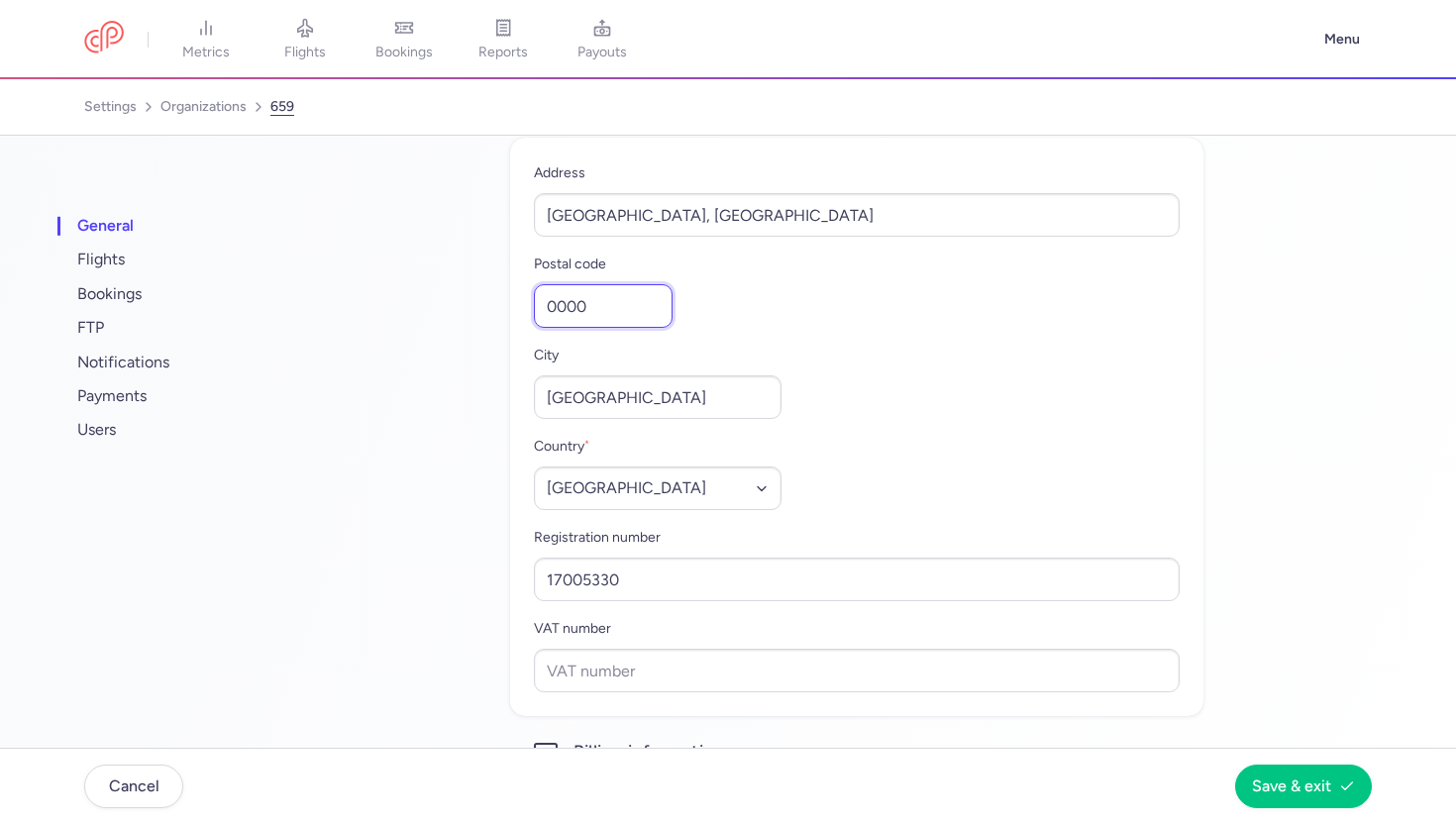click on "0000" at bounding box center [603, 306] 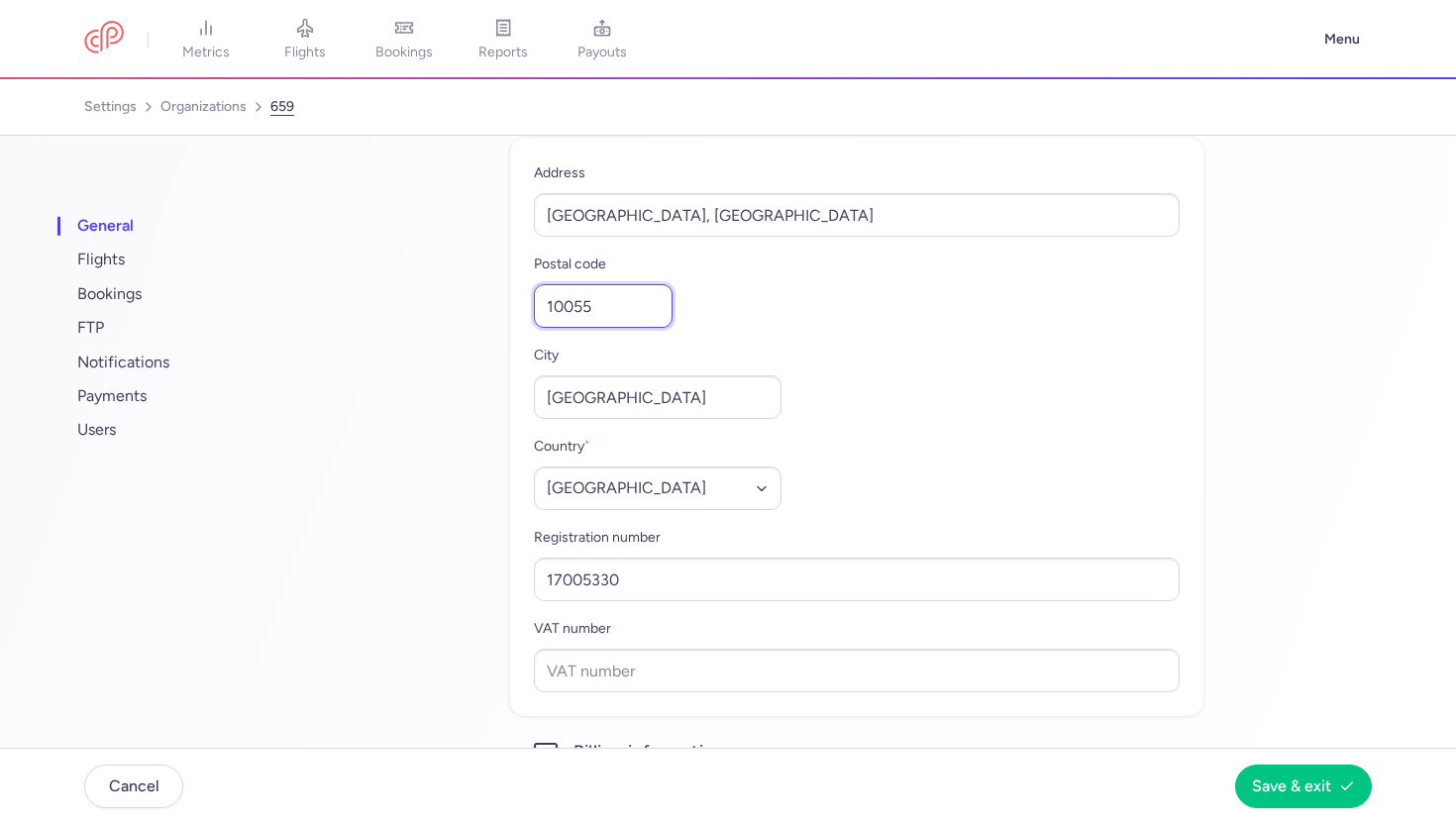 type on "10055" 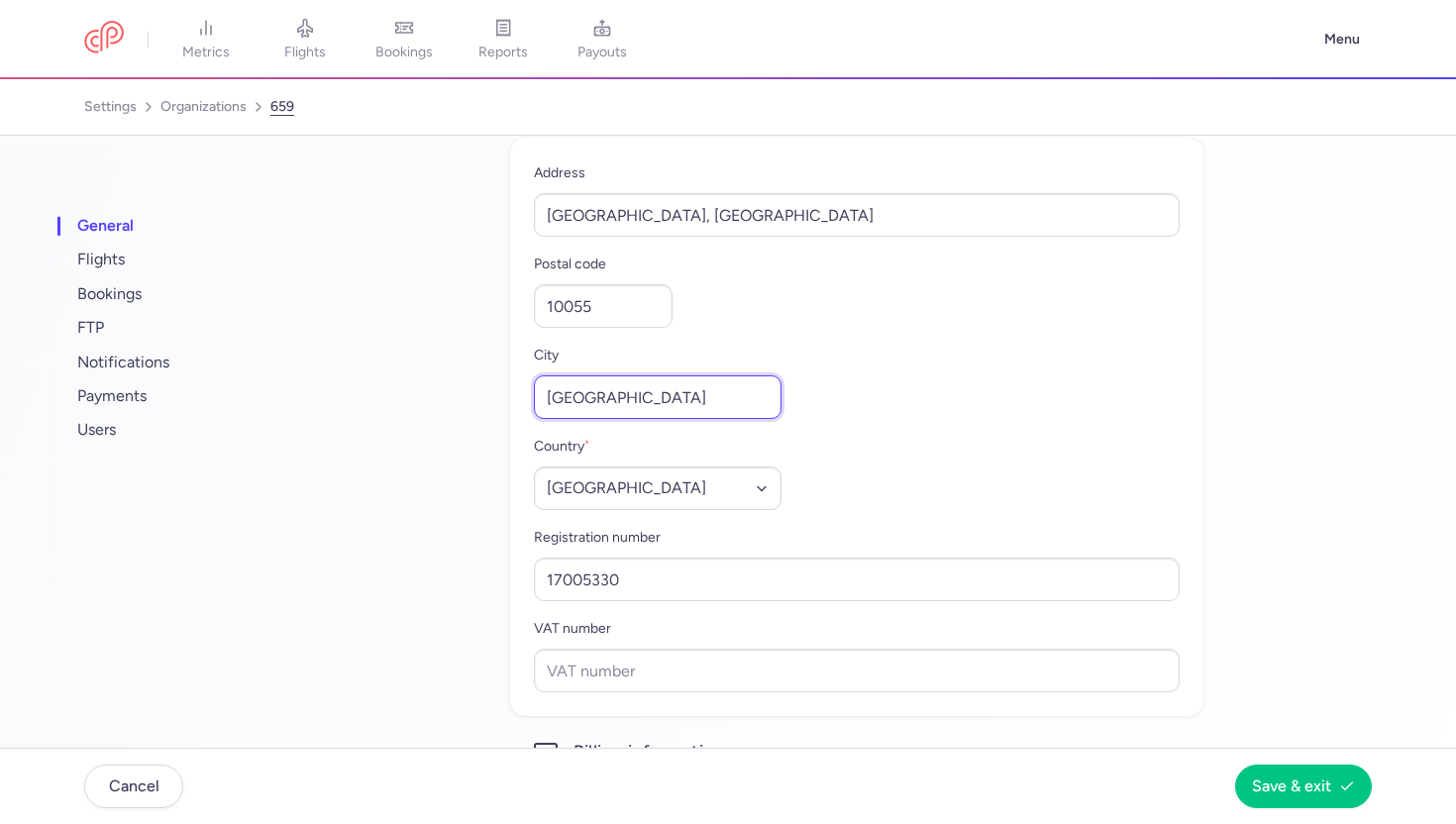 click on "dubai" at bounding box center (658, 397) 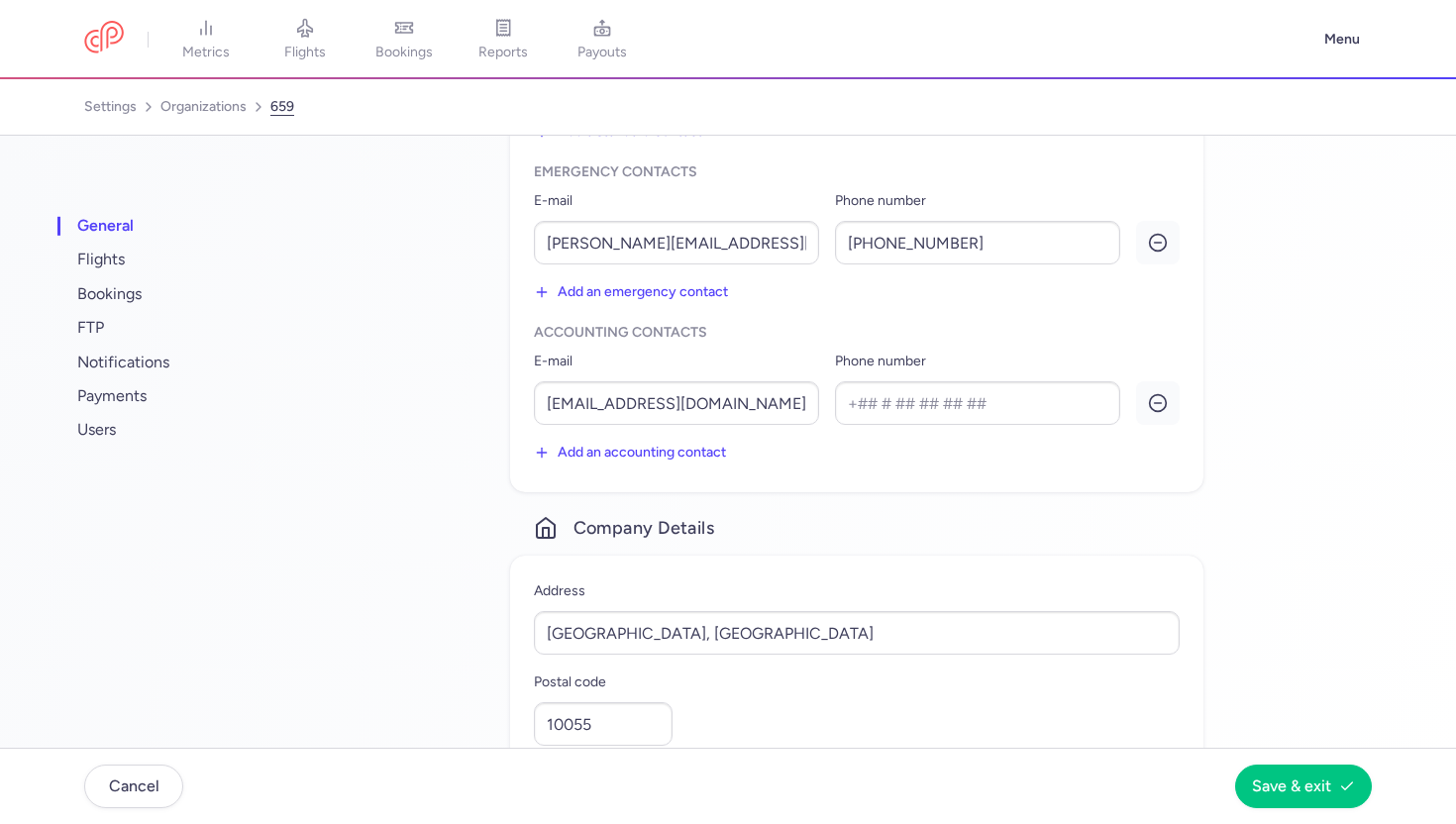 scroll, scrollTop: 675, scrollLeft: 0, axis: vertical 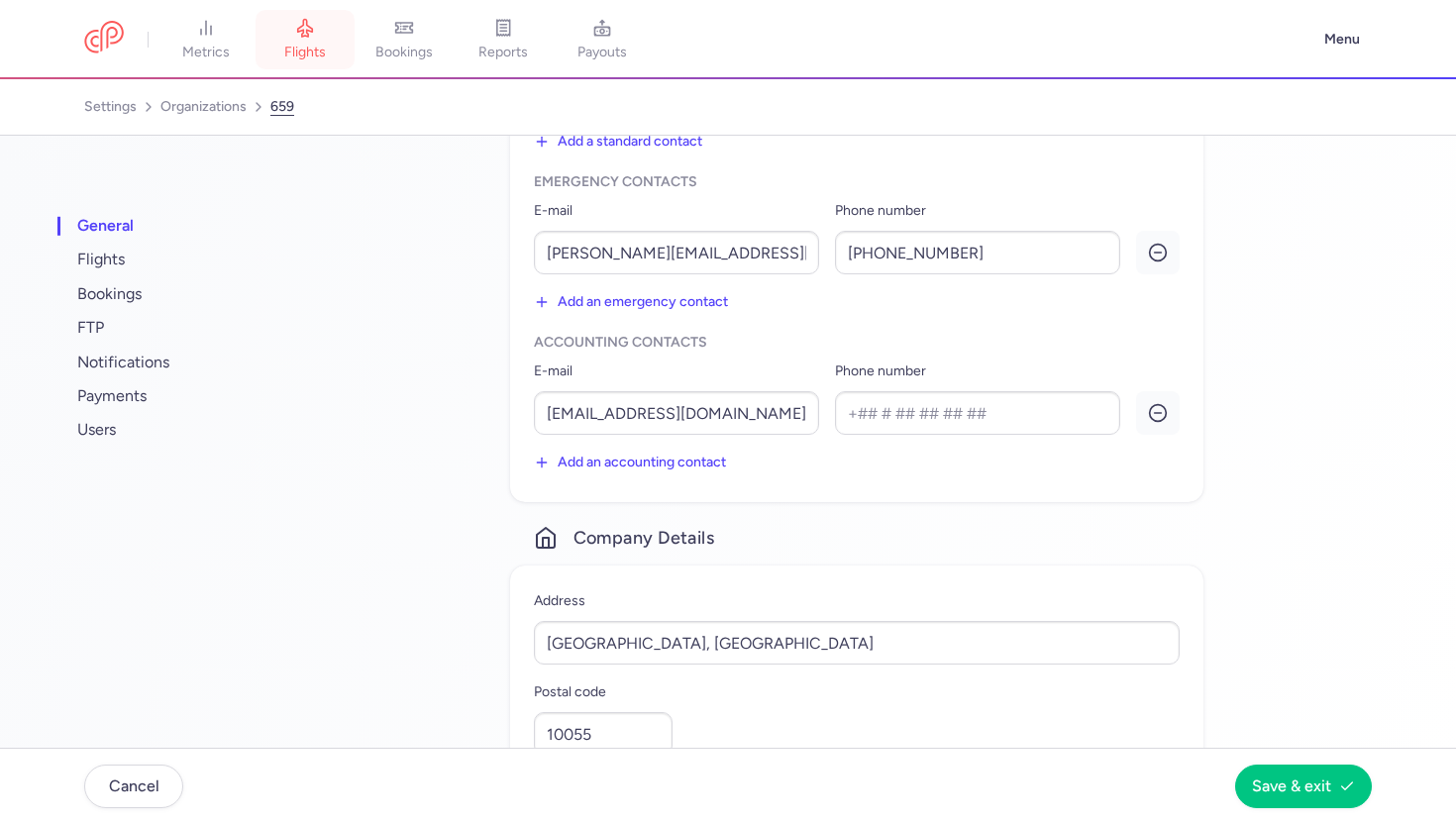 type on "Ras Al Khaimah" 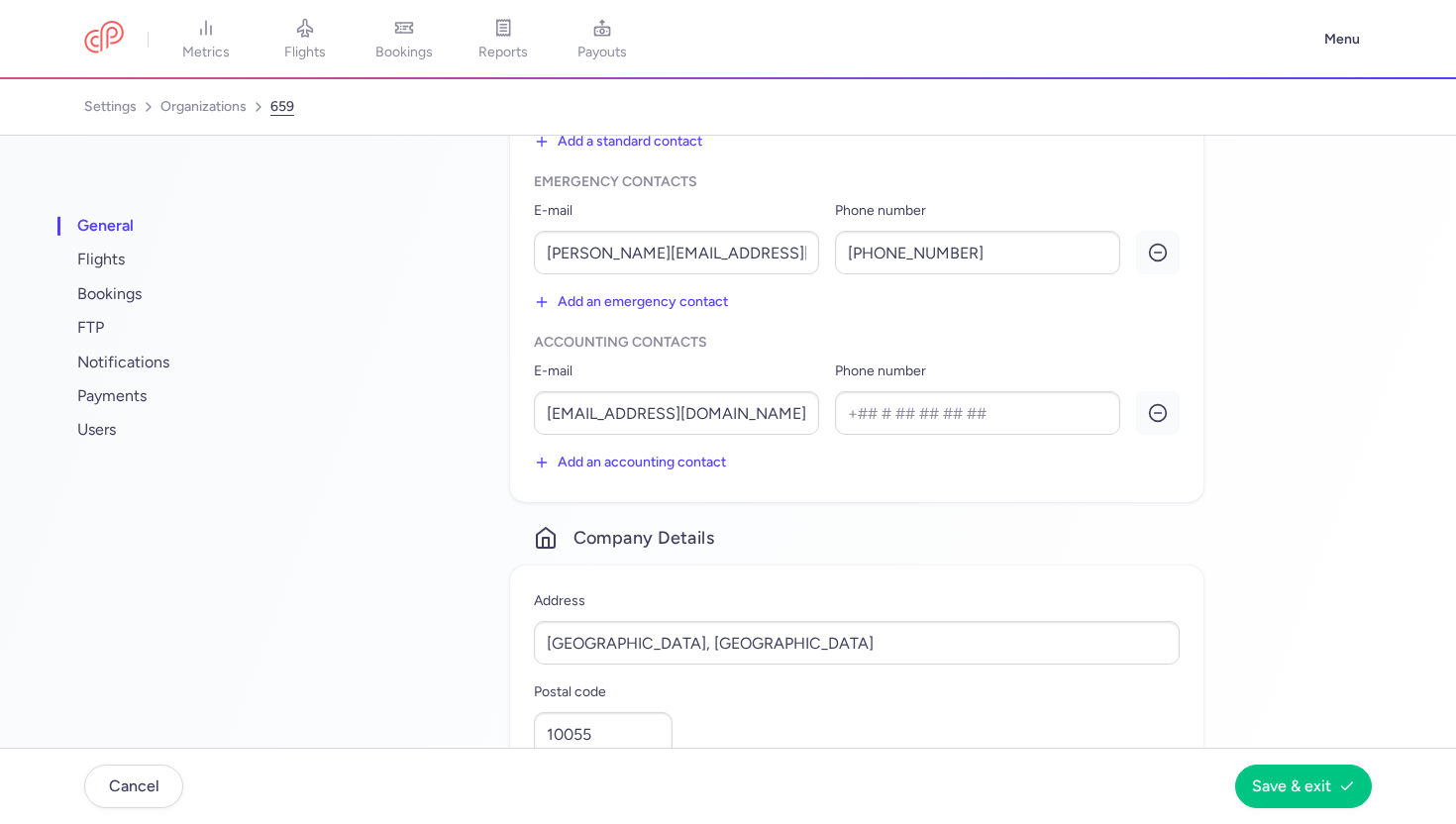 click on "Add an emergency contact" 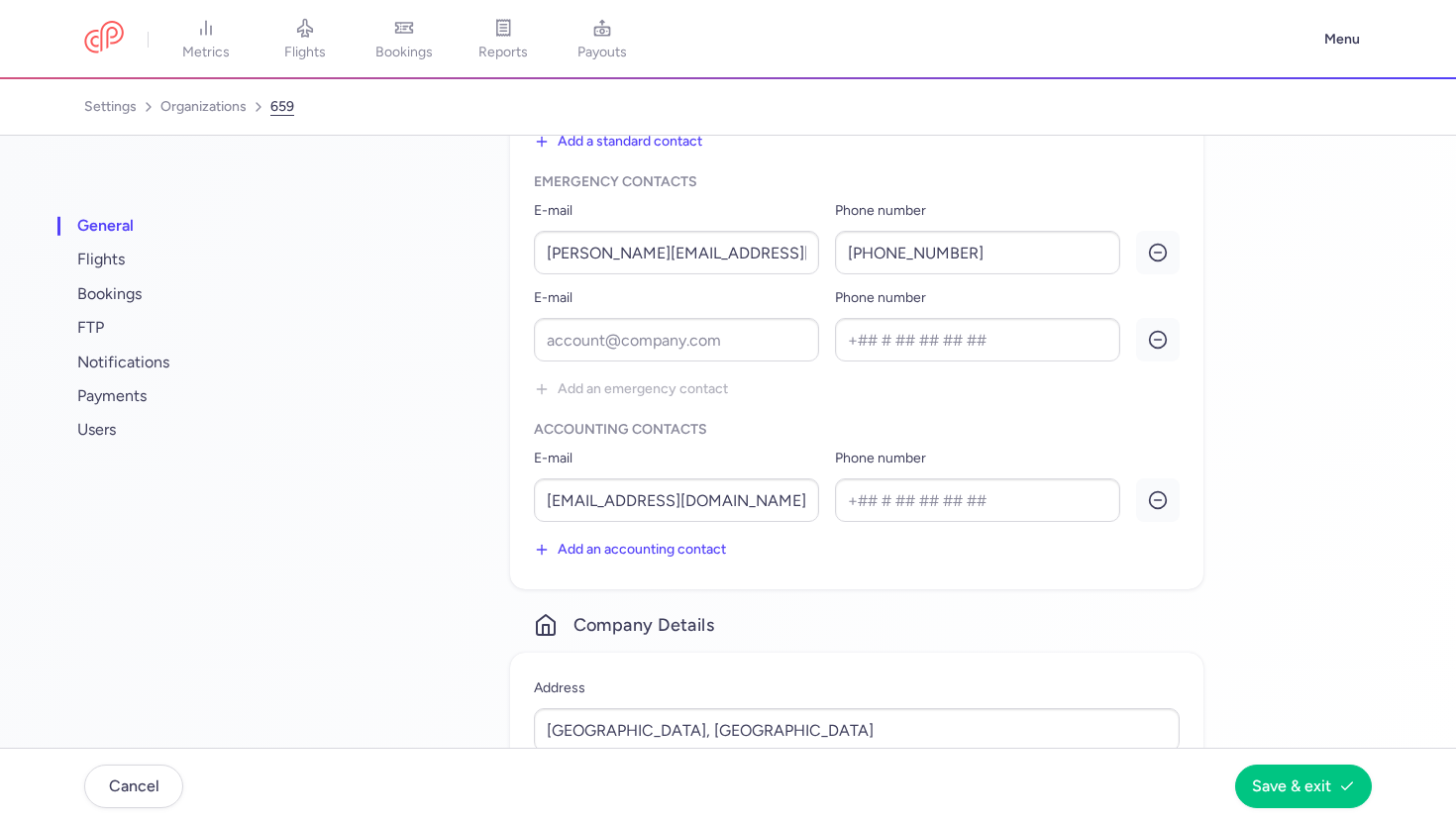 click on "Phone number" at bounding box center [978, 324] 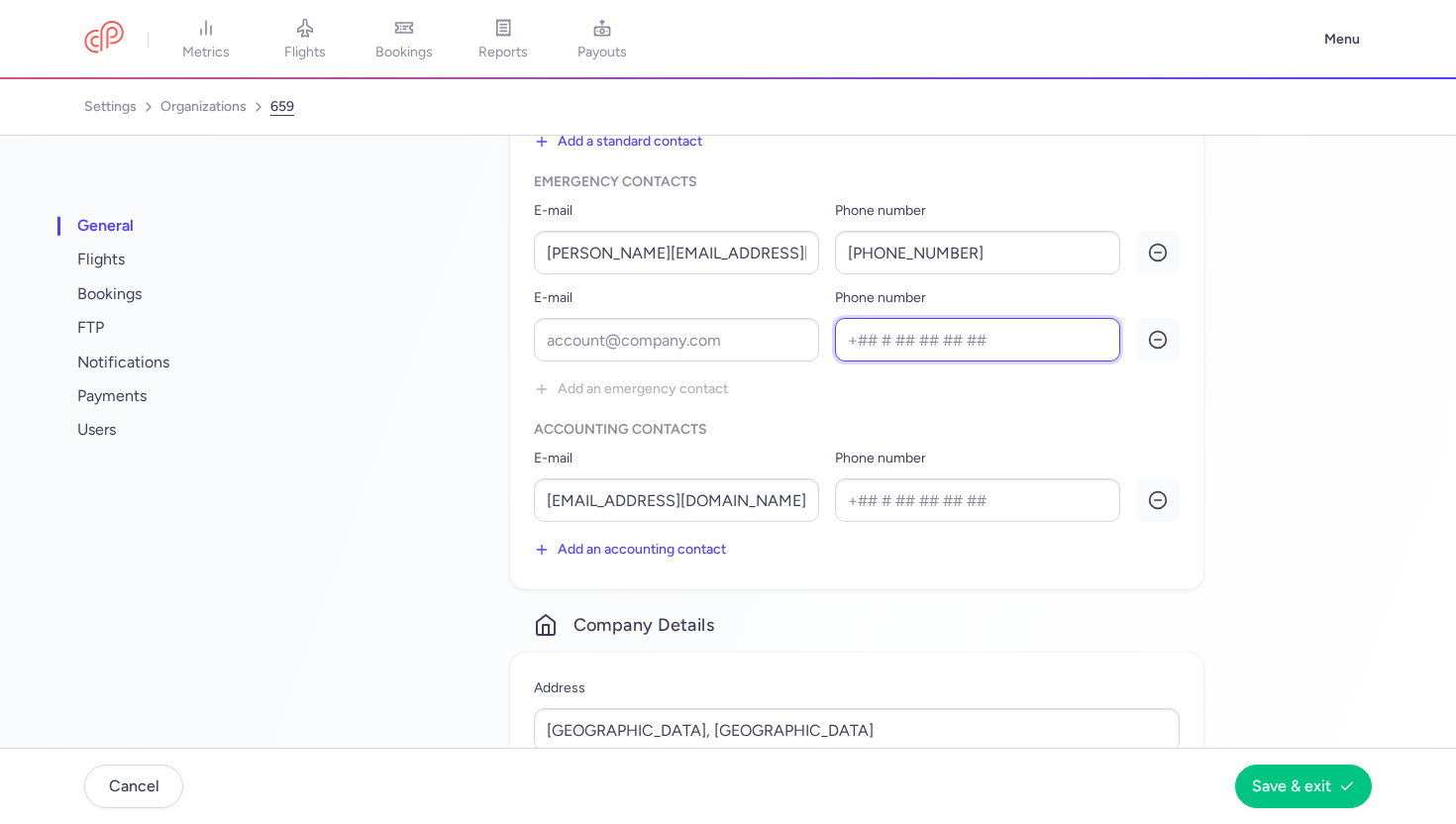 paste on "+918900000899" 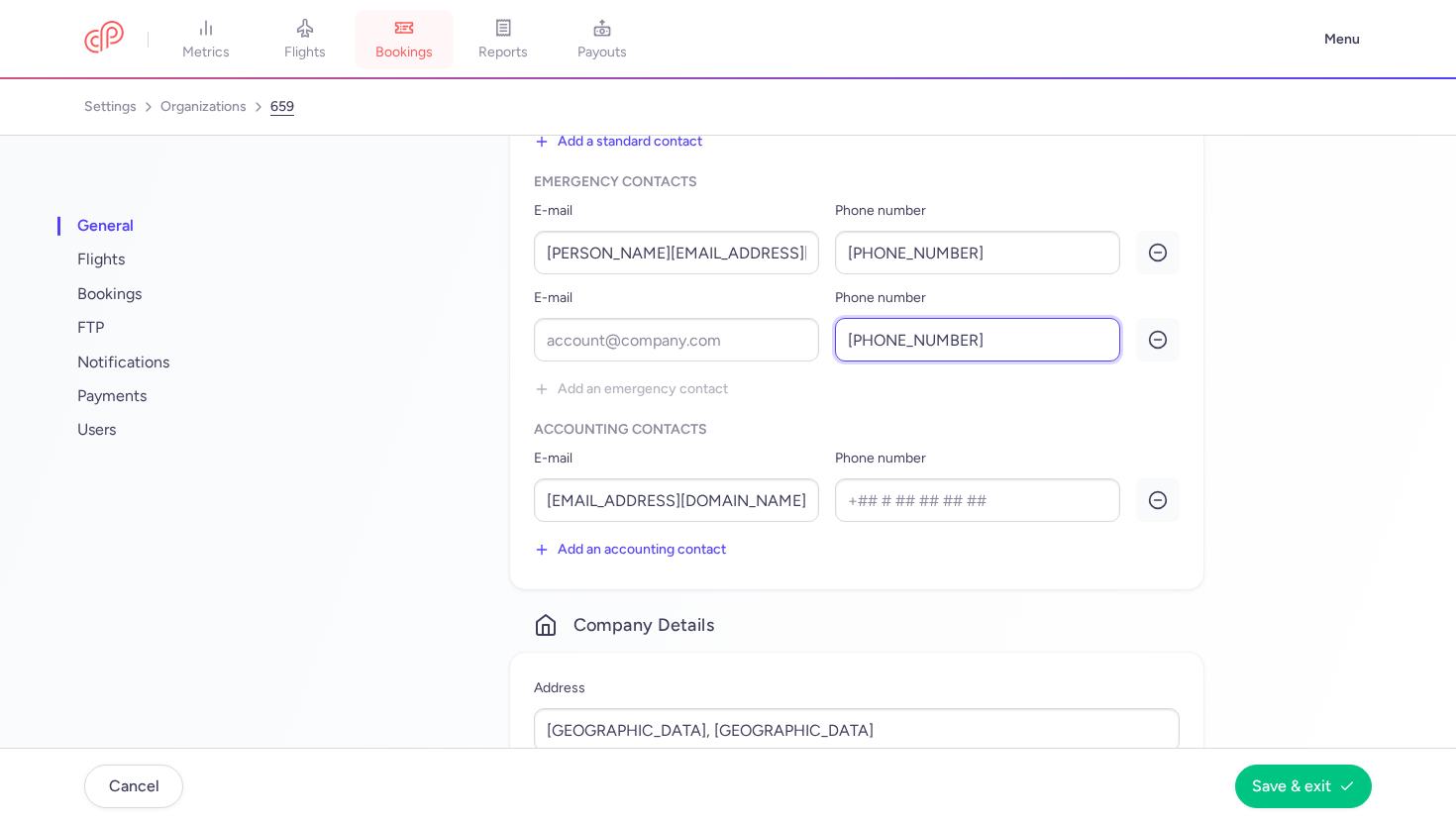 type on "+918900000899" 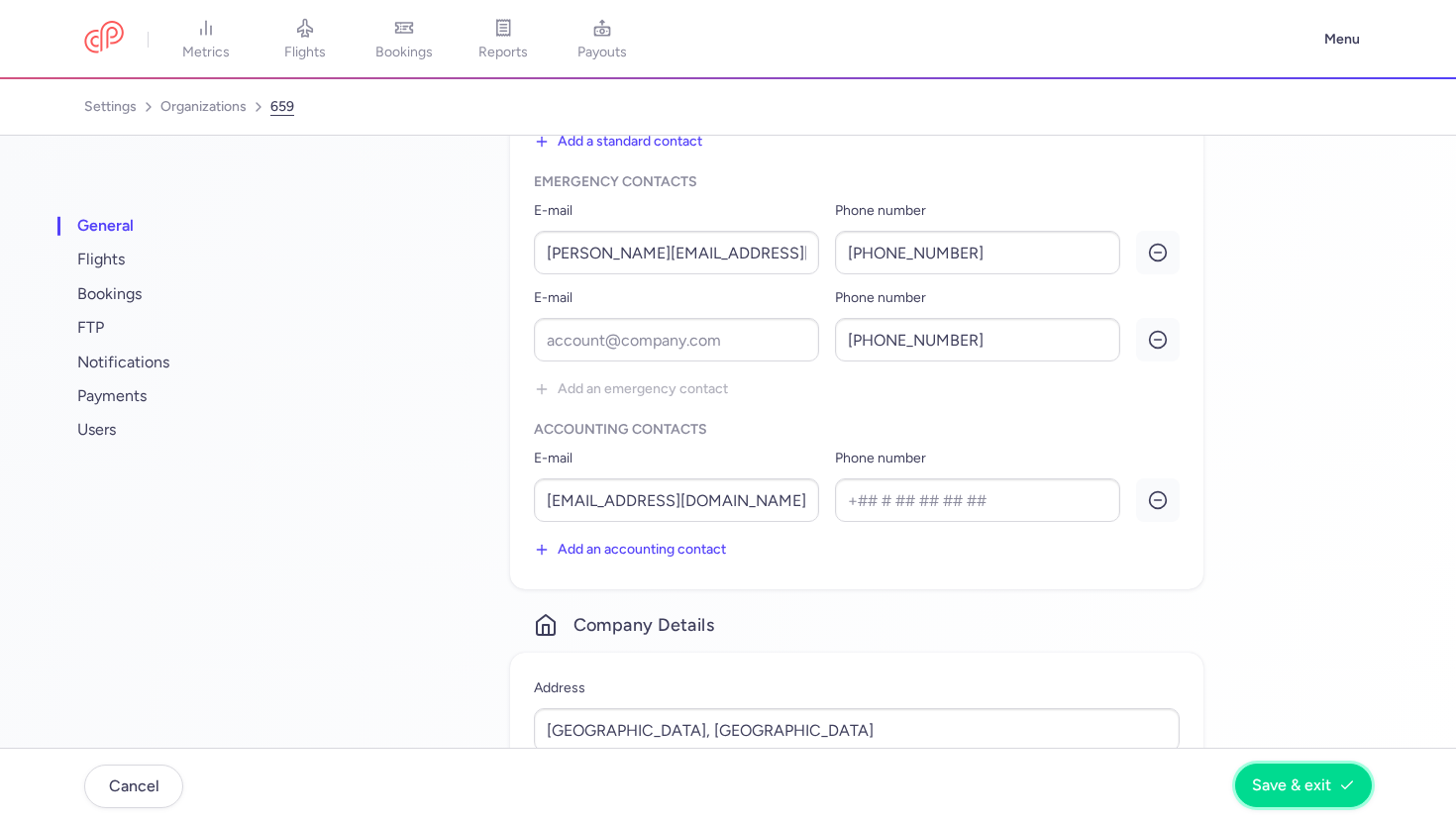 click on "Save & exit" 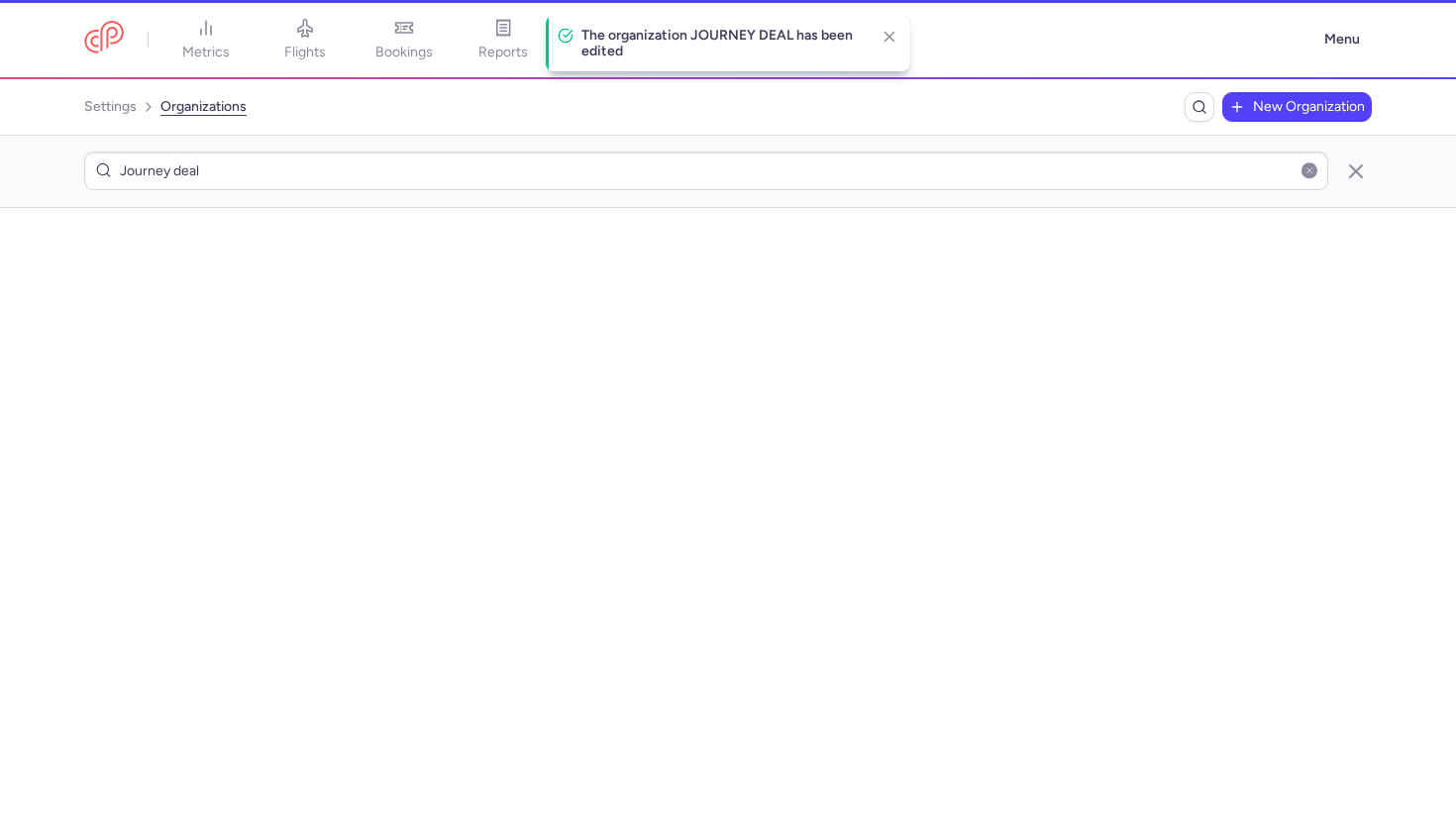 scroll, scrollTop: 0, scrollLeft: 0, axis: both 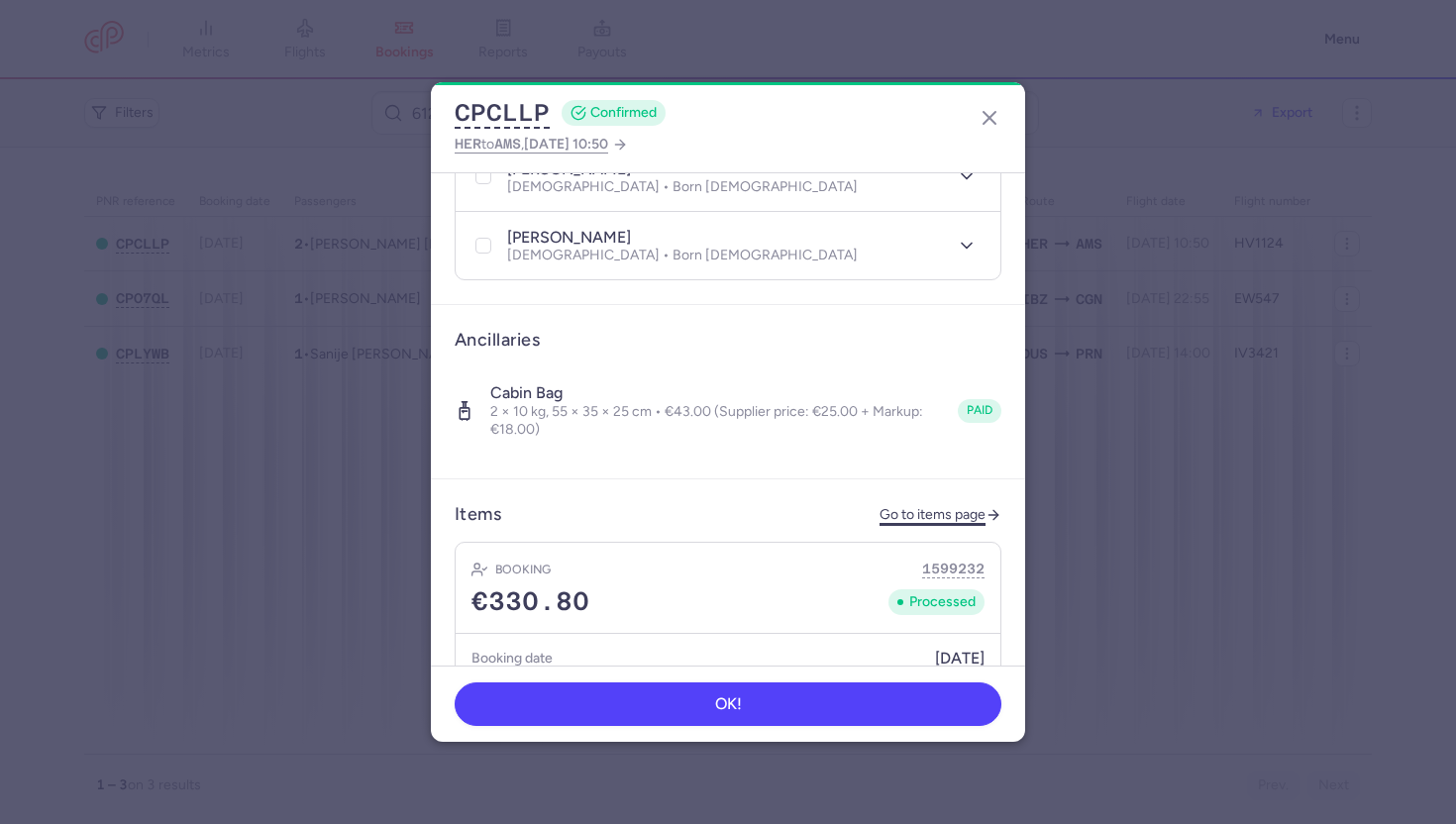 click on "Go to items page" 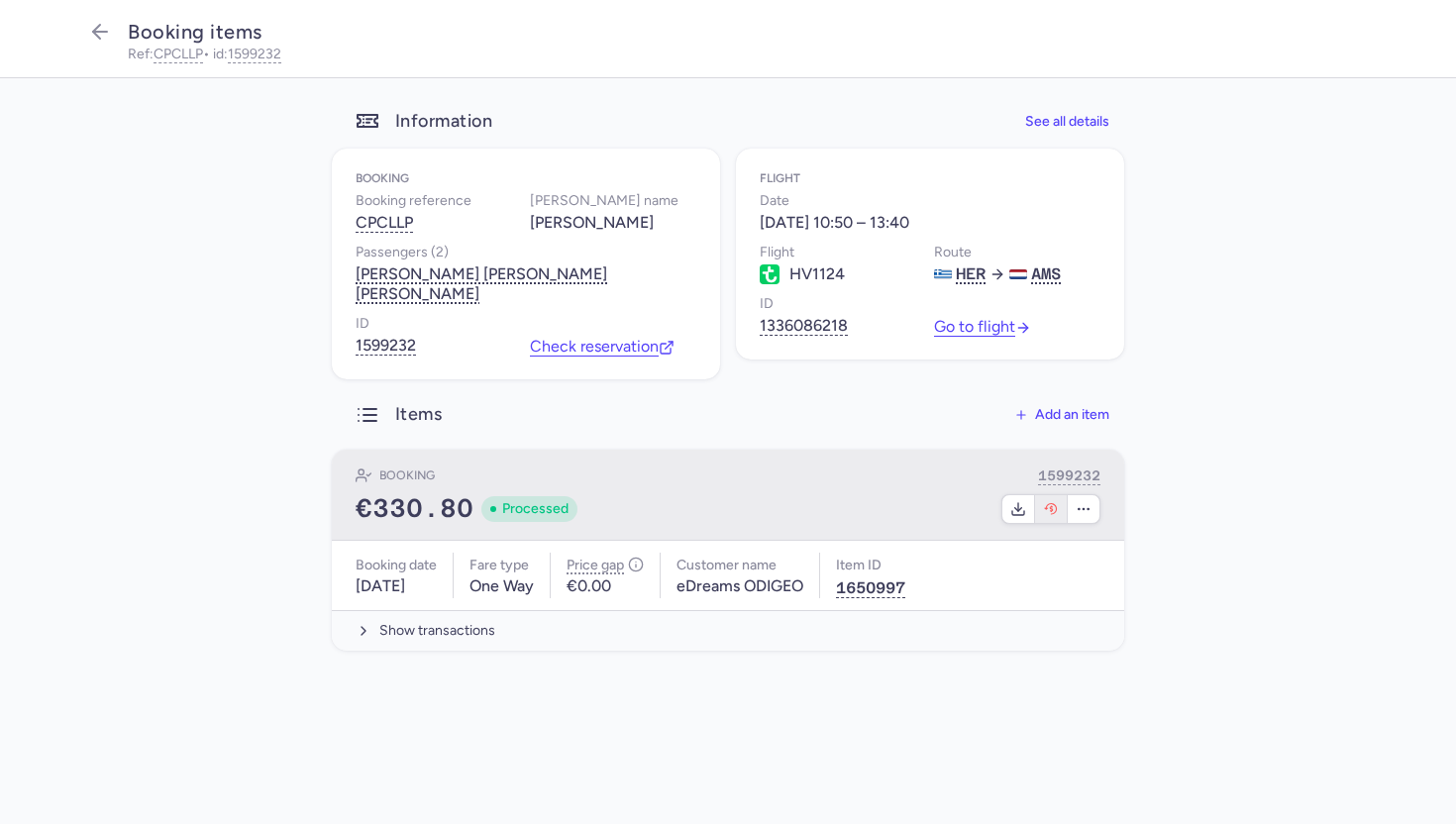 click 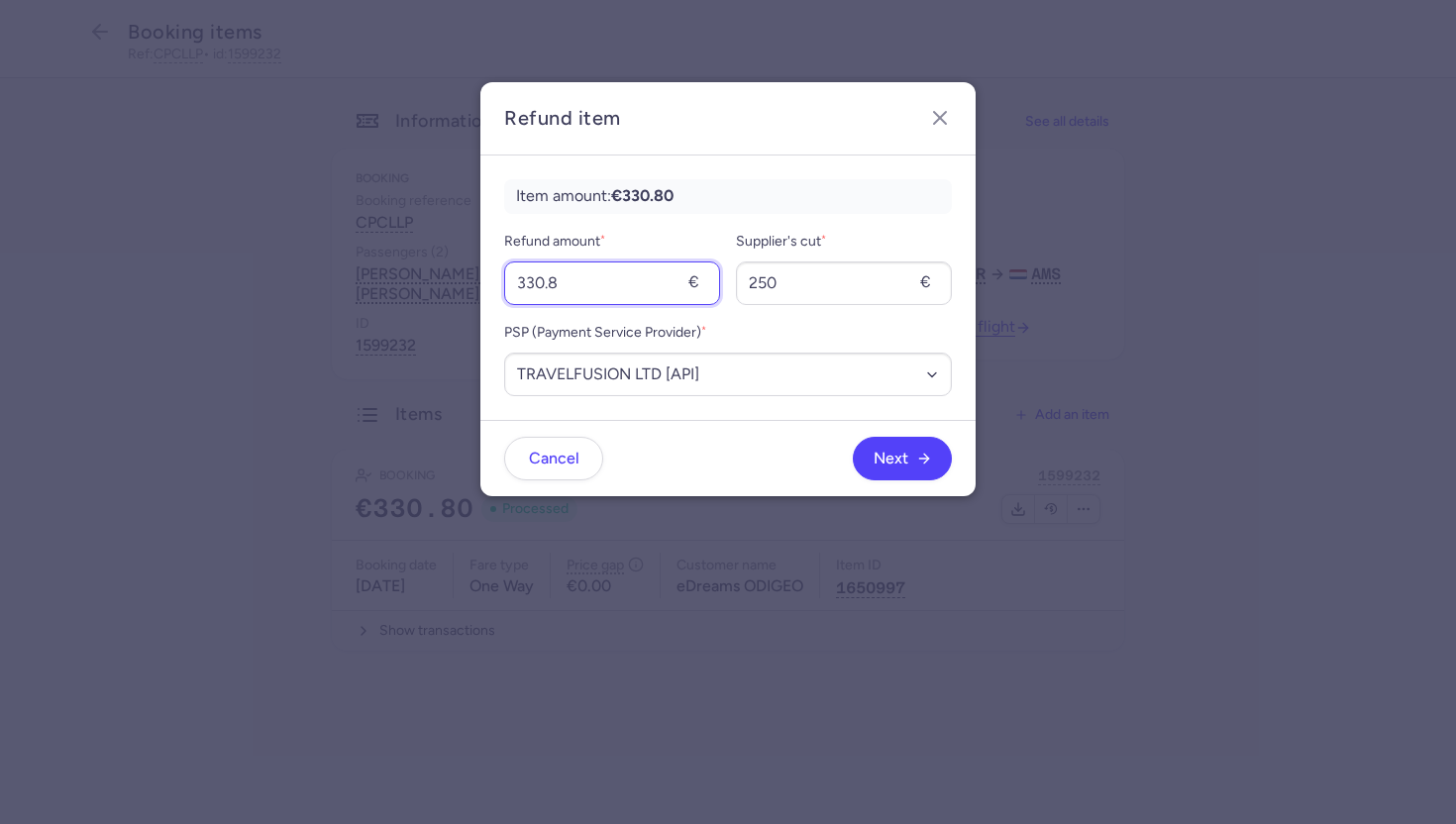 click on "330.8" at bounding box center [612, 283] 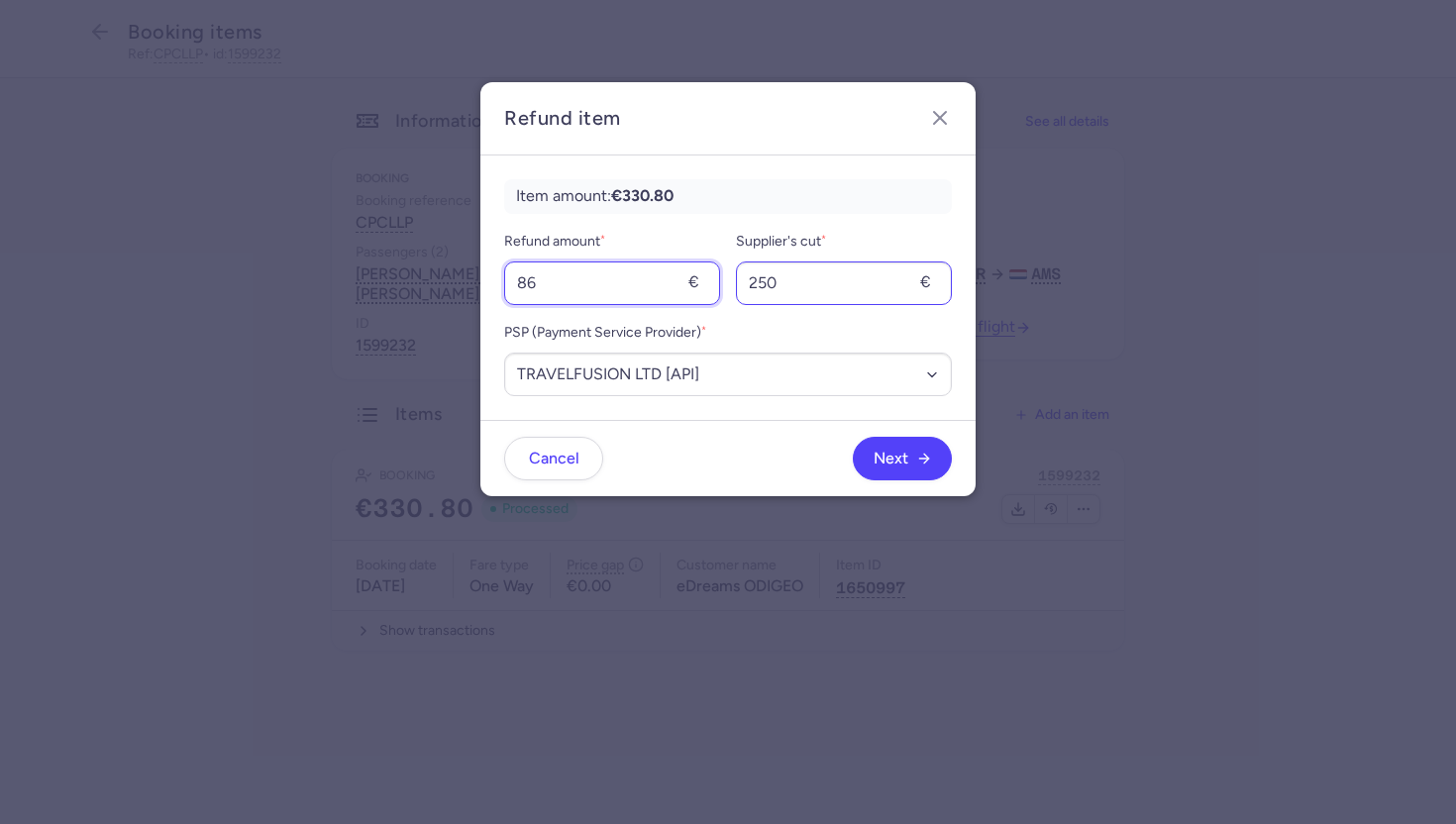 type on "86" 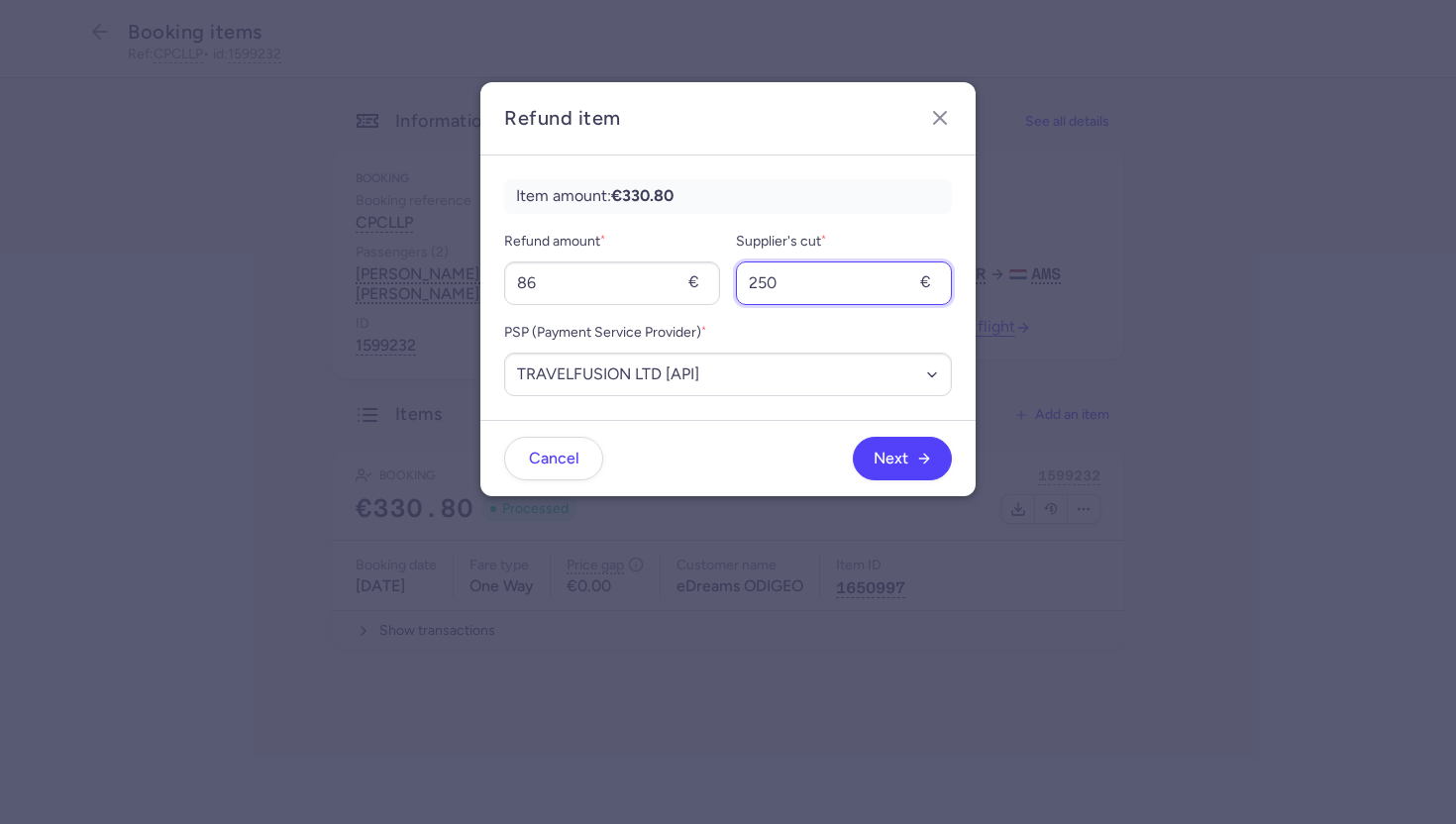 click on "250" at bounding box center (844, 283) 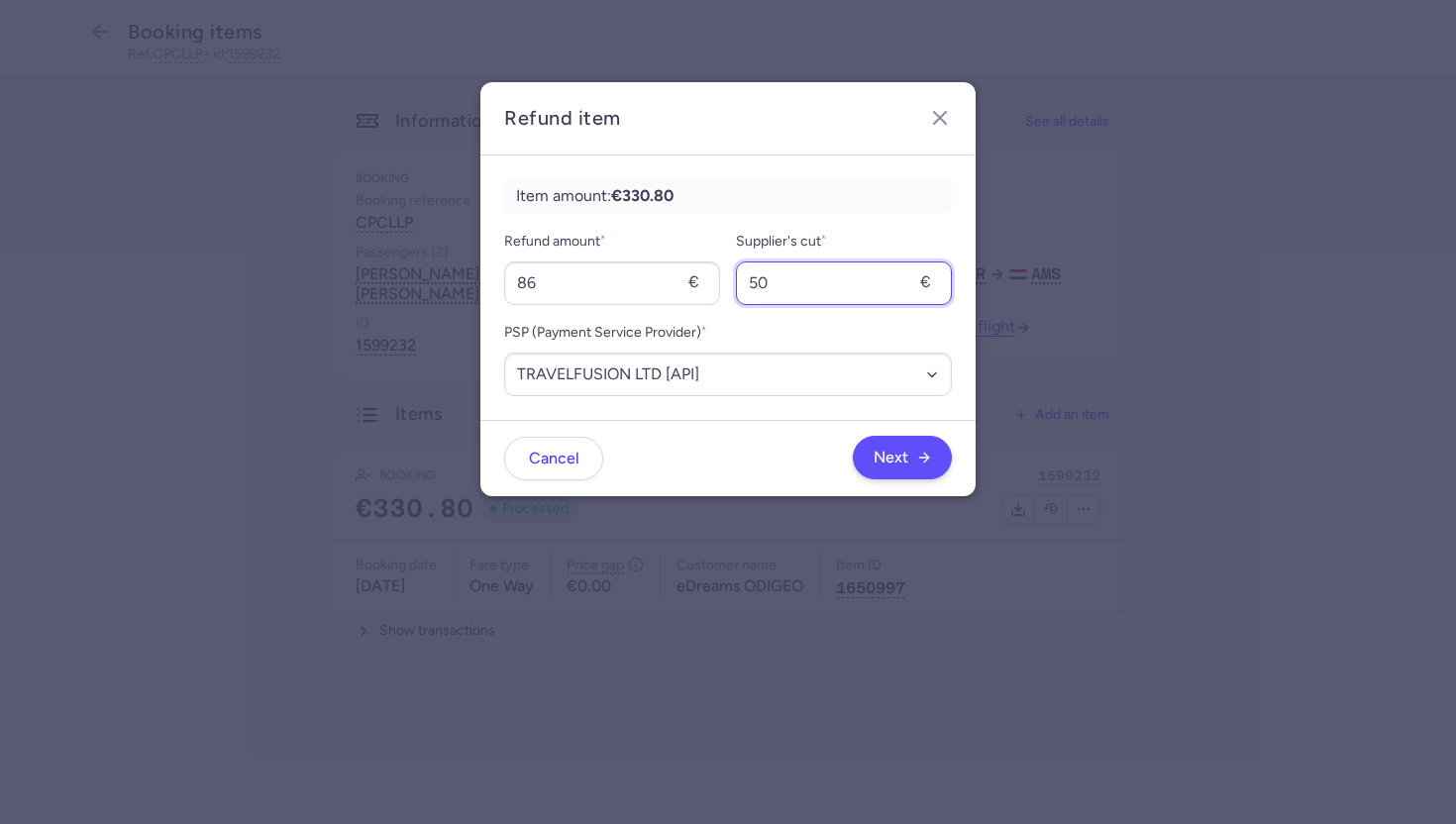 type on "50" 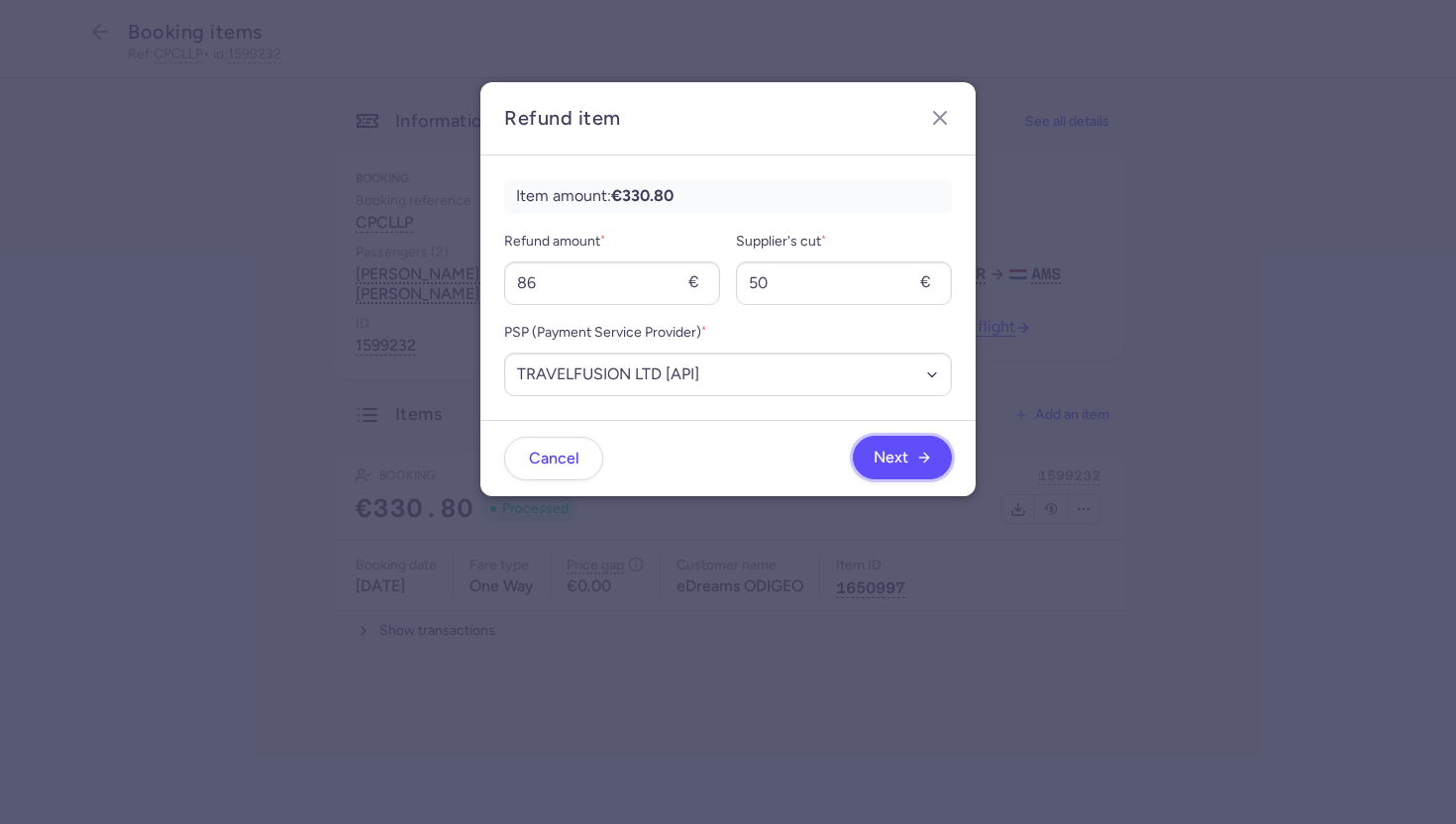 click on "Next" at bounding box center [902, 458] 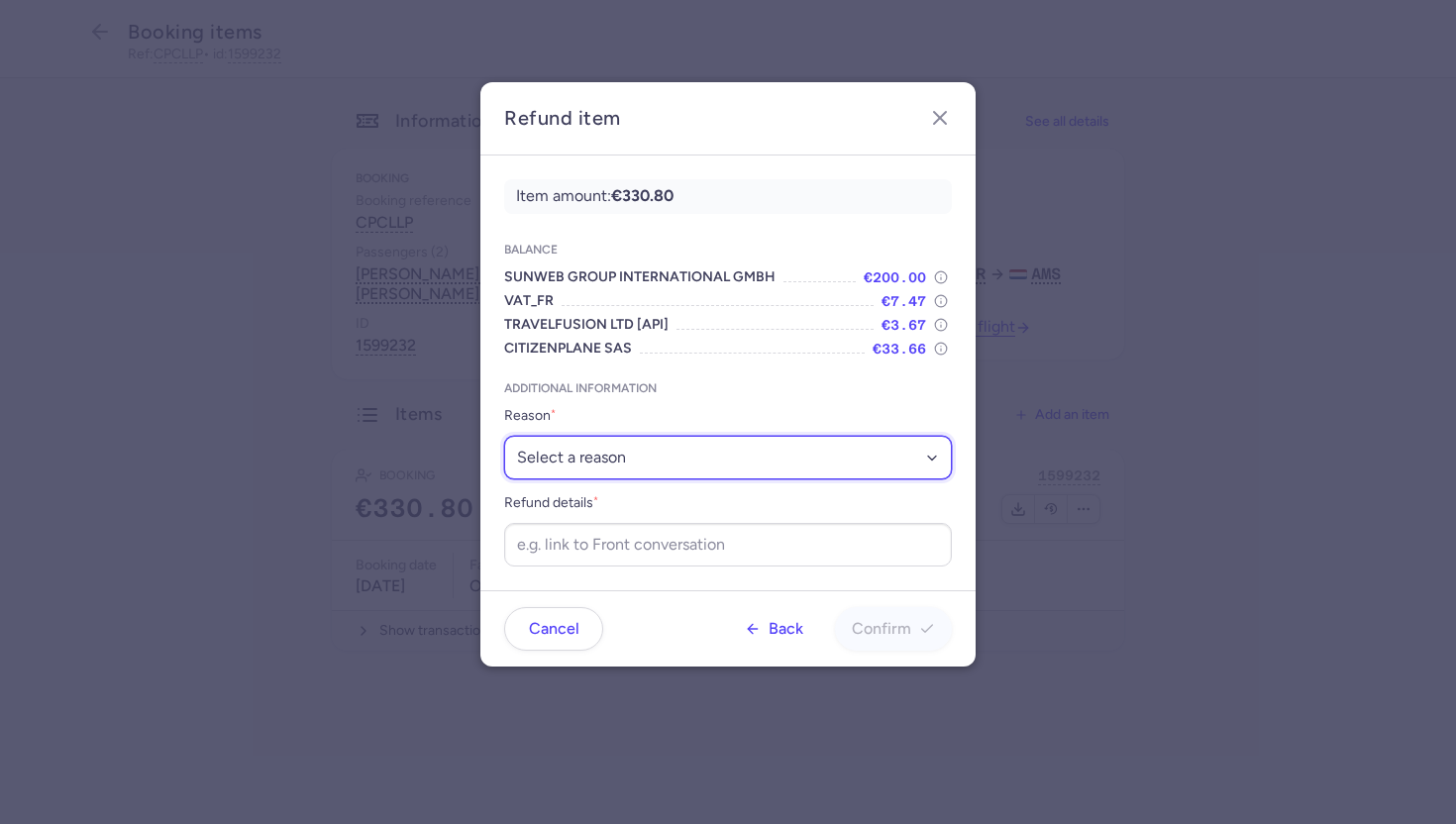 click on "Select a reason ✈️ Airline ceasing ops 💼 Ancillary issue 📄 APIS missing ⚙️ CitizenPlane error ⛔️ Denied boarding 🔁 Duplicate ❌ Flight canceled 🕵🏼‍♂️ Fraud 🎁 Goodwill 🎫 Goodwill allowance 🙃 Other 💺 Overbooking 💸 Refund with penalty 🙅 Schedule change not accepted 🤕 Supplier error 💵 Tax refund ❓ Unconfirmed booking" at bounding box center [728, 458] 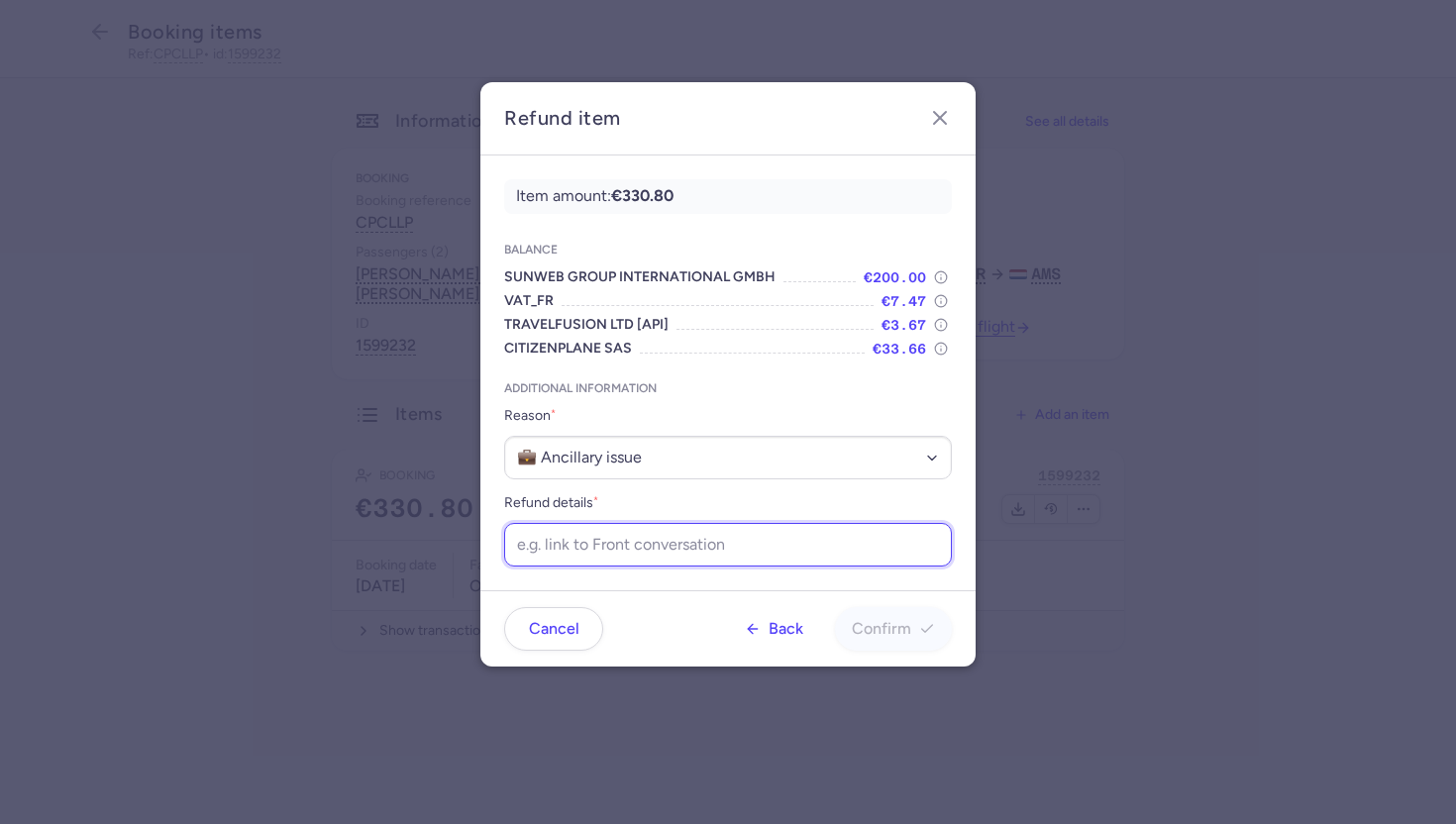 click on "Refund details  *" at bounding box center (728, 545) 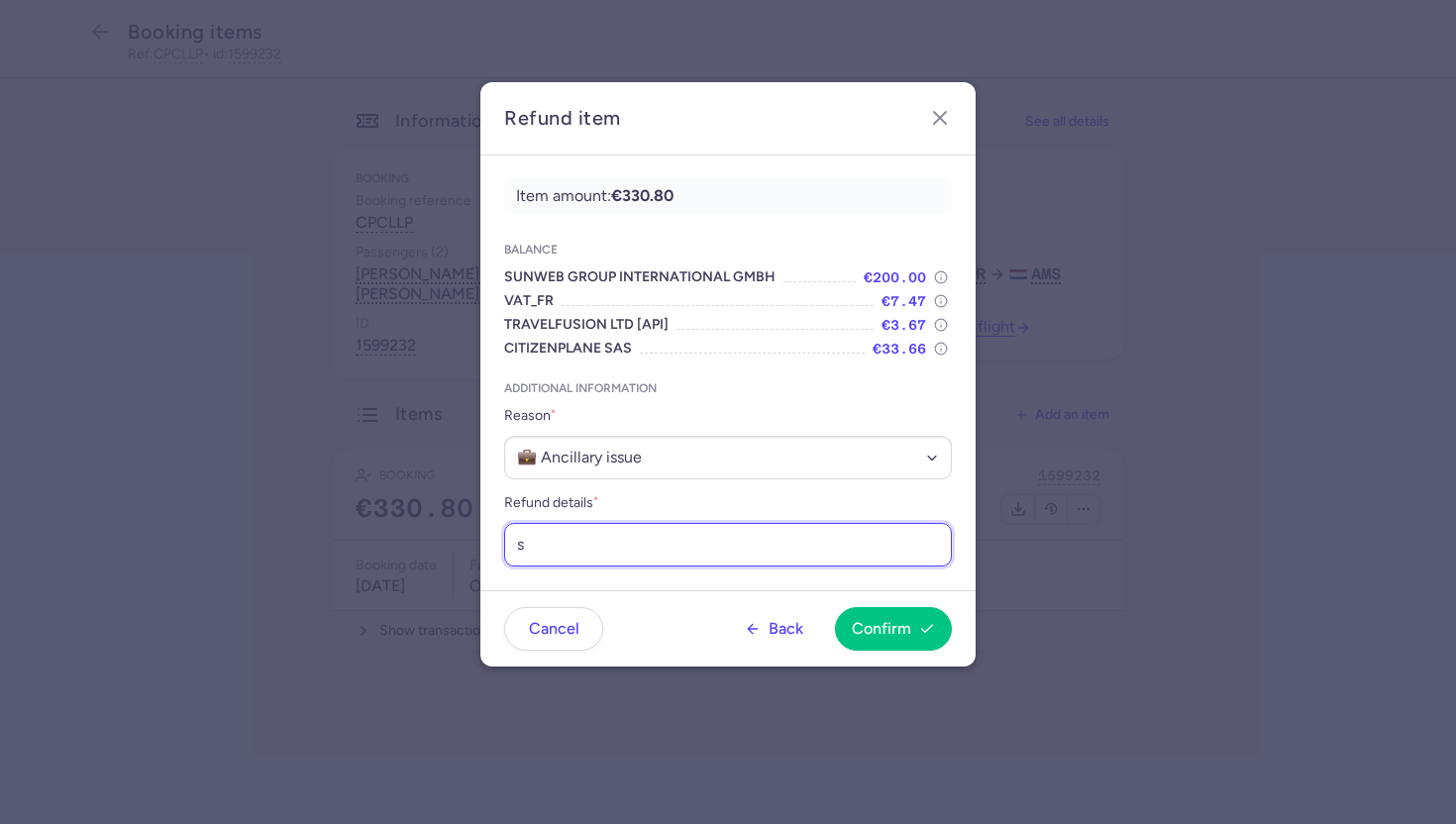 type on "supp can't add cabin bag" 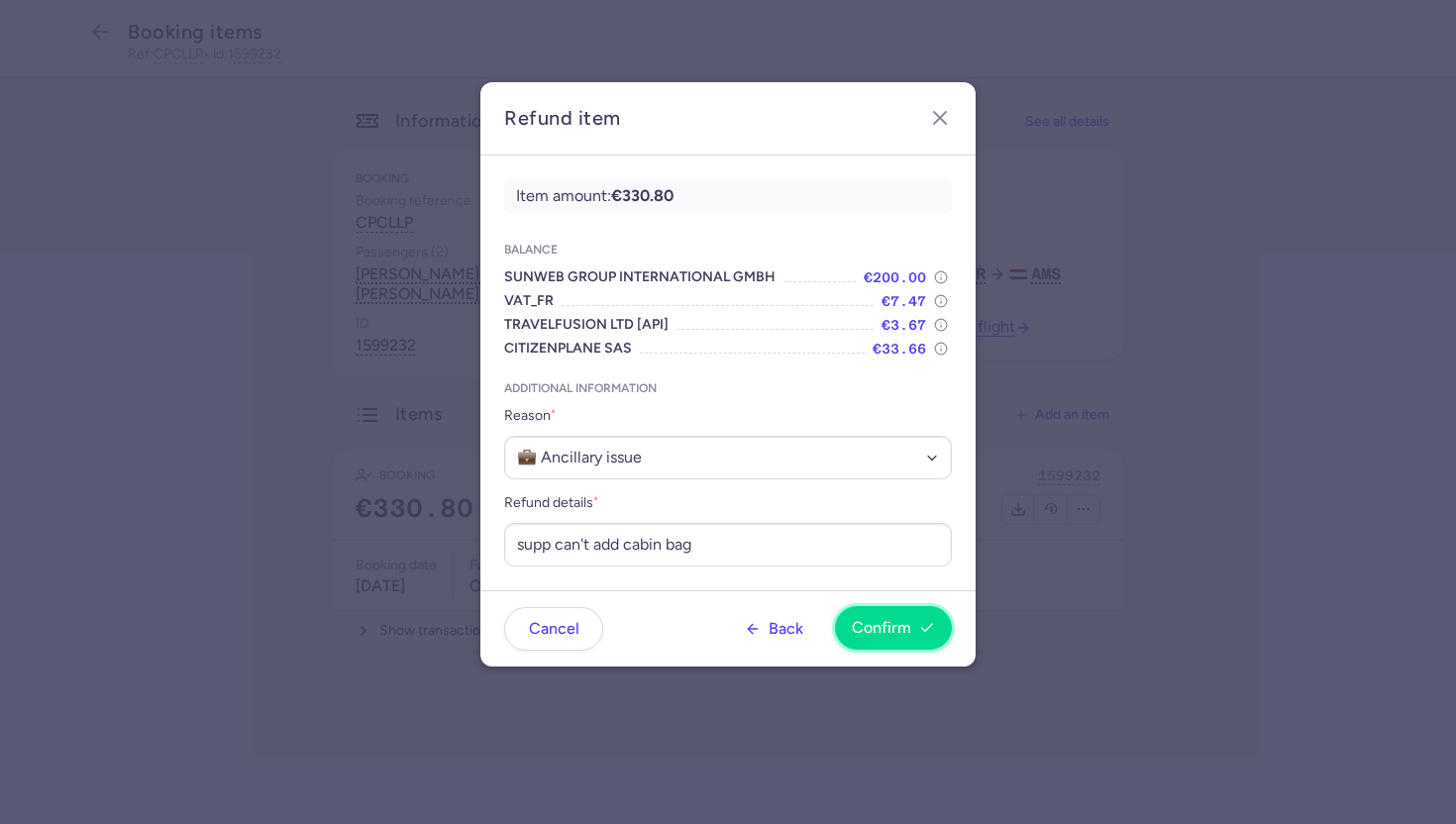 click 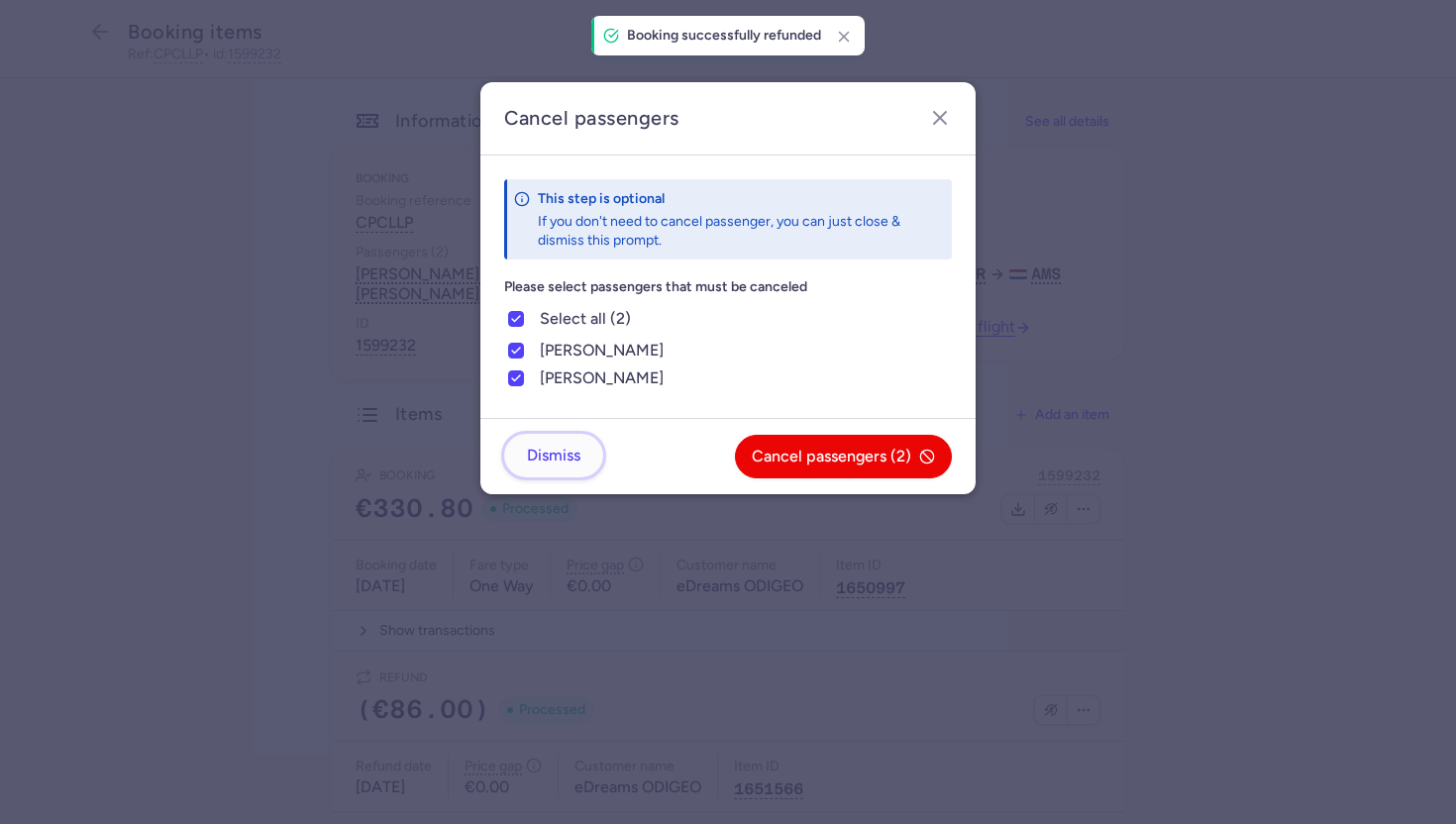 click on "Dismiss" 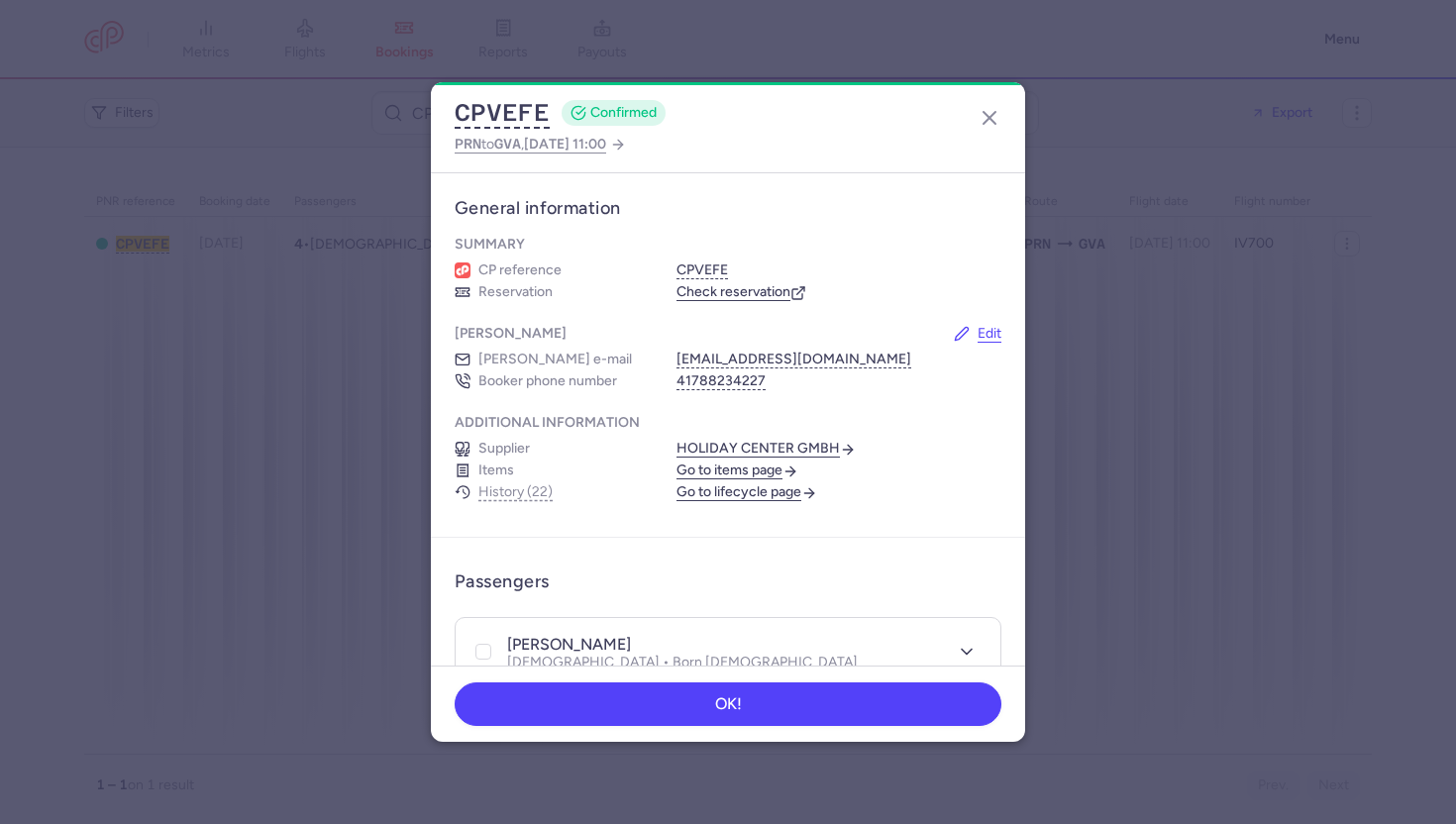 scroll, scrollTop: 0, scrollLeft: 0, axis: both 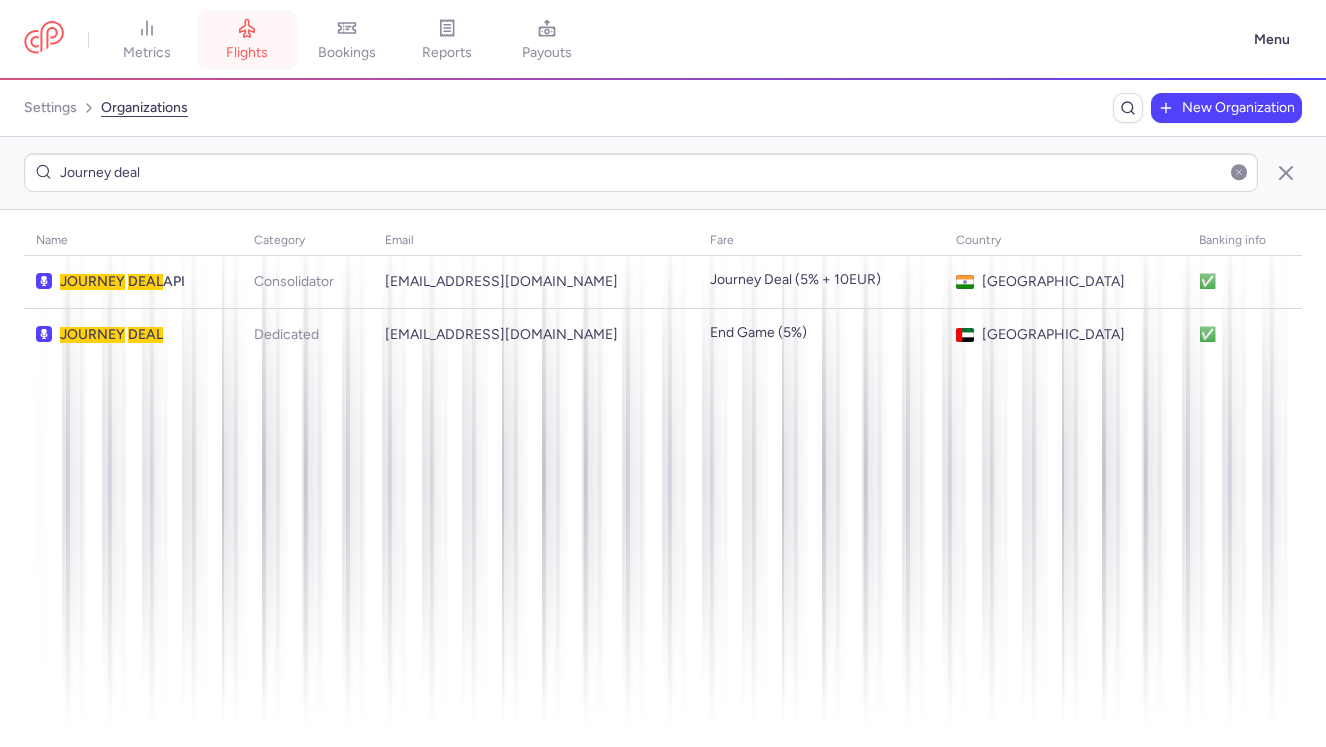 click on "flights" at bounding box center [247, 40] 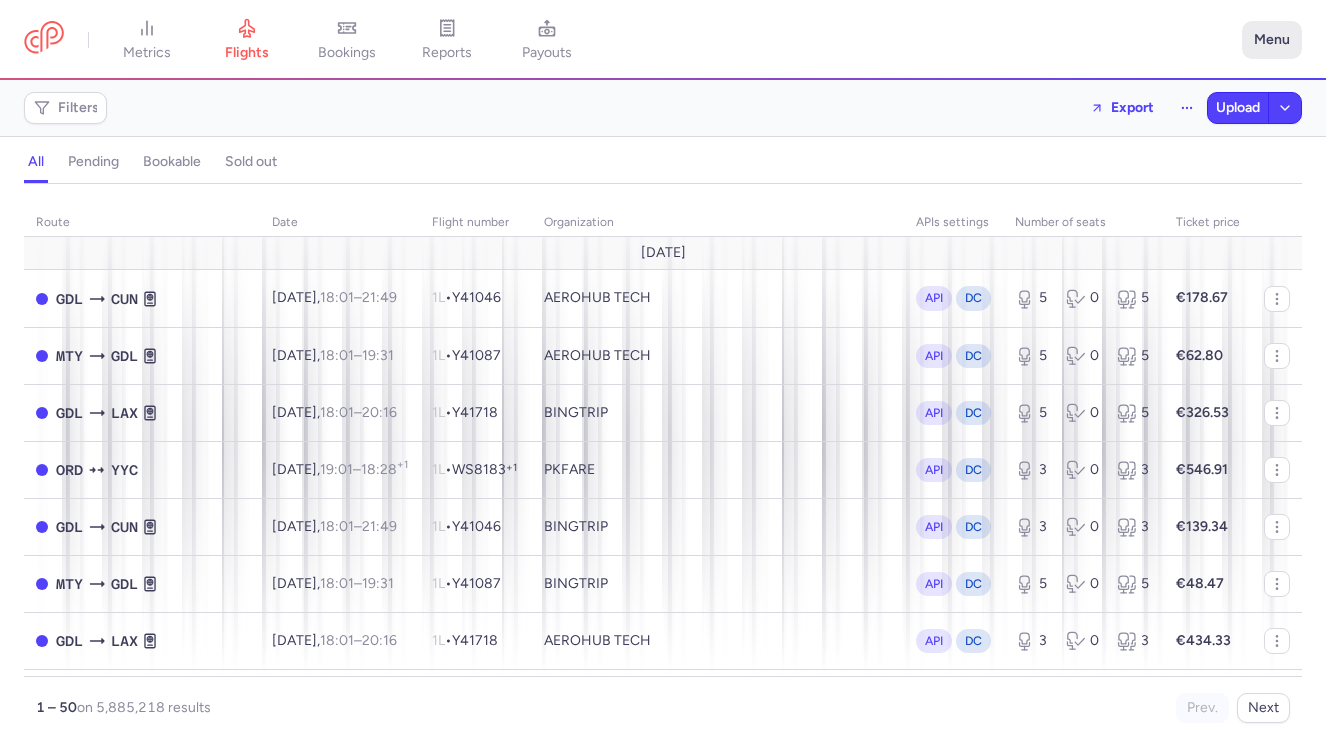 click on "Menu" at bounding box center [1272, 40] 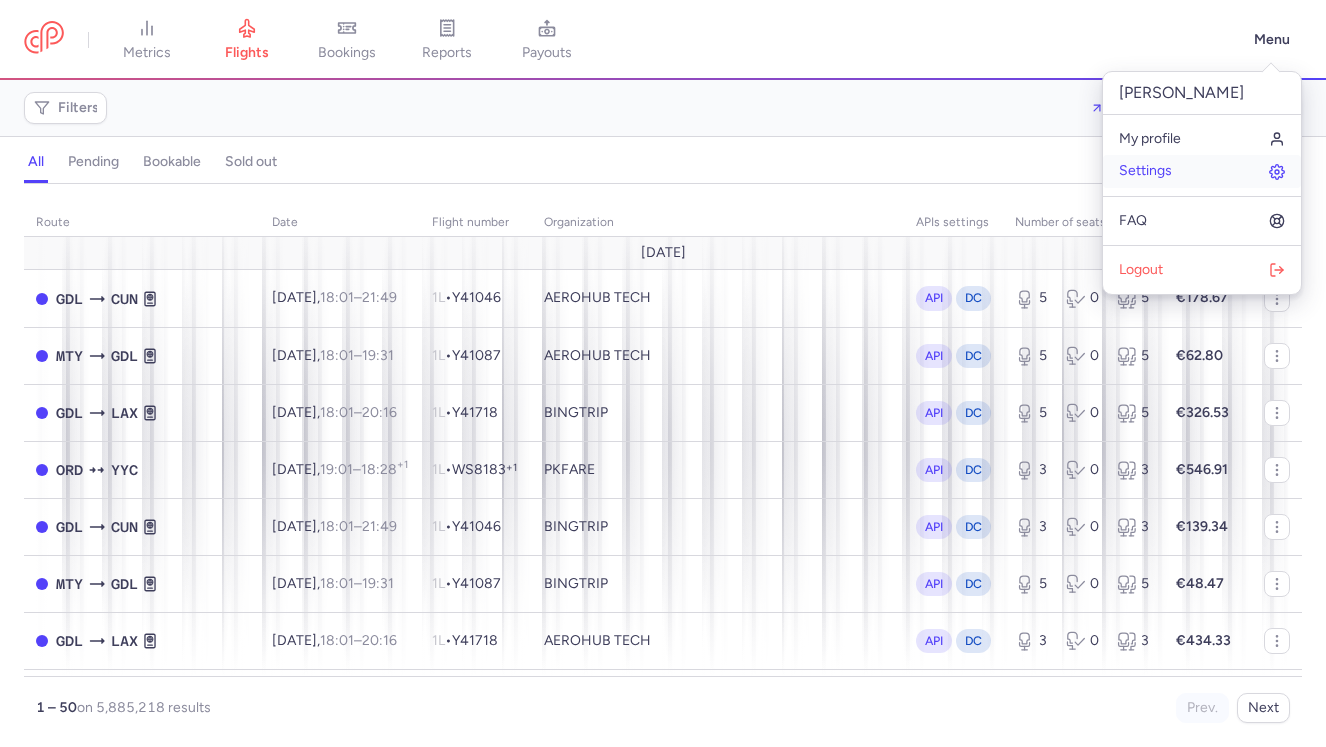 click on "Settings" at bounding box center [1145, 171] 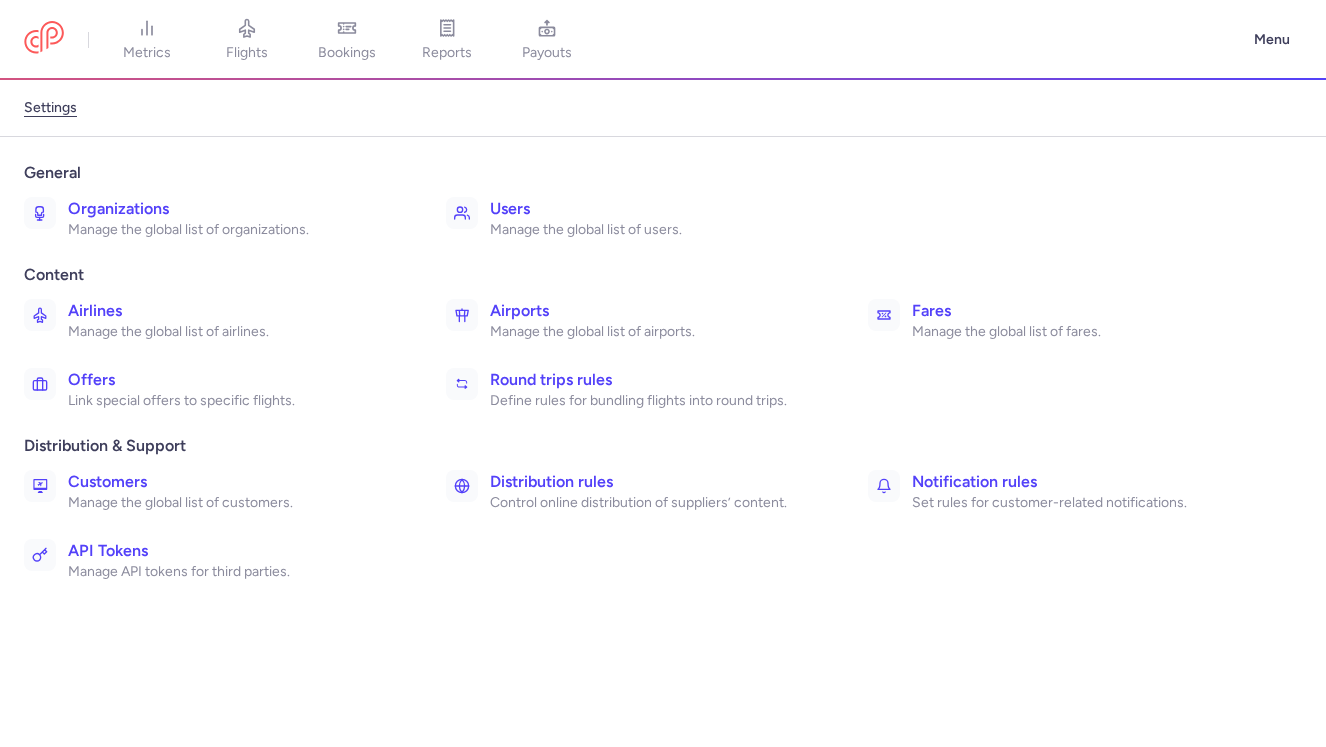click on "General" at bounding box center [663, 173] 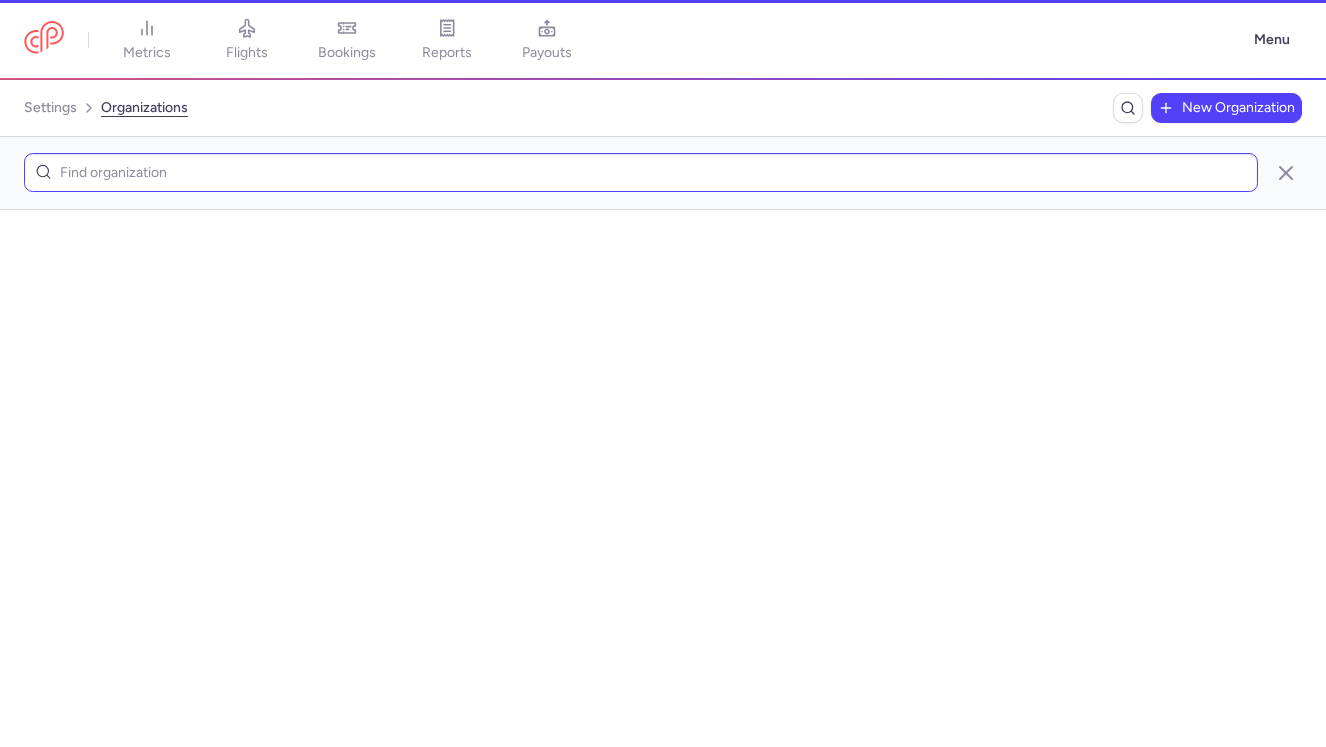 scroll, scrollTop: 1, scrollLeft: 0, axis: vertical 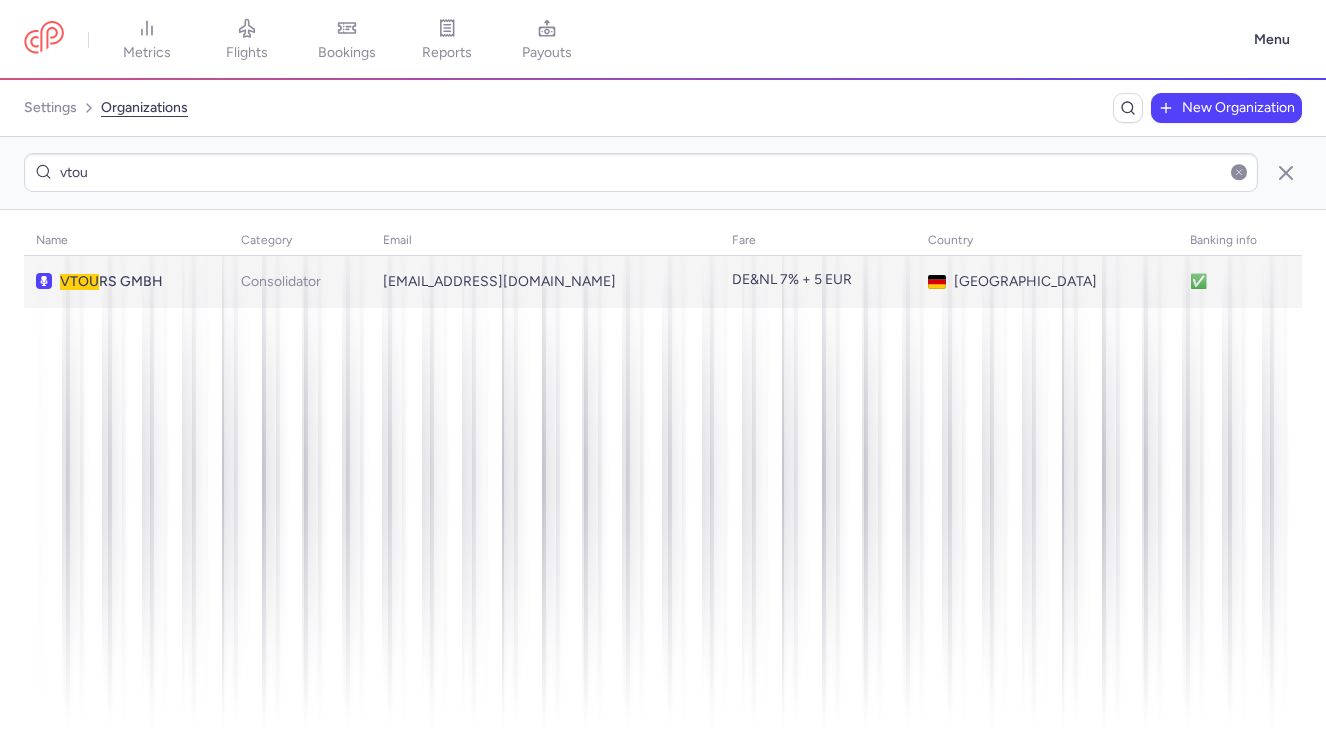 type on "vtou" 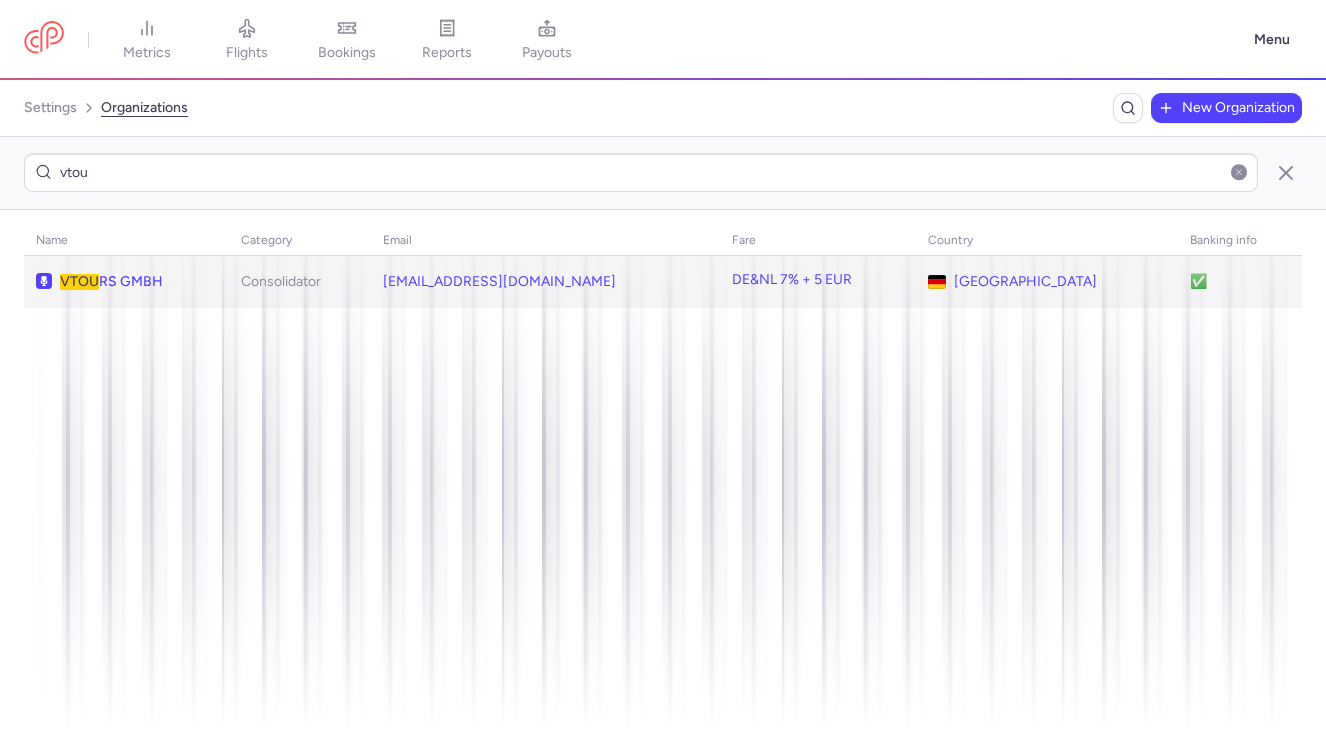 click on "VTOU RS GMBH" 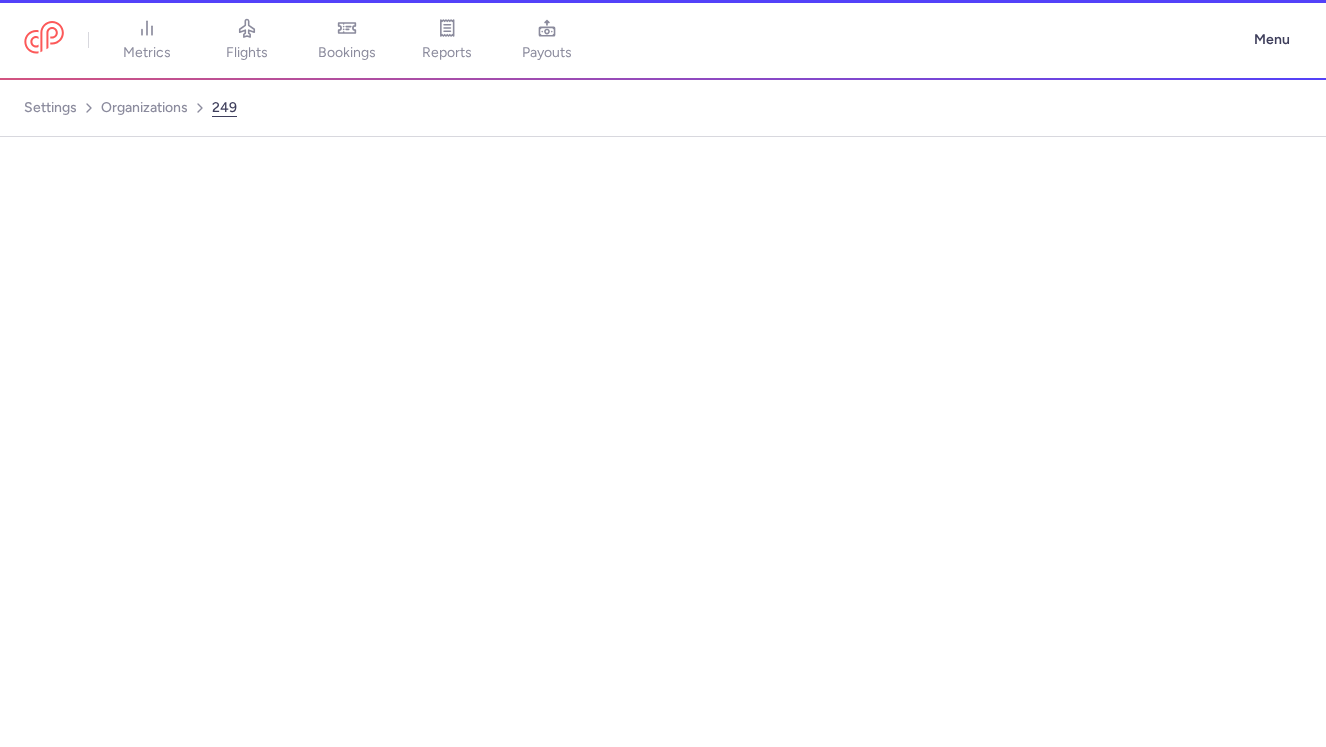scroll, scrollTop: 0, scrollLeft: 0, axis: both 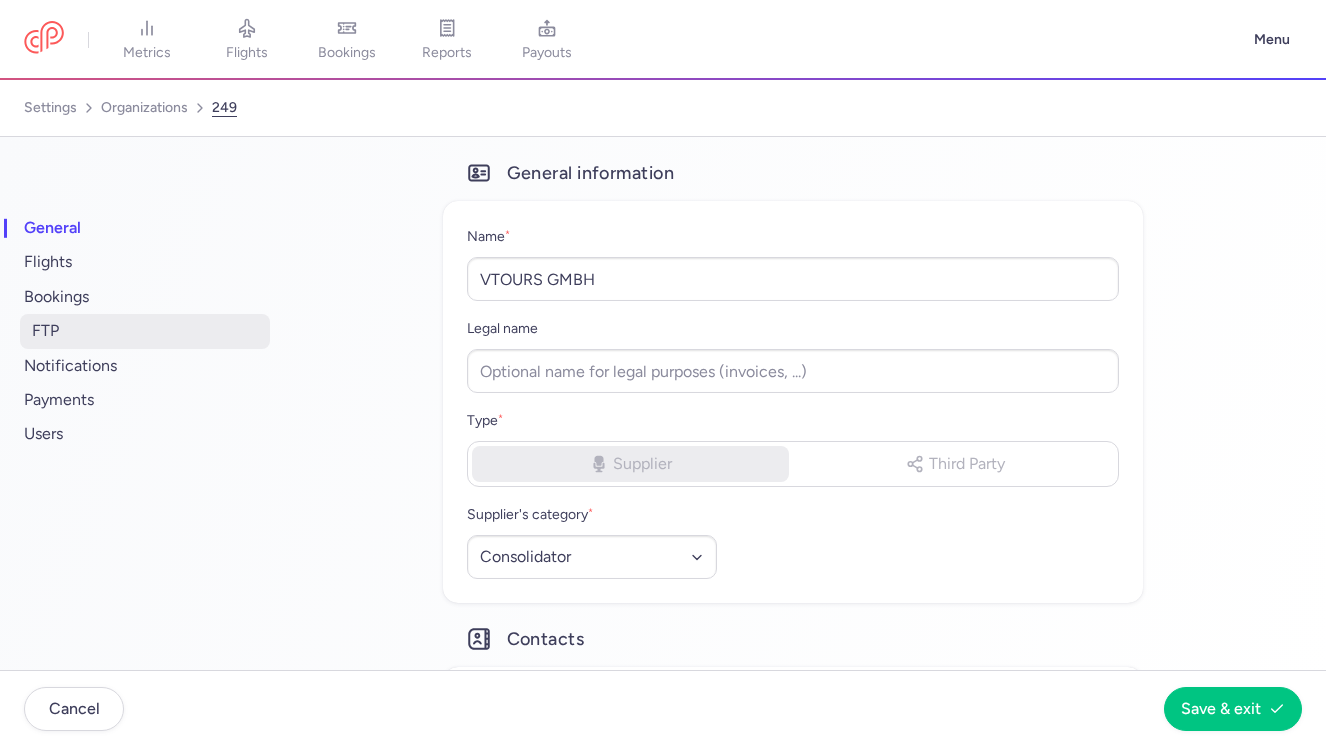 click on "FTP" at bounding box center (145, 331) 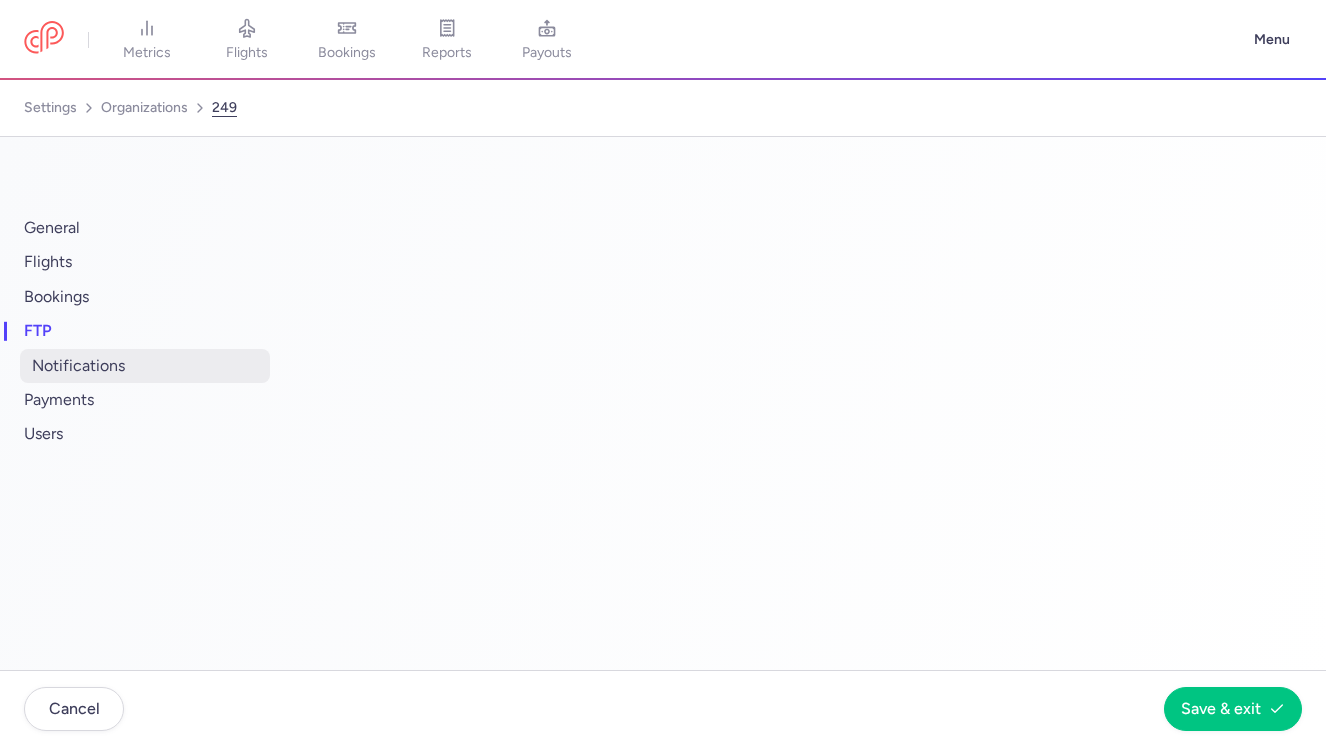 click on "notifications" at bounding box center [145, 366] 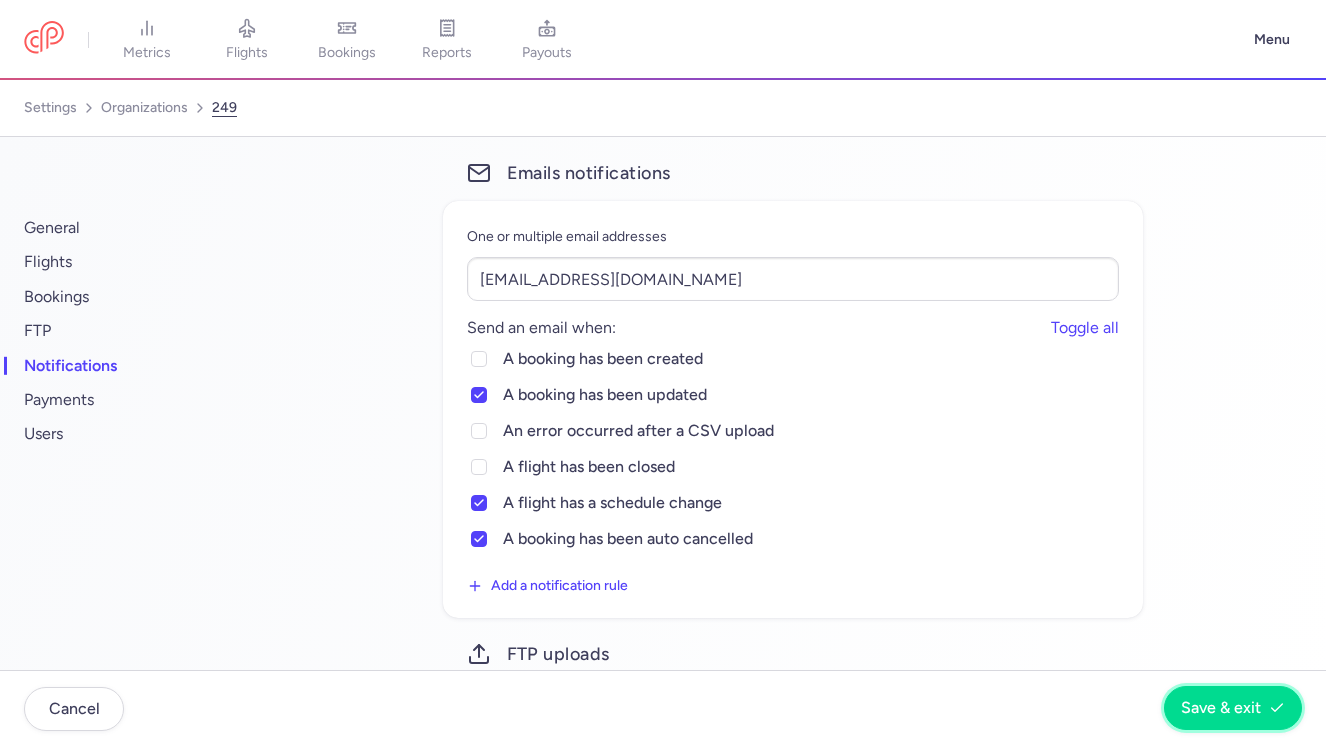 click on "Save & exit" at bounding box center (1221, 708) 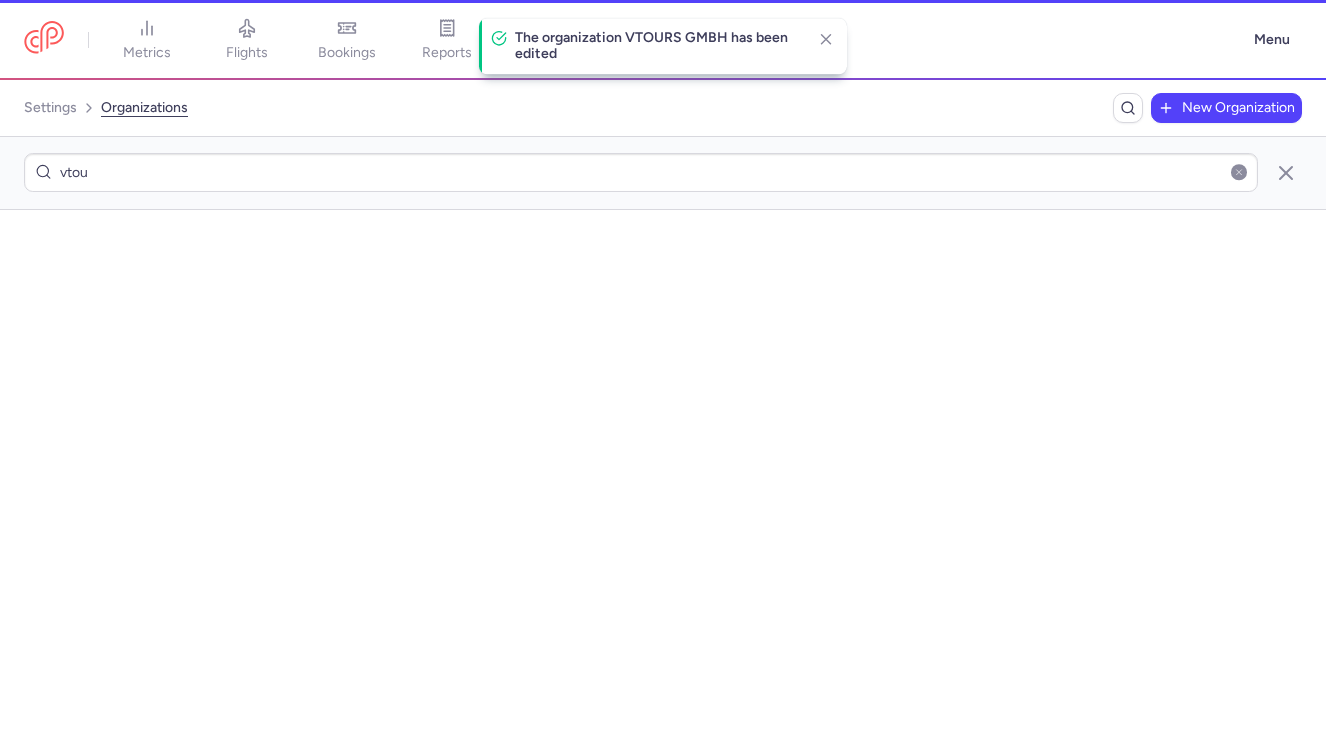 scroll, scrollTop: 0, scrollLeft: 0, axis: both 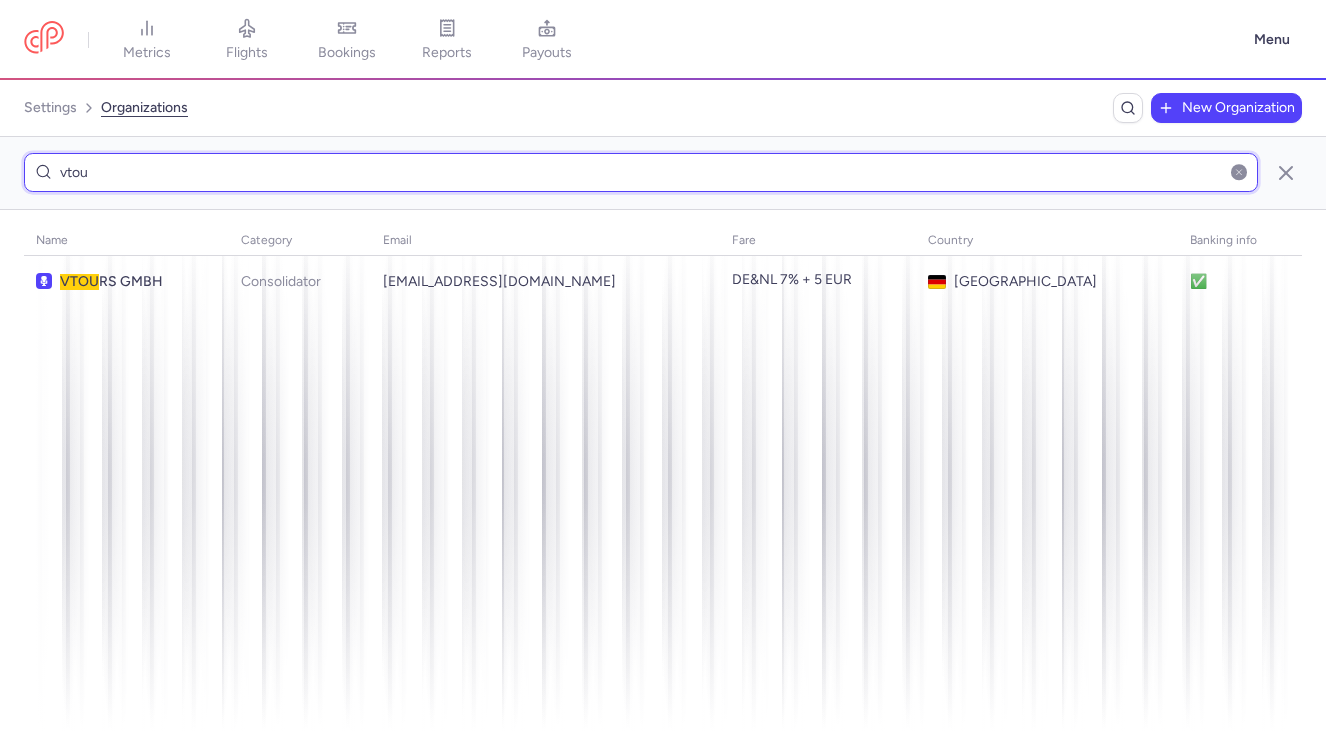 click on "vtou" at bounding box center (641, 172) 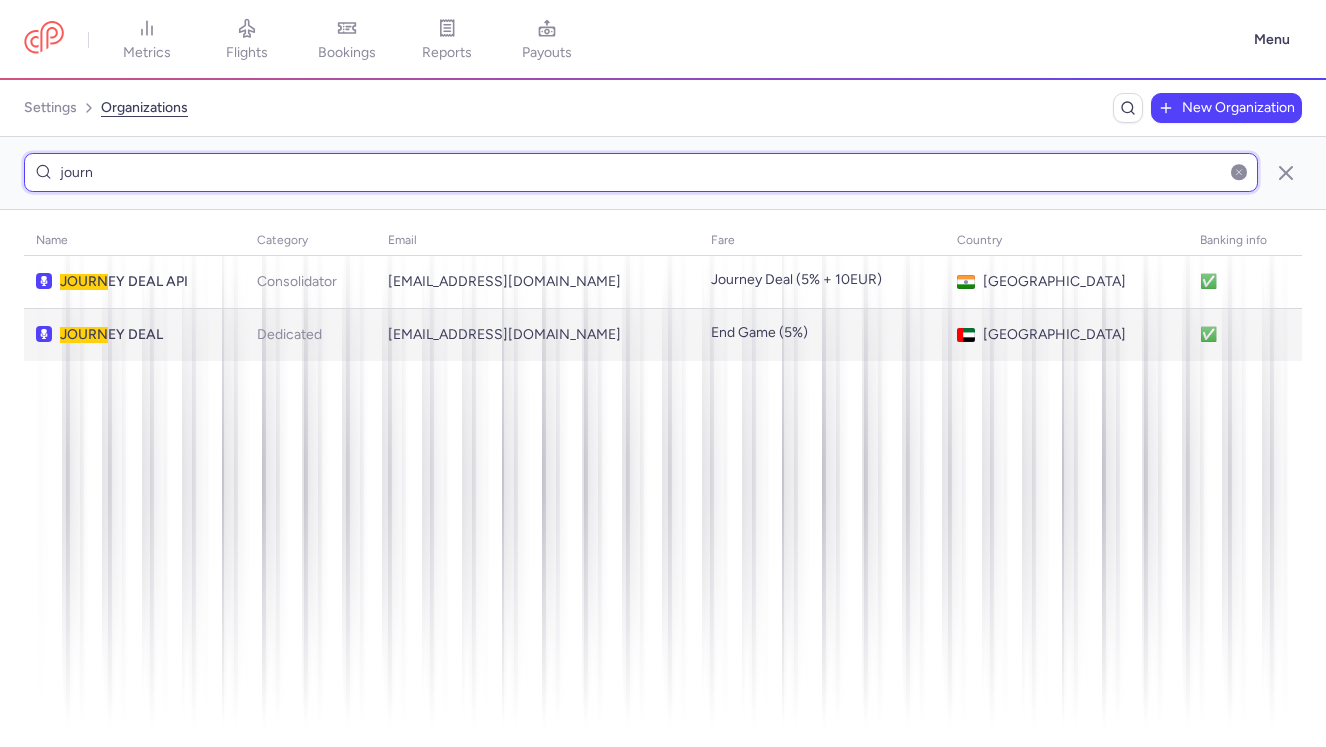 type on "journ" 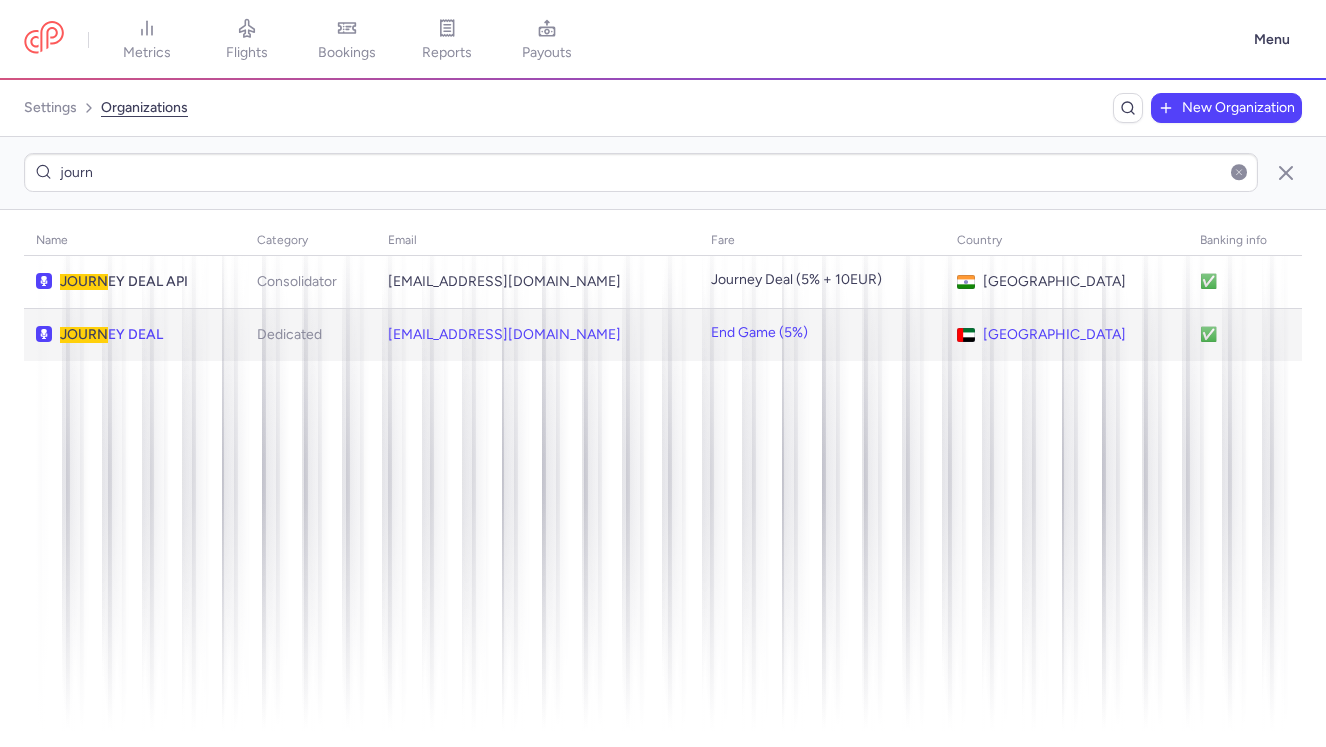 click on "JOURN EY DEAL" at bounding box center [146, 335] 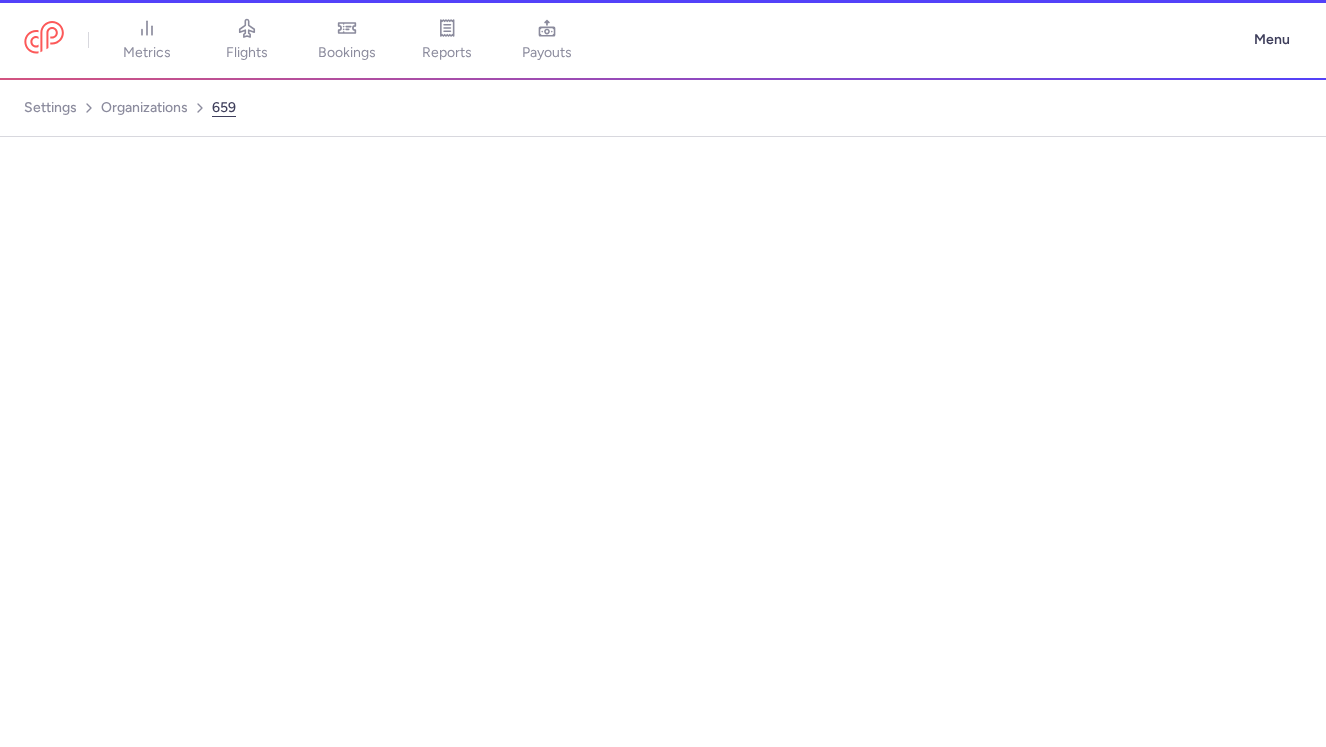 select on "2fa86c7d-5799-4a7a-b9f5-223a63d6c68f" 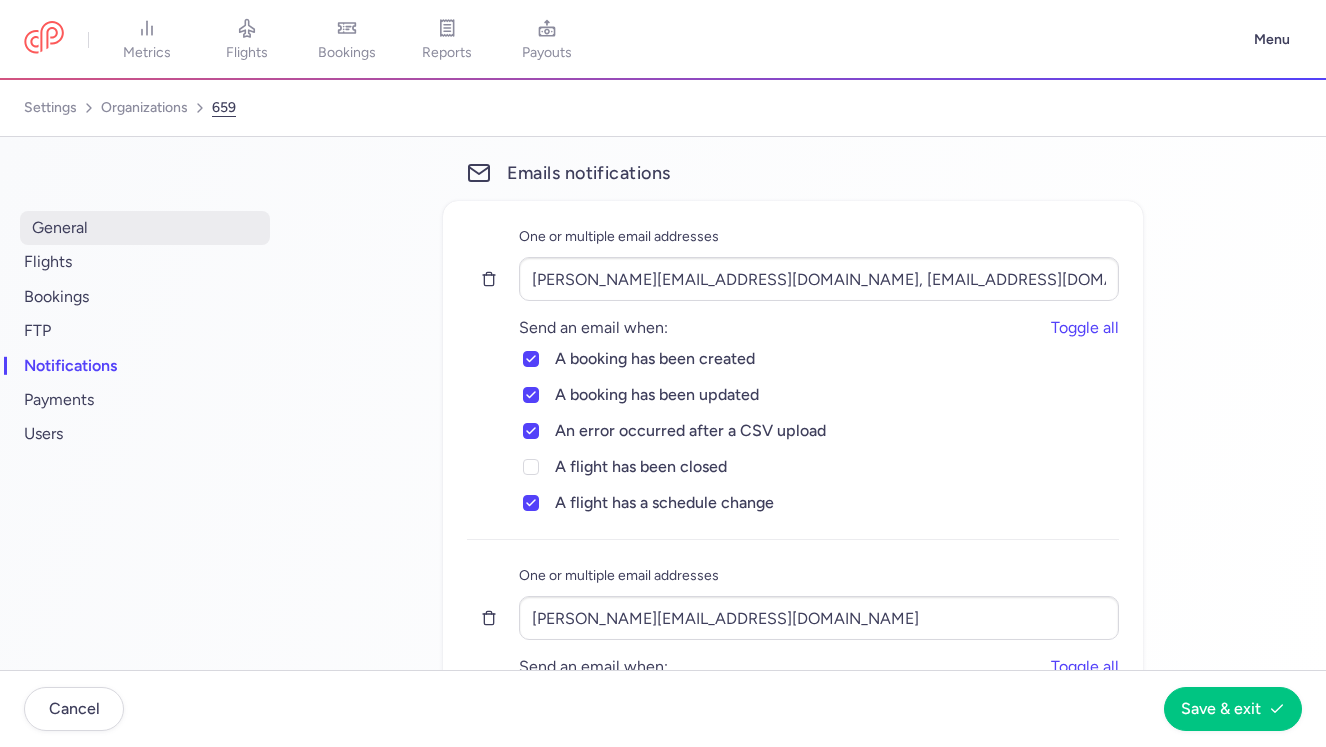 click on "general" at bounding box center [145, 228] 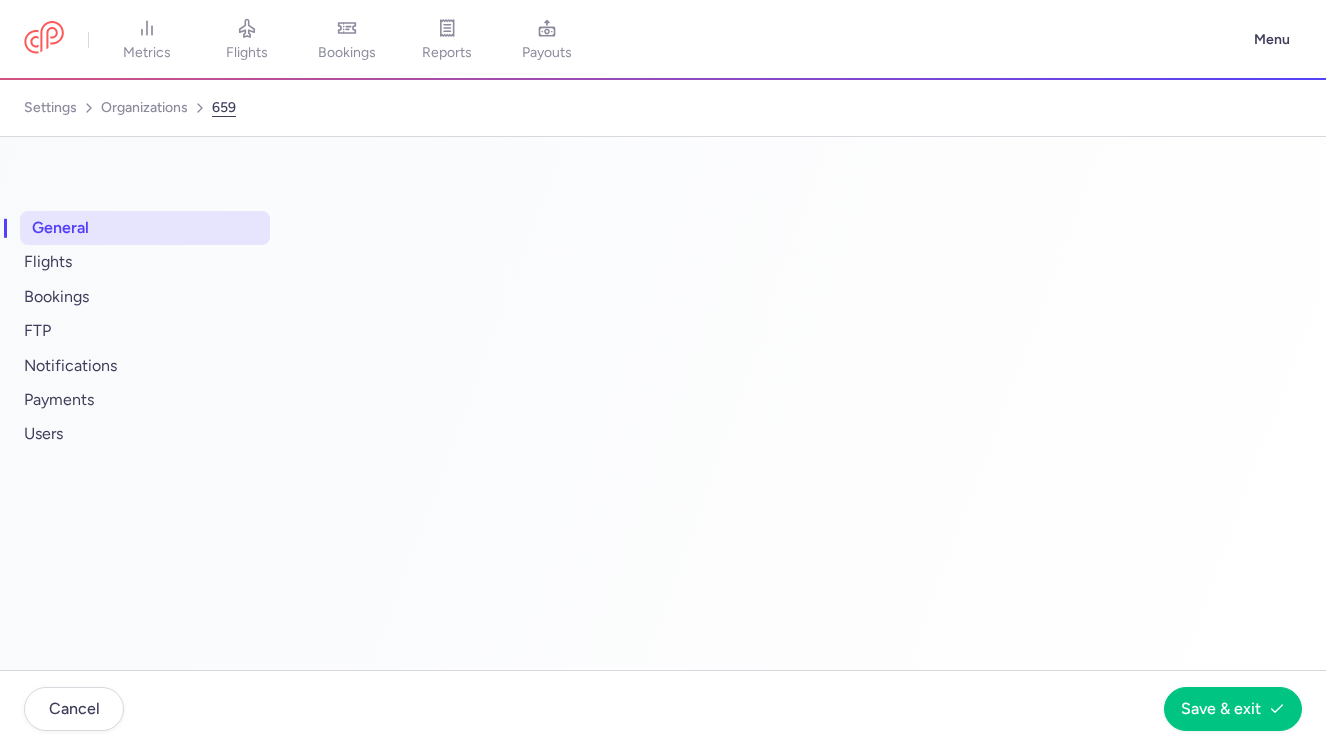 select on "DEDICATED" 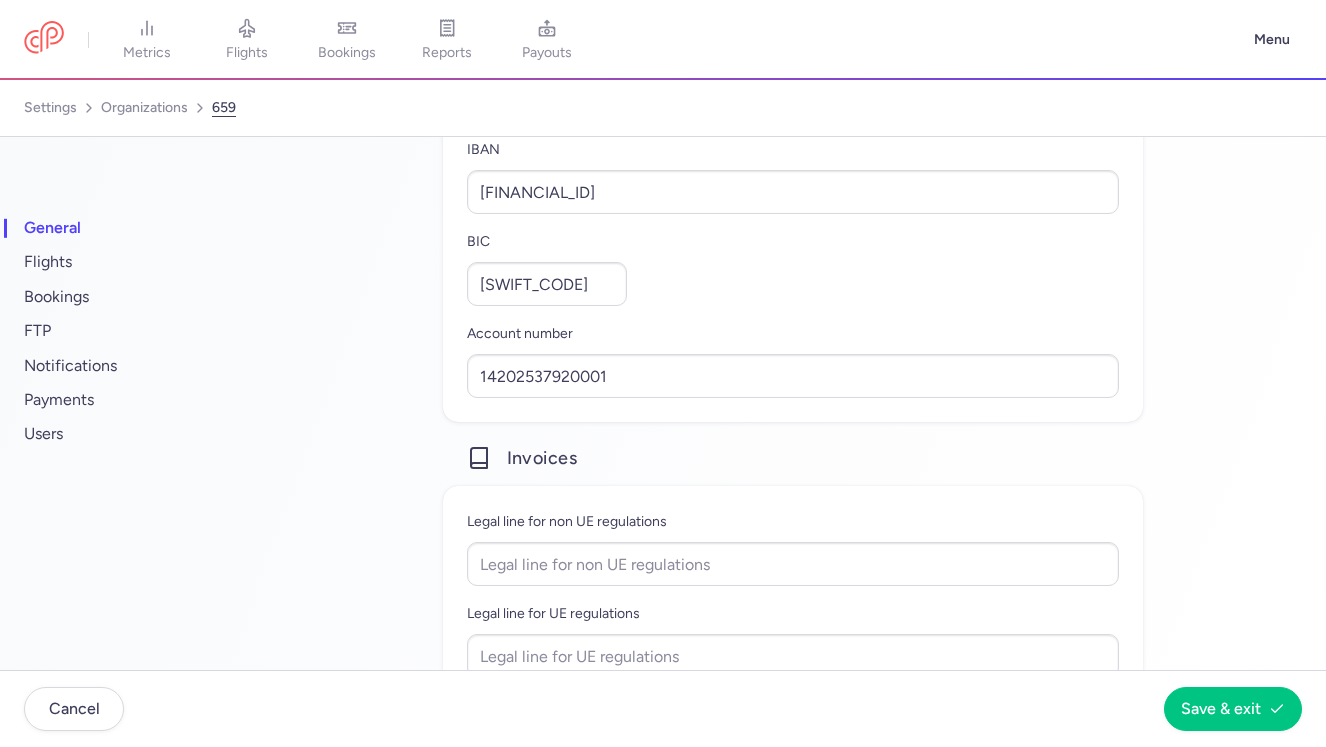 scroll, scrollTop: 1847, scrollLeft: 0, axis: vertical 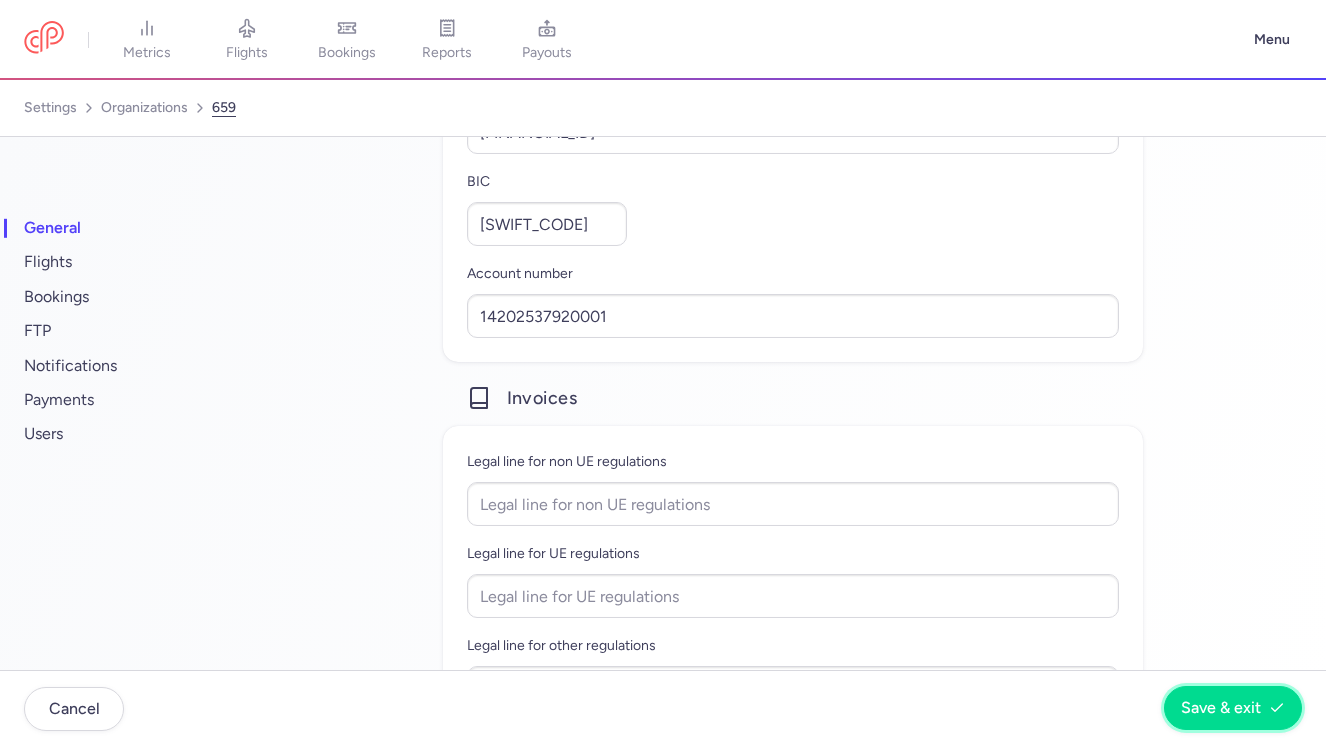 click on "Save & exit" at bounding box center [1221, 708] 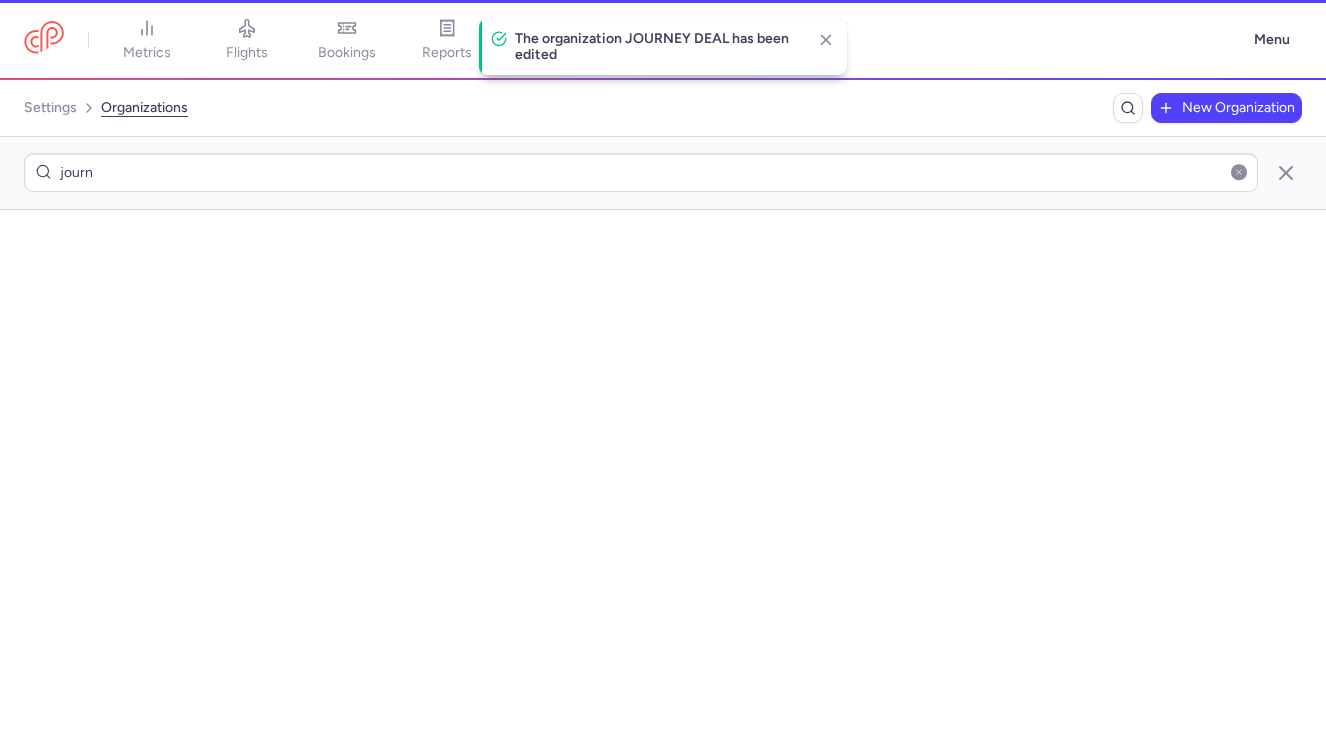 scroll, scrollTop: 0, scrollLeft: 0, axis: both 